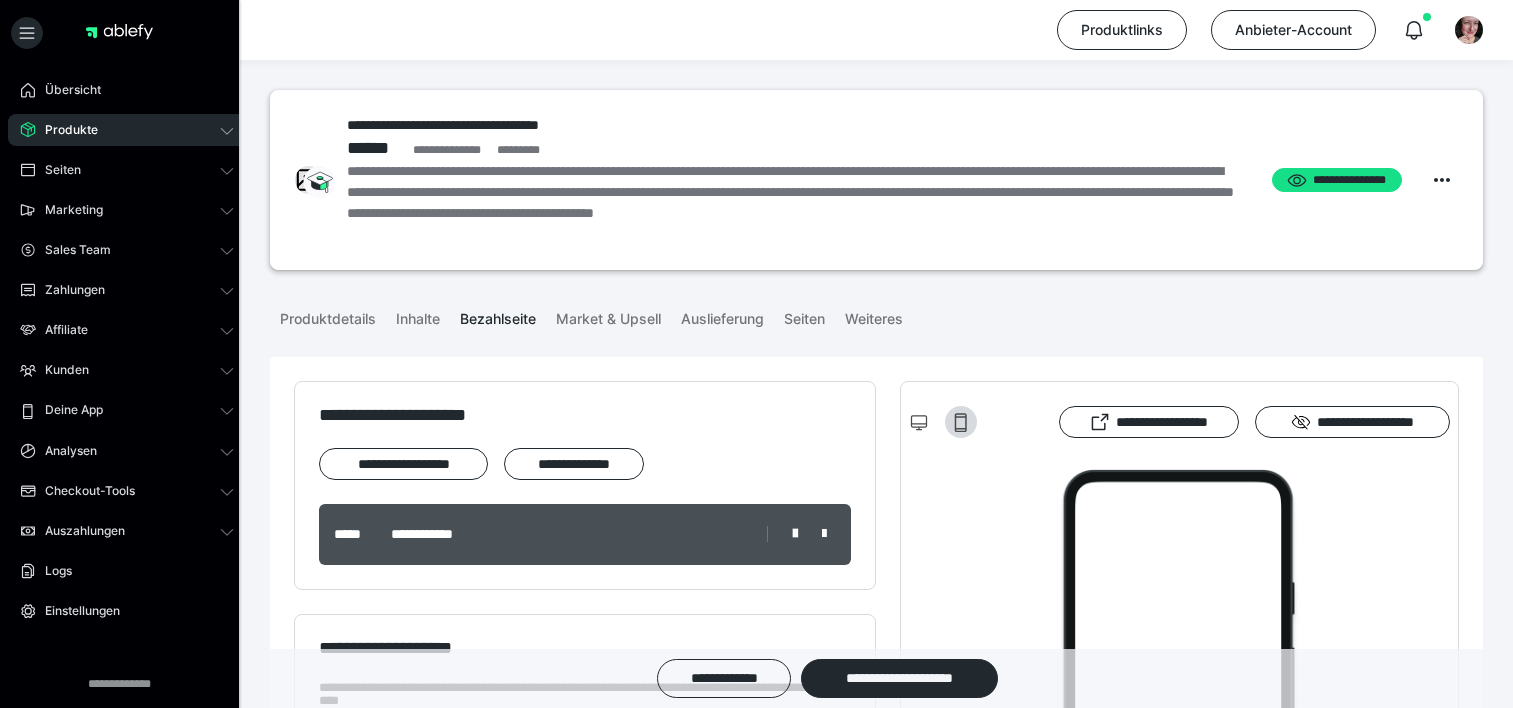 scroll, scrollTop: 0, scrollLeft: 0, axis: both 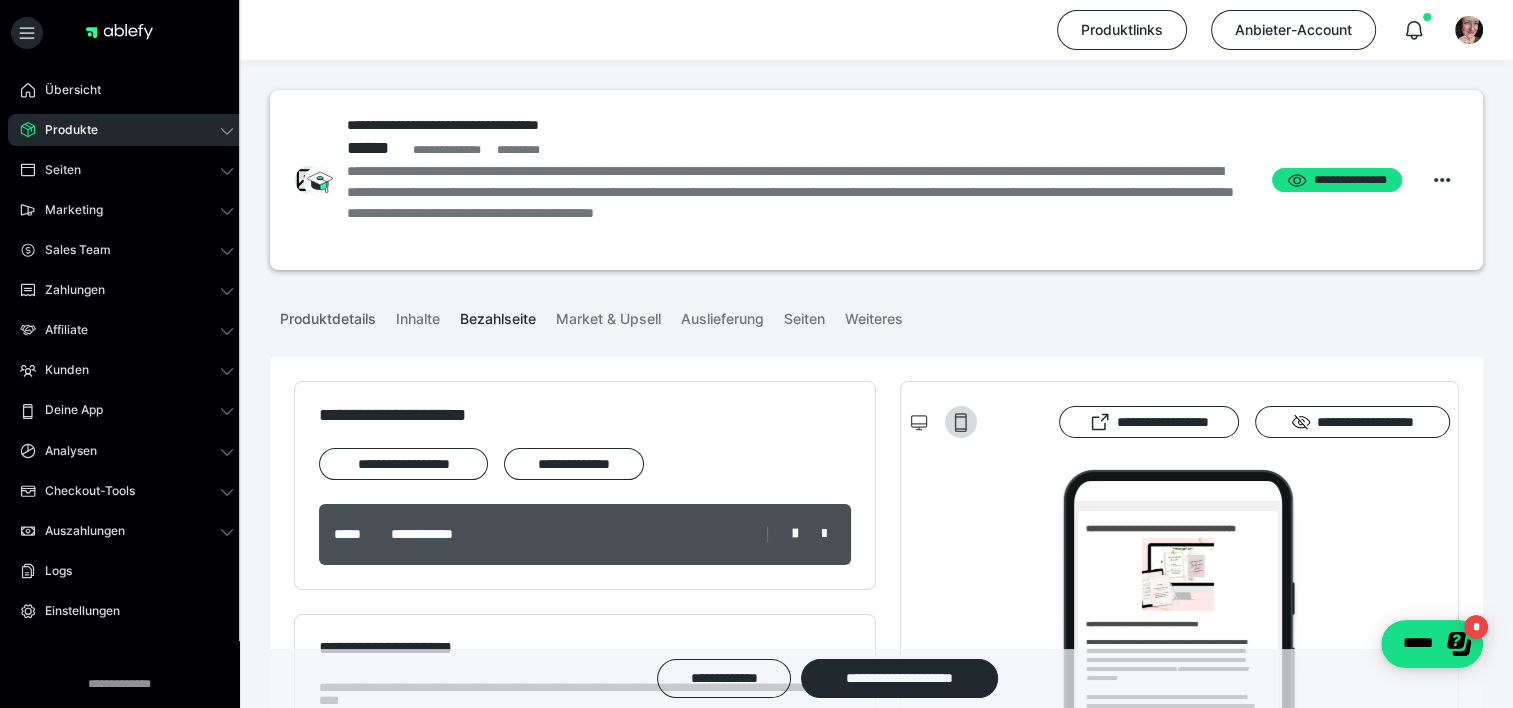 click on "Produktdetails" at bounding box center (328, 315) 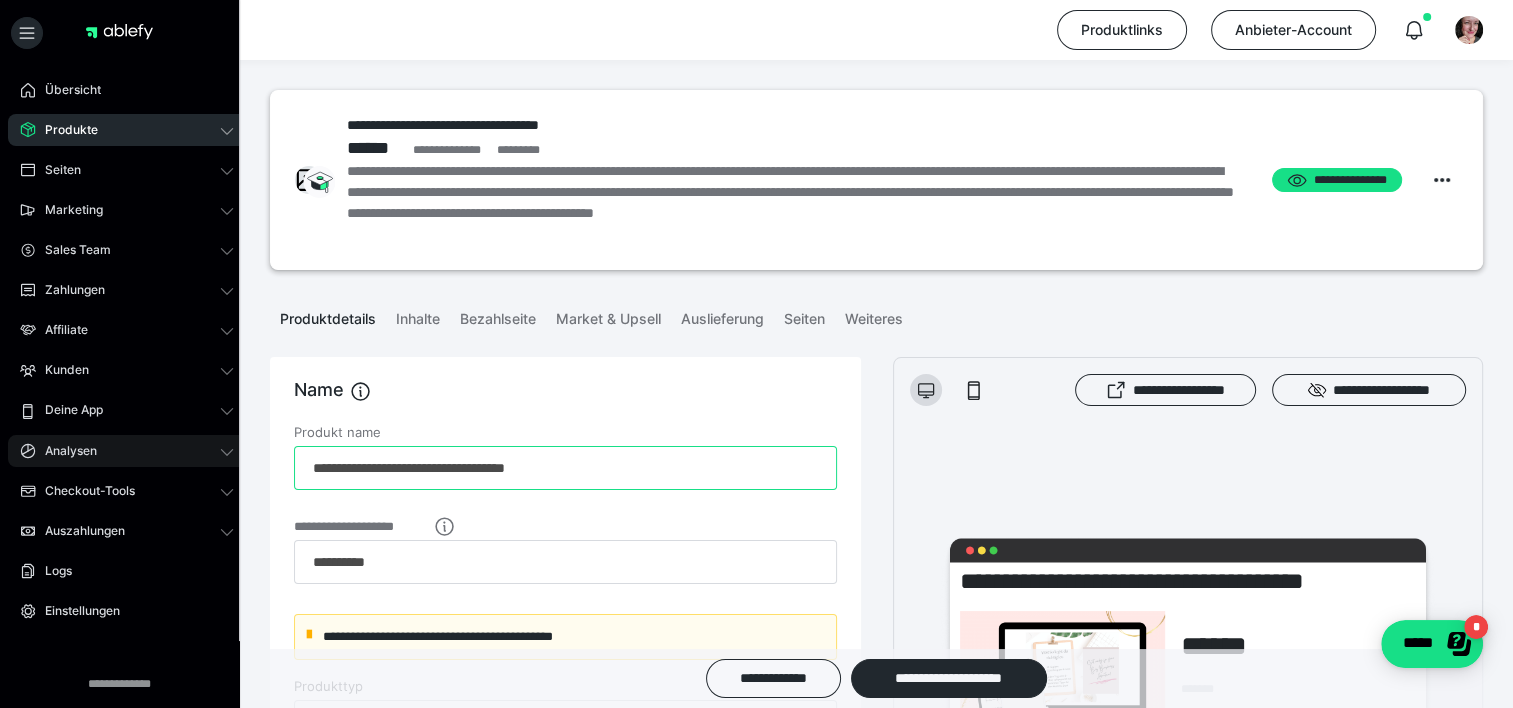 drag, startPoint x: 593, startPoint y: 465, endPoint x: 126, endPoint y: 449, distance: 467.27402 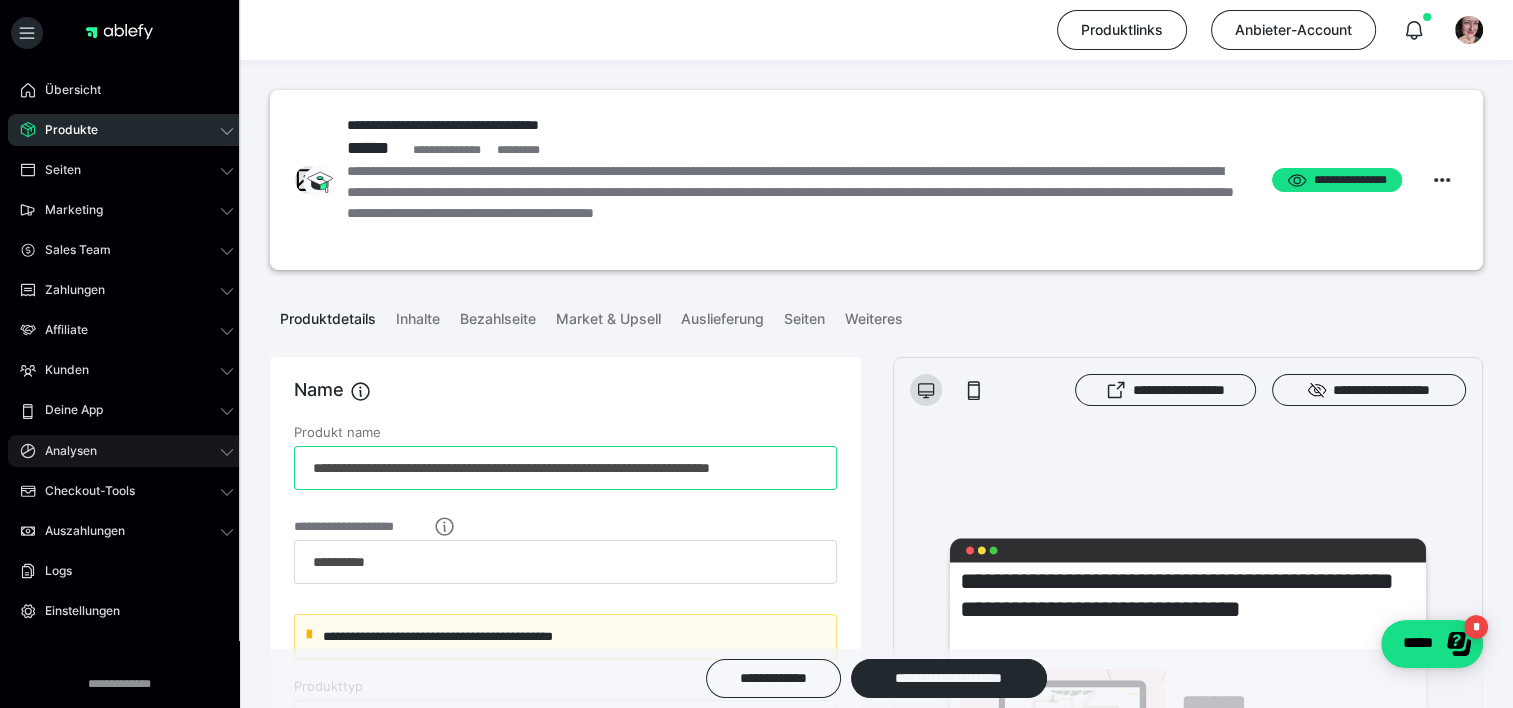 scroll, scrollTop: 0, scrollLeft: 12, axis: horizontal 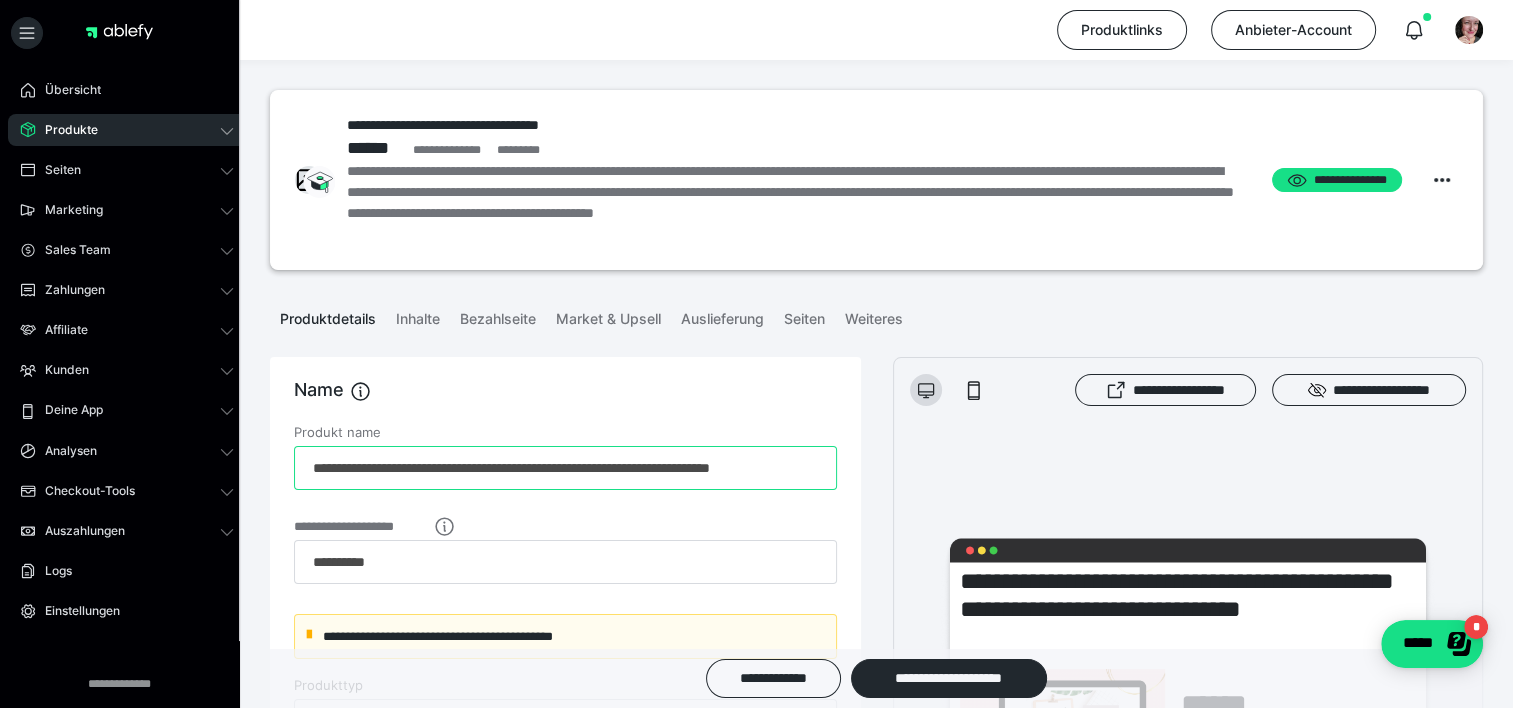 click on "**********" at bounding box center [565, 468] 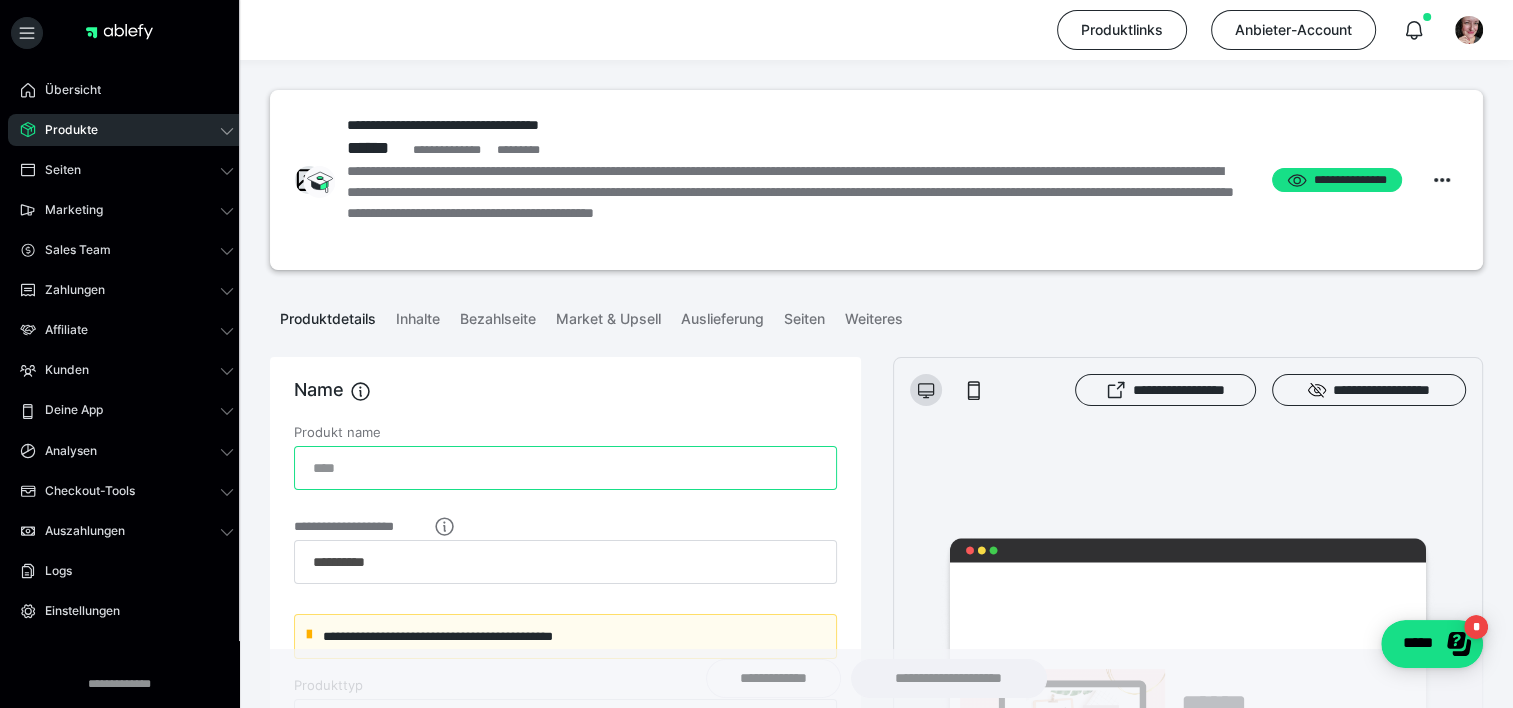 scroll, scrollTop: 0, scrollLeft: 0, axis: both 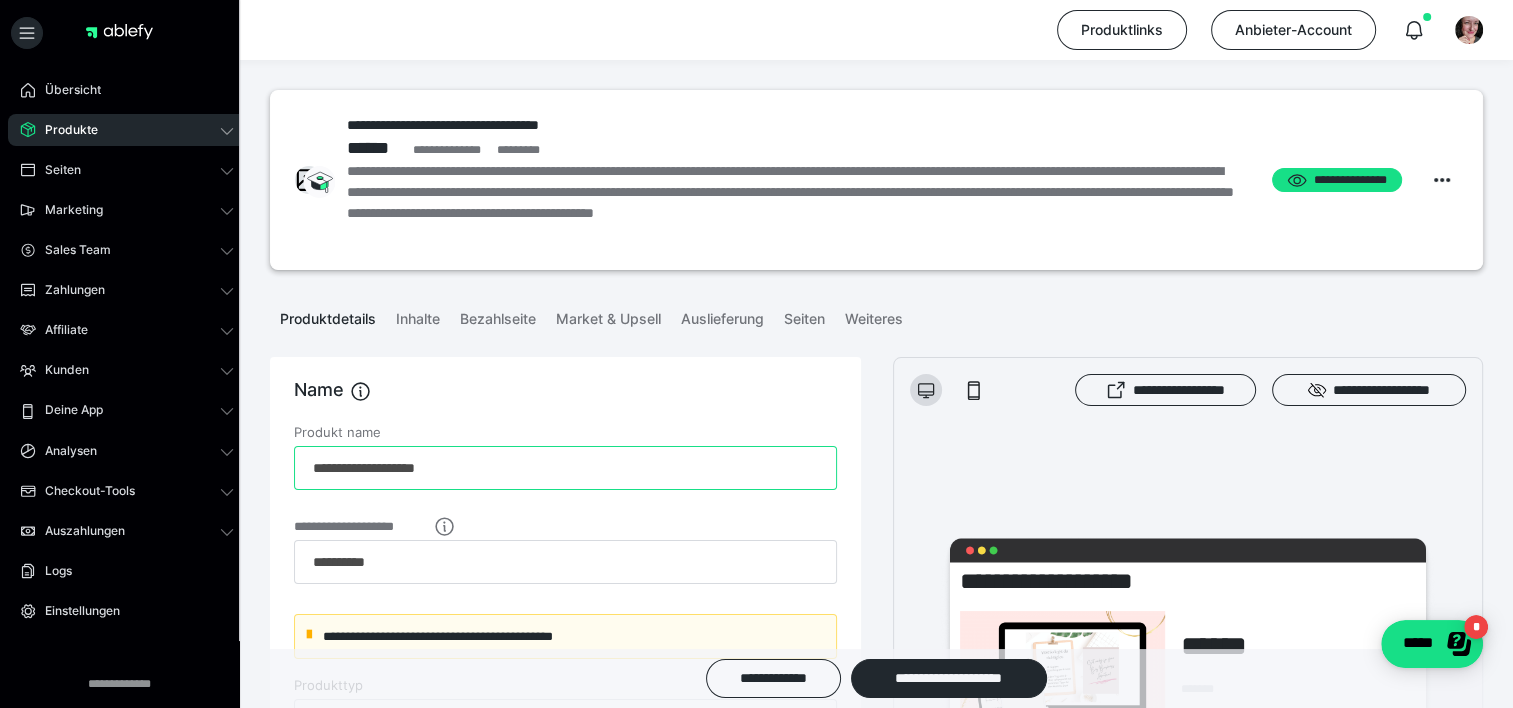 paste on "**********" 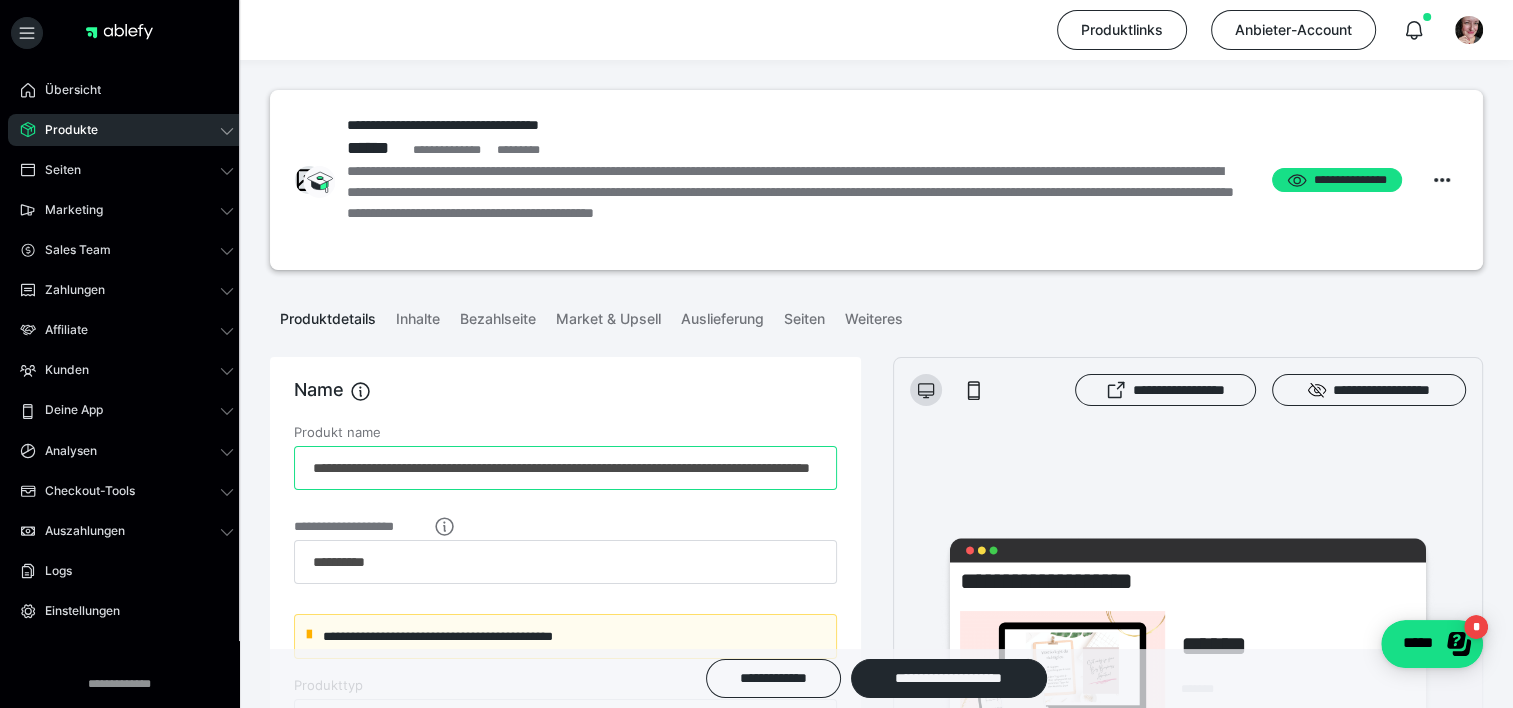 scroll, scrollTop: 0, scrollLeft: 146, axis: horizontal 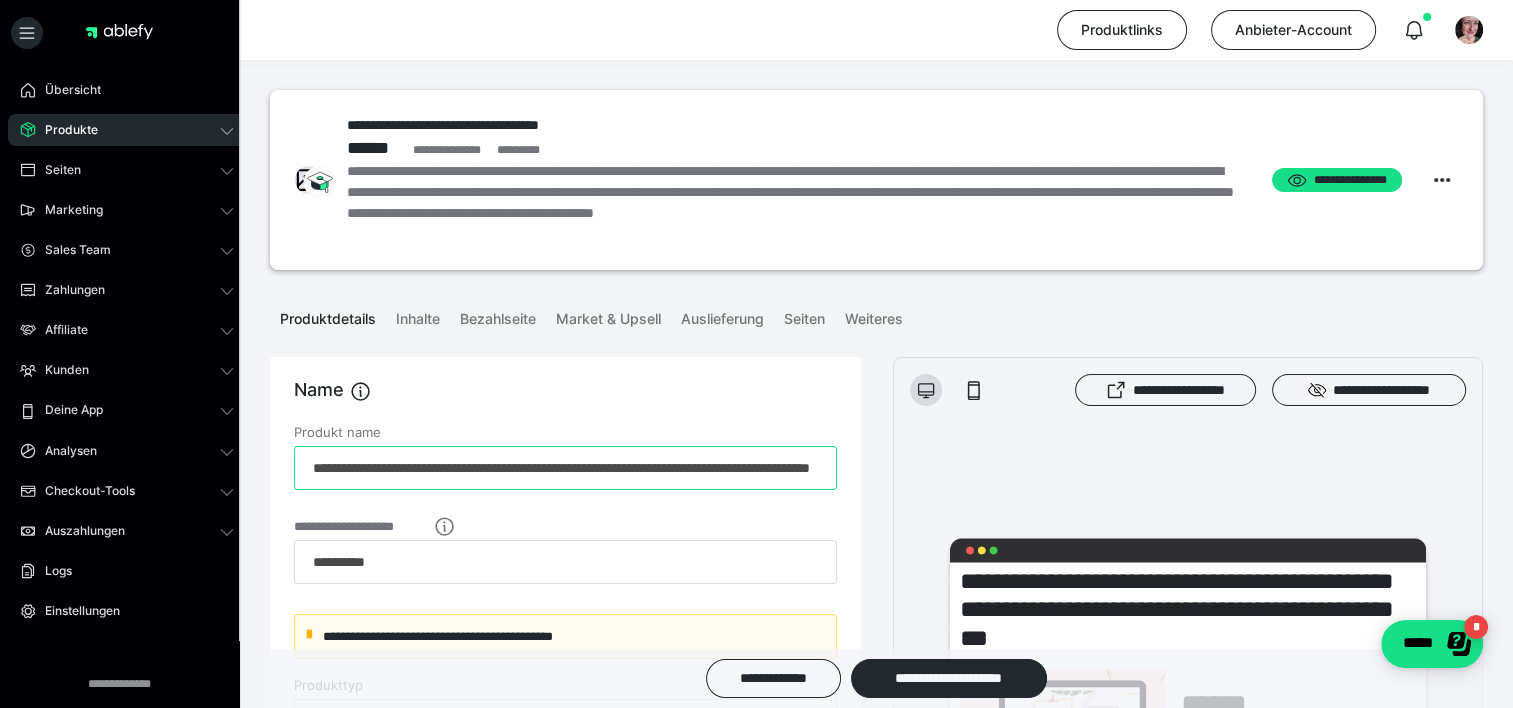 drag, startPoint x: 697, startPoint y: 470, endPoint x: 510, endPoint y: 463, distance: 187.13097 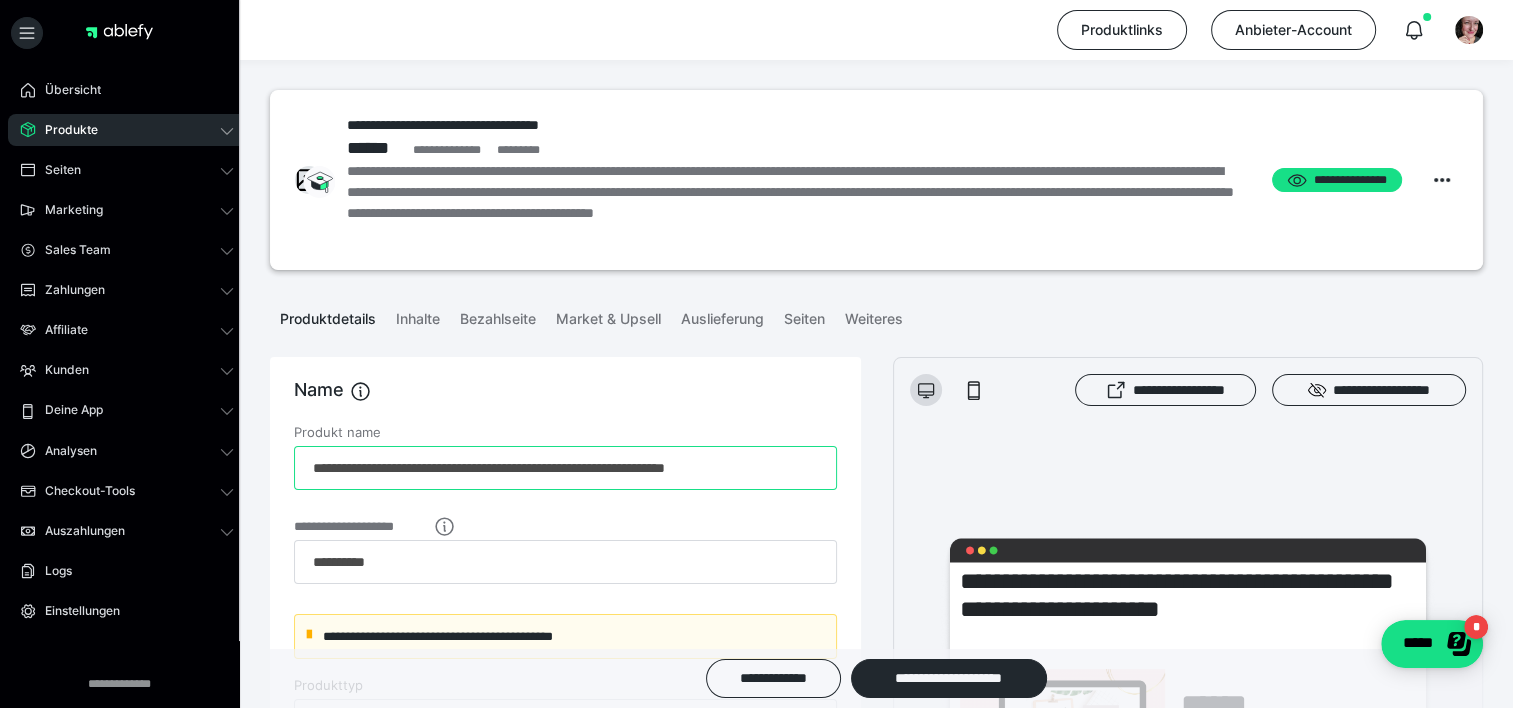 scroll, scrollTop: 0, scrollLeft: 0, axis: both 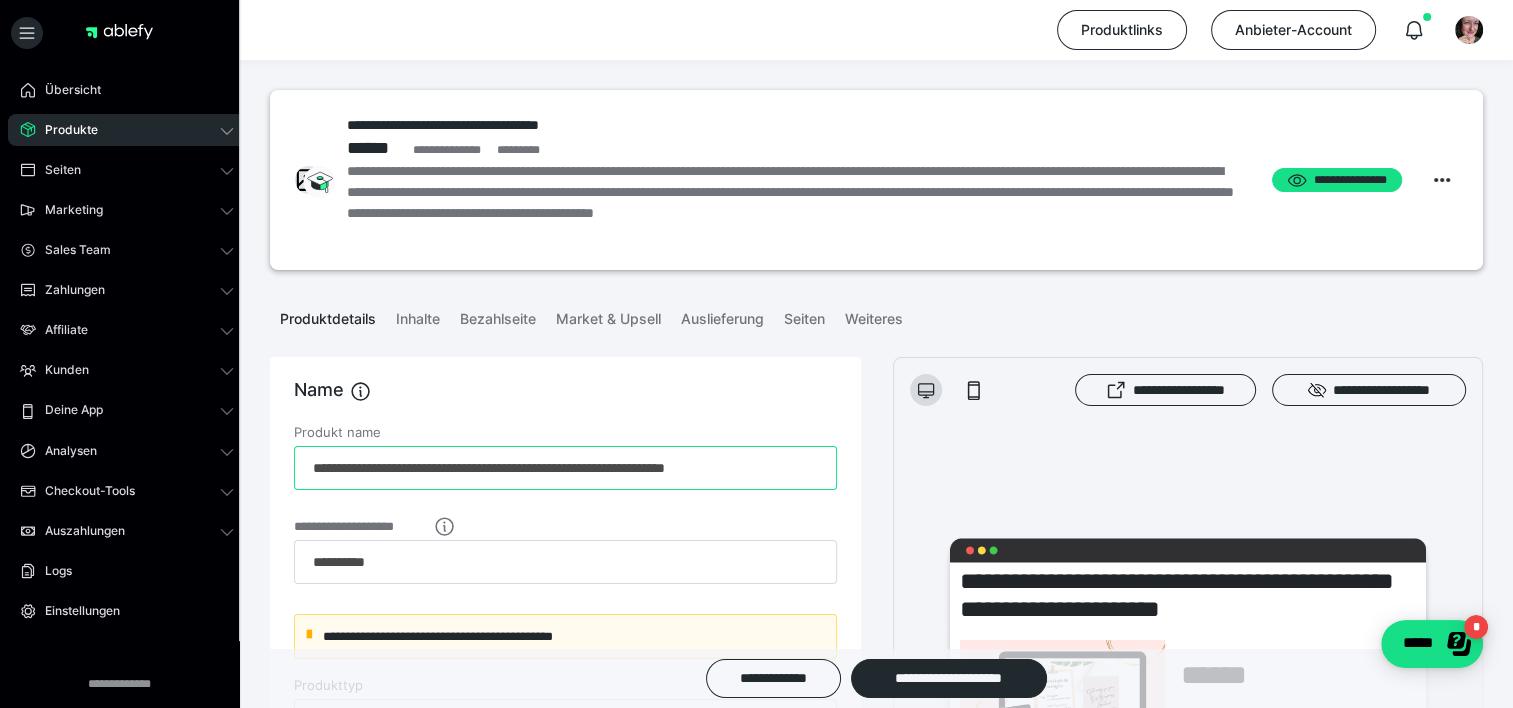 click on "**********" at bounding box center (565, 468) 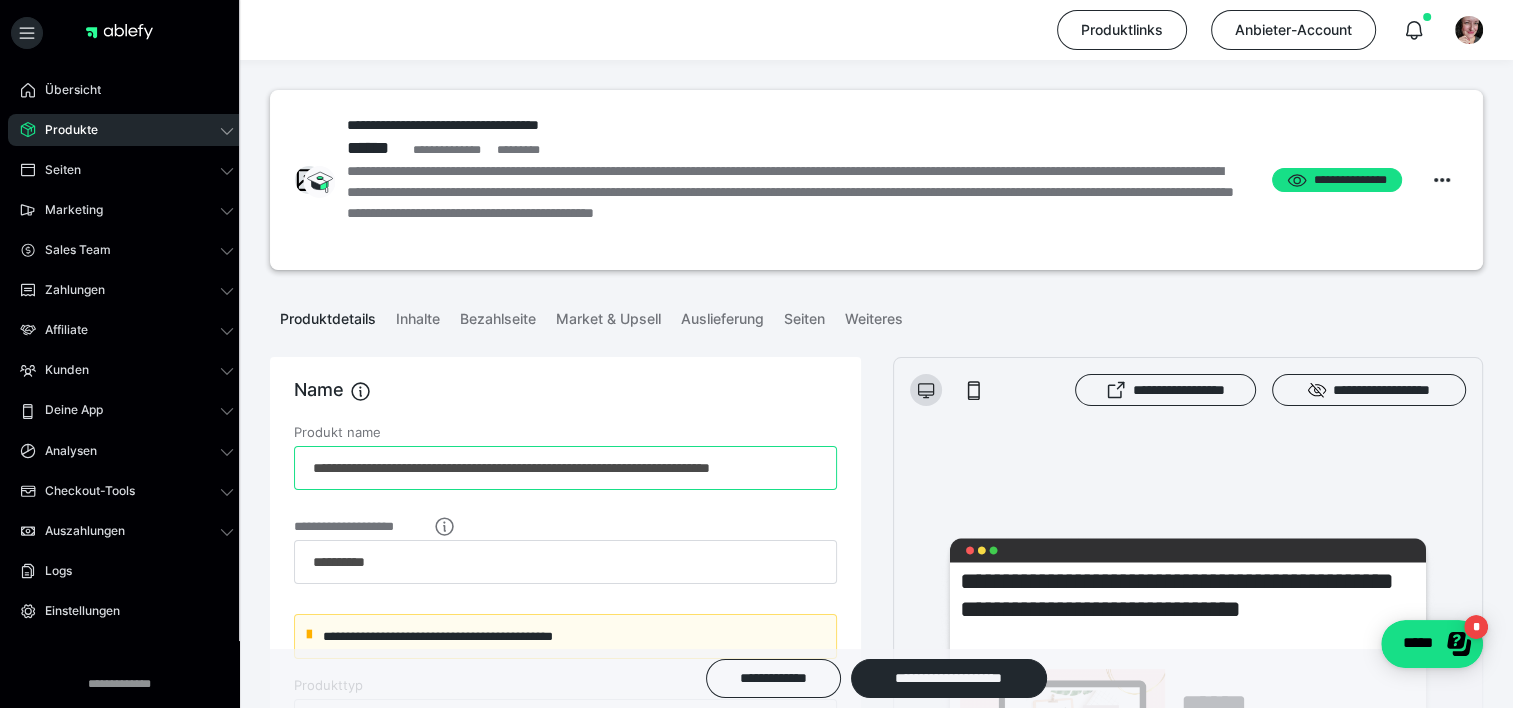 click on "**********" at bounding box center [565, 468] 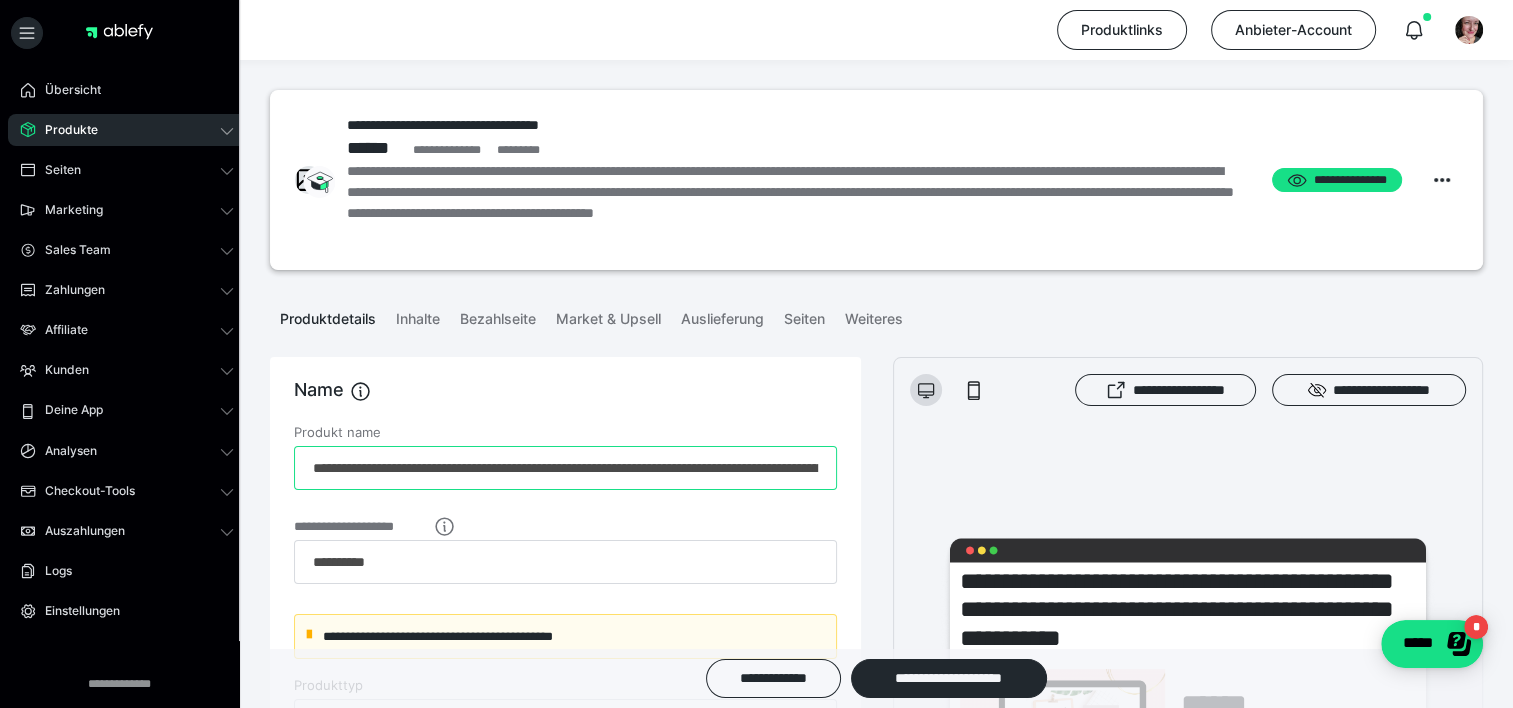 scroll, scrollTop: 0, scrollLeft: 208, axis: horizontal 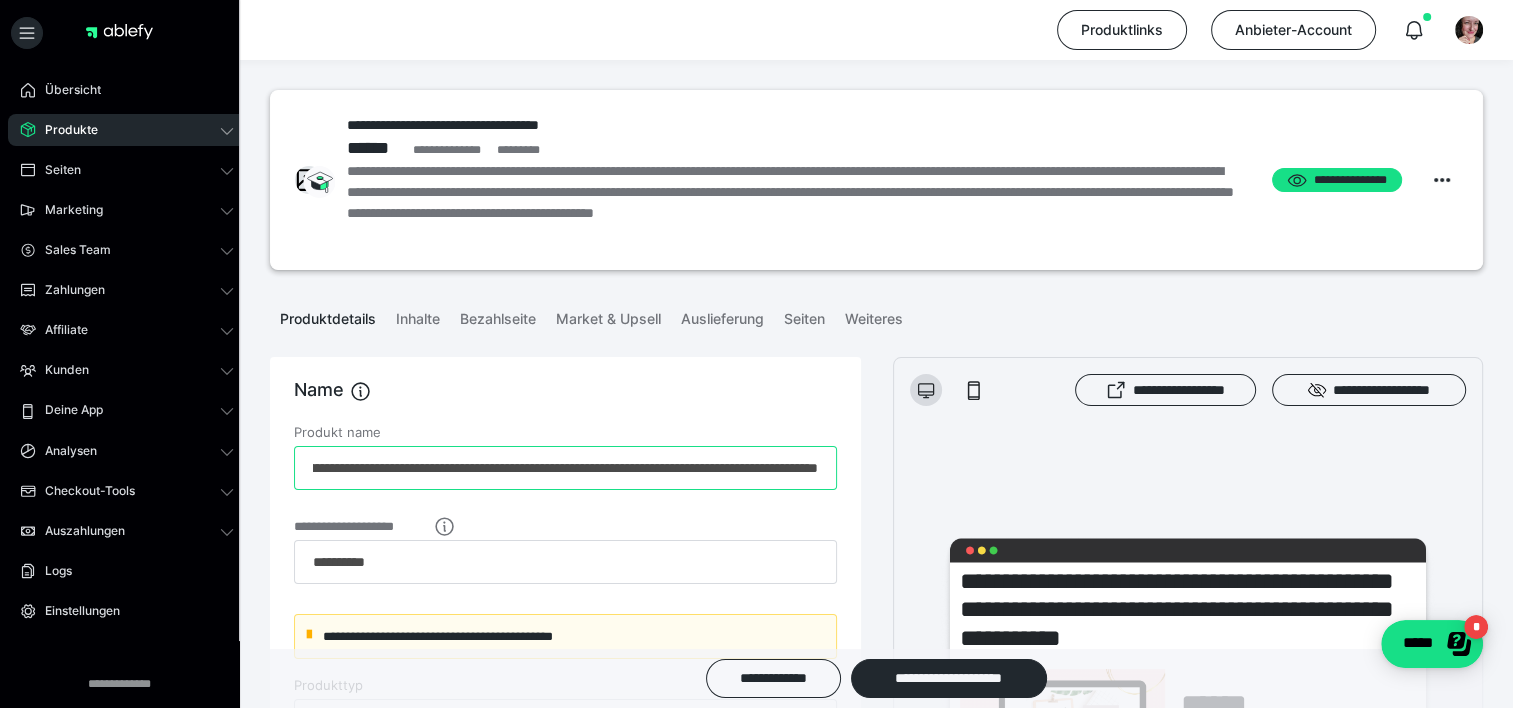 drag, startPoint x: 760, startPoint y: 472, endPoint x: 921, endPoint y: 482, distance: 161.31026 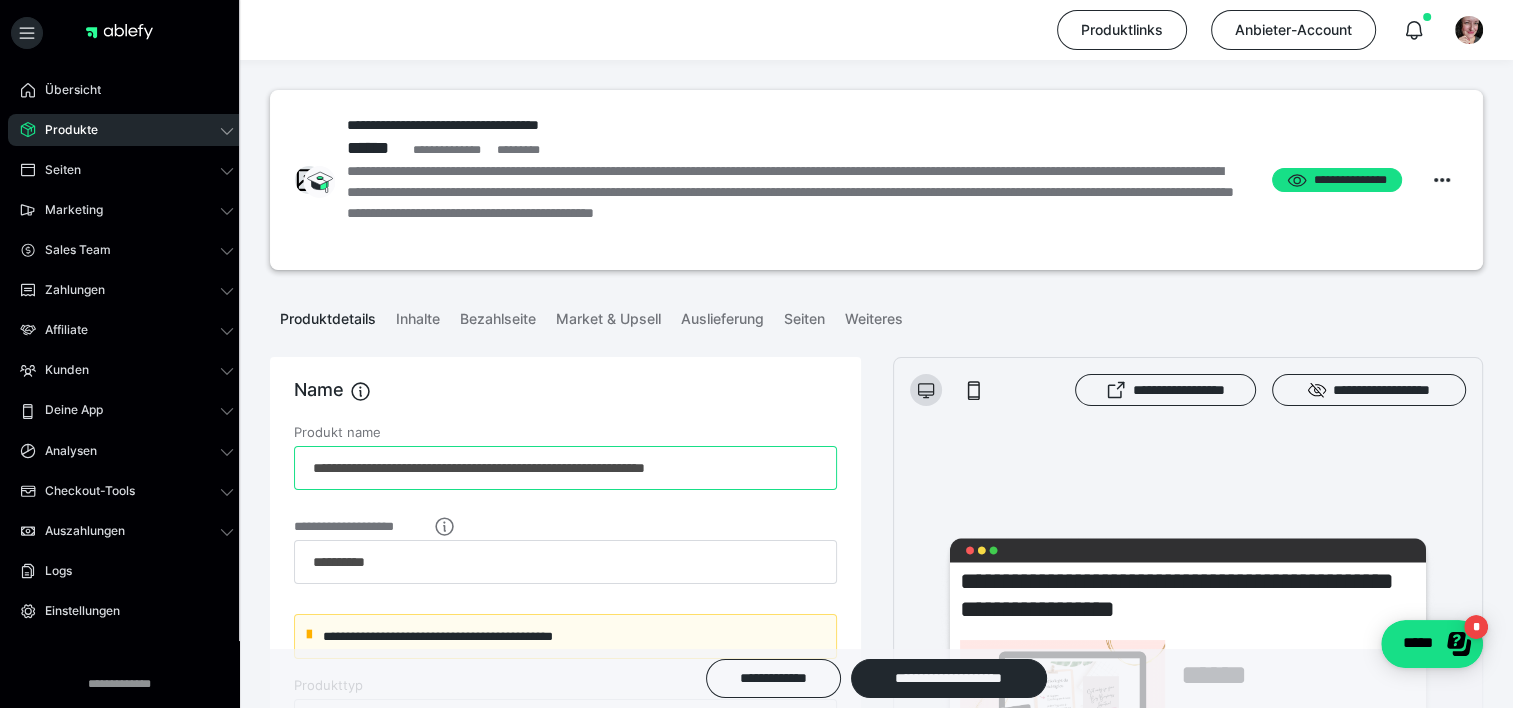scroll, scrollTop: 0, scrollLeft: 0, axis: both 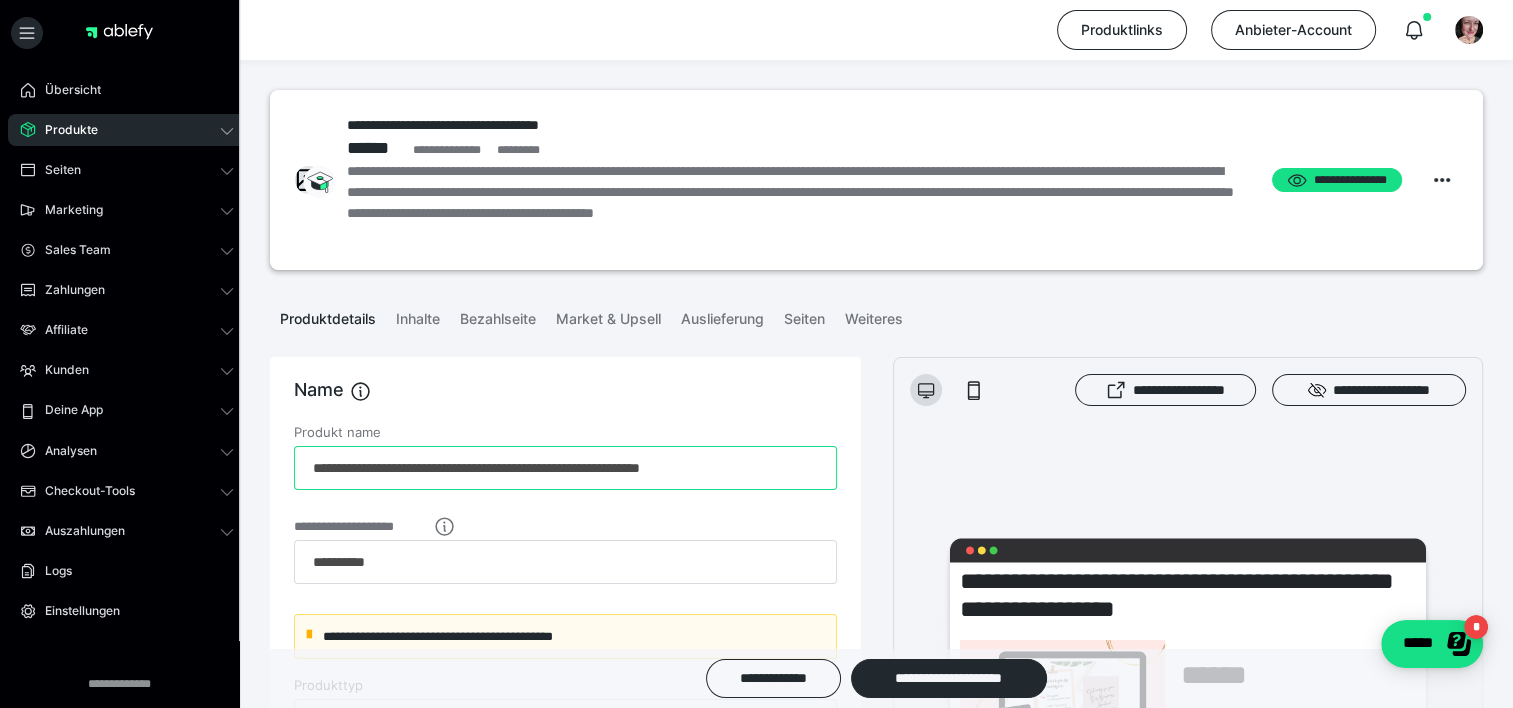 type on "**********" 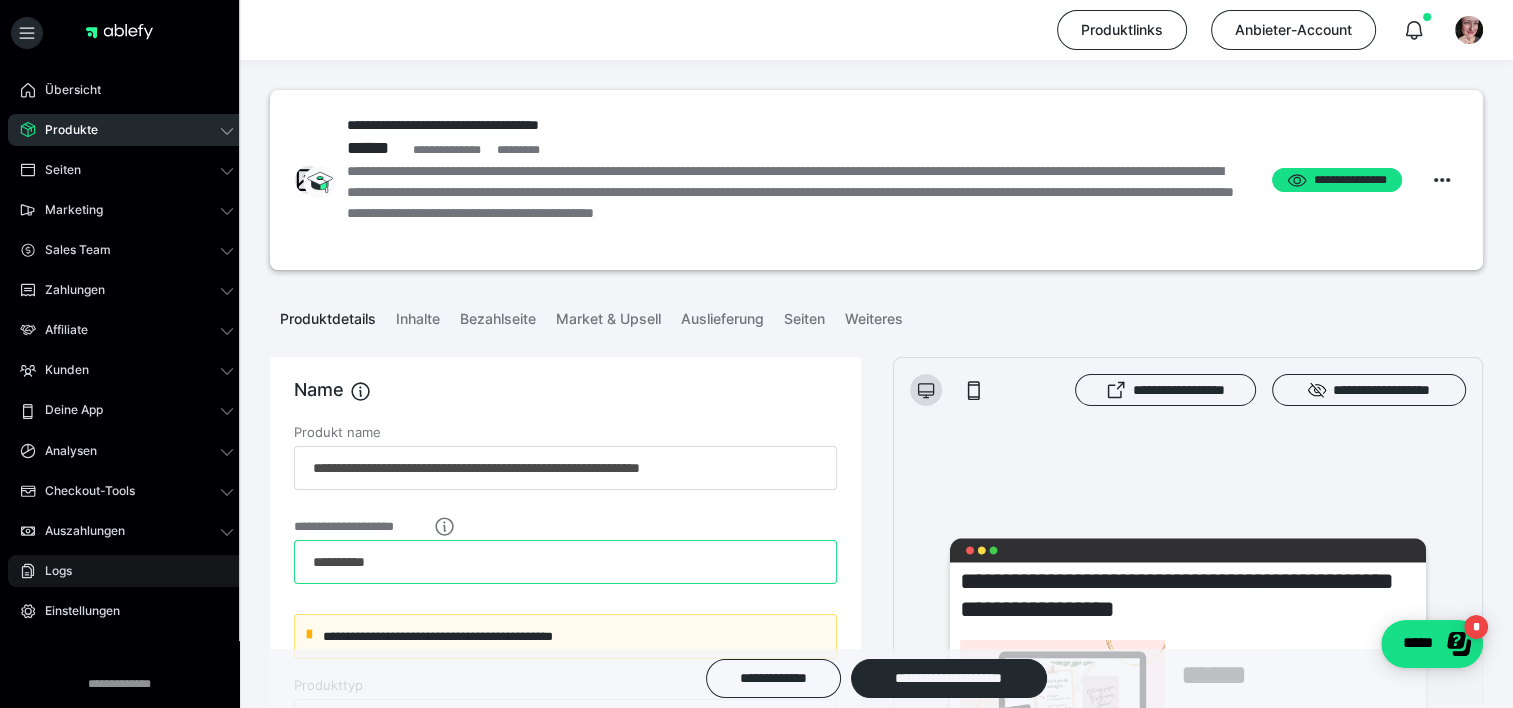 drag, startPoint x: 649, startPoint y: 560, endPoint x: 210, endPoint y: 571, distance: 439.1378 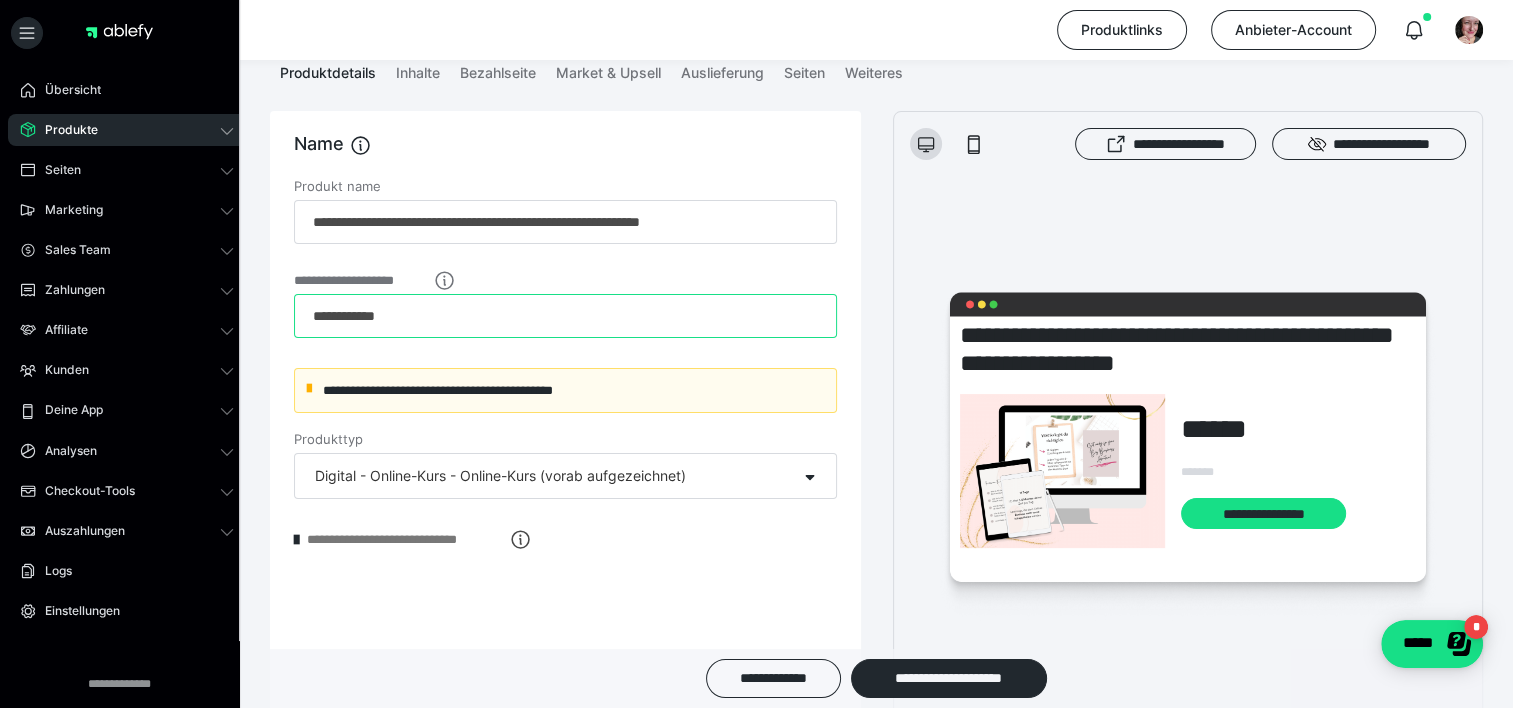 scroll, scrollTop: 260, scrollLeft: 0, axis: vertical 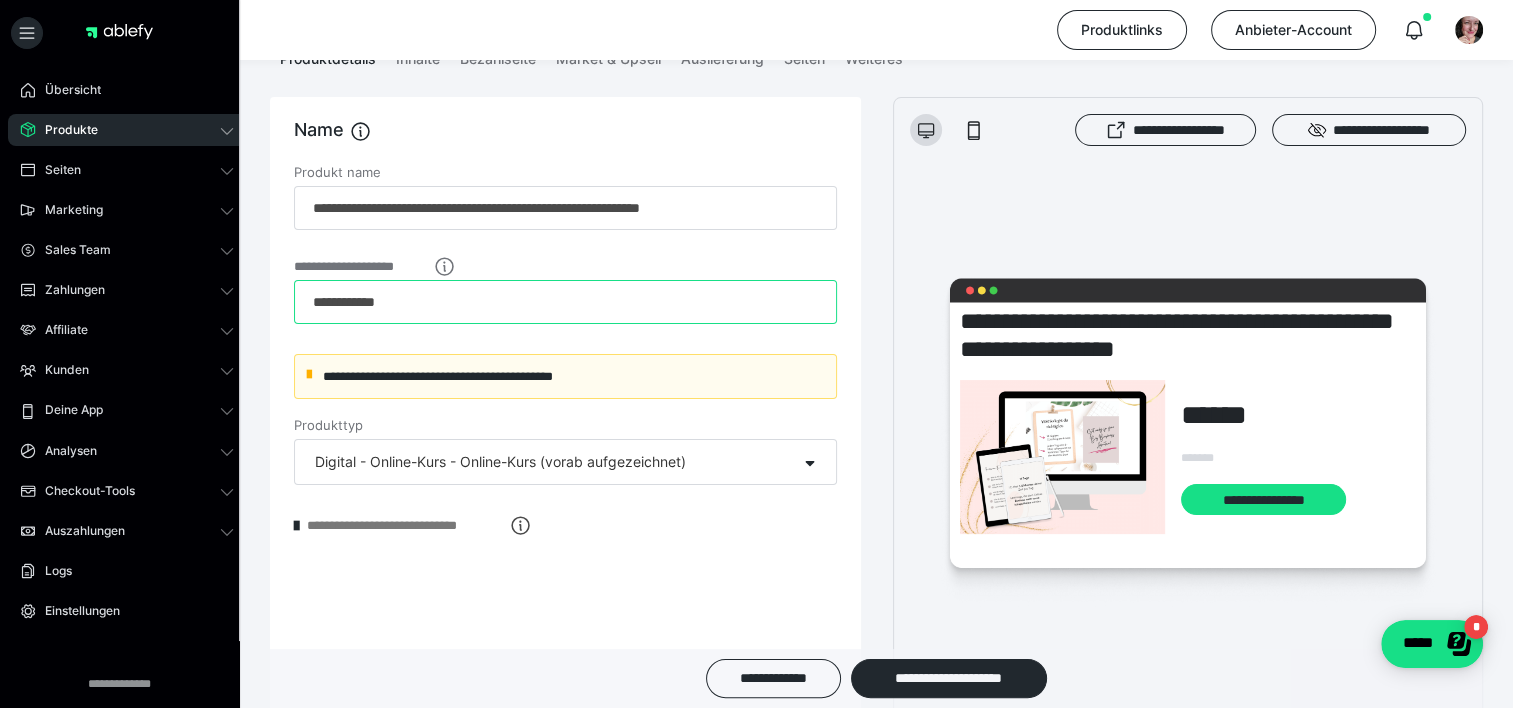 type on "**********" 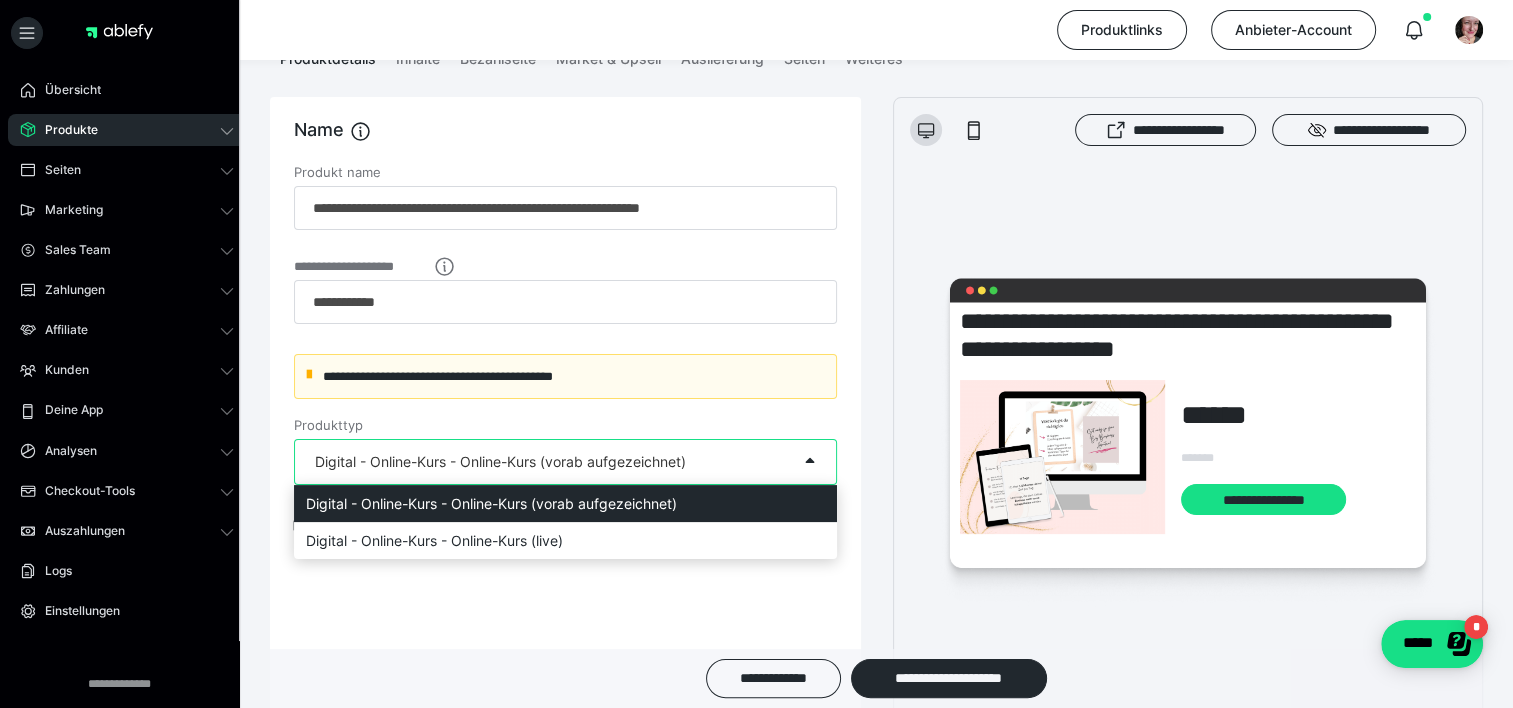 click on "Digital - Online-Kurs - Online-Kurs (vorab aufgezeichnet)" at bounding box center [500, 462] 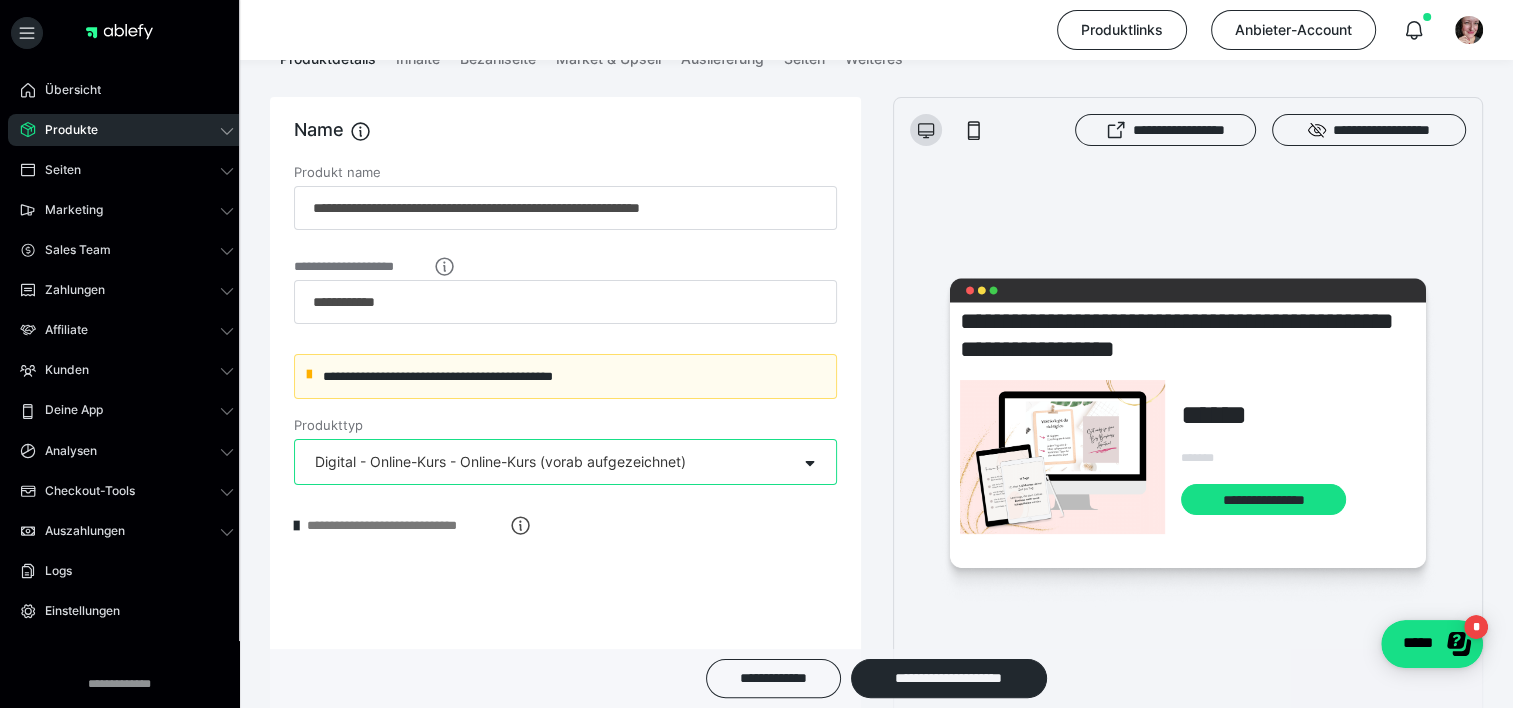click on "Digital - Online-Kurs - Online-Kurs (vorab aufgezeichnet)" at bounding box center [500, 462] 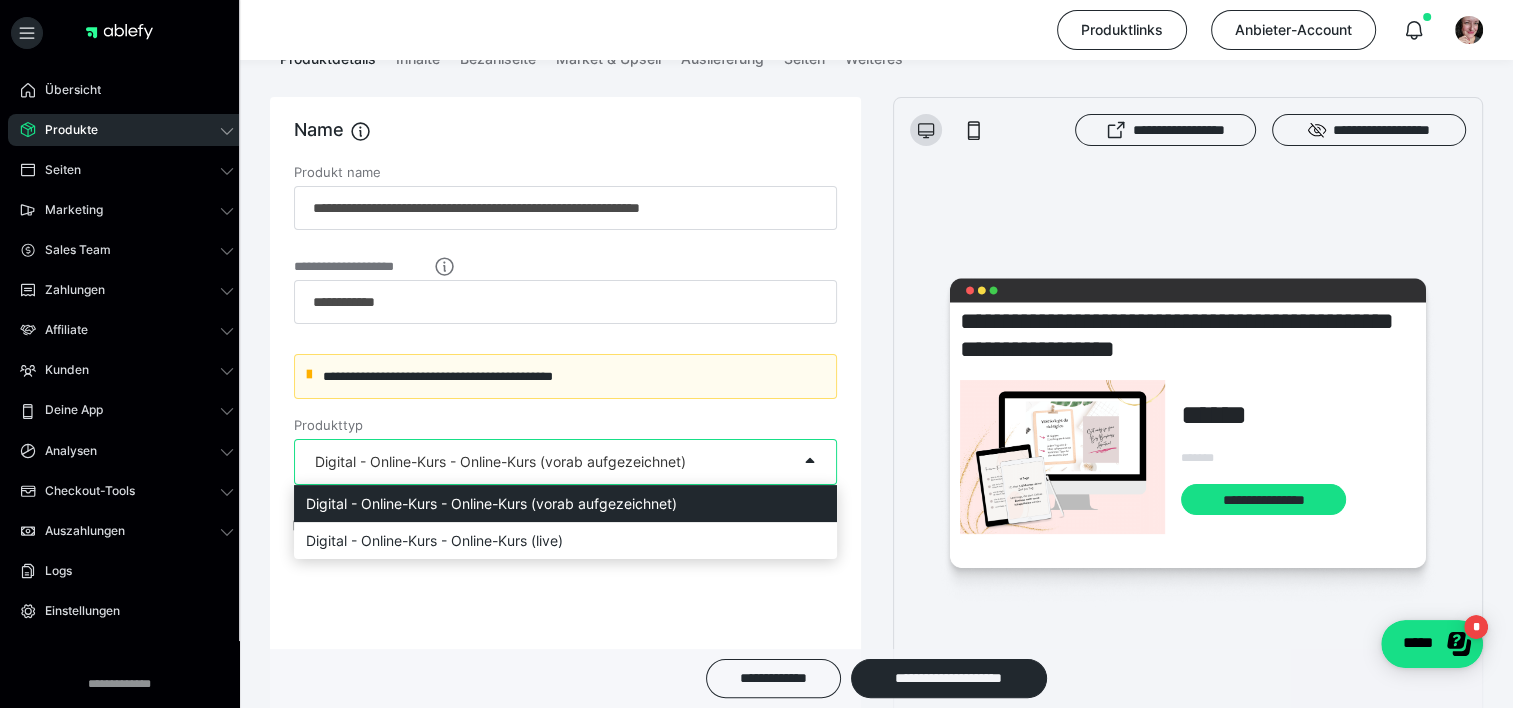 click on "Digital - Online-Kurs - Online-Kurs (vorab aufgezeichnet)" at bounding box center (565, 503) 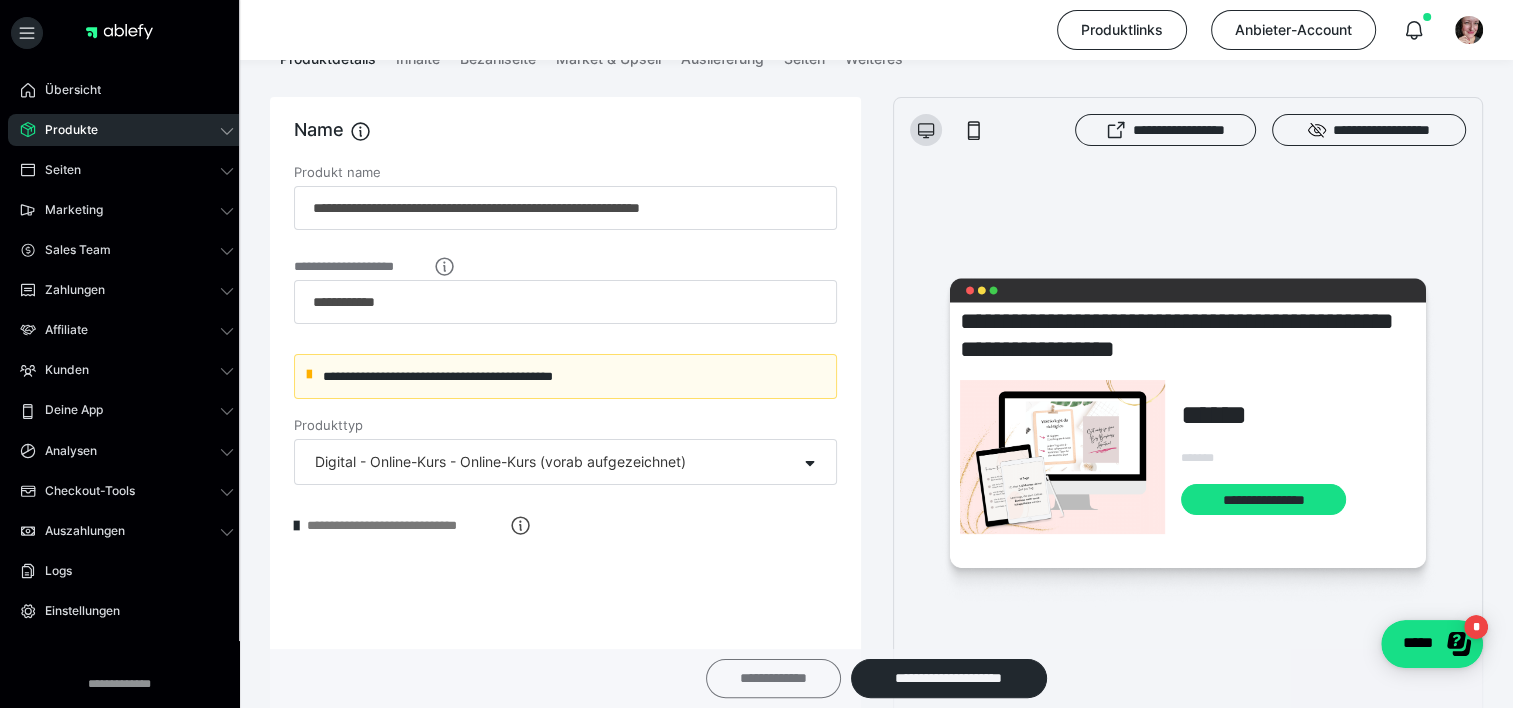 click on "**********" at bounding box center [773, 678] 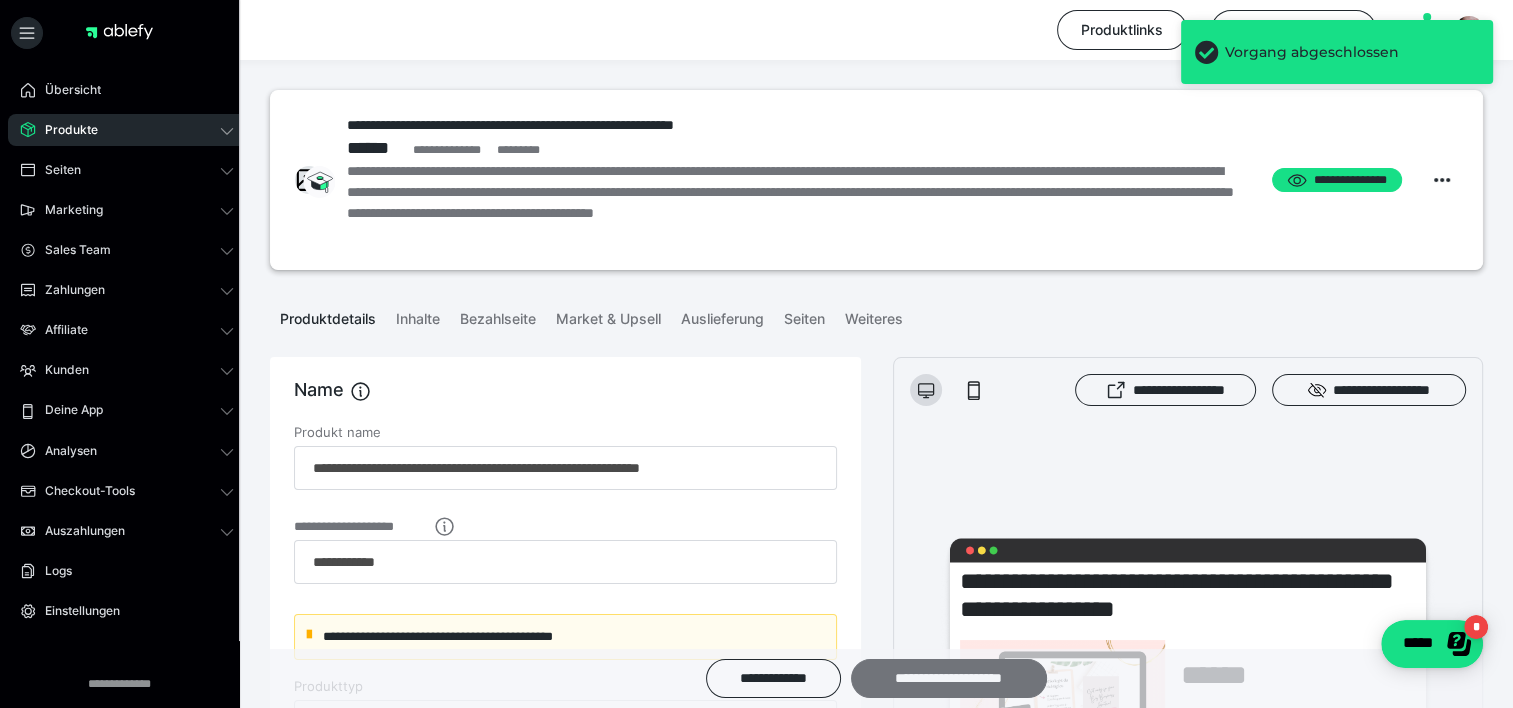 click on "**********" at bounding box center (949, 678) 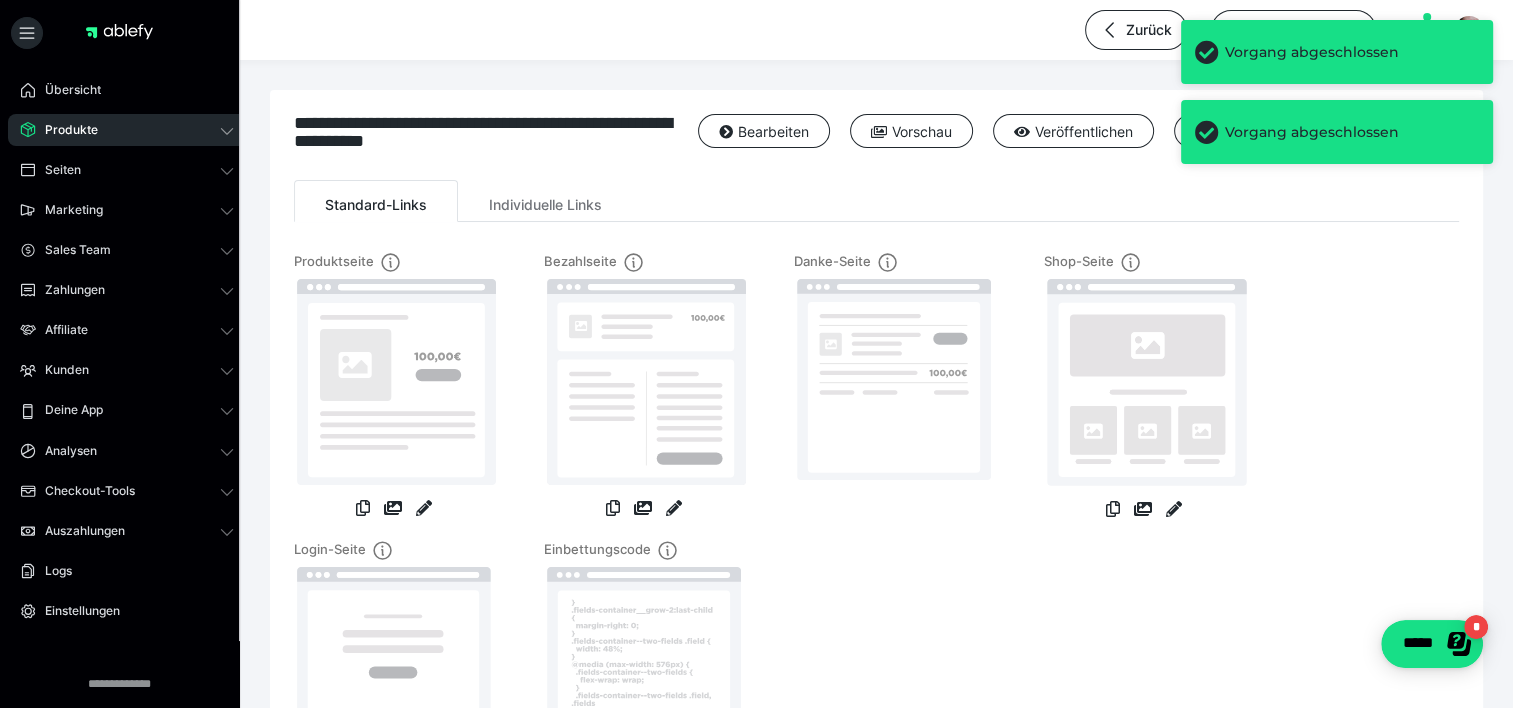 click on "Produkte" at bounding box center [127, 130] 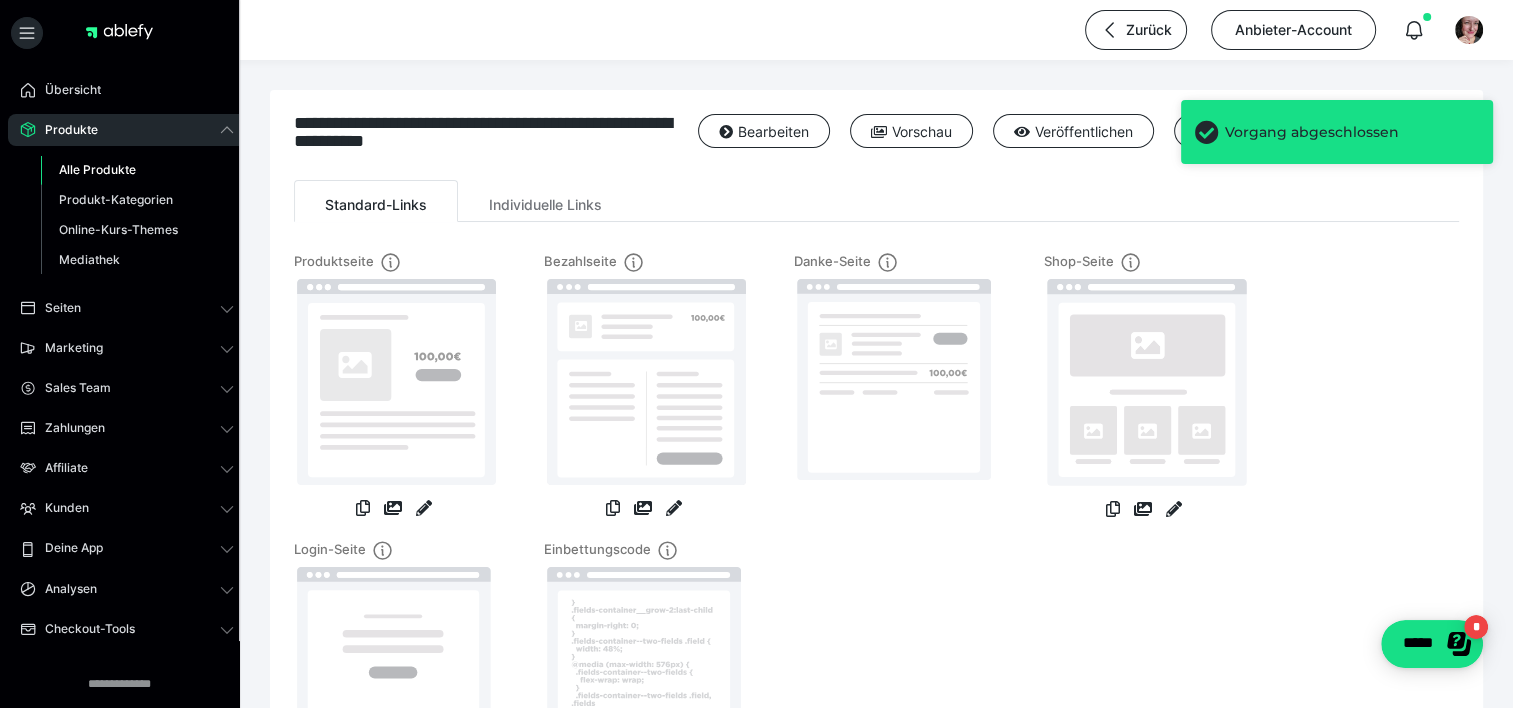 click on "Alle Produkte" at bounding box center [97, 169] 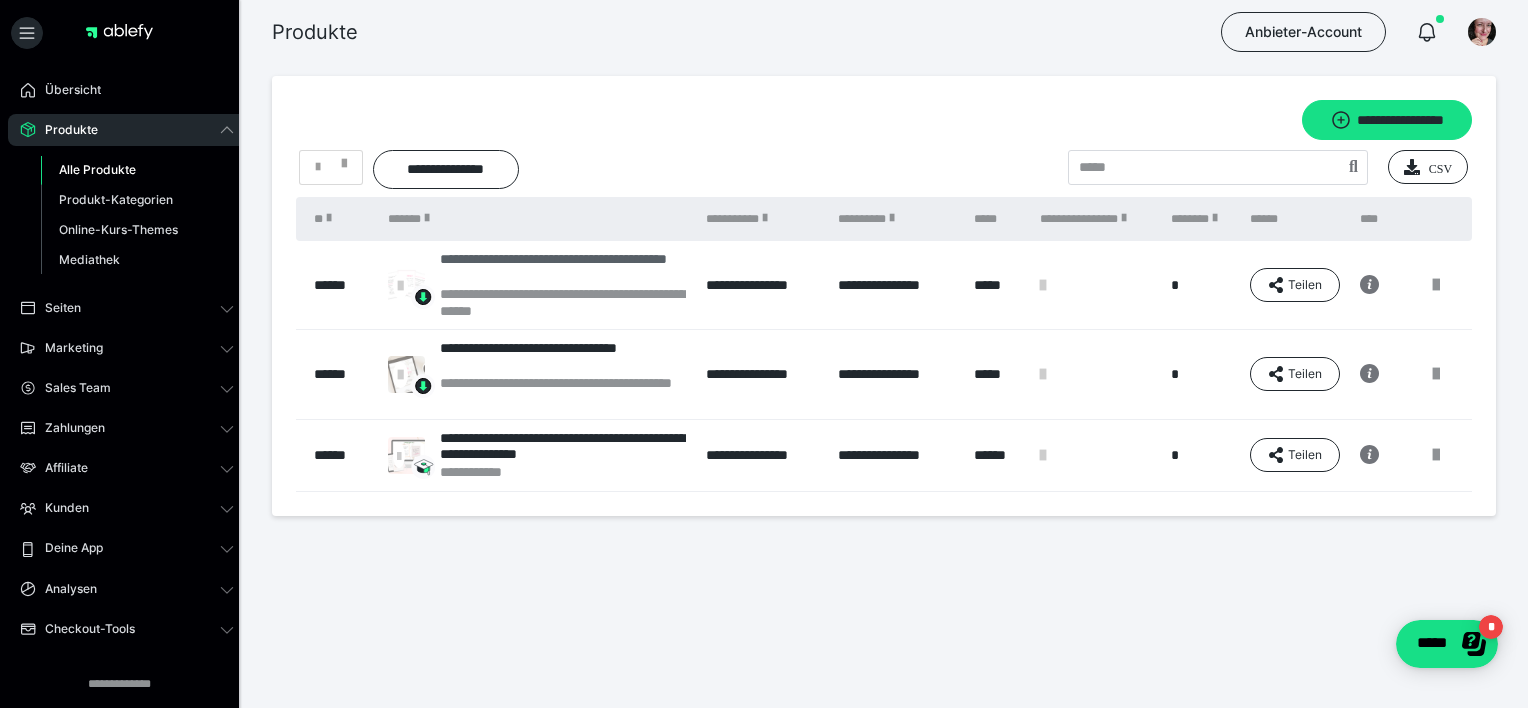 click on "**********" at bounding box center [563, 268] 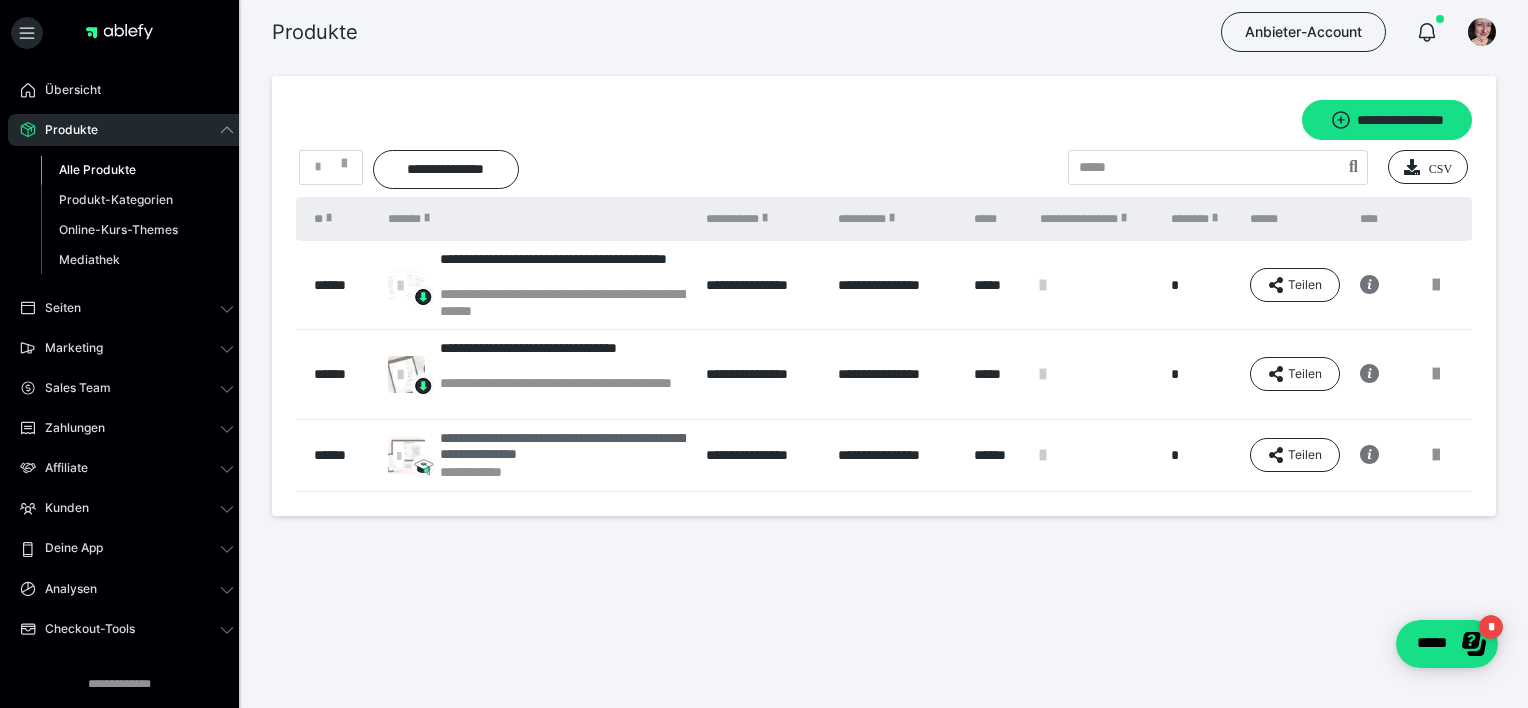 click on "**********" at bounding box center [563, 472] 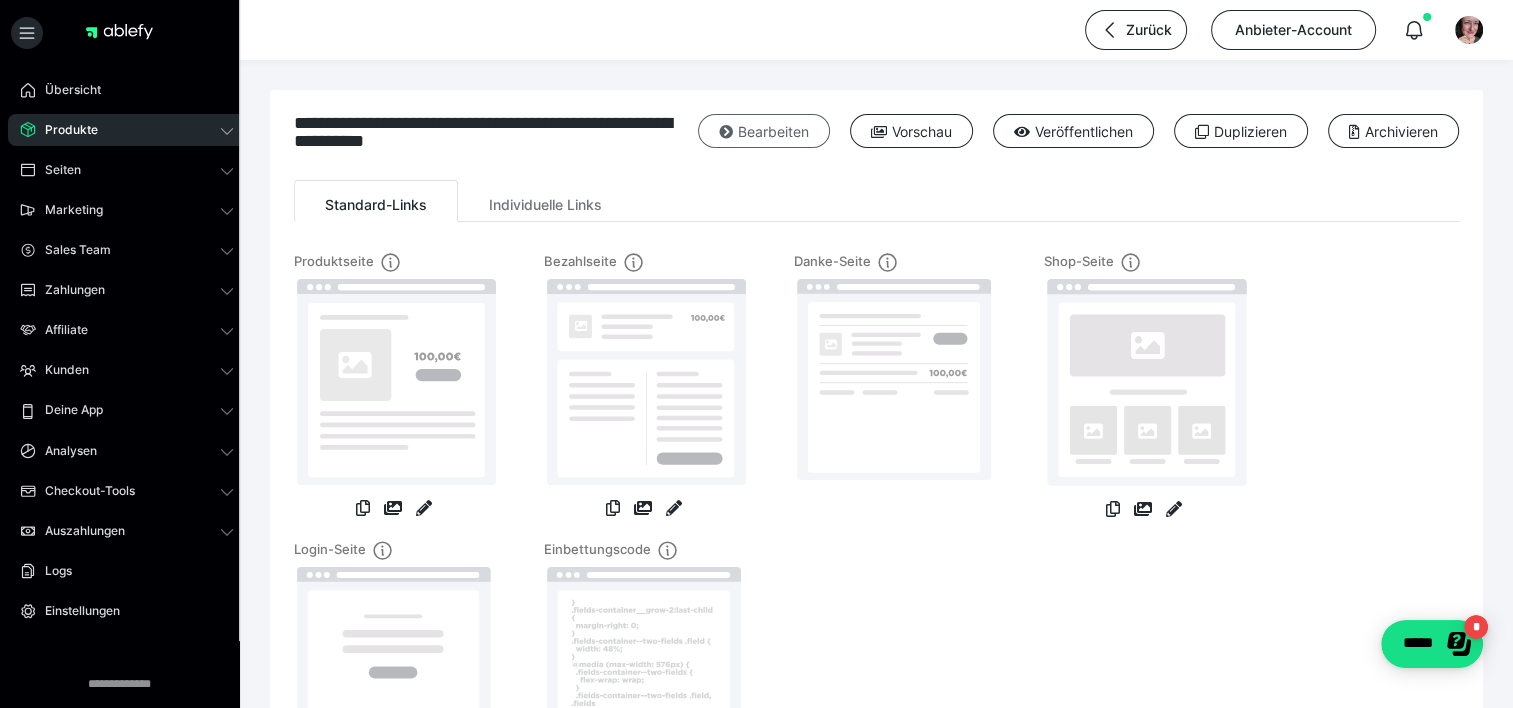click on "Bearbeiten" at bounding box center [764, 131] 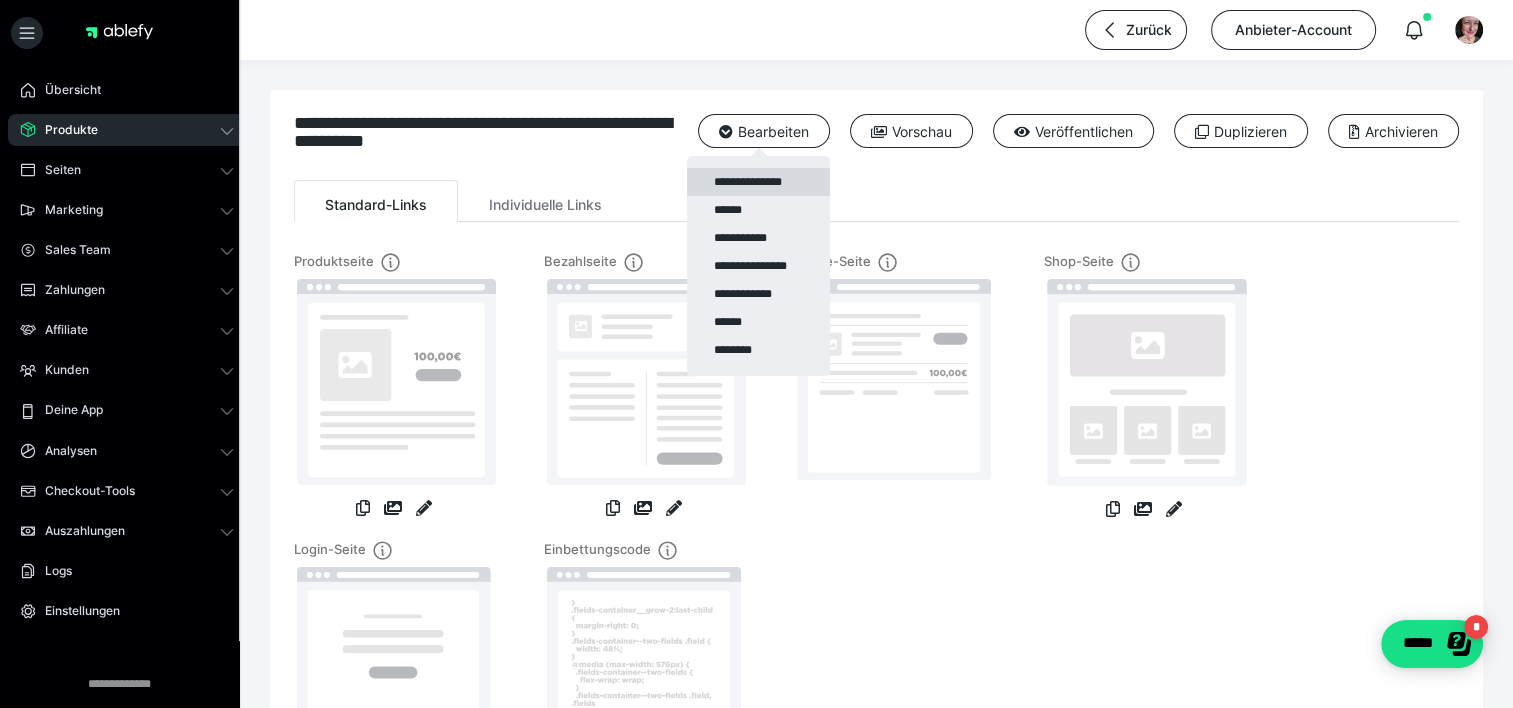 click on "**********" at bounding box center [758, 182] 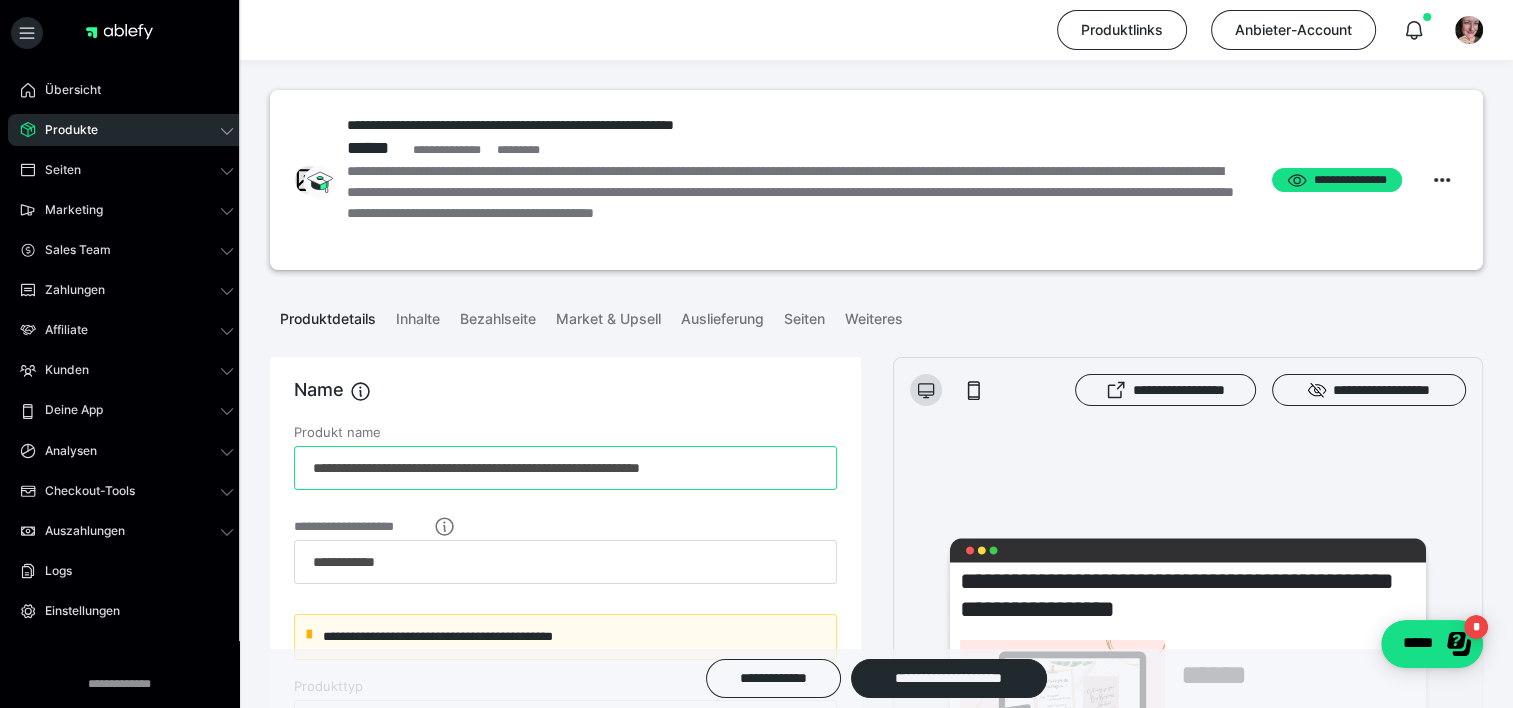click on "**********" at bounding box center (565, 468) 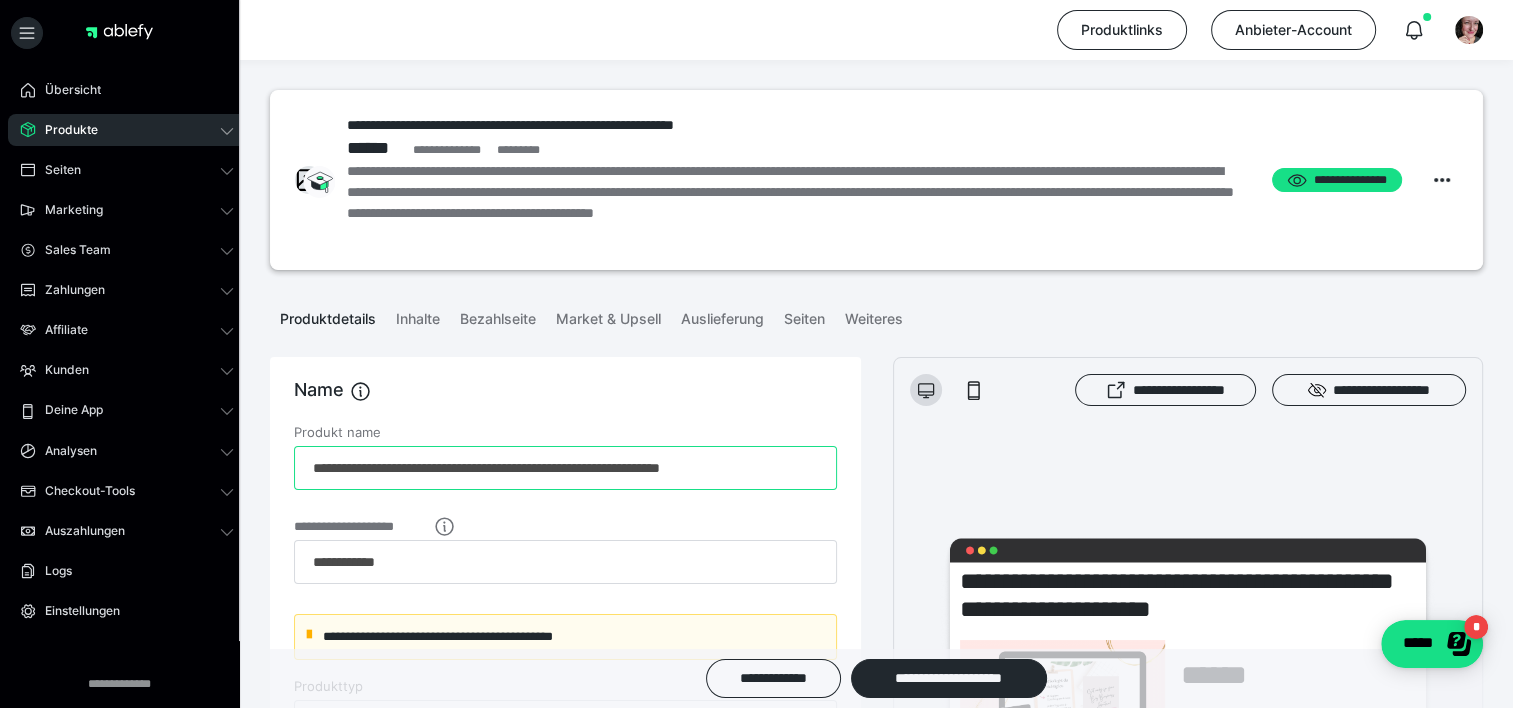 type on "**********" 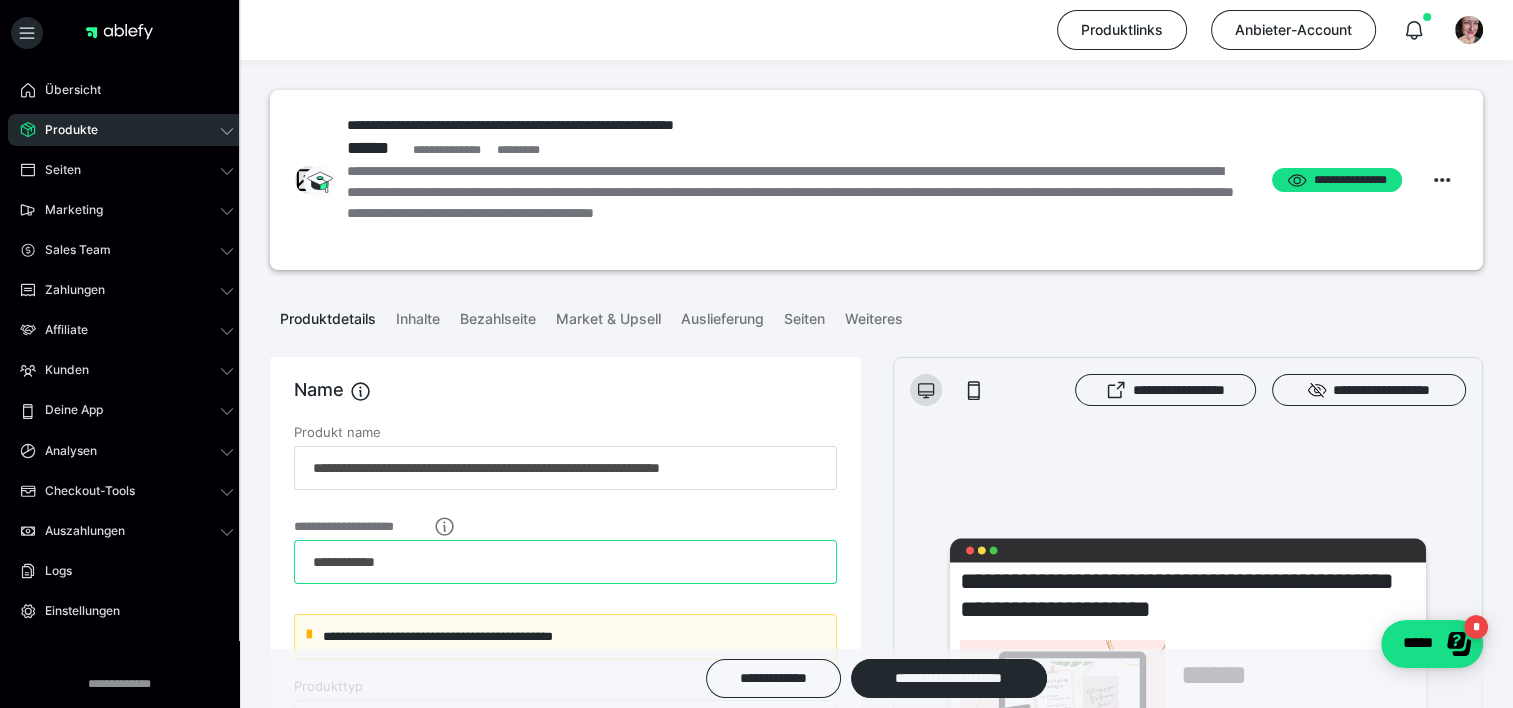 click on "**********" at bounding box center [565, 562] 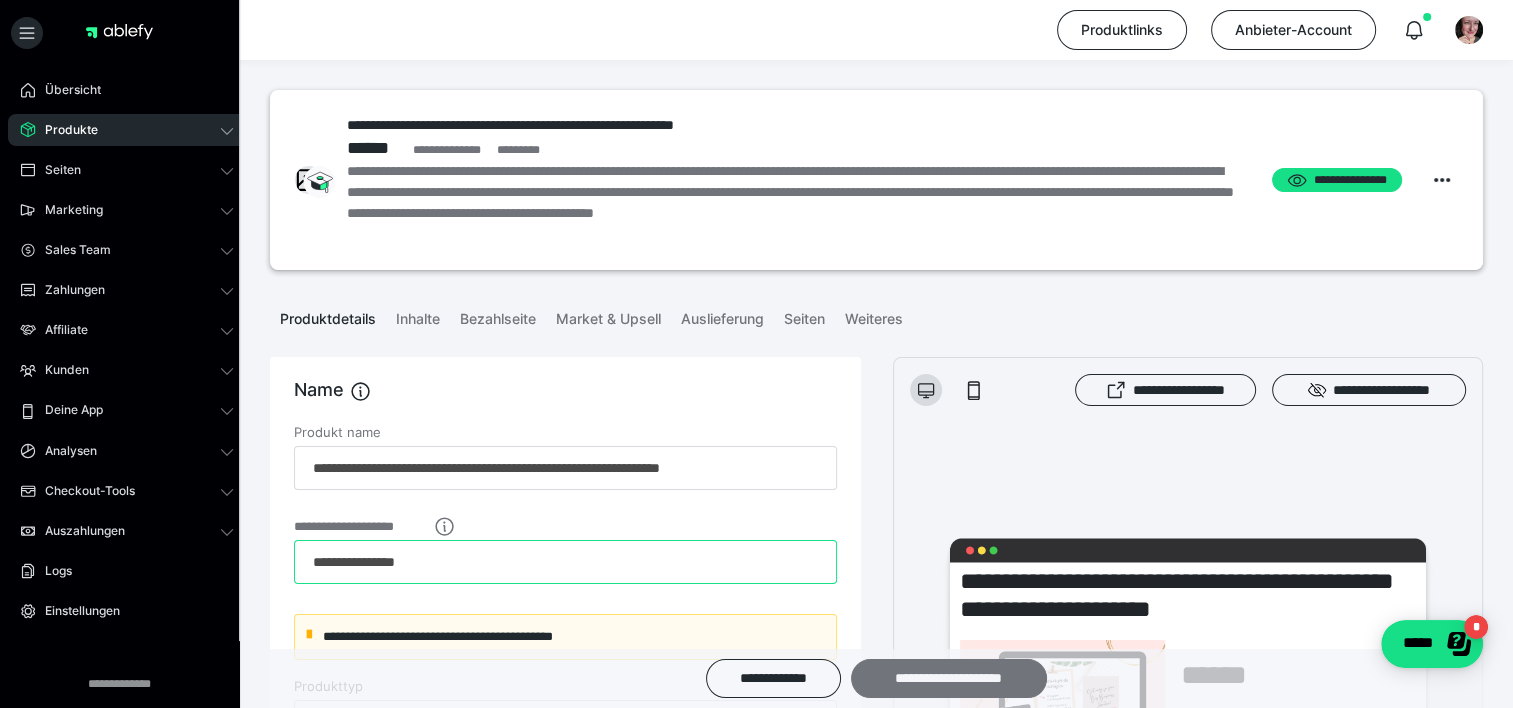 type on "**********" 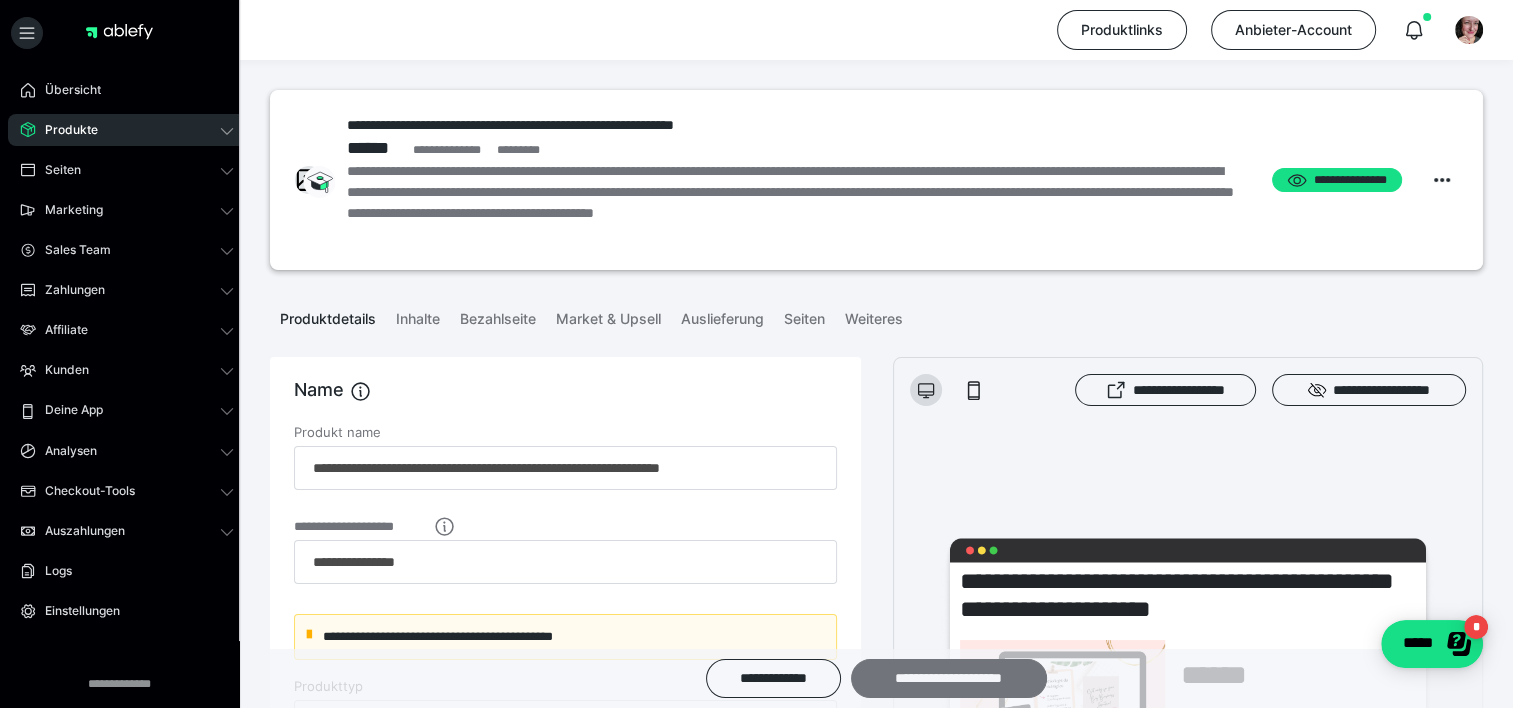click on "**********" at bounding box center (949, 678) 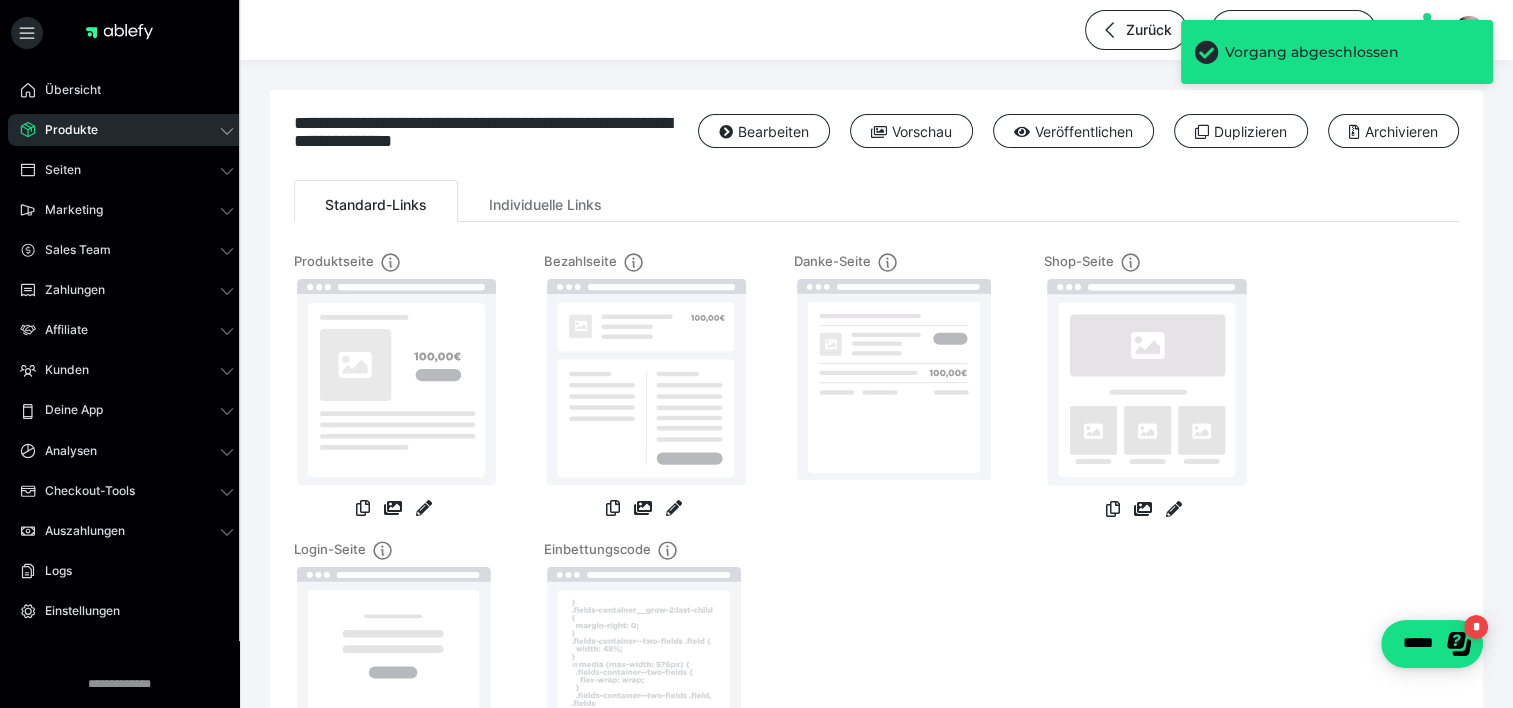 click on "Produkte" at bounding box center [127, 130] 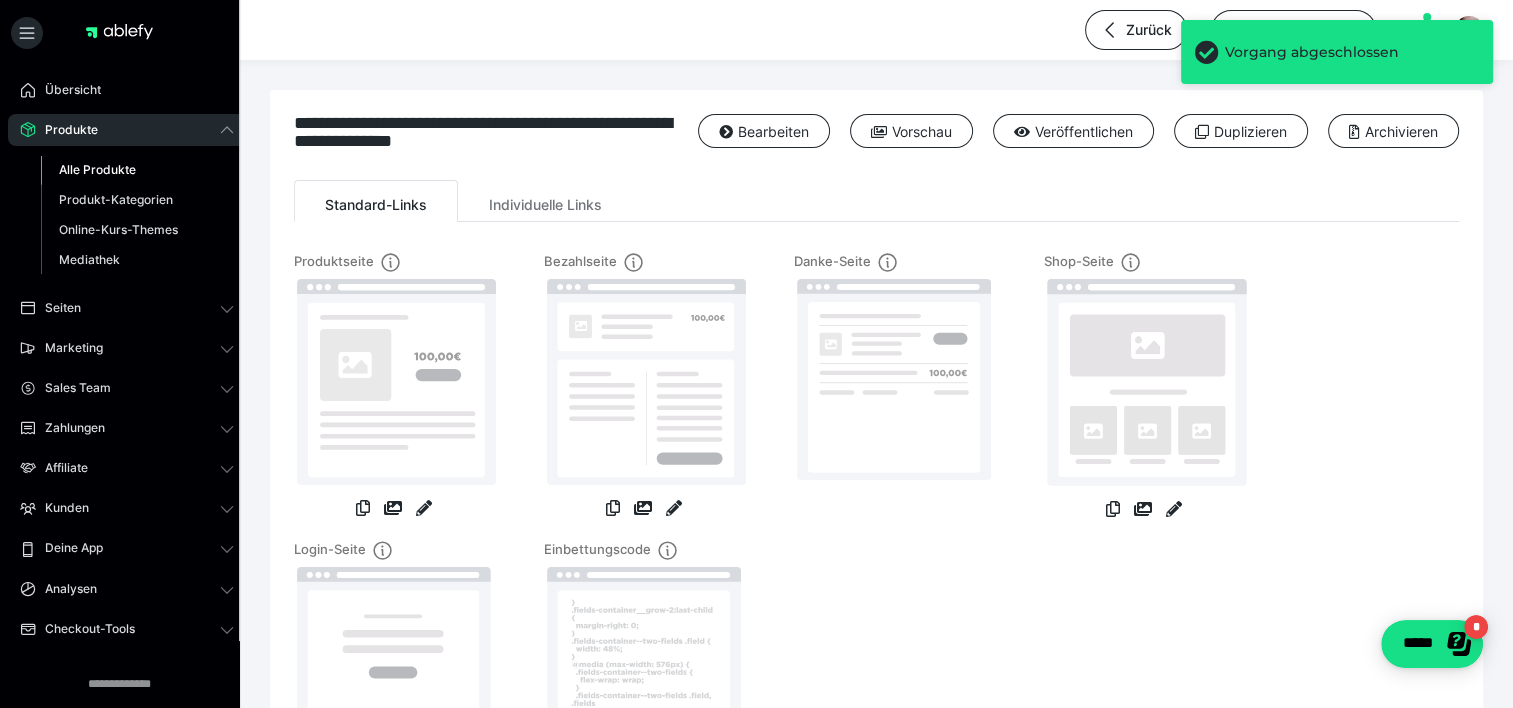 click on "Alle Produkte" at bounding box center [137, 170] 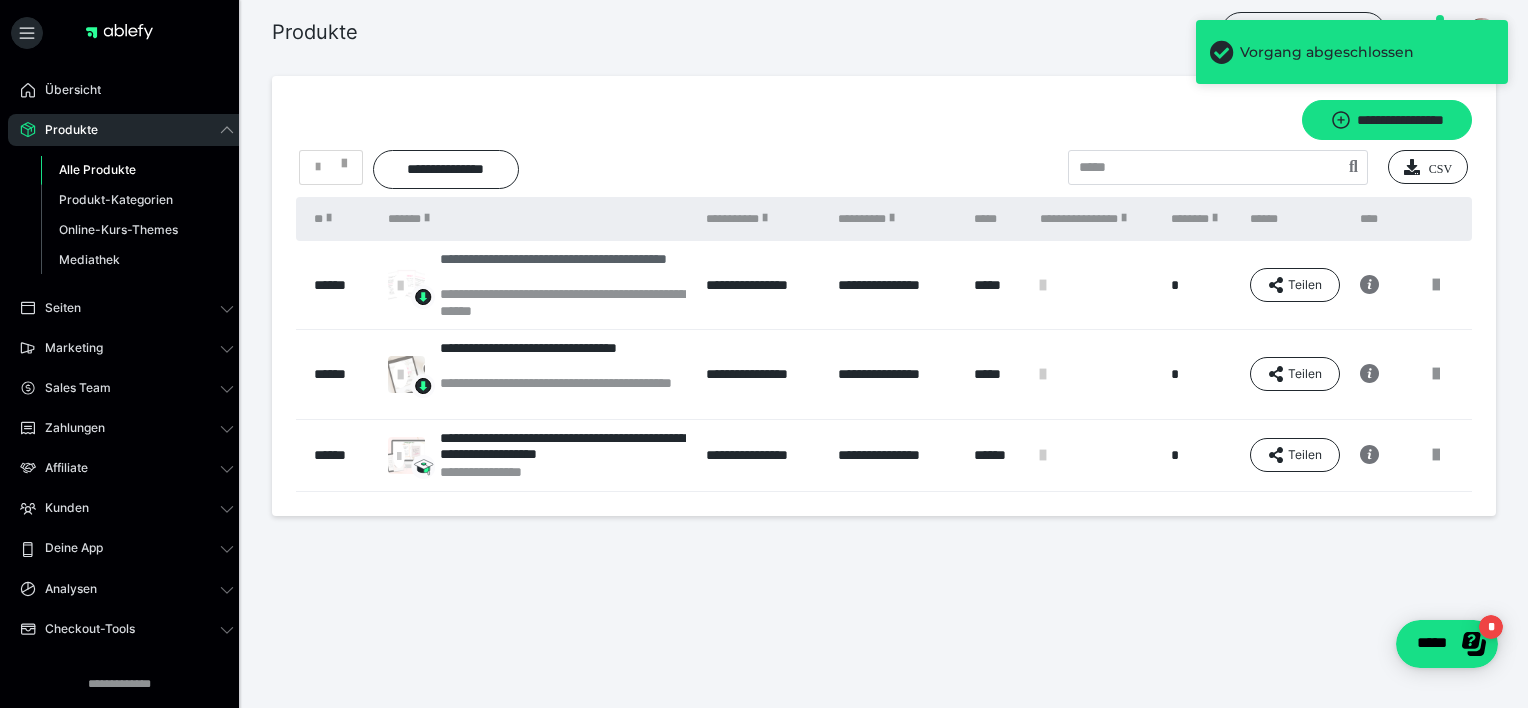 click on "**********" at bounding box center [563, 268] 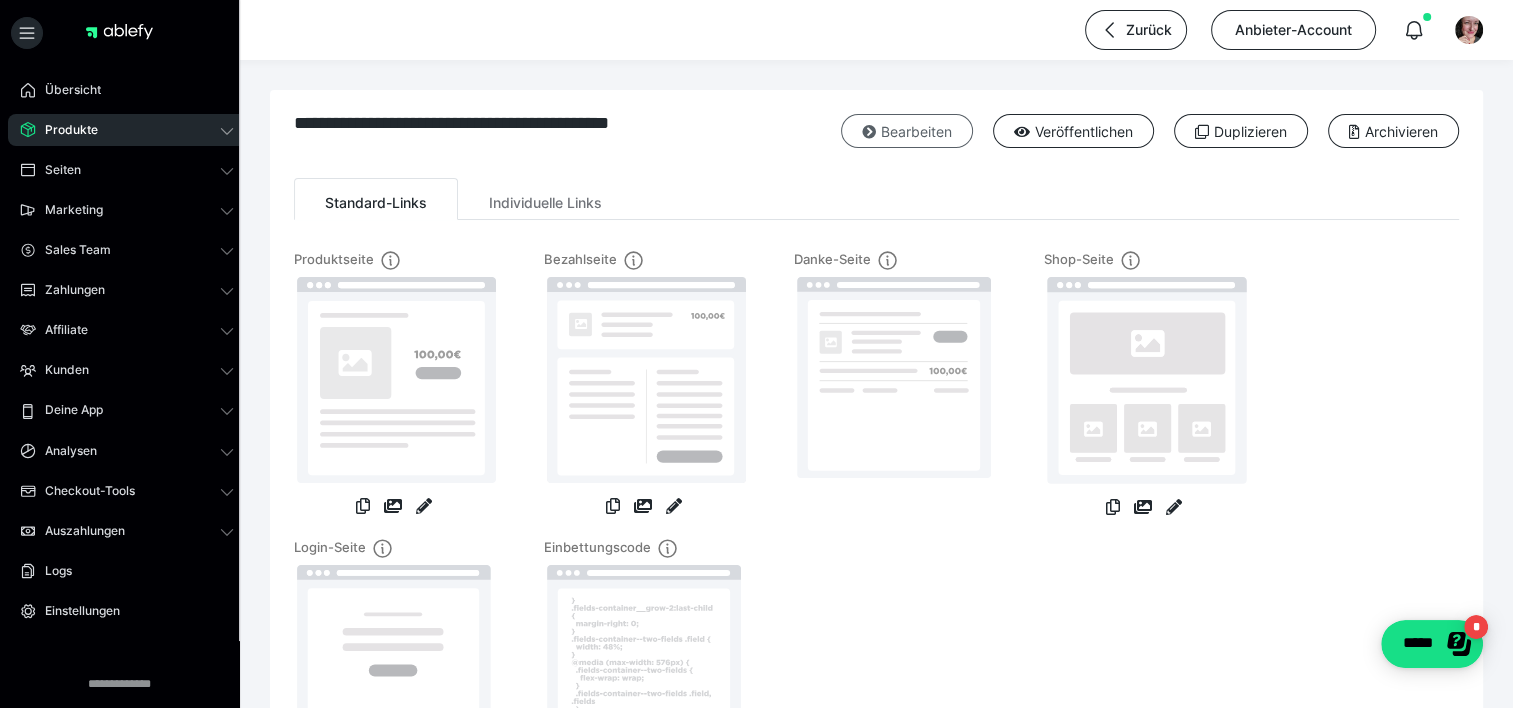 click on "Bearbeiten" at bounding box center (907, 131) 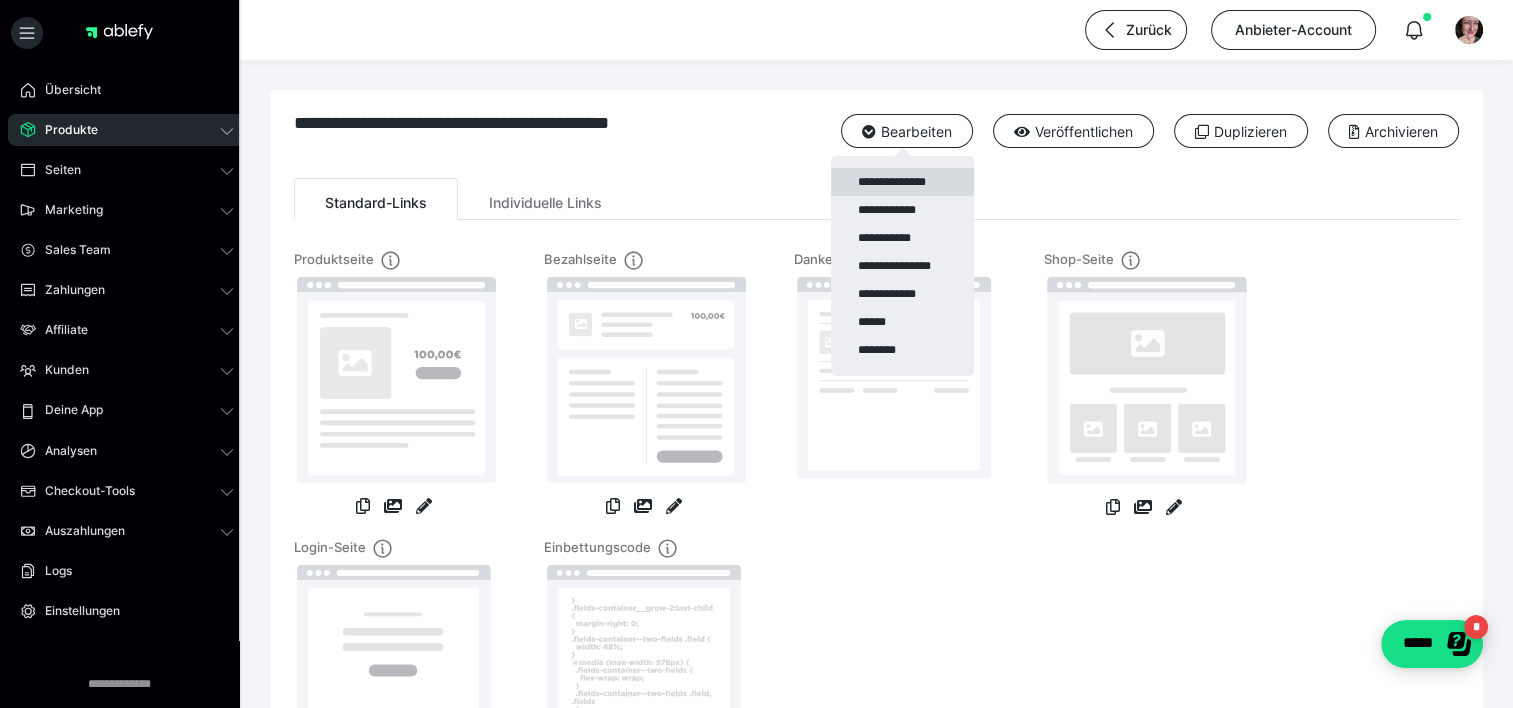 click on "**********" at bounding box center (902, 182) 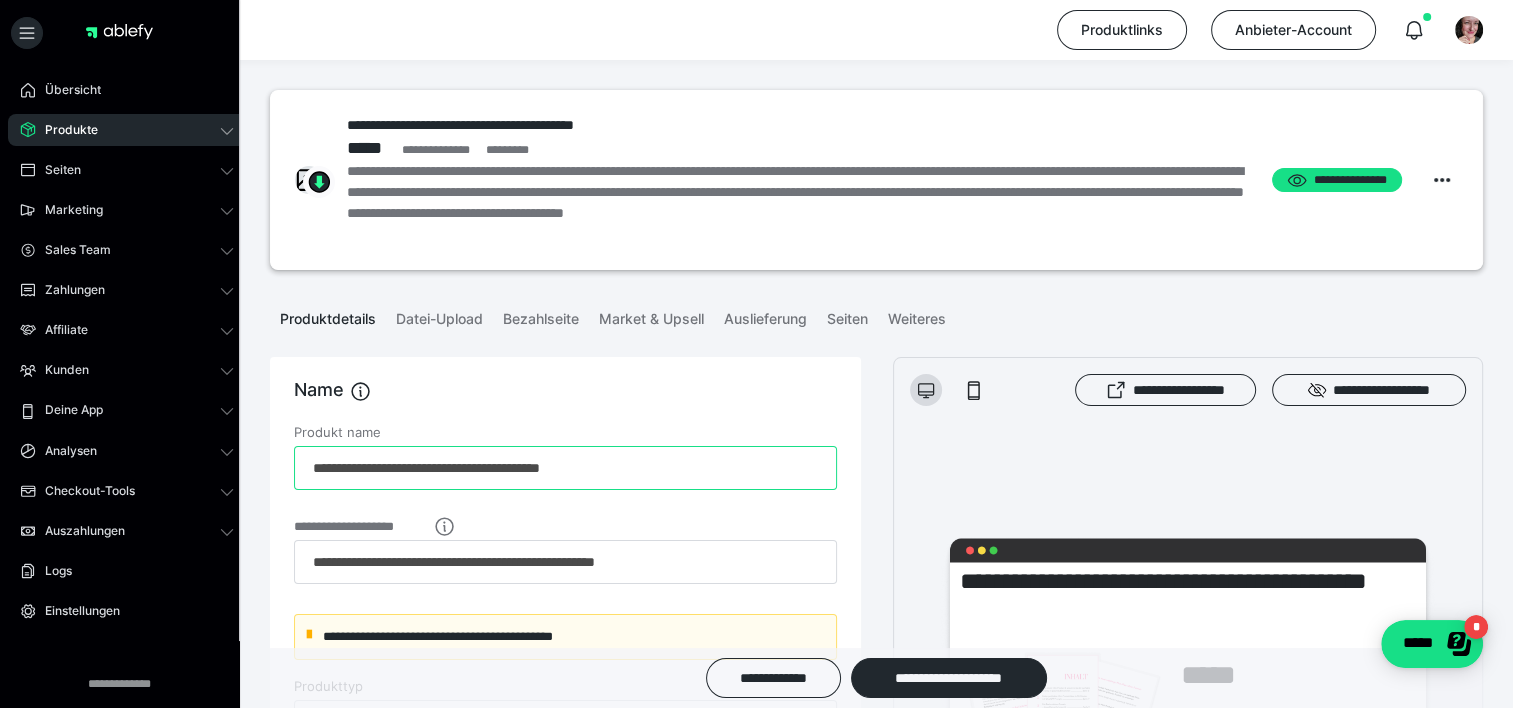 drag, startPoint x: 633, startPoint y: 462, endPoint x: 0, endPoint y: 387, distance: 637.4277 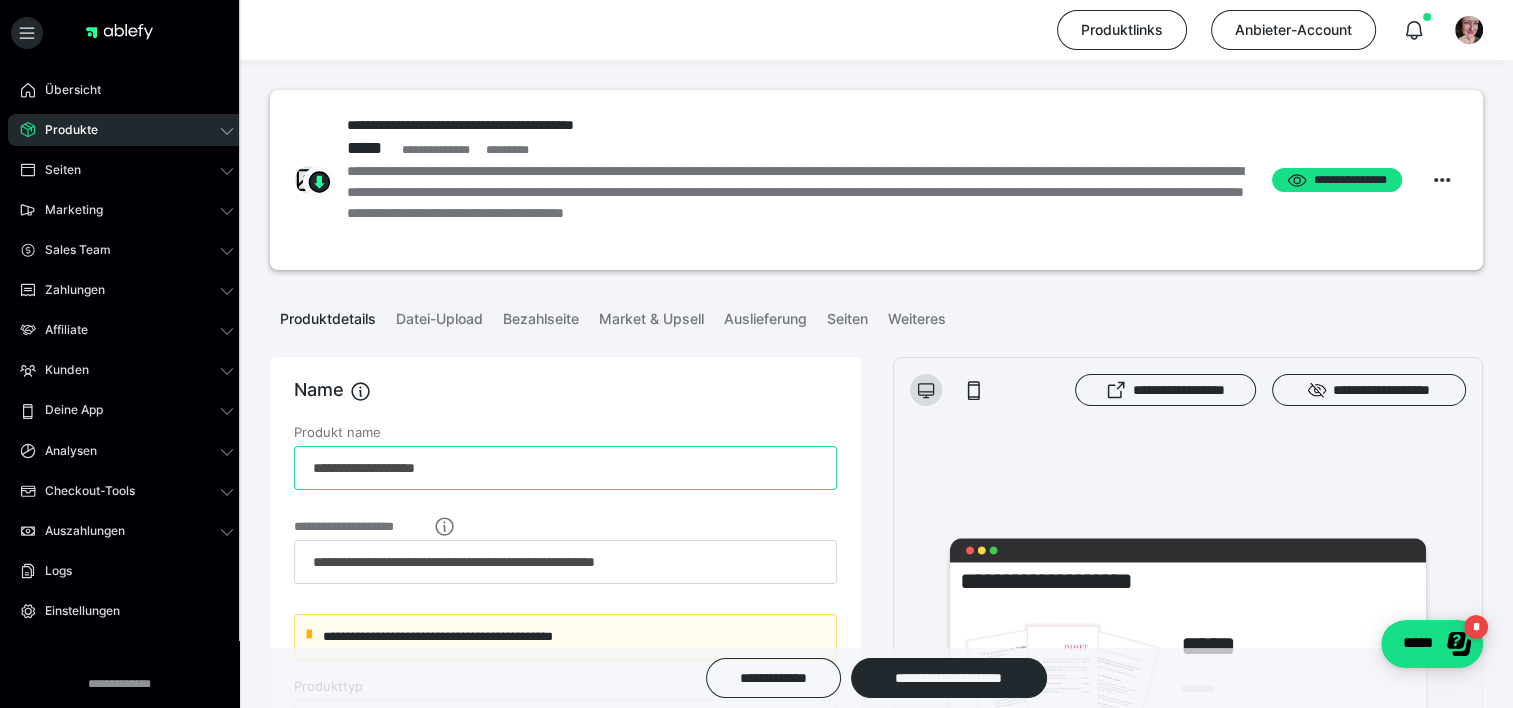 paste on "**********" 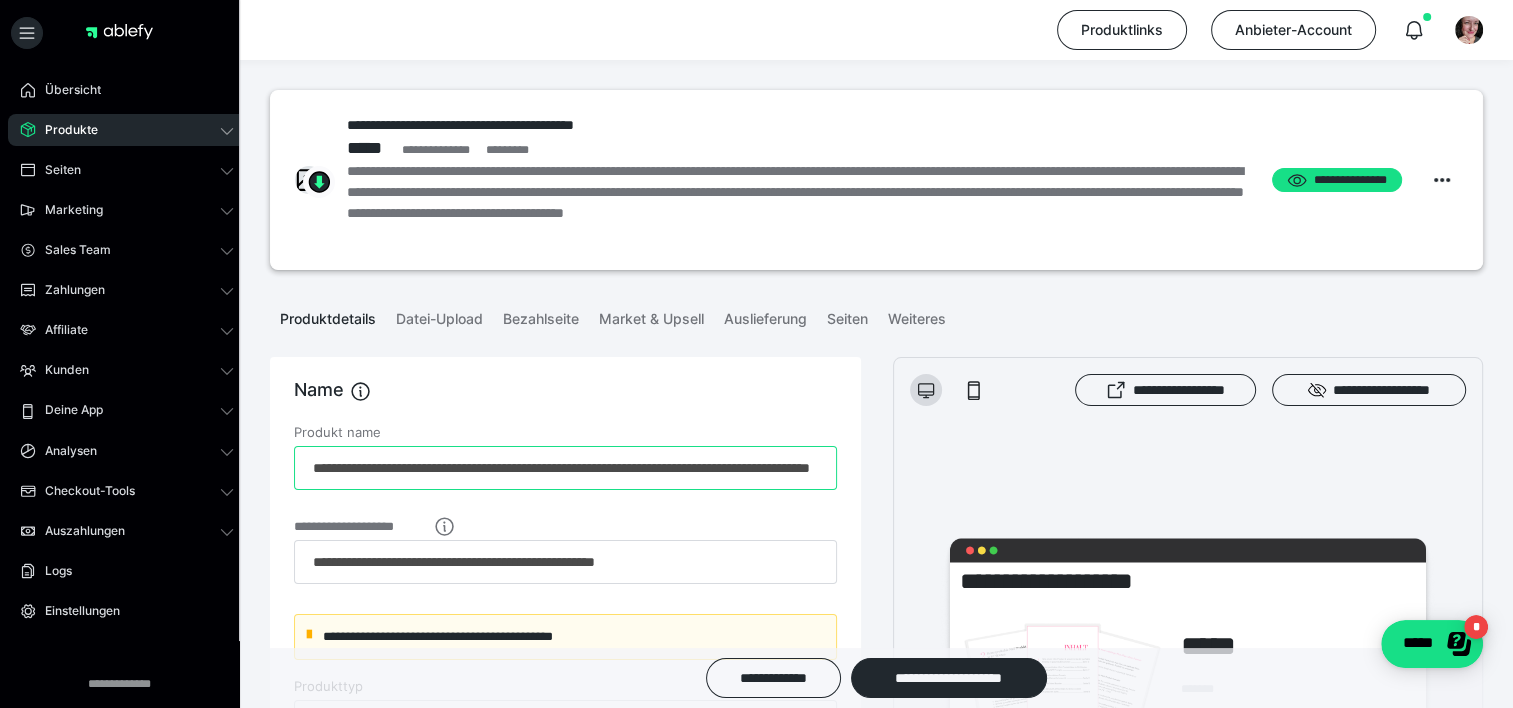 scroll, scrollTop: 0, scrollLeft: 146, axis: horizontal 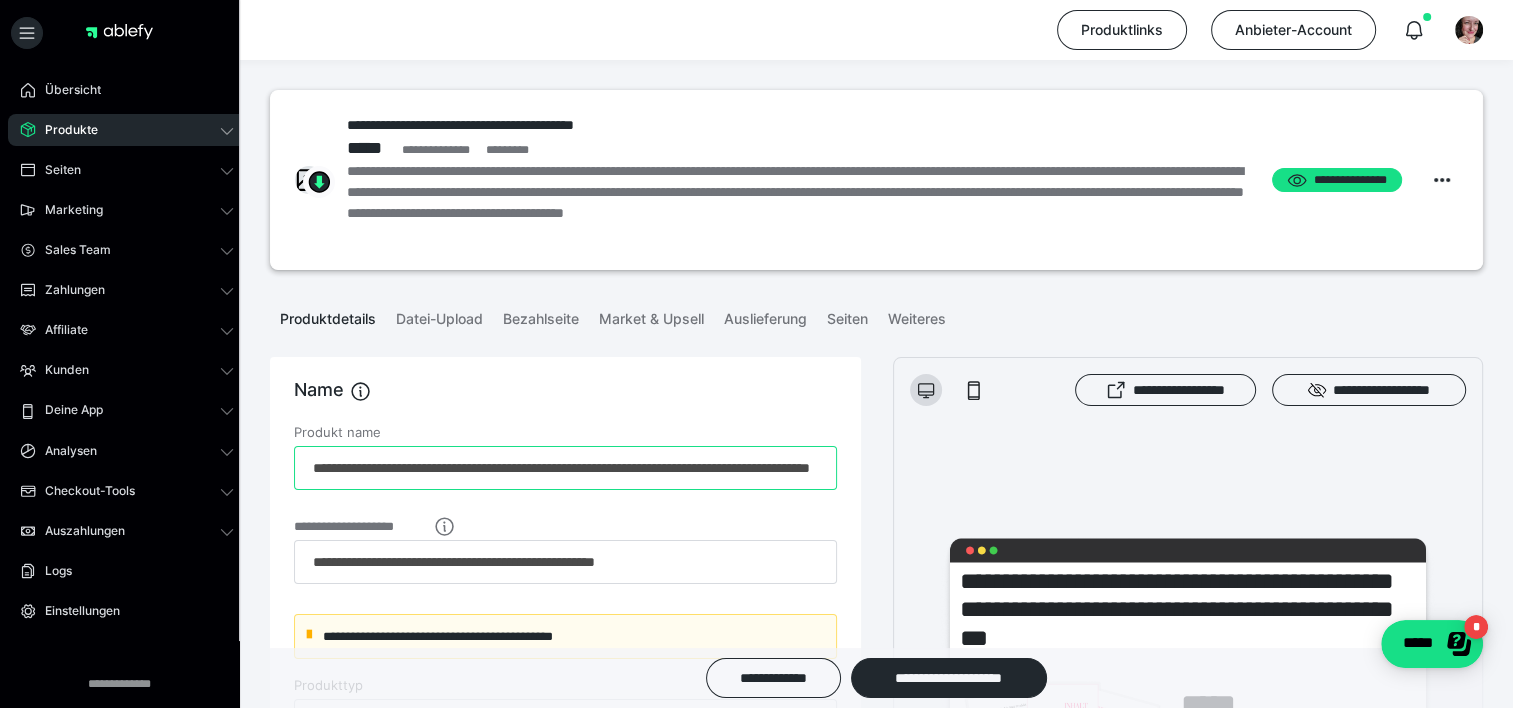 drag, startPoint x: 452, startPoint y: 467, endPoint x: 992, endPoint y: 497, distance: 540.8327 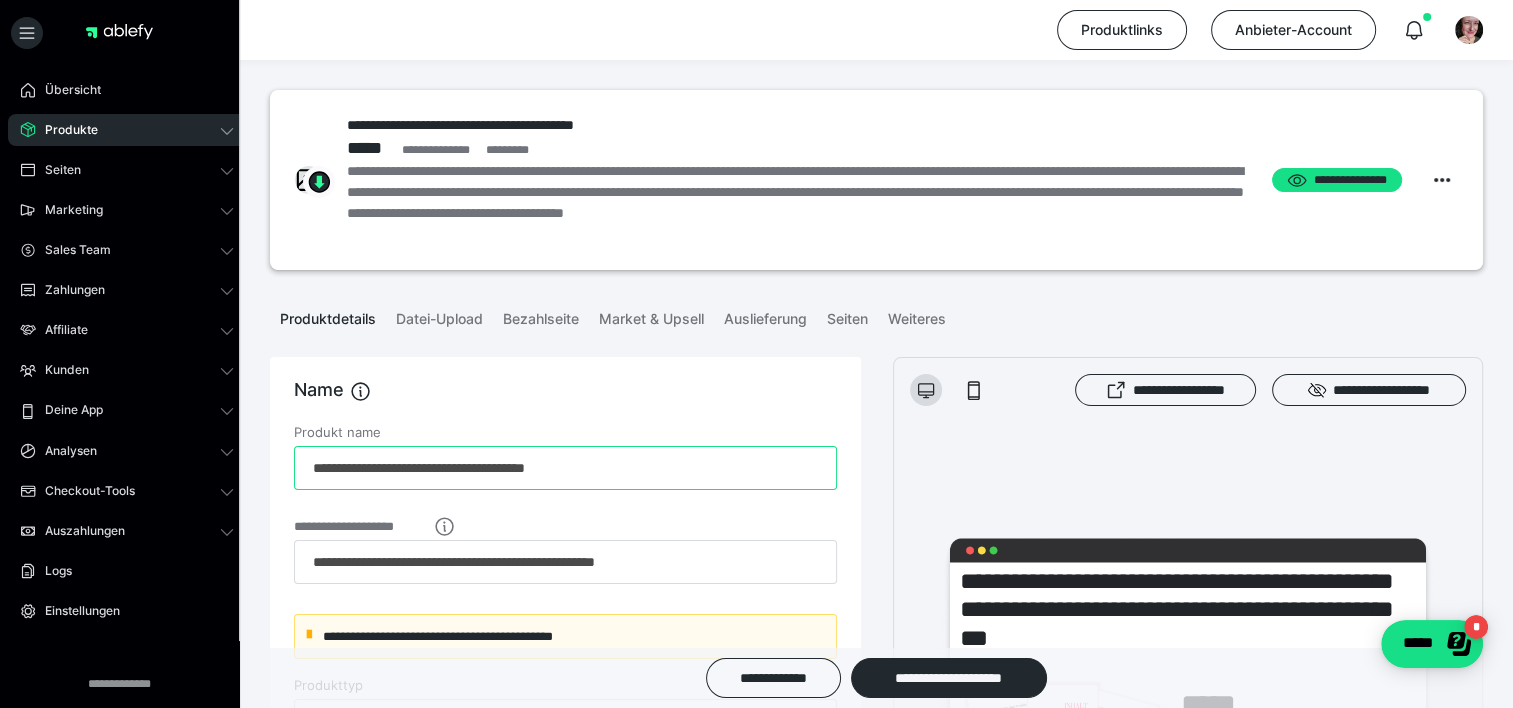 scroll, scrollTop: 0, scrollLeft: 0, axis: both 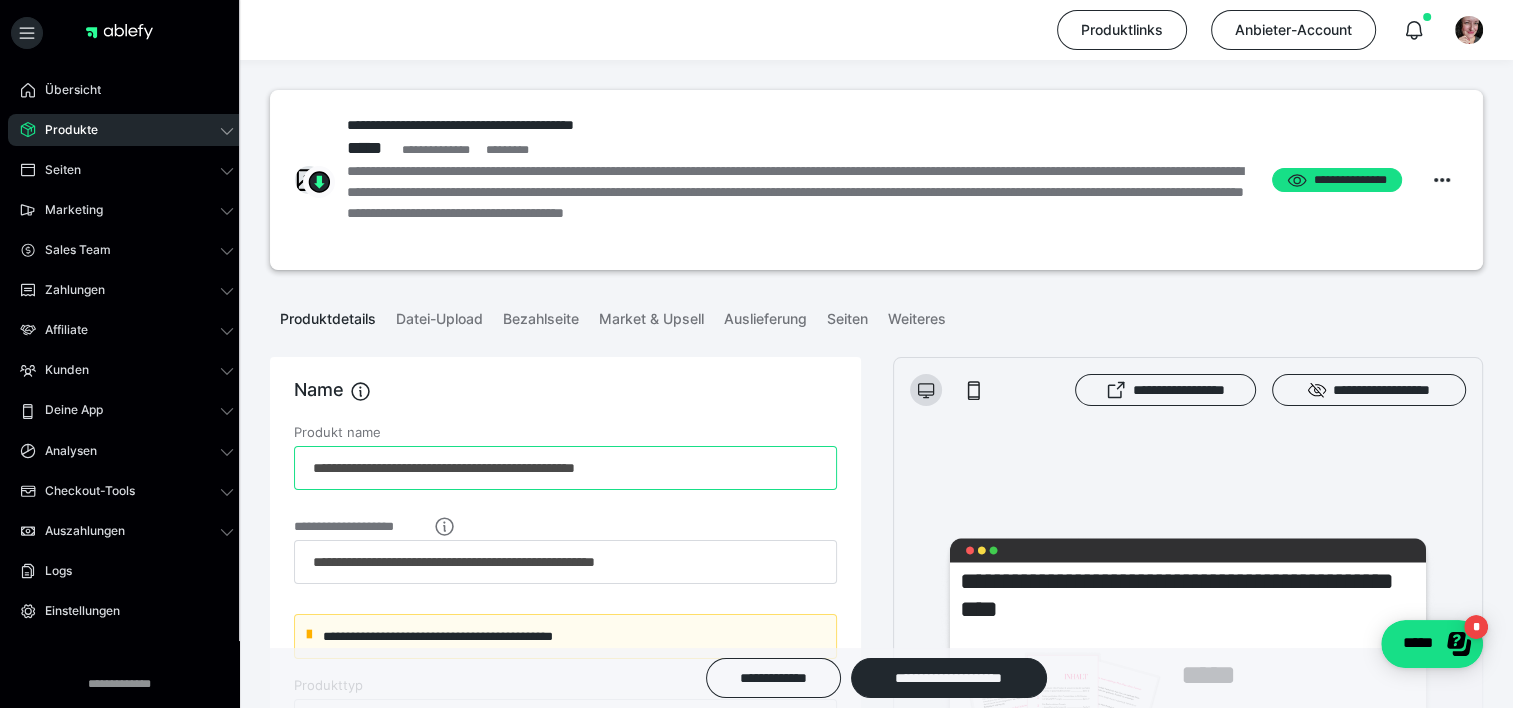 type on "**********" 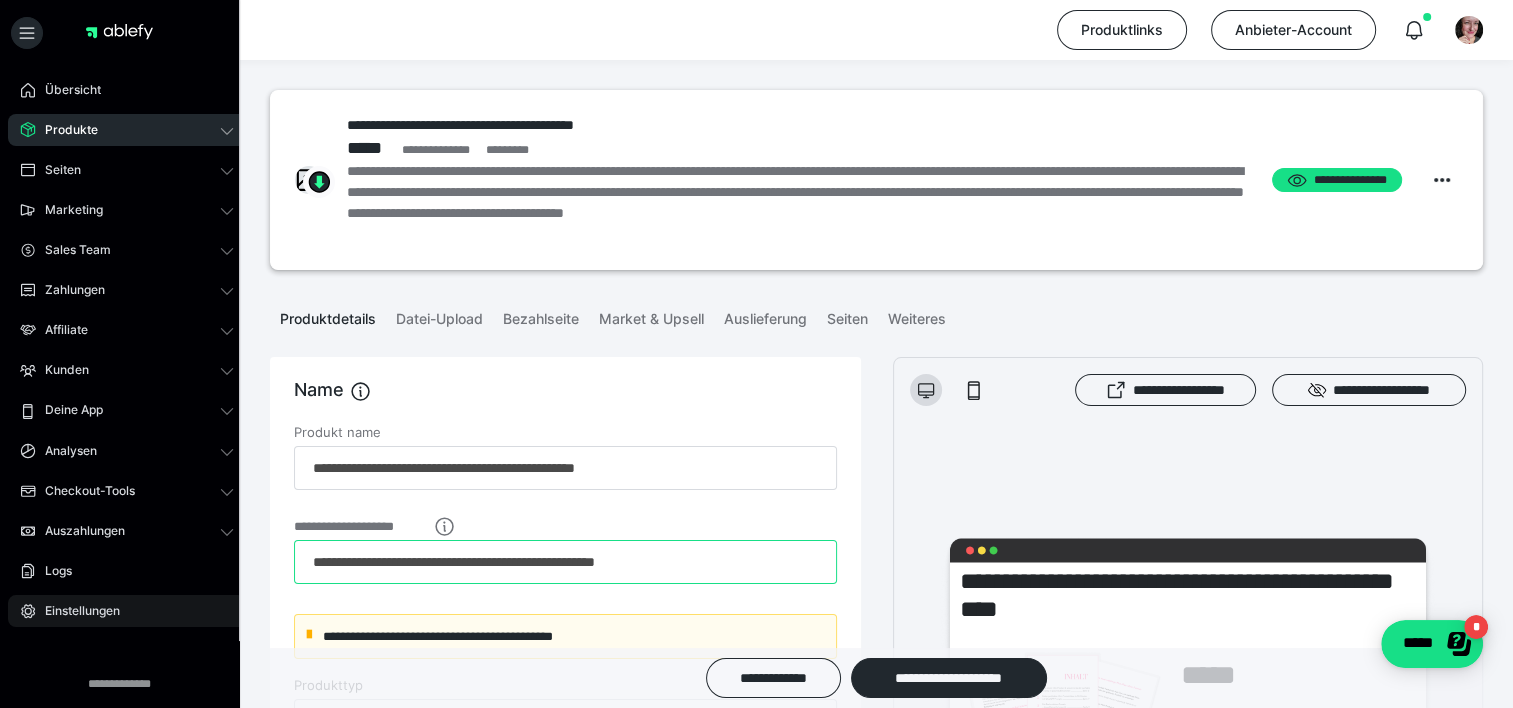 drag, startPoint x: 740, startPoint y: 552, endPoint x: 152, endPoint y: 604, distance: 590.29486 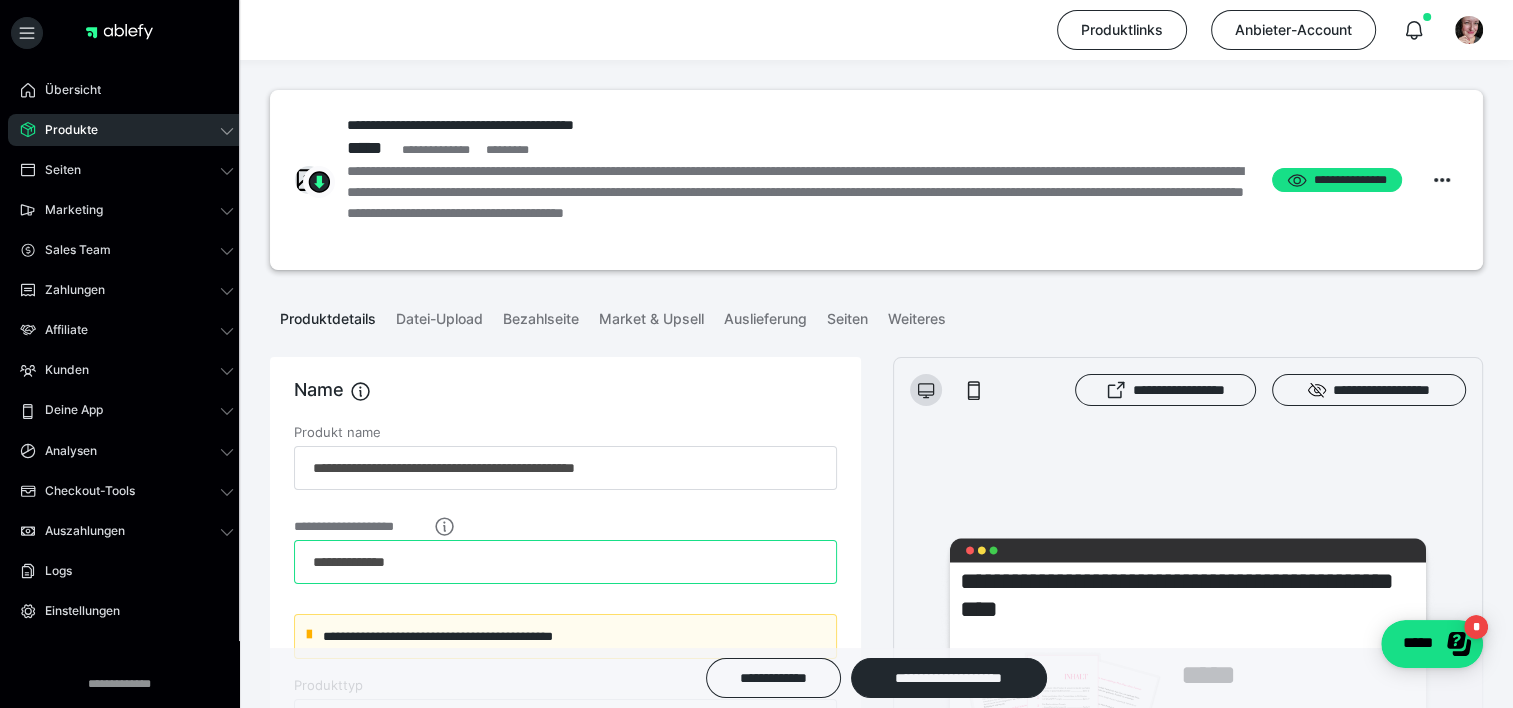click on "**********" at bounding box center (565, 562) 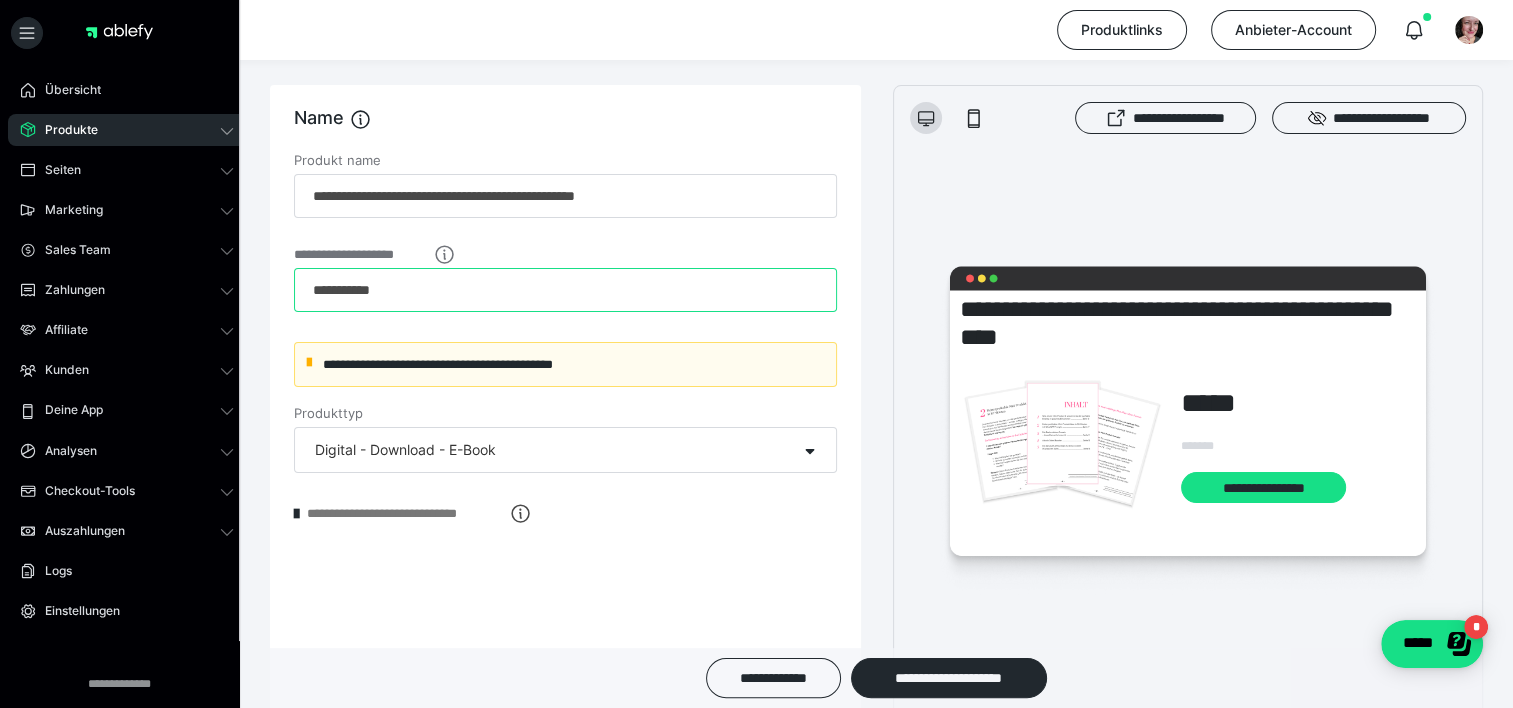 scroll, scrollTop: 284, scrollLeft: 0, axis: vertical 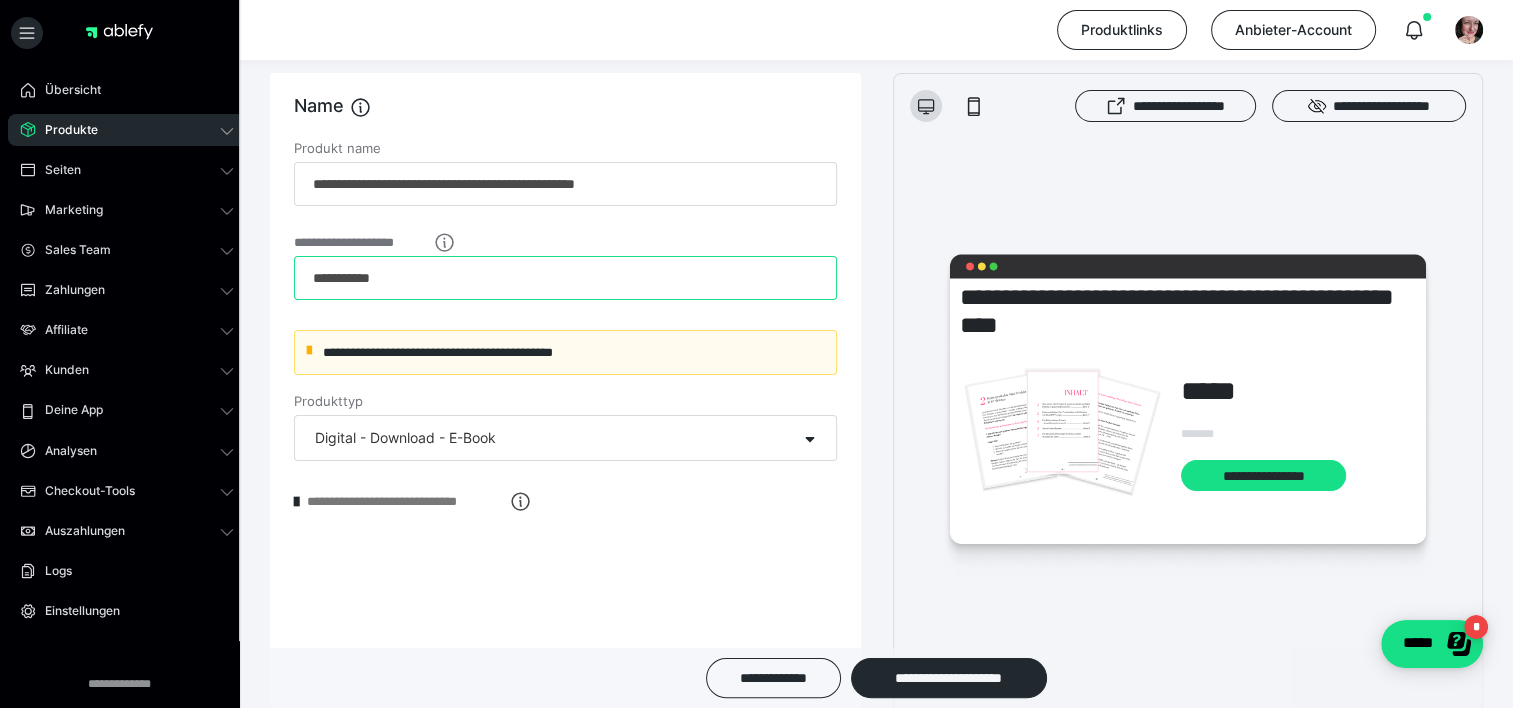 type on "**********" 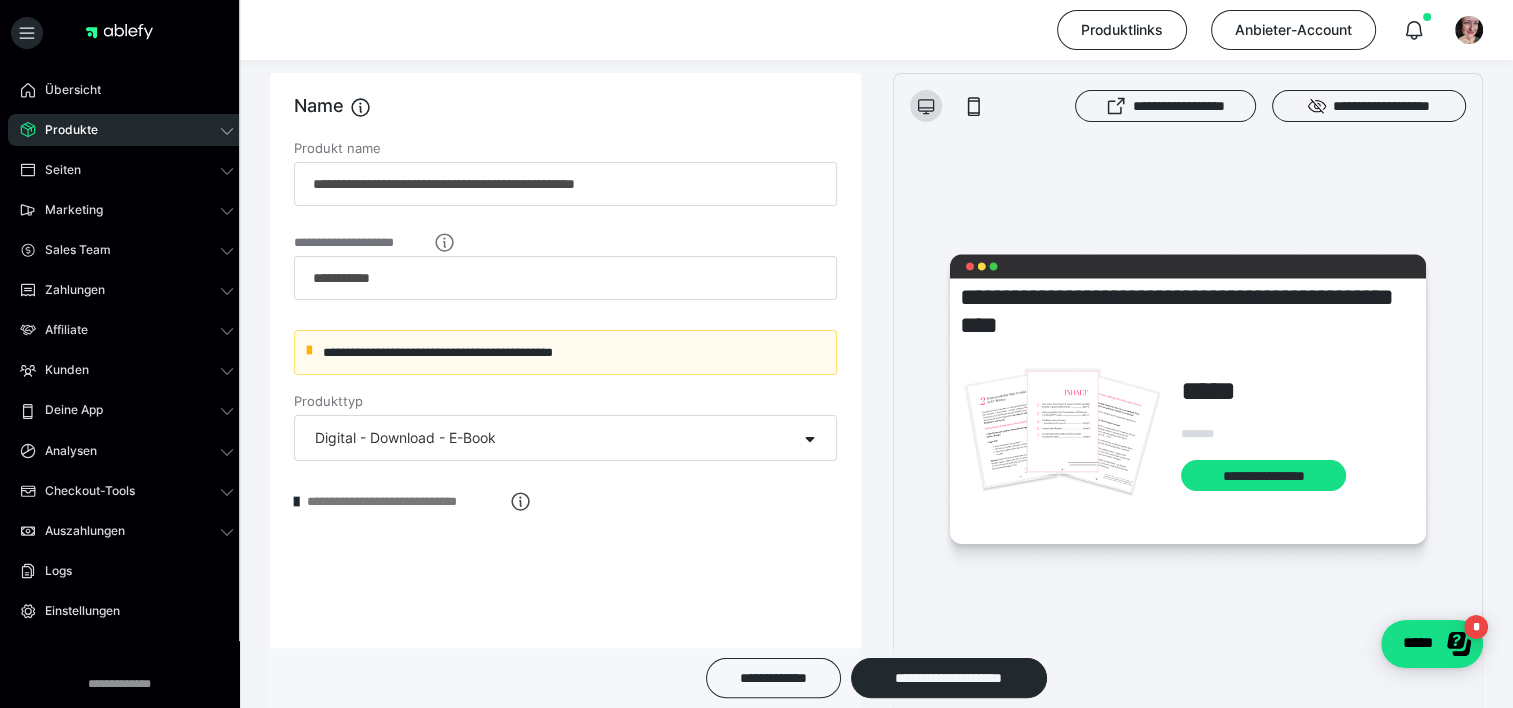 click on "Digital - Download - E-Book" at bounding box center [405, 438] 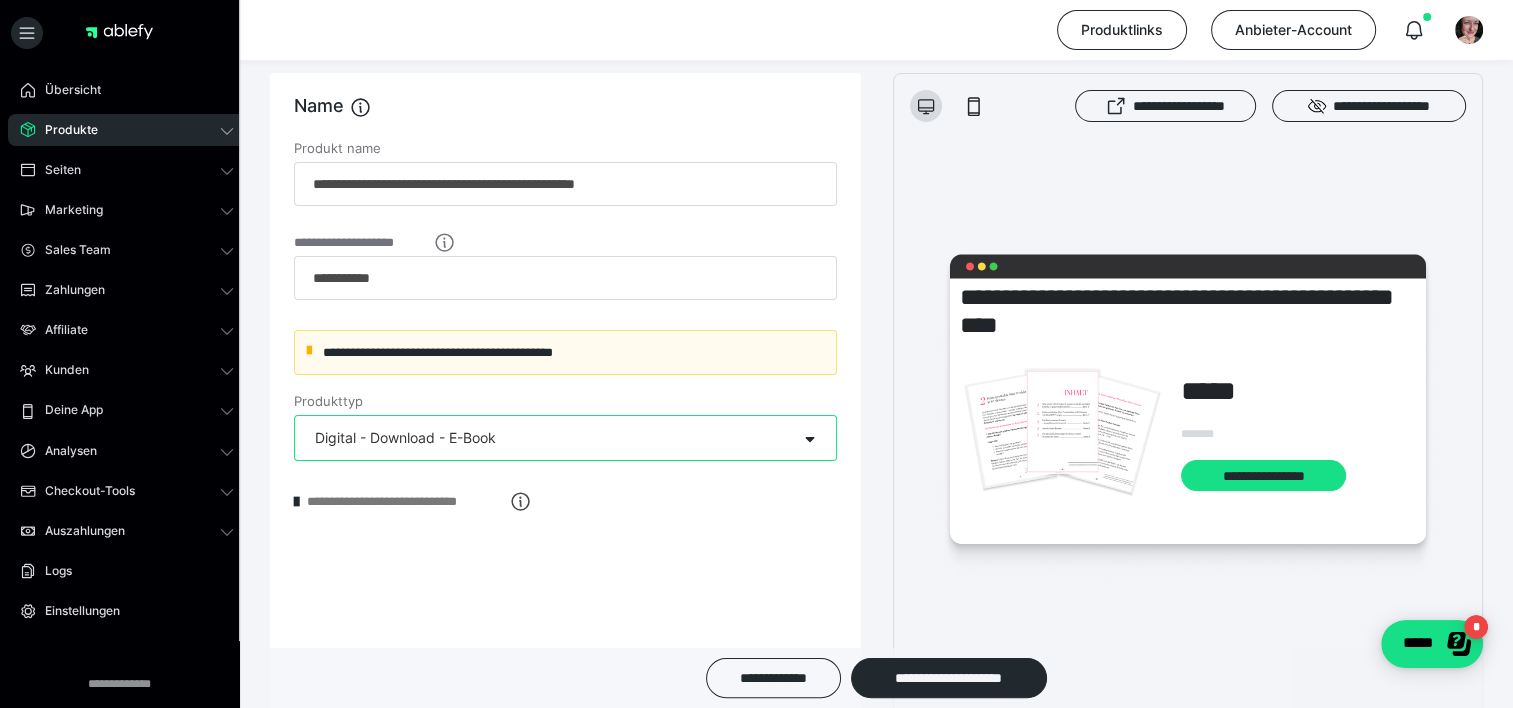 click on "Digital - Download - E-Book" at bounding box center (405, 438) 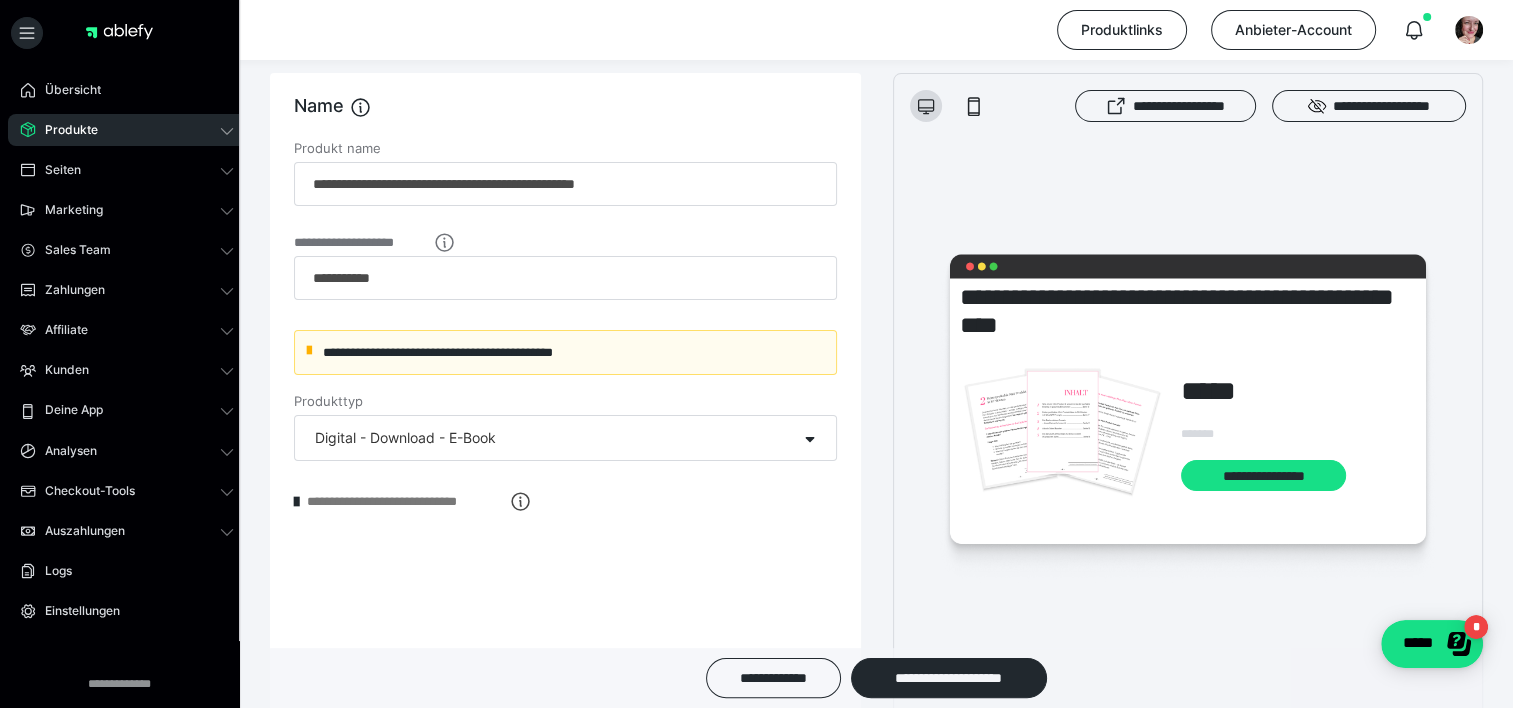 click on "**********" at bounding box center [405, 501] 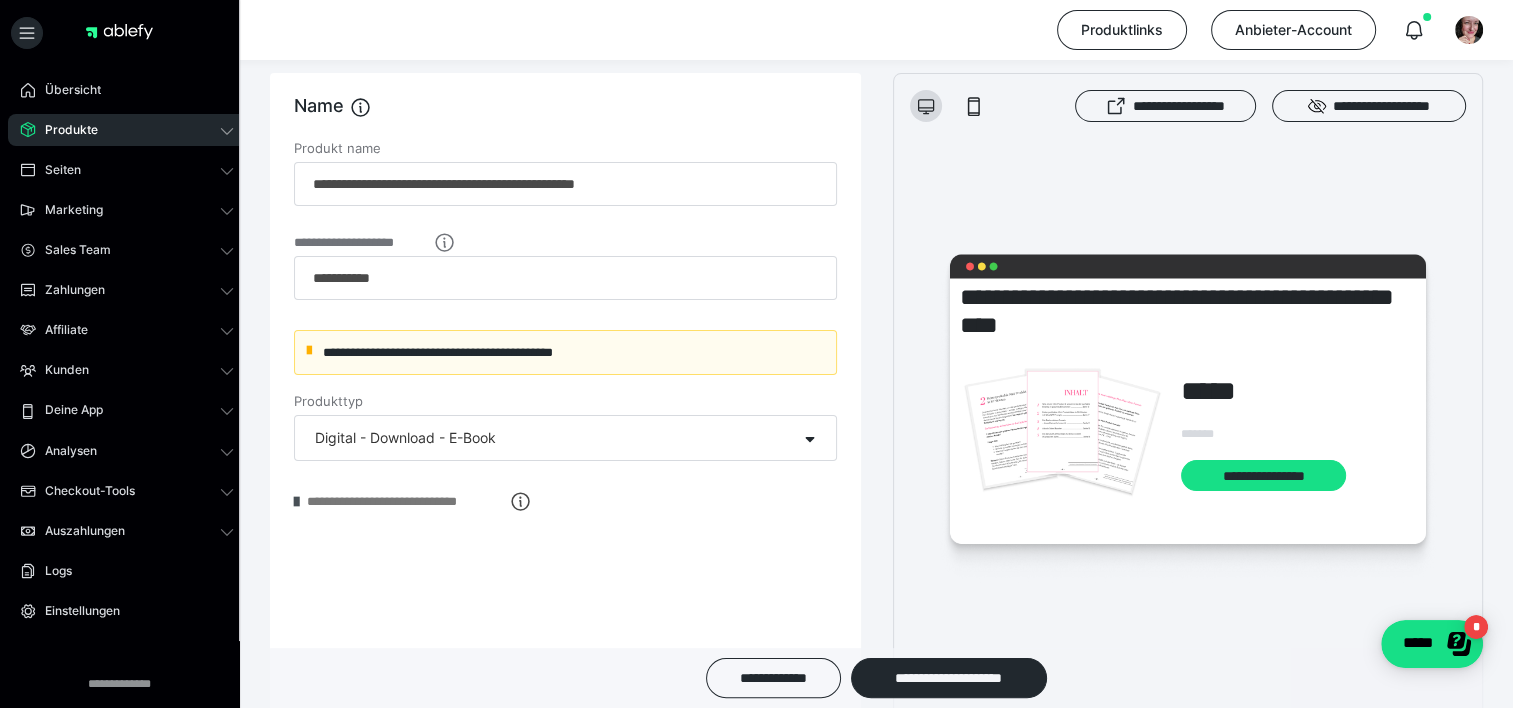 click at bounding box center (296, 502) 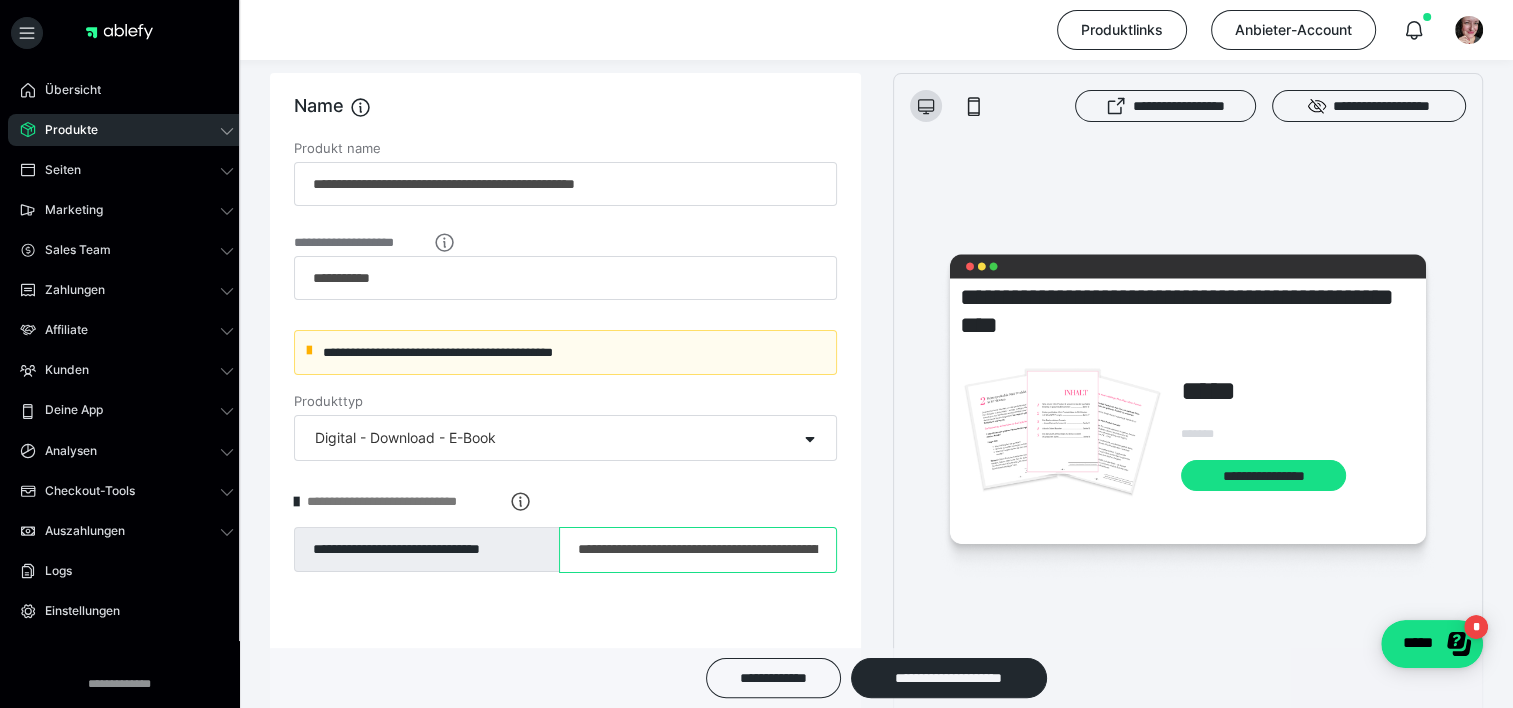 scroll, scrollTop: 0, scrollLeft: 163, axis: horizontal 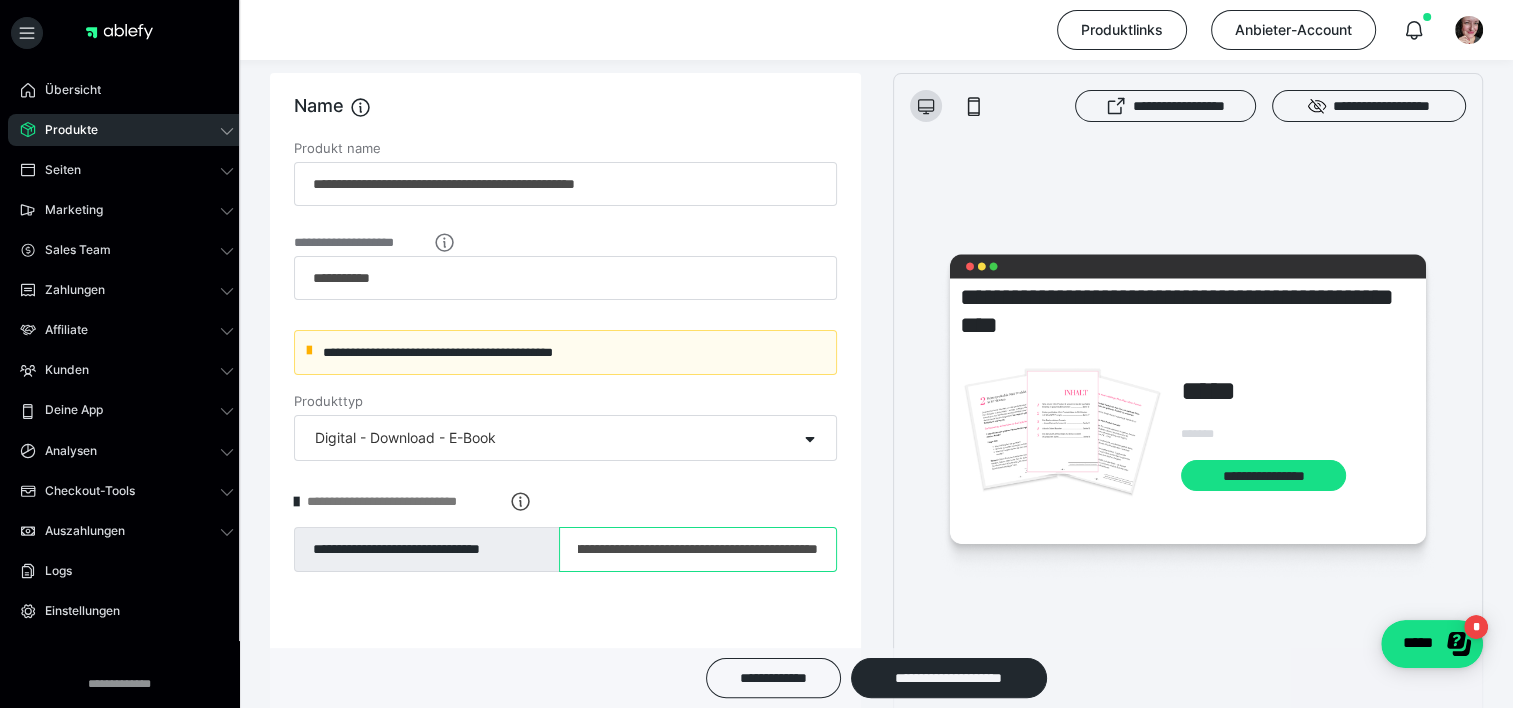 drag, startPoint x: 572, startPoint y: 545, endPoint x: 1222, endPoint y: 567, distance: 650.3722 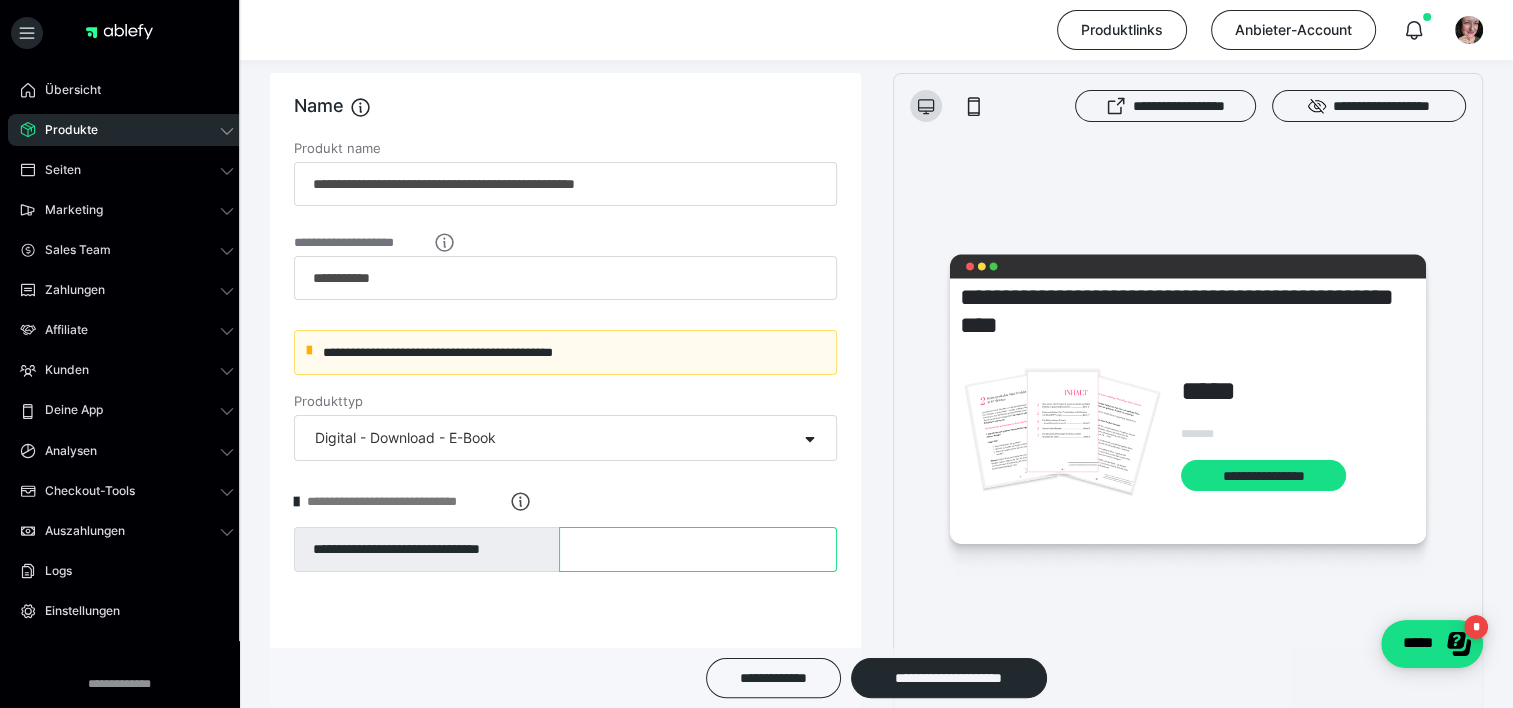 scroll, scrollTop: 0, scrollLeft: 0, axis: both 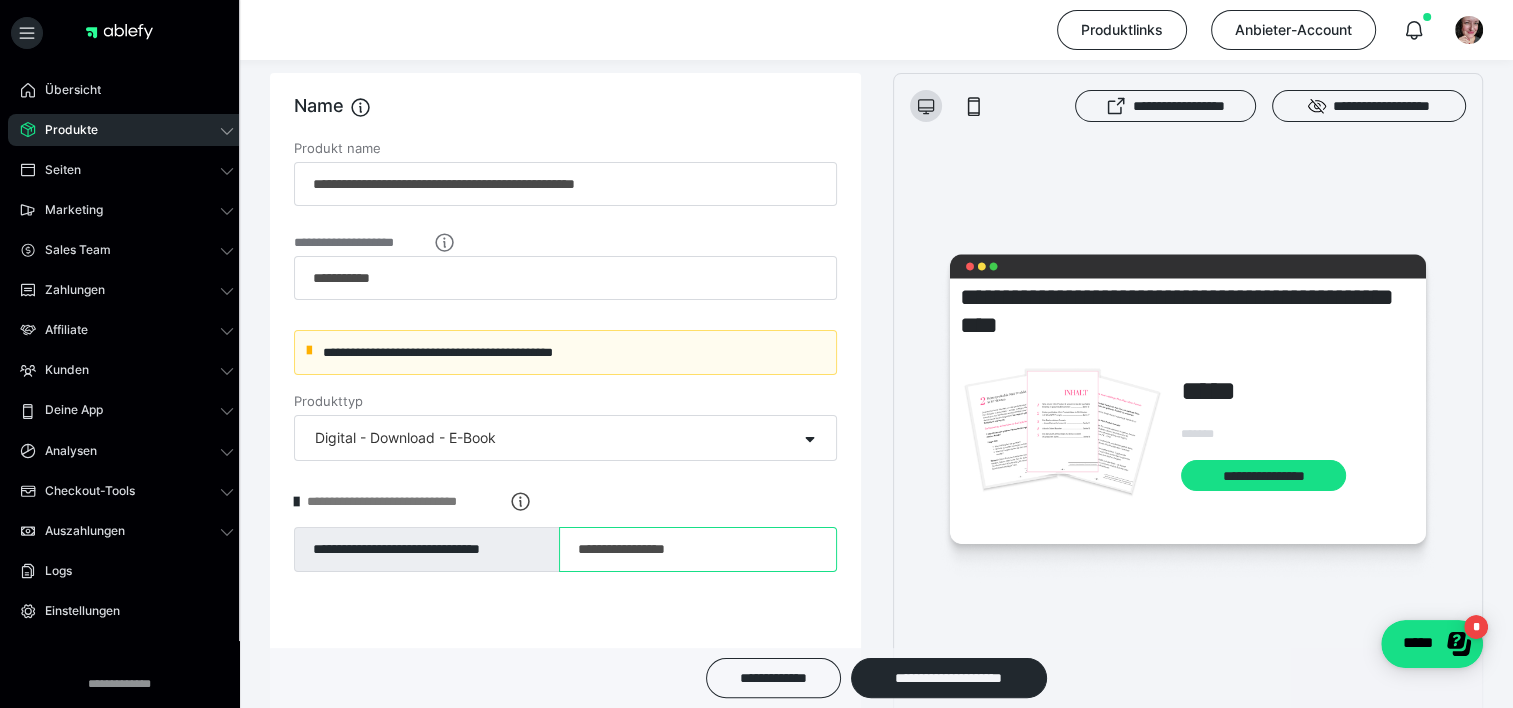type on "**********" 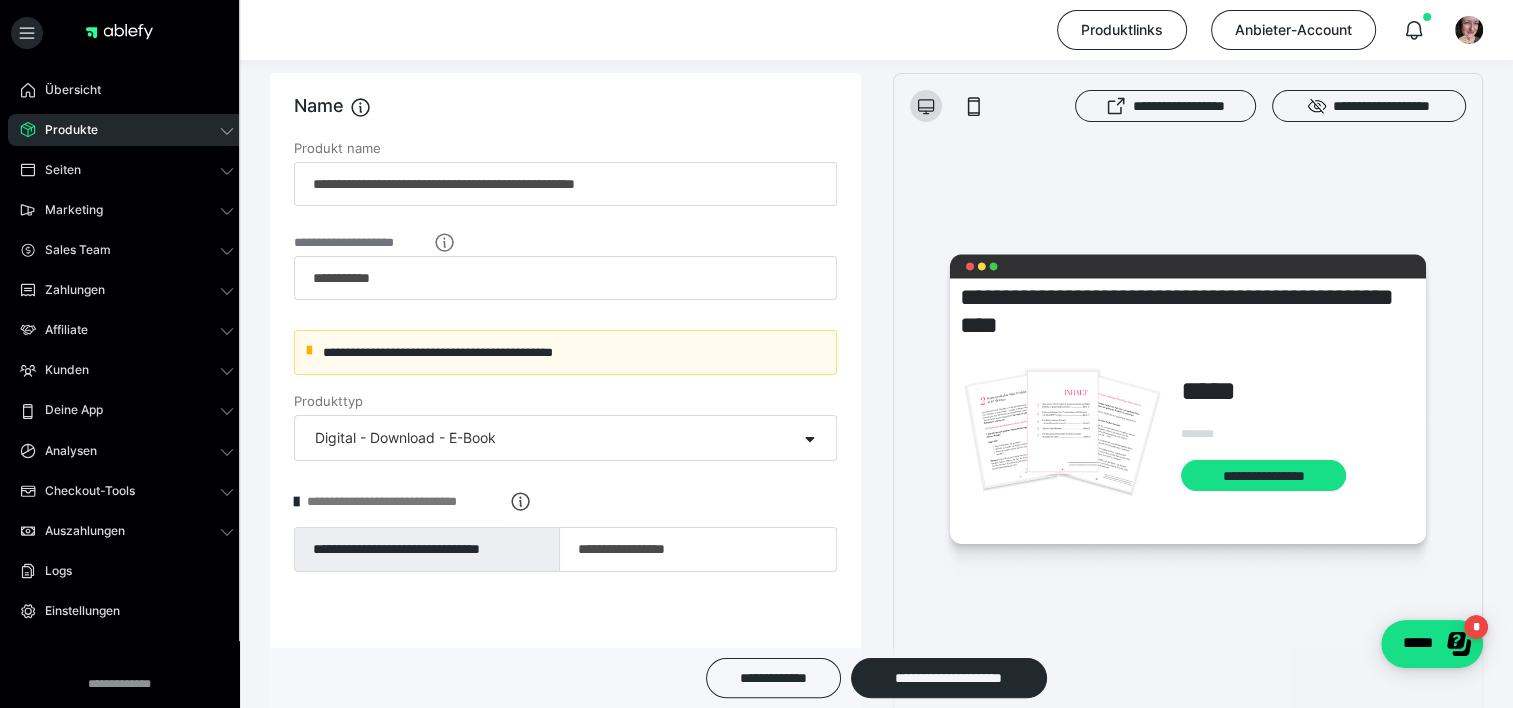 click at bounding box center [296, 502] 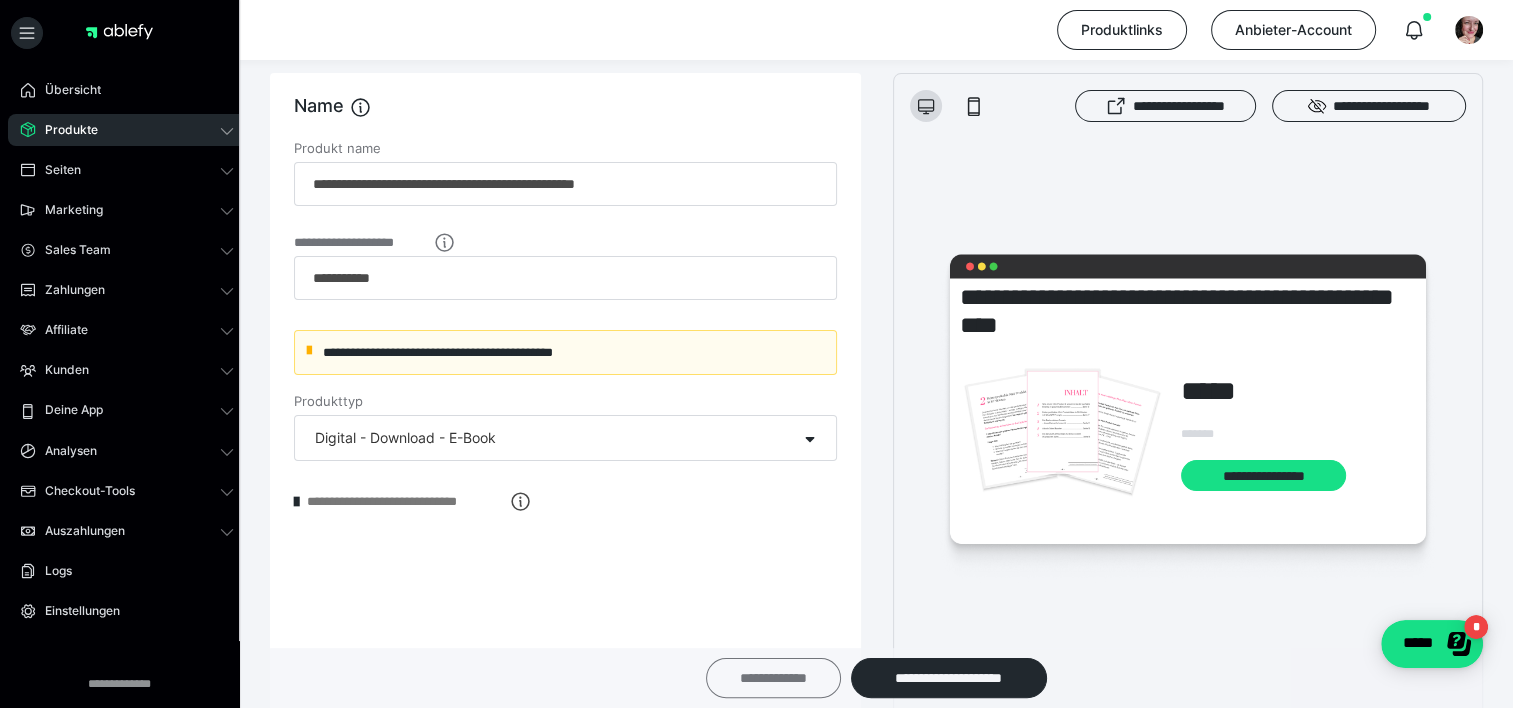 click on "**********" at bounding box center [773, 678] 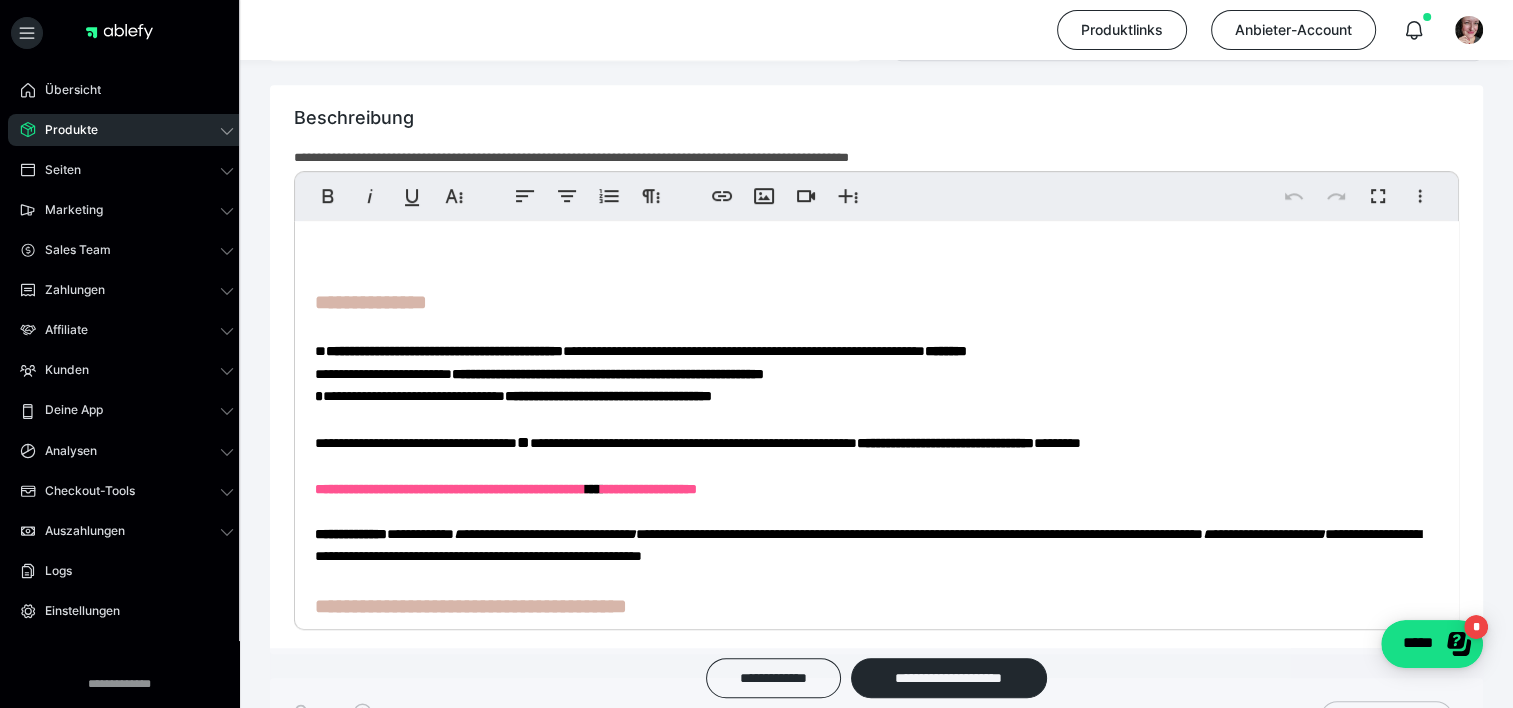 scroll, scrollTop: 1033, scrollLeft: 0, axis: vertical 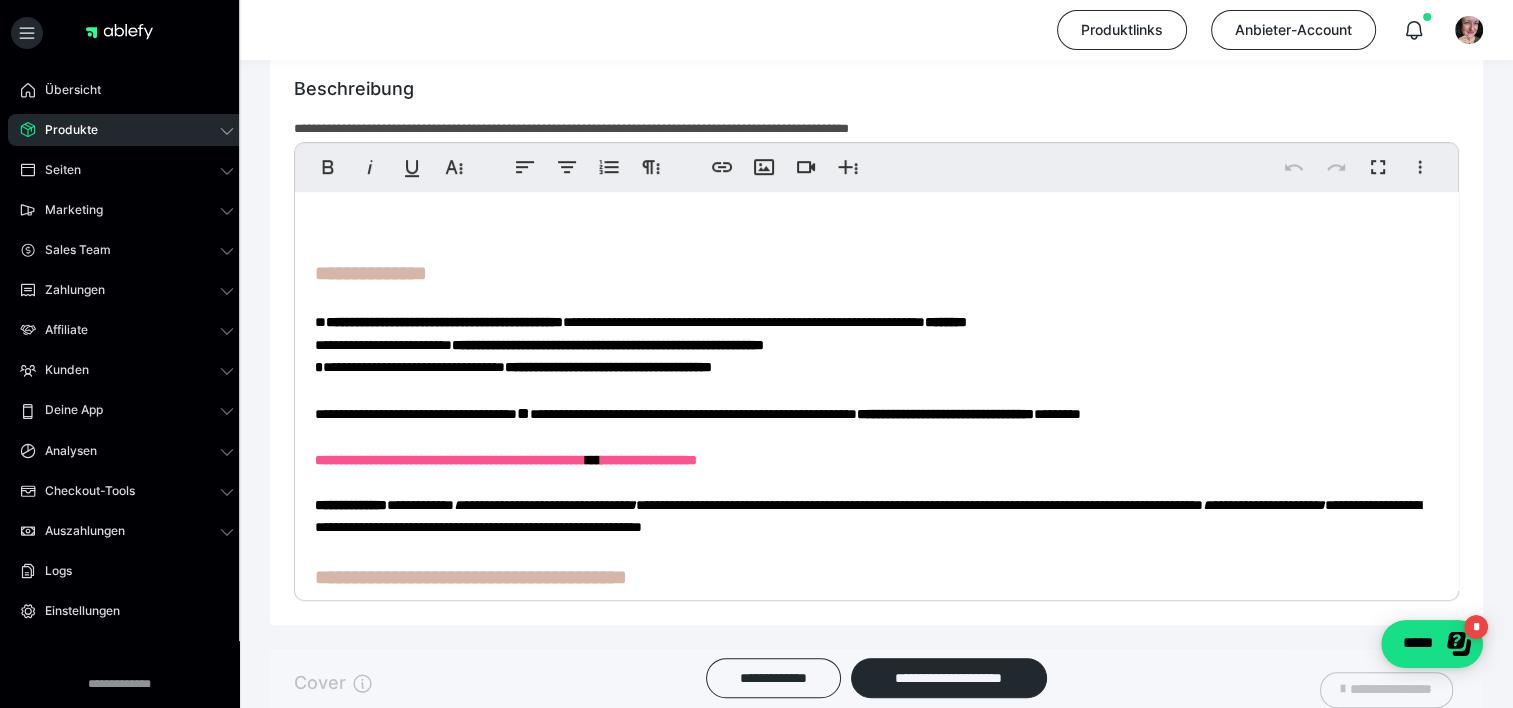 click on "**********" at bounding box center [876, 492] 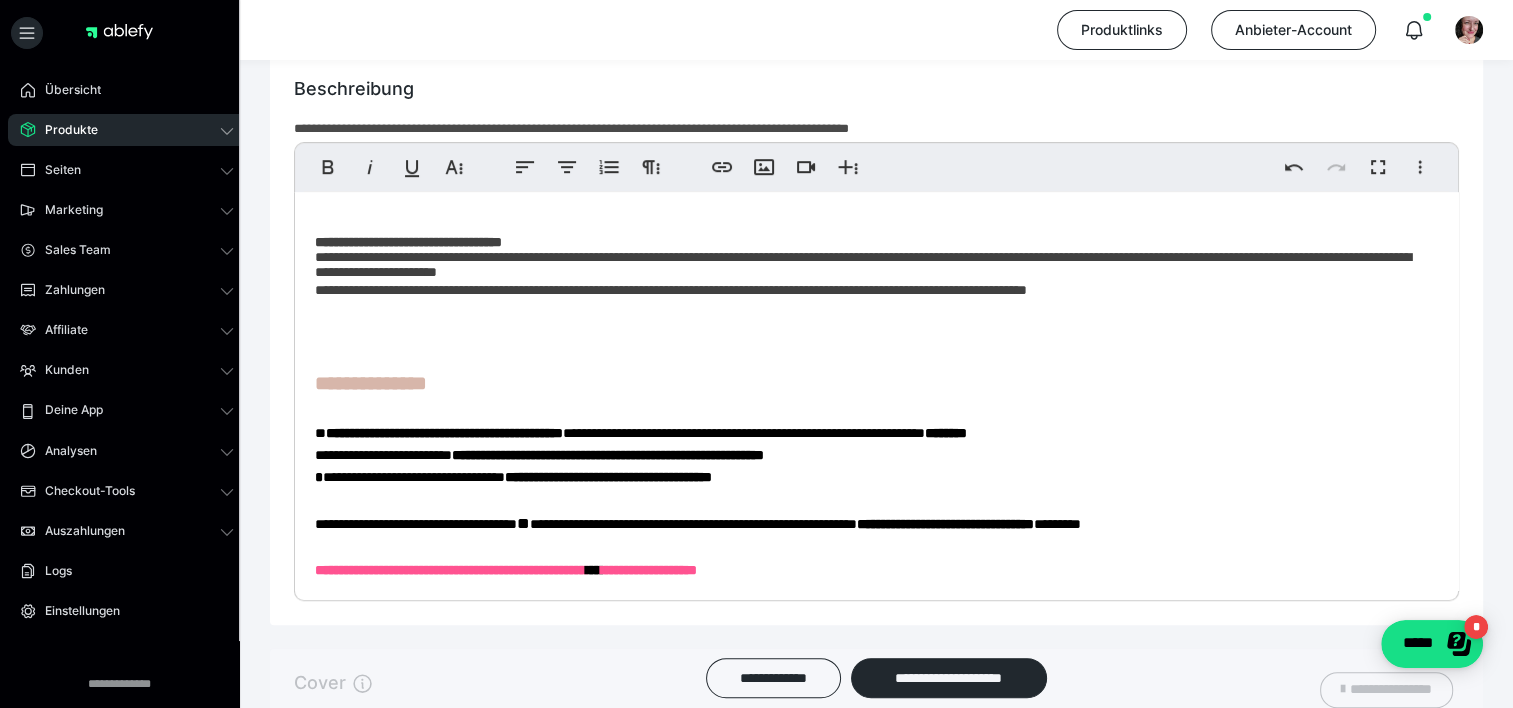 click on "**********" at bounding box center (876, 547) 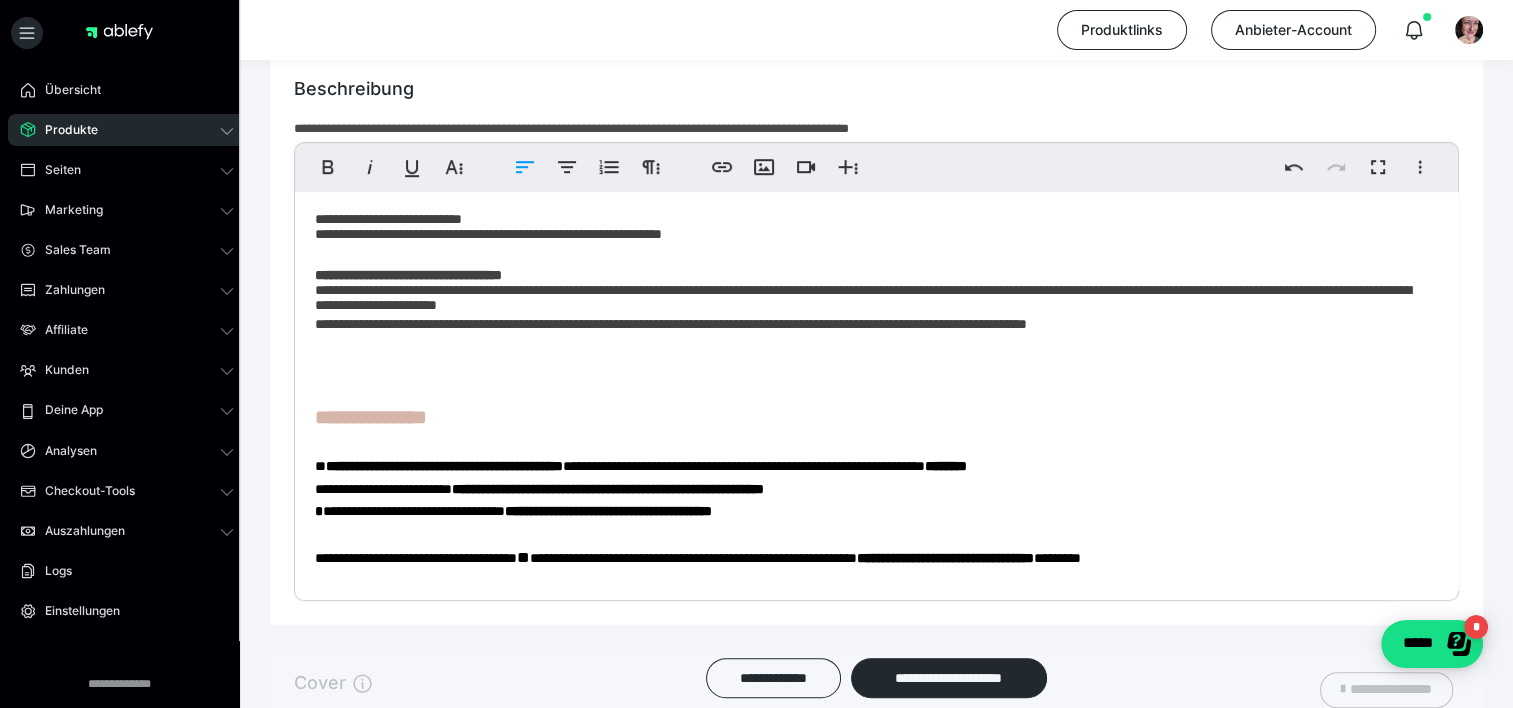 click on "**********" at bounding box center [869, 229] 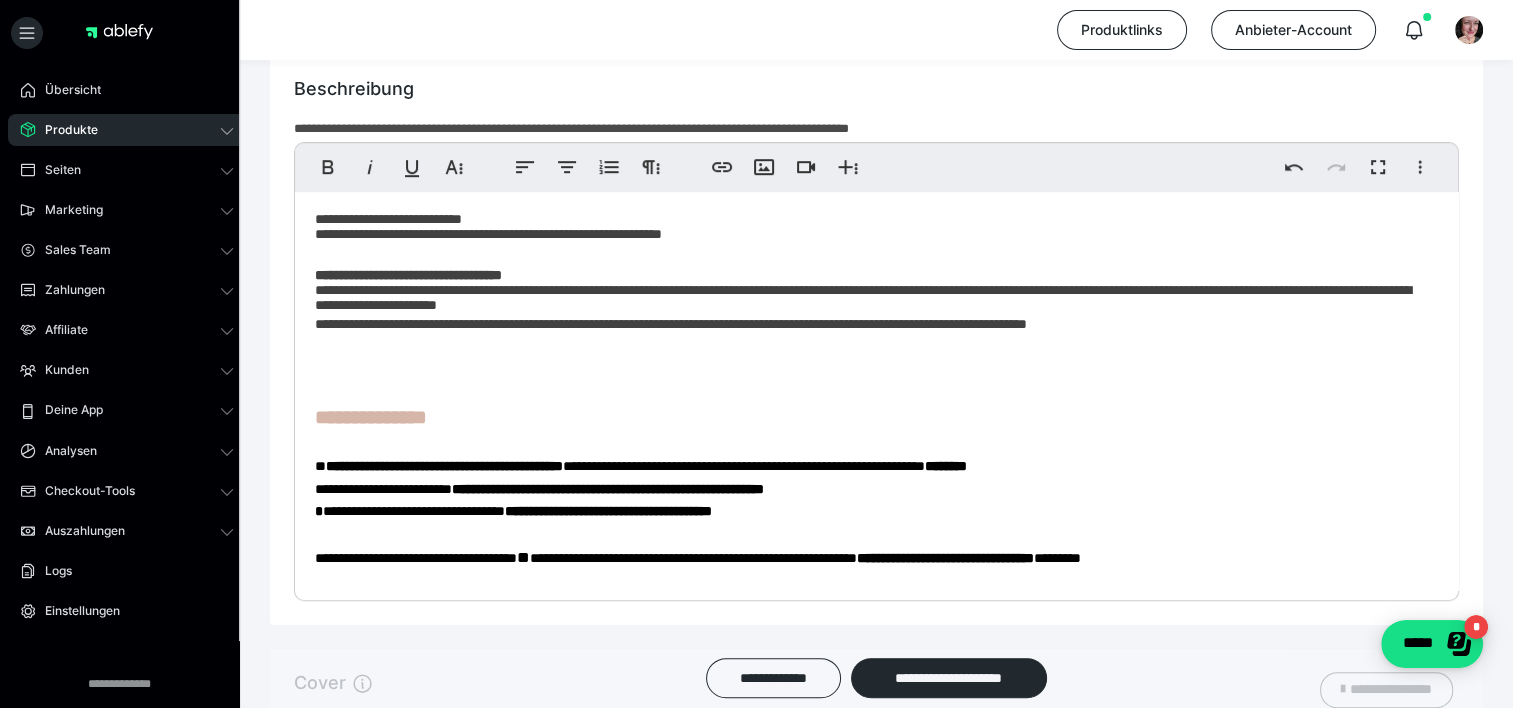 click on "**********" at bounding box center (876, 564) 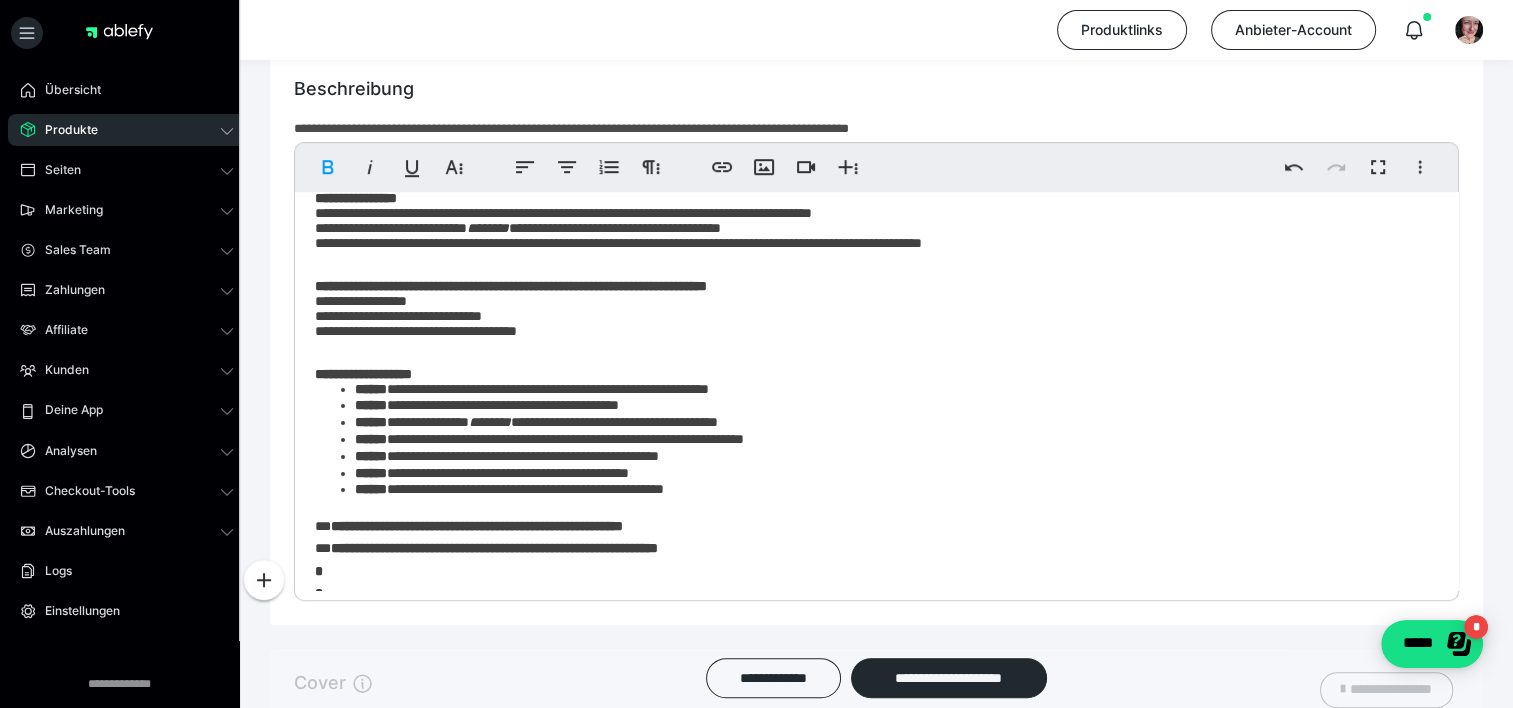 scroll, scrollTop: 188, scrollLeft: 0, axis: vertical 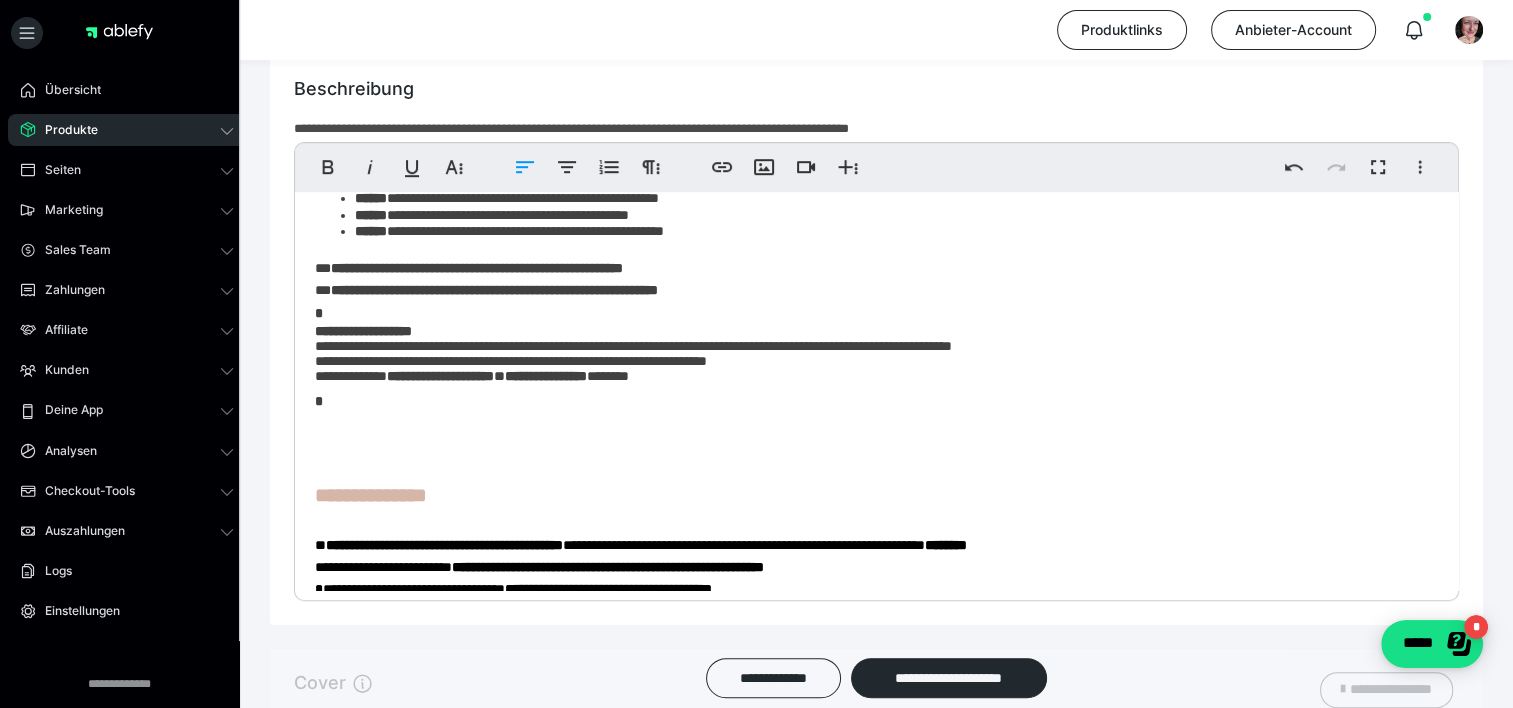click on "**********" at bounding box center (869, 398) 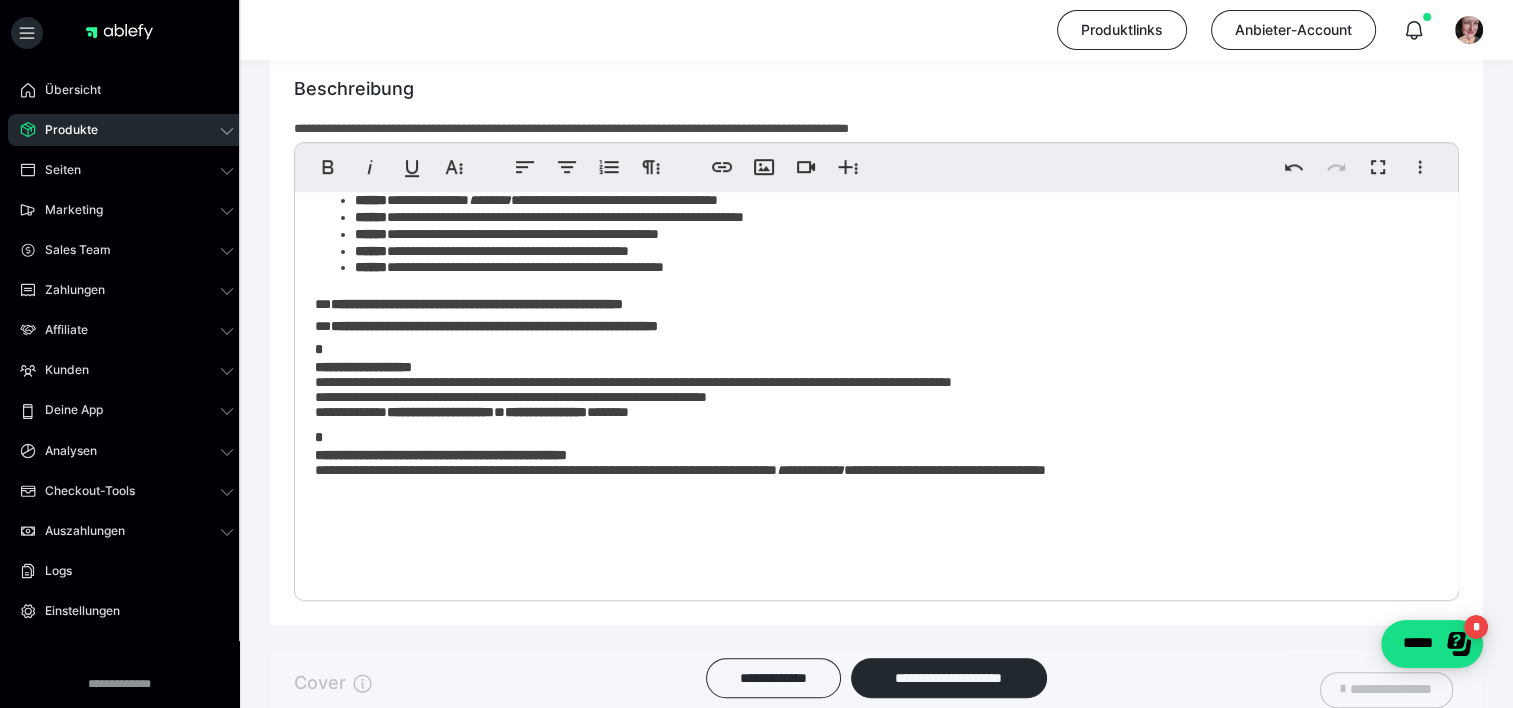 scroll, scrollTop: 420, scrollLeft: 0, axis: vertical 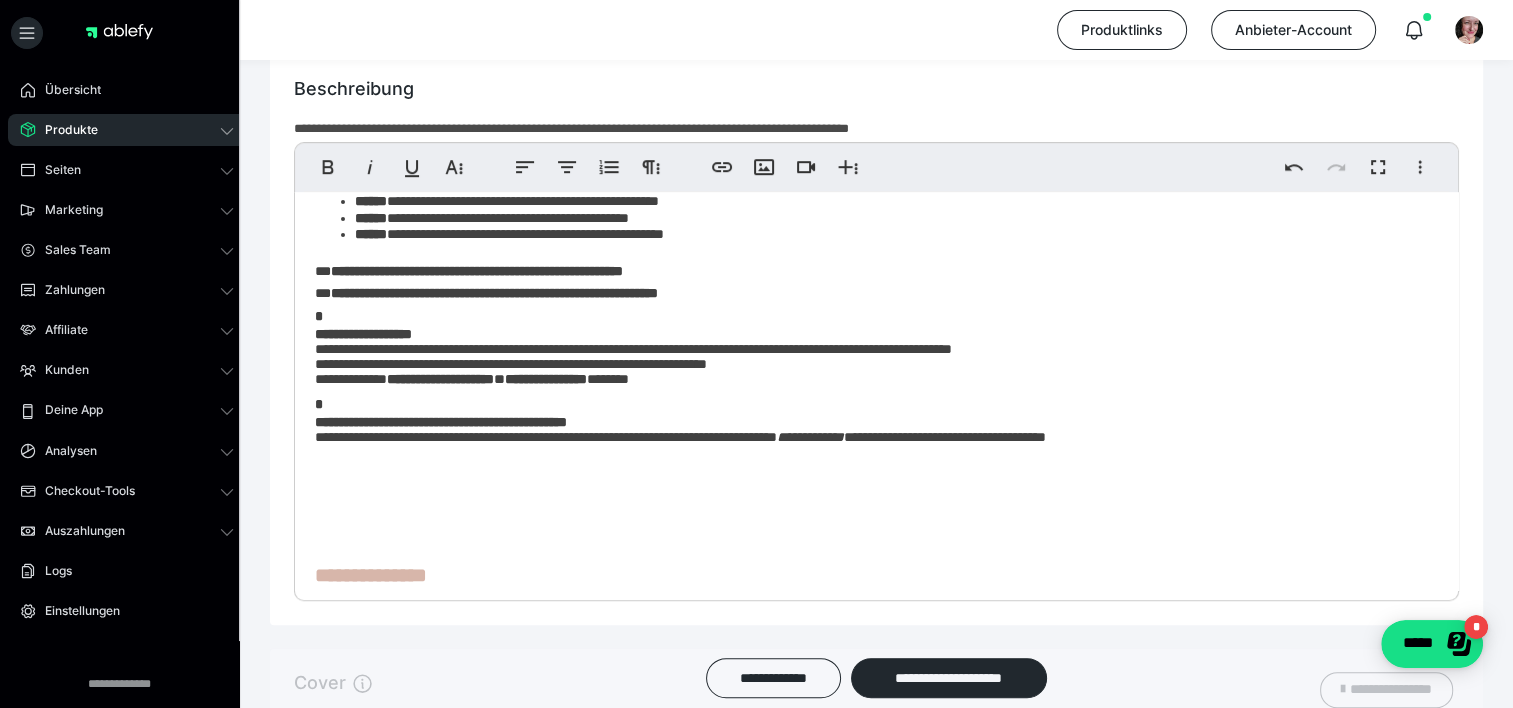 click on "**********" at bounding box center [869, 438] 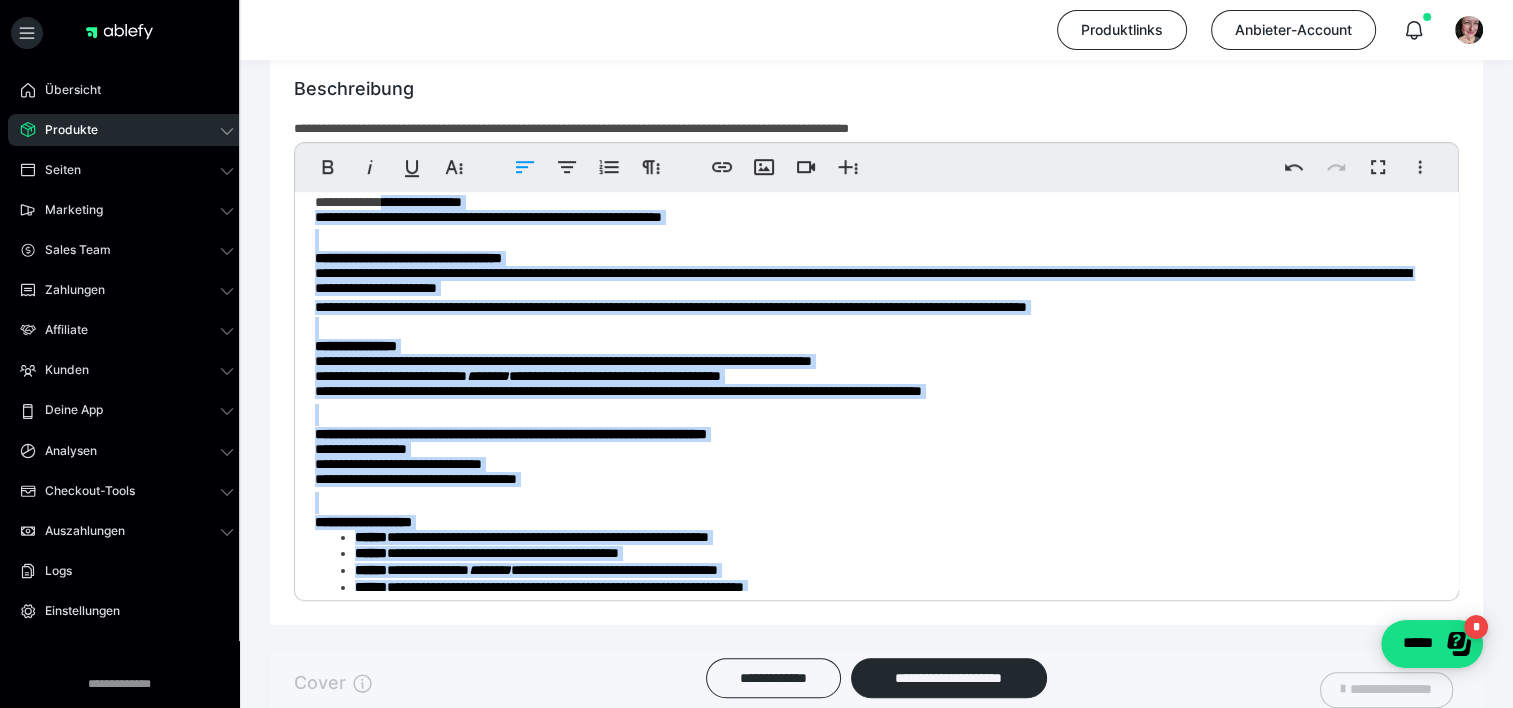 scroll, scrollTop: 0, scrollLeft: 0, axis: both 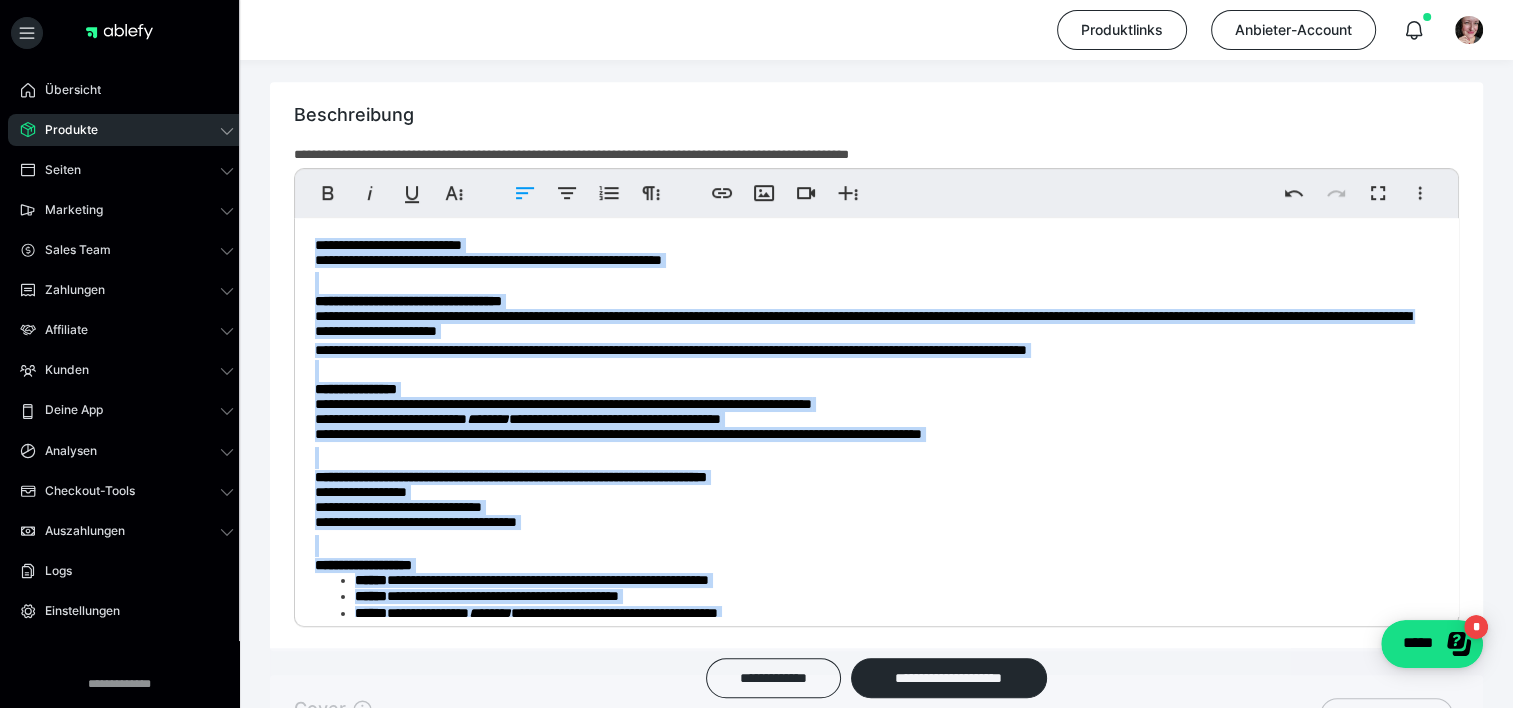 drag, startPoint x: 450, startPoint y: 565, endPoint x: 248, endPoint y: 56, distance: 547.61755 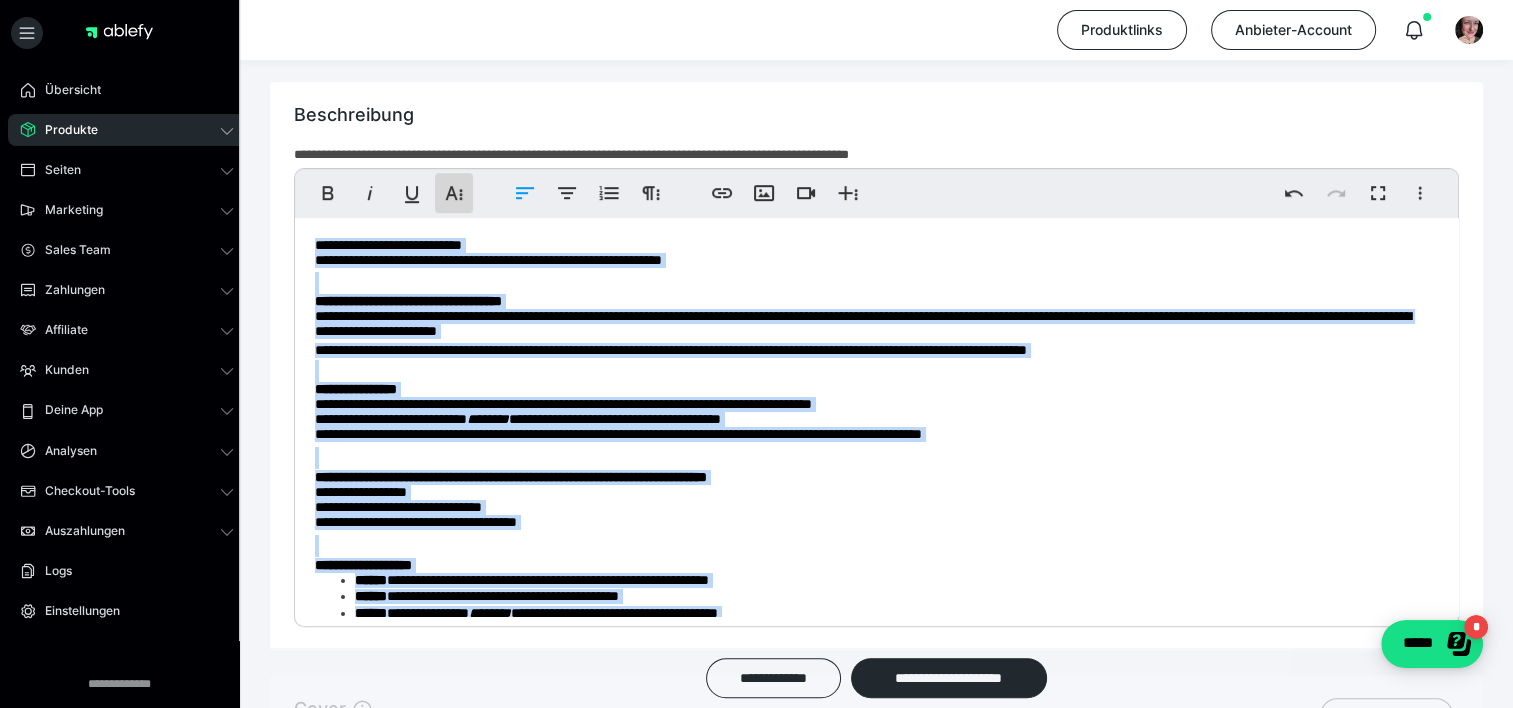 click 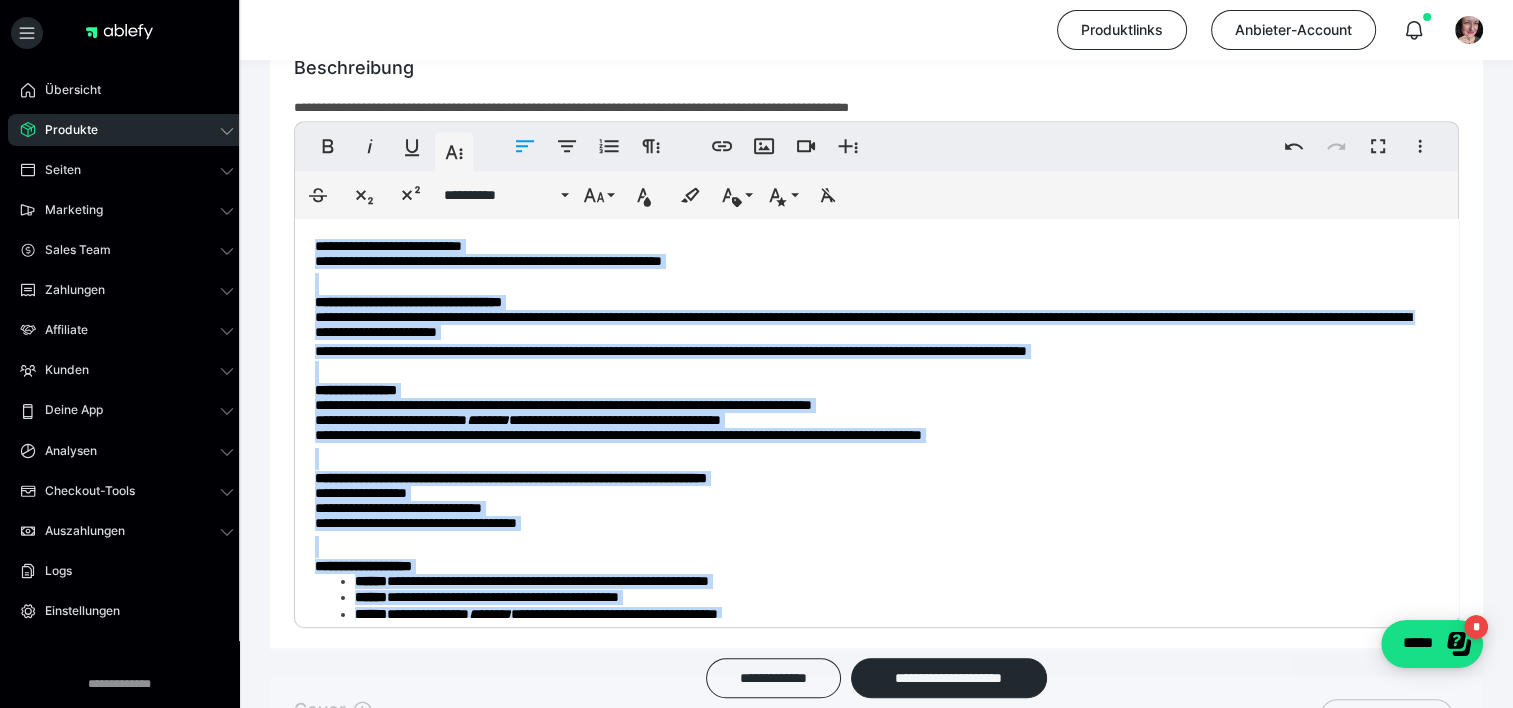 scroll, scrollTop: 1055, scrollLeft: 0, axis: vertical 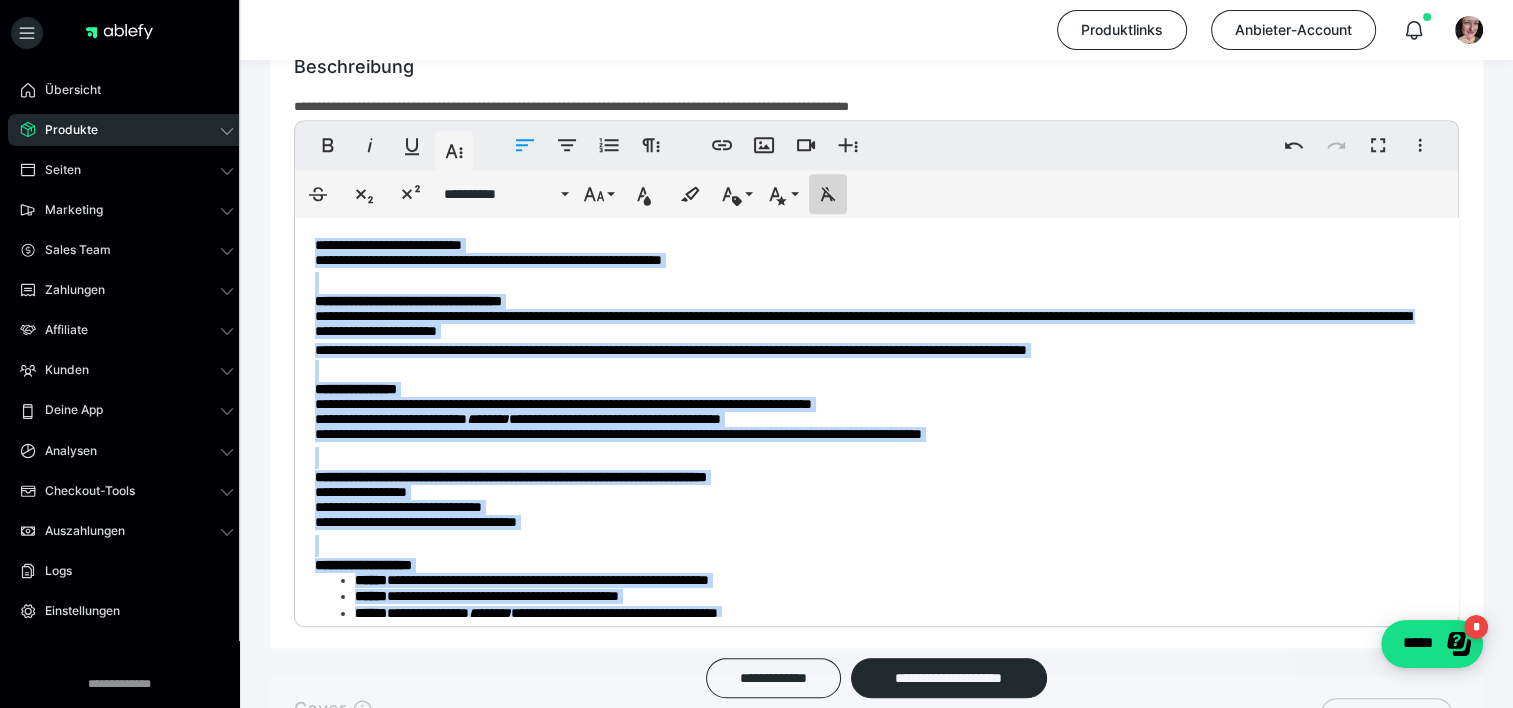 click 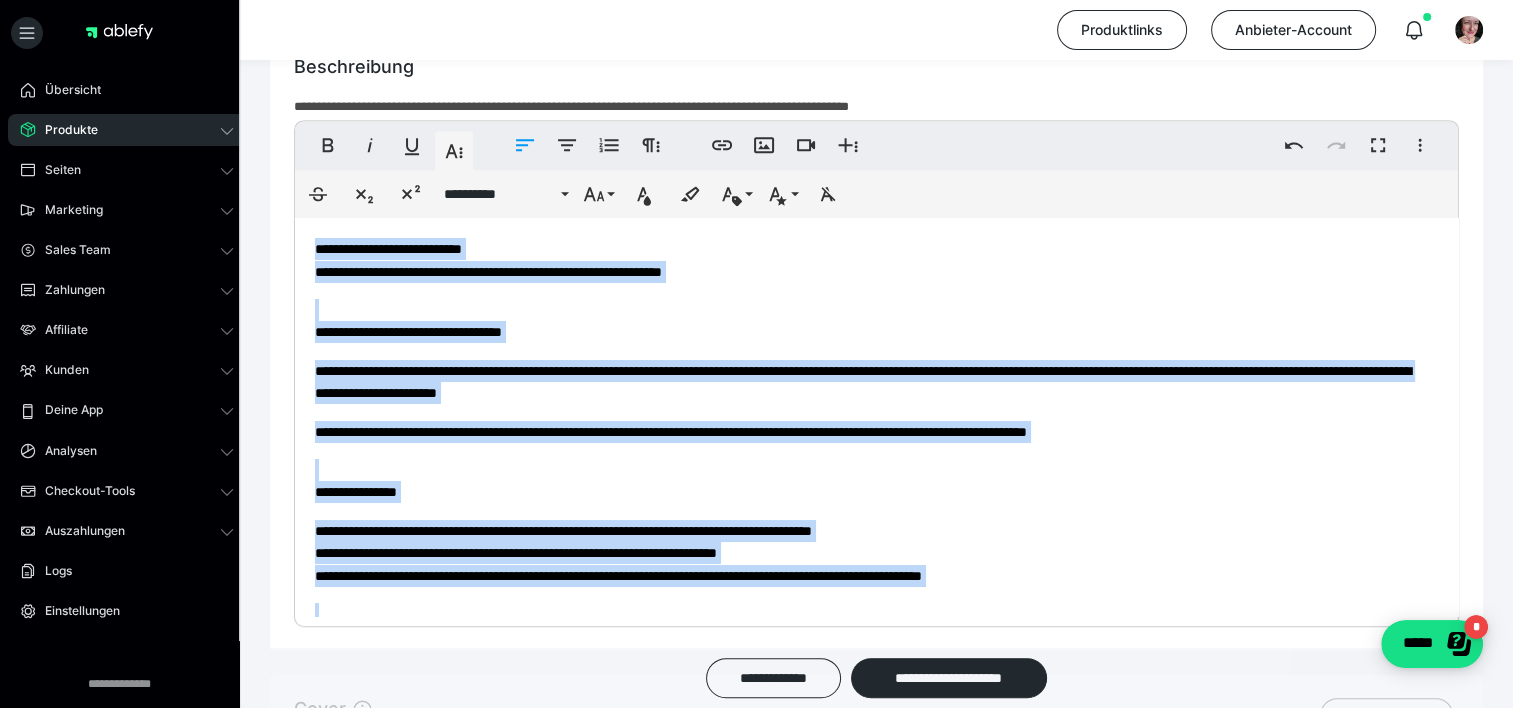 click on "**********" at bounding box center (869, 382) 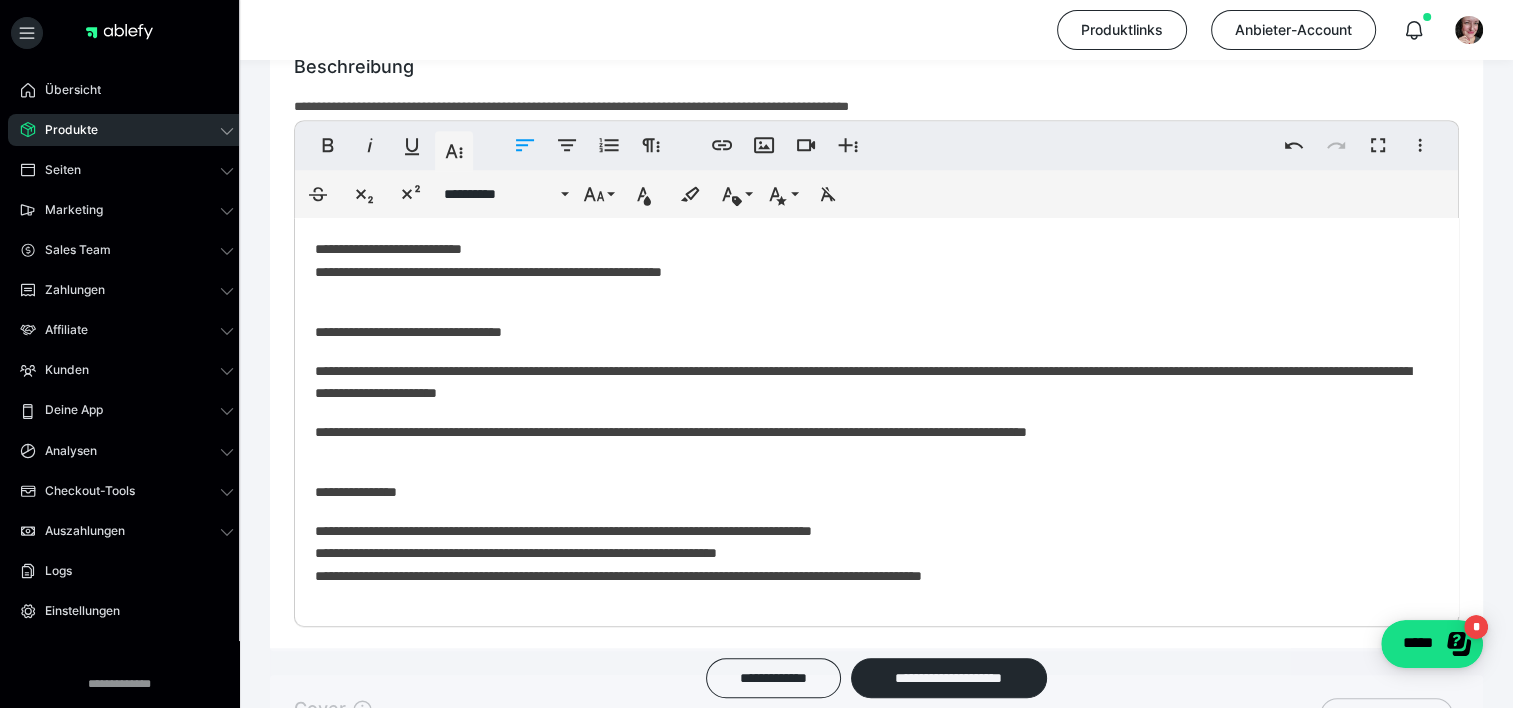 click on "**********" at bounding box center [869, 260] 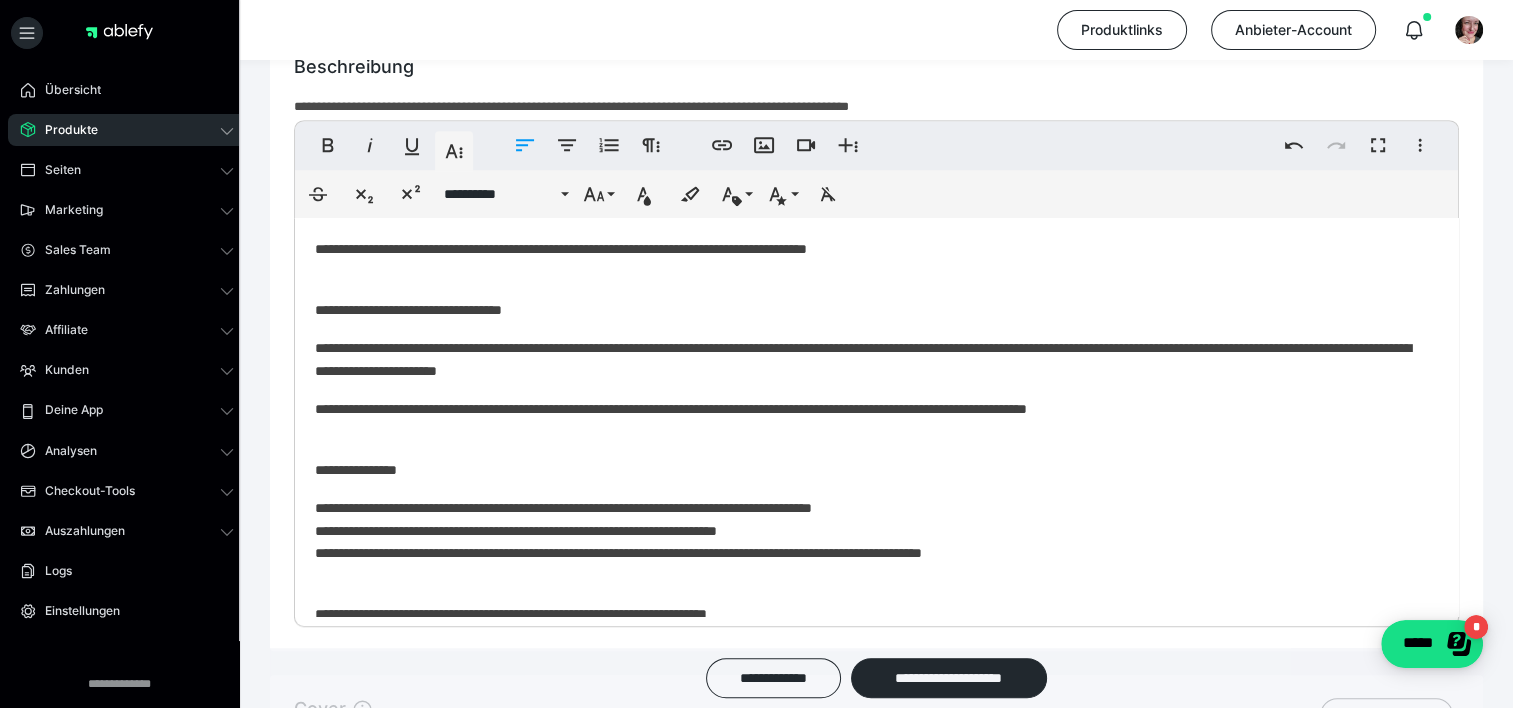 type 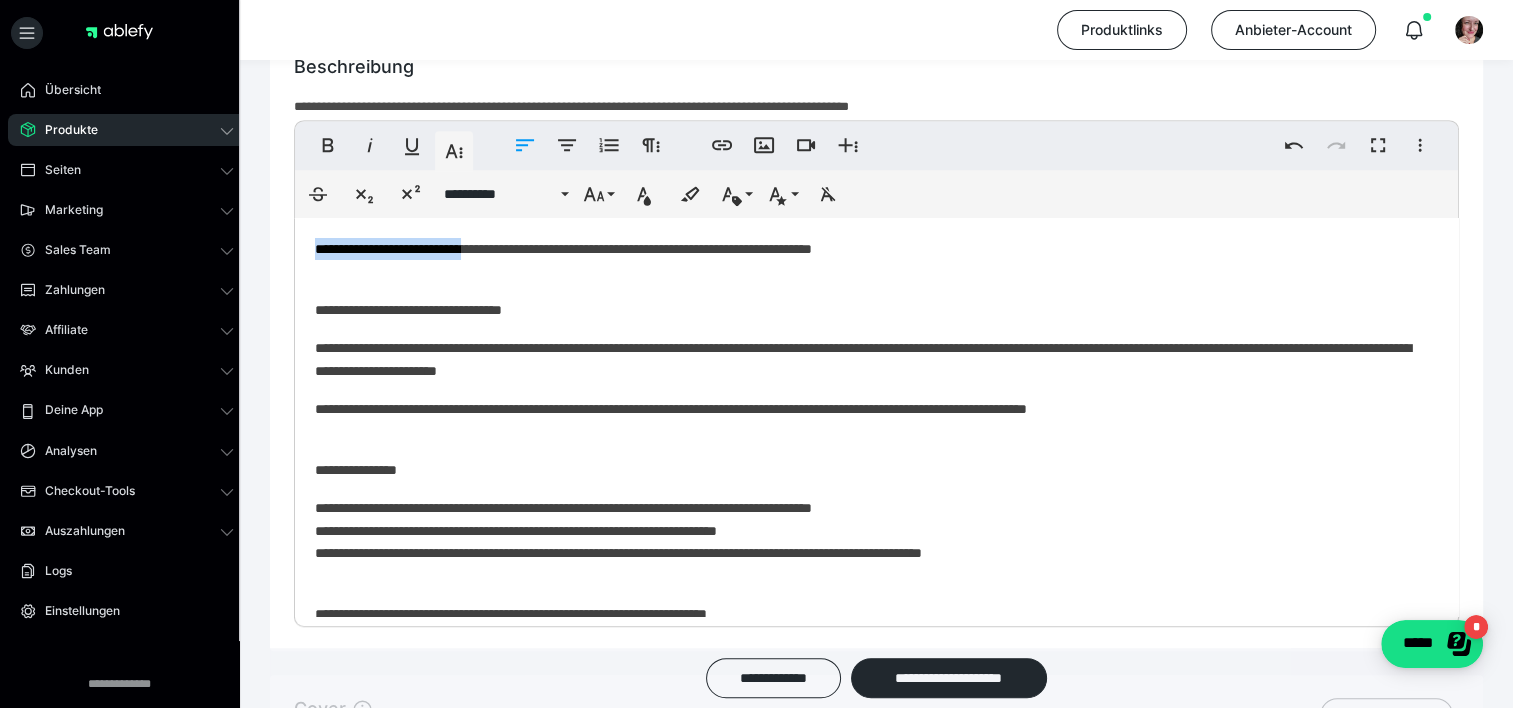 drag, startPoint x: 496, startPoint y: 248, endPoint x: 291, endPoint y: 252, distance: 205.03902 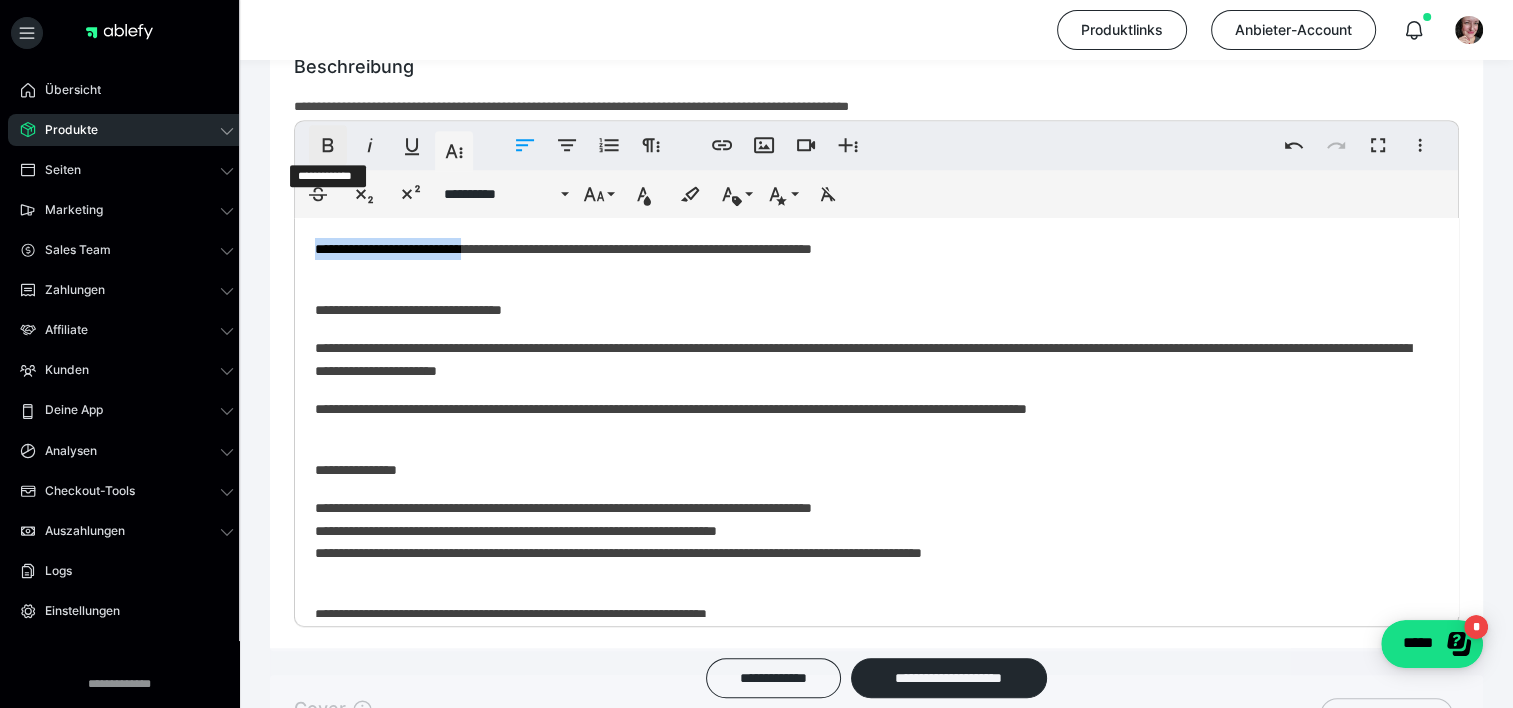 click 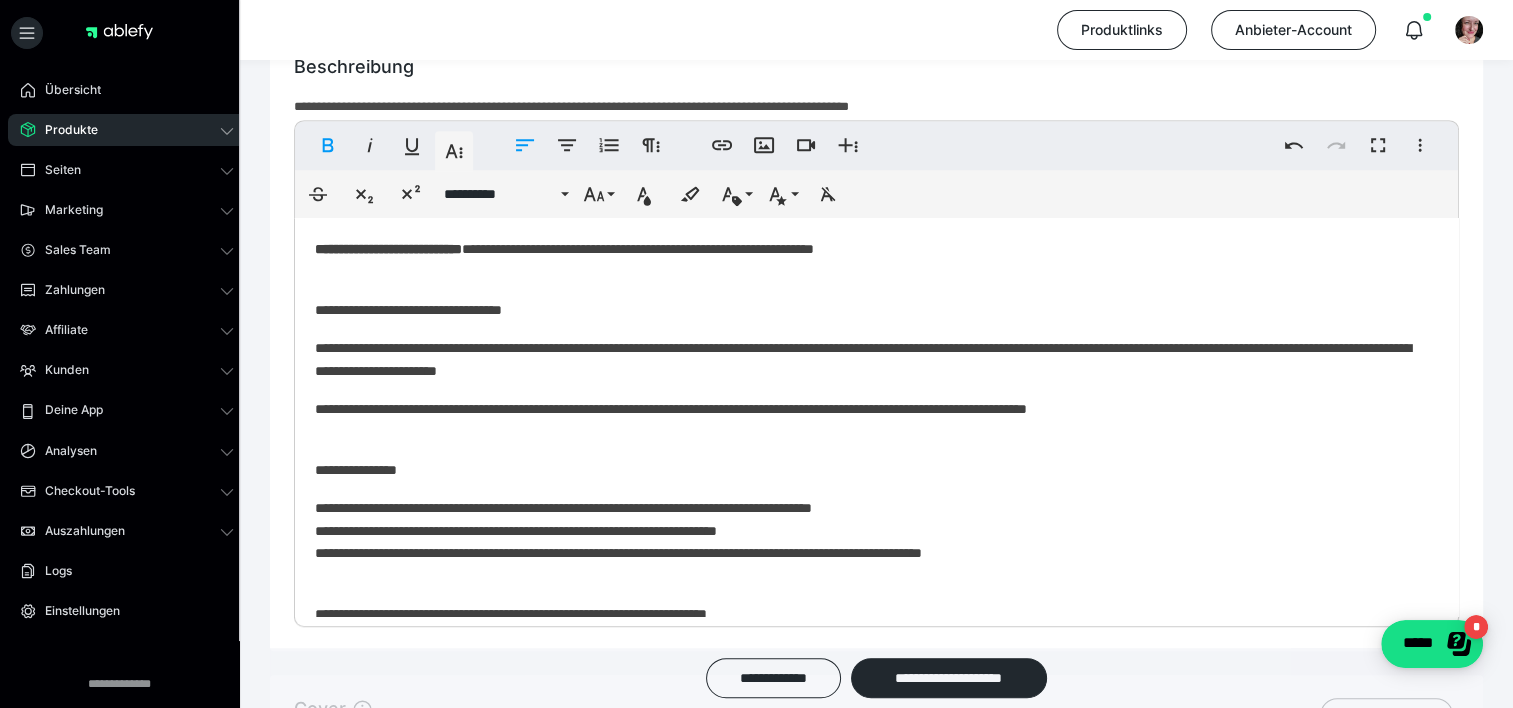 click on "**********" at bounding box center [869, 359] 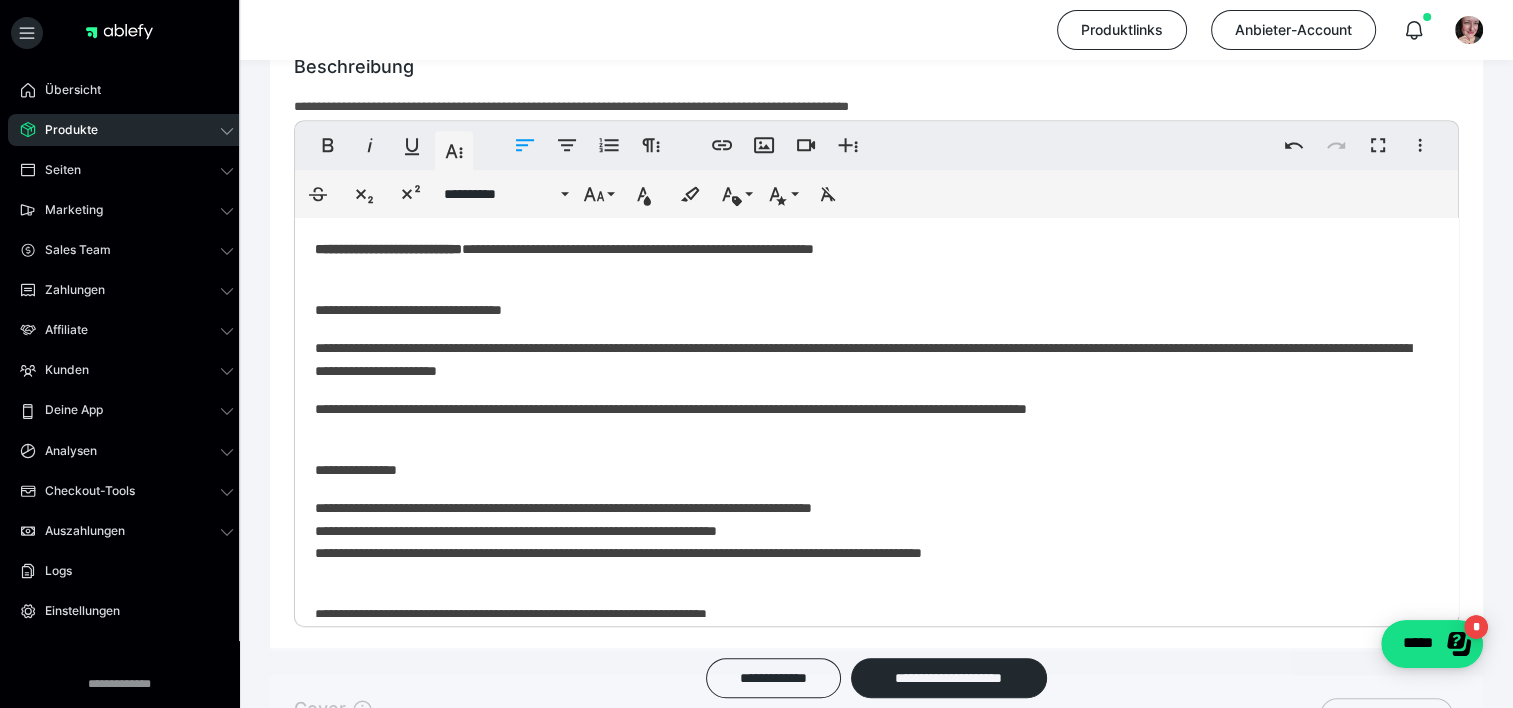 click on "**********" at bounding box center (869, 310) 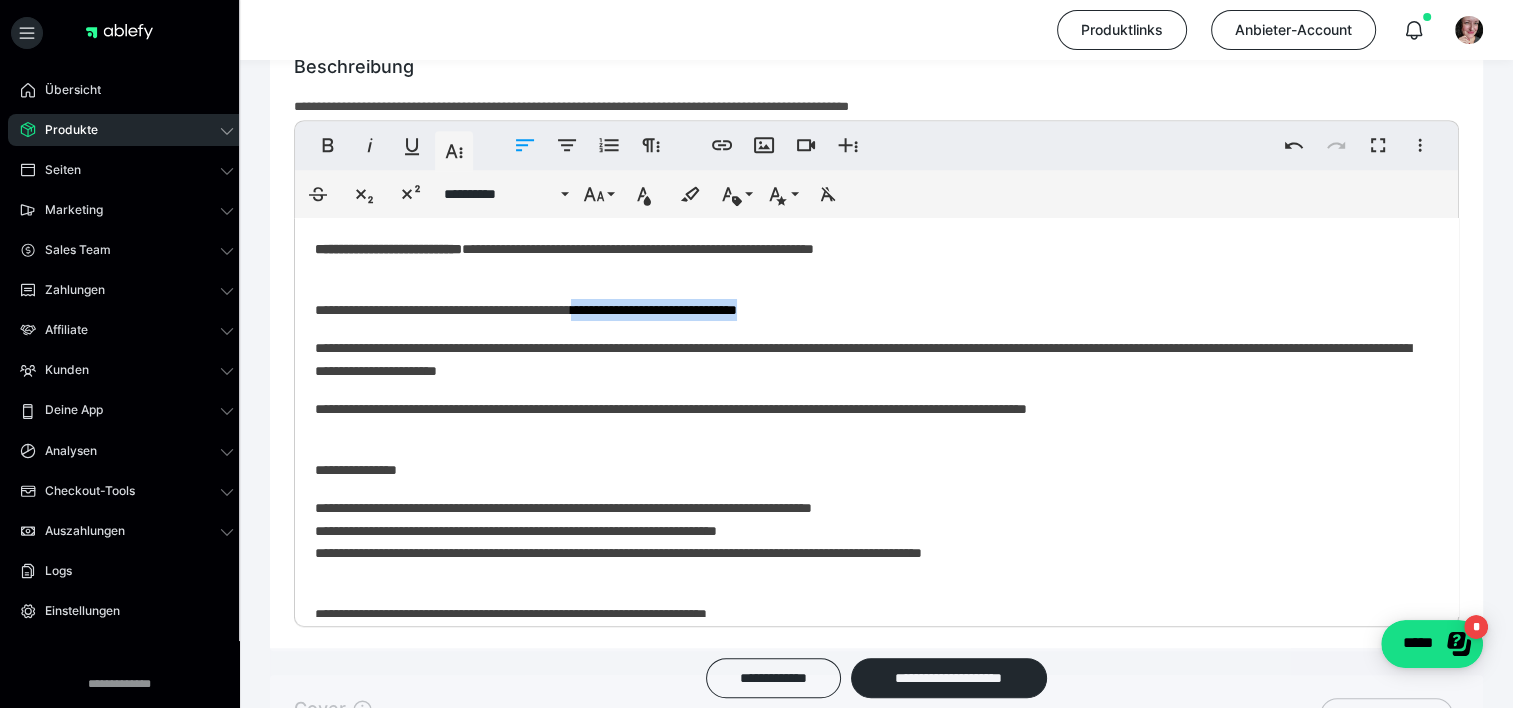 drag, startPoint x: 878, startPoint y: 313, endPoint x: 657, endPoint y: 314, distance: 221.00226 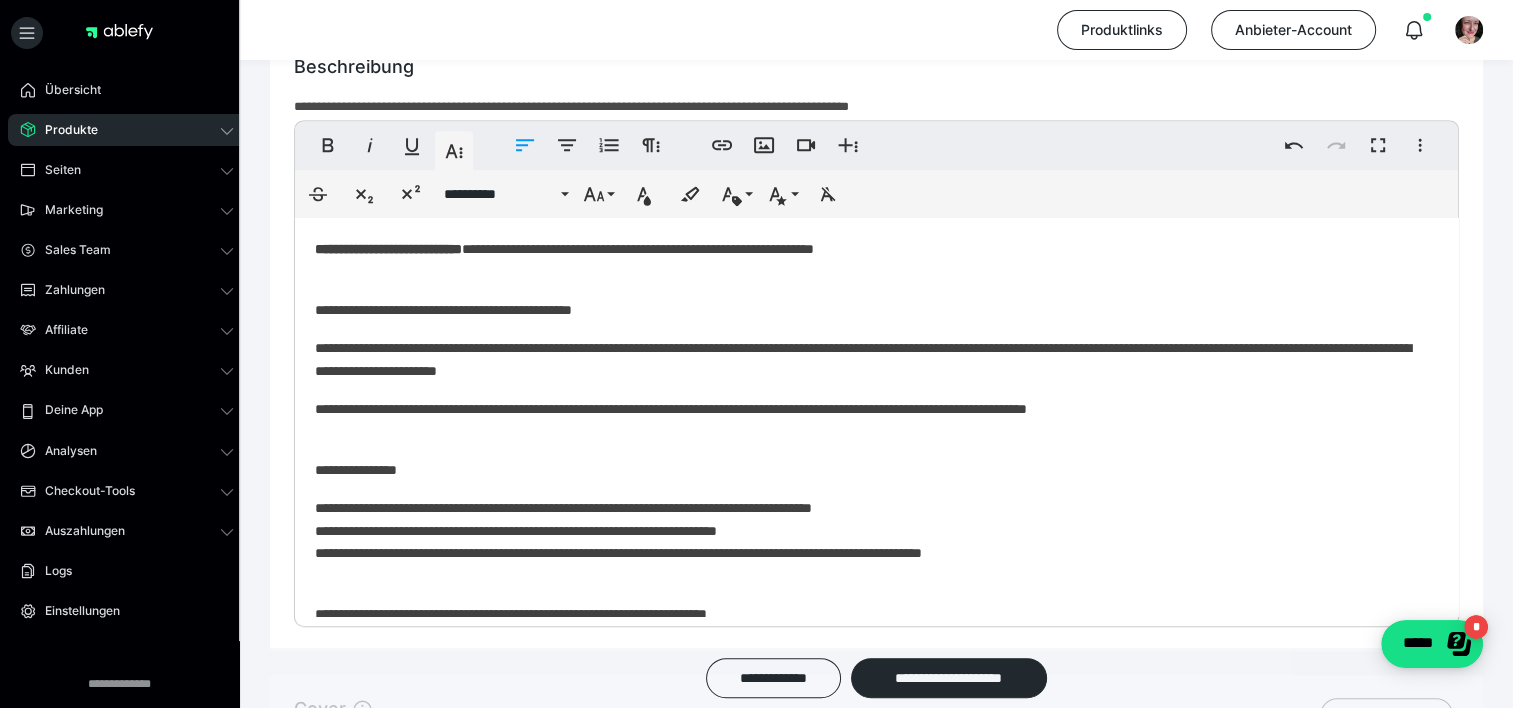 click on "**********" at bounding box center [869, 409] 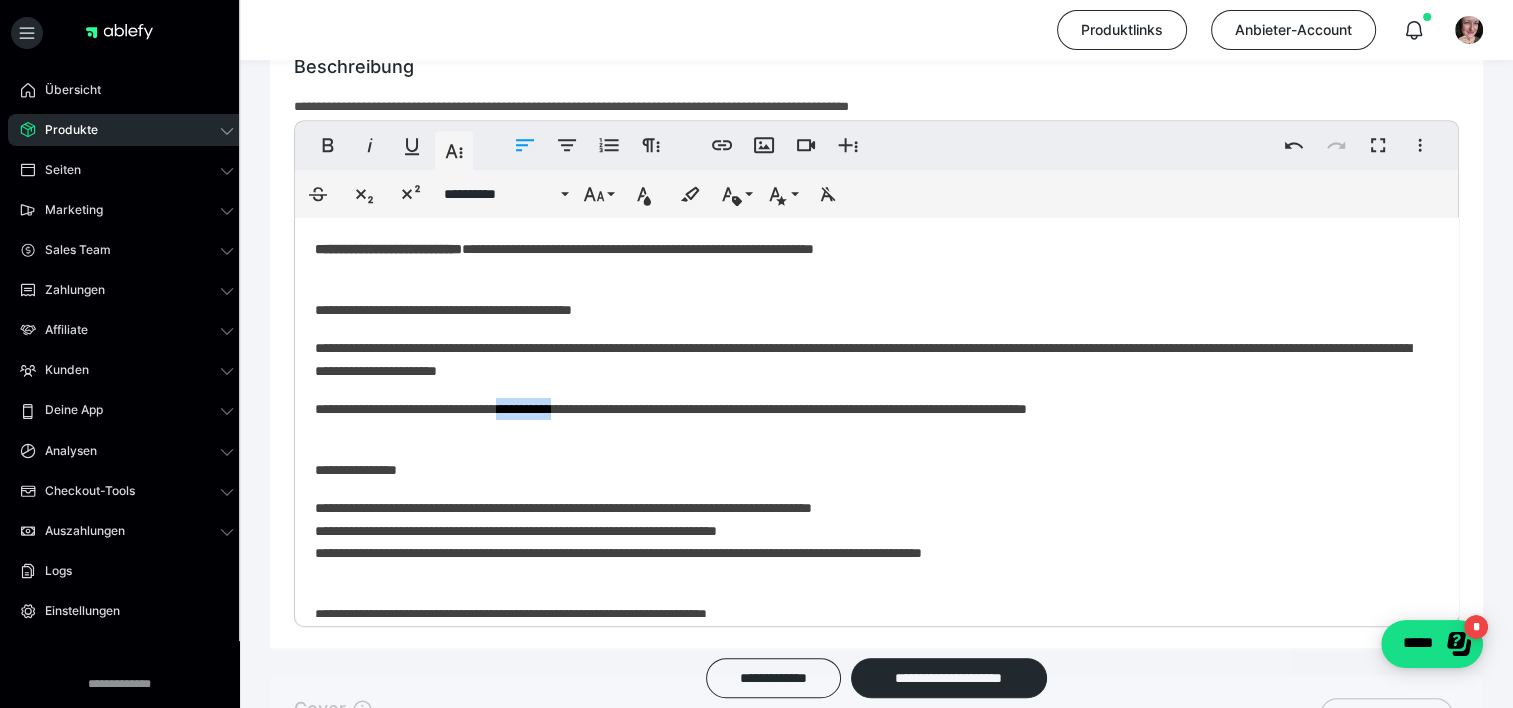 click on "**********" at bounding box center [869, 409] 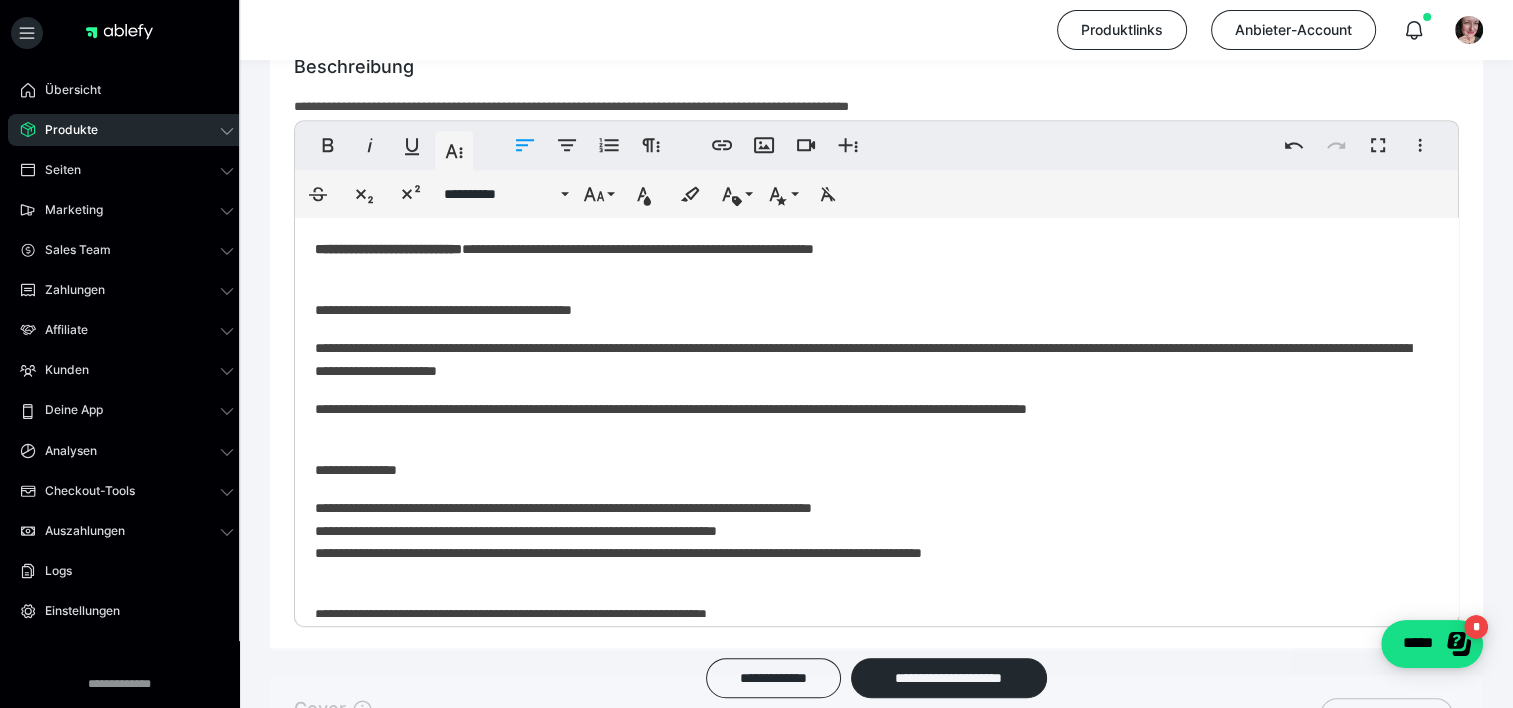 click on "**********" at bounding box center (869, 1055) 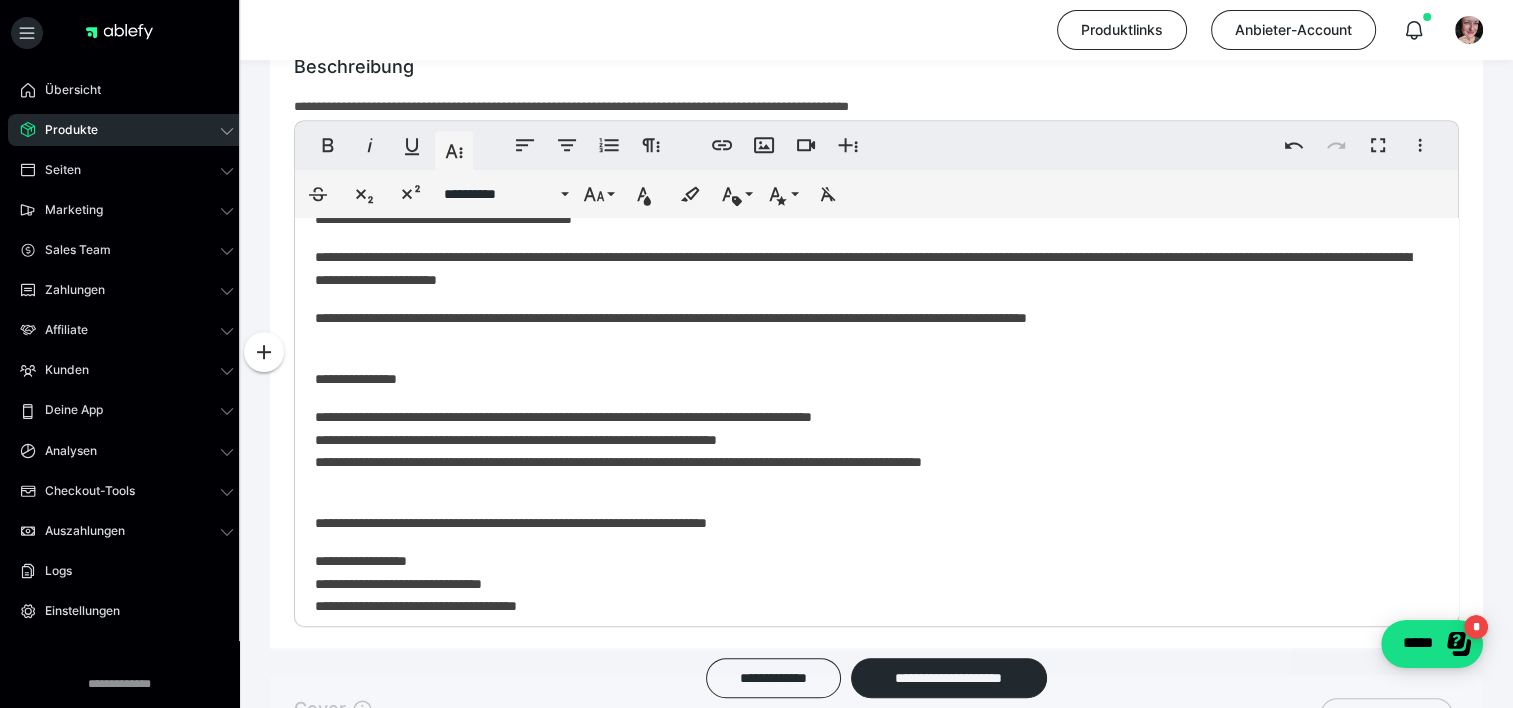 scroll, scrollTop: 95, scrollLeft: 0, axis: vertical 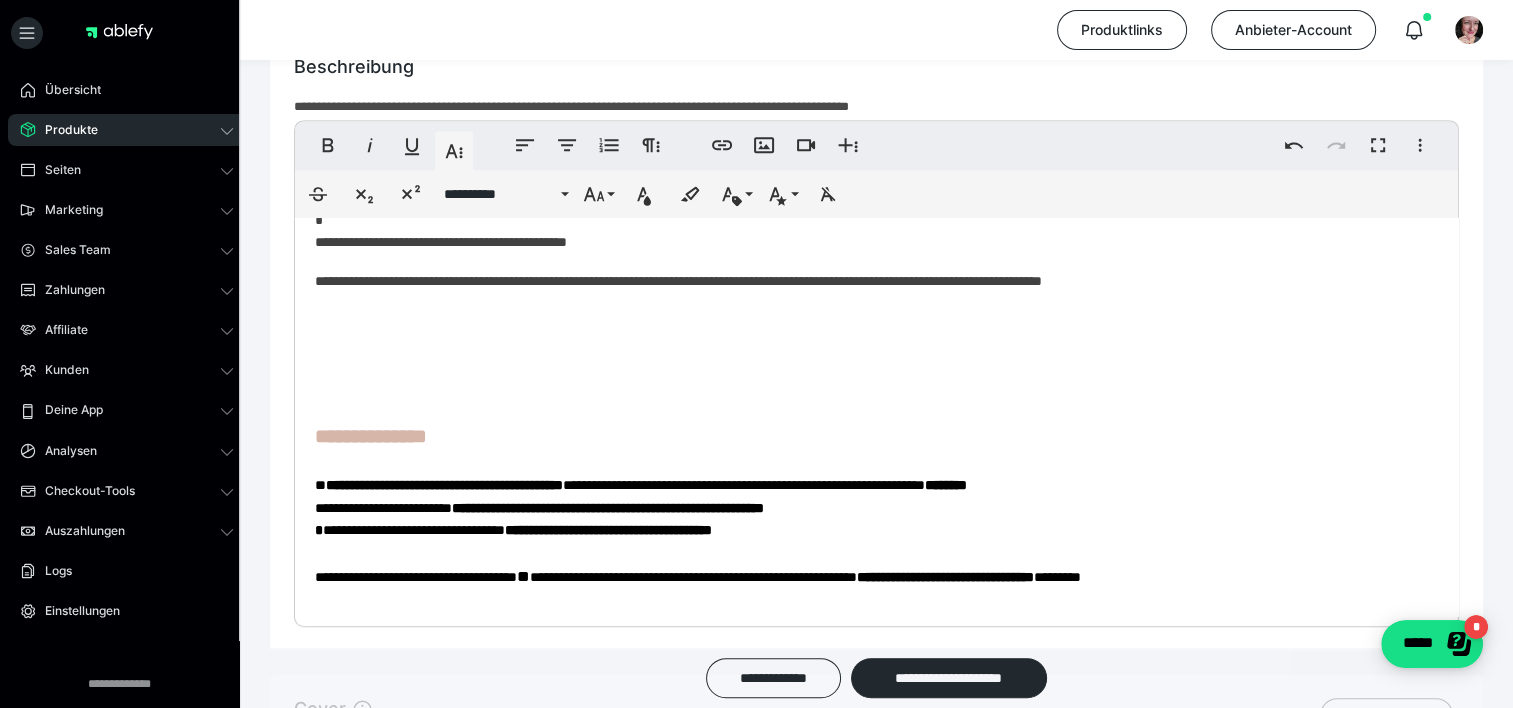 click on "**********" at bounding box center [371, 436] 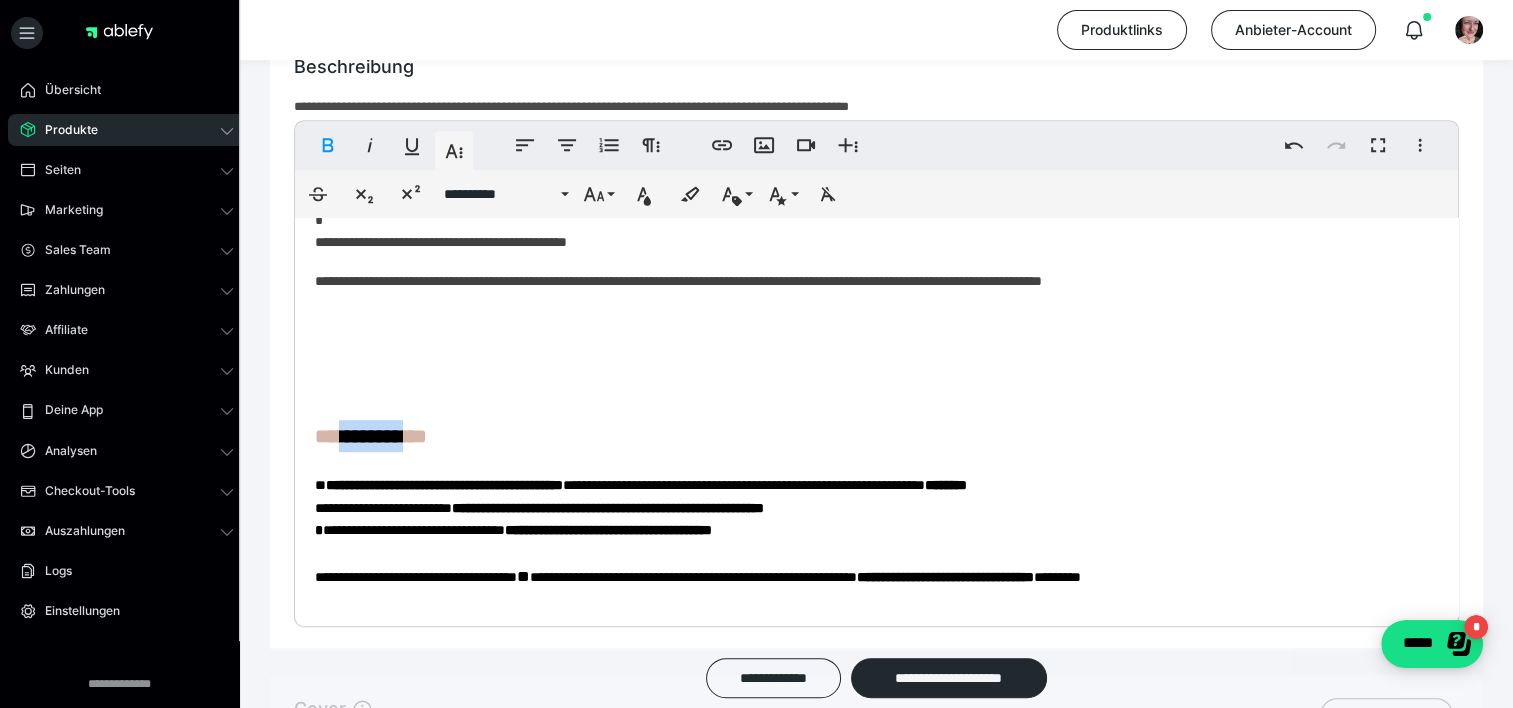 click on "**********" at bounding box center [371, 436] 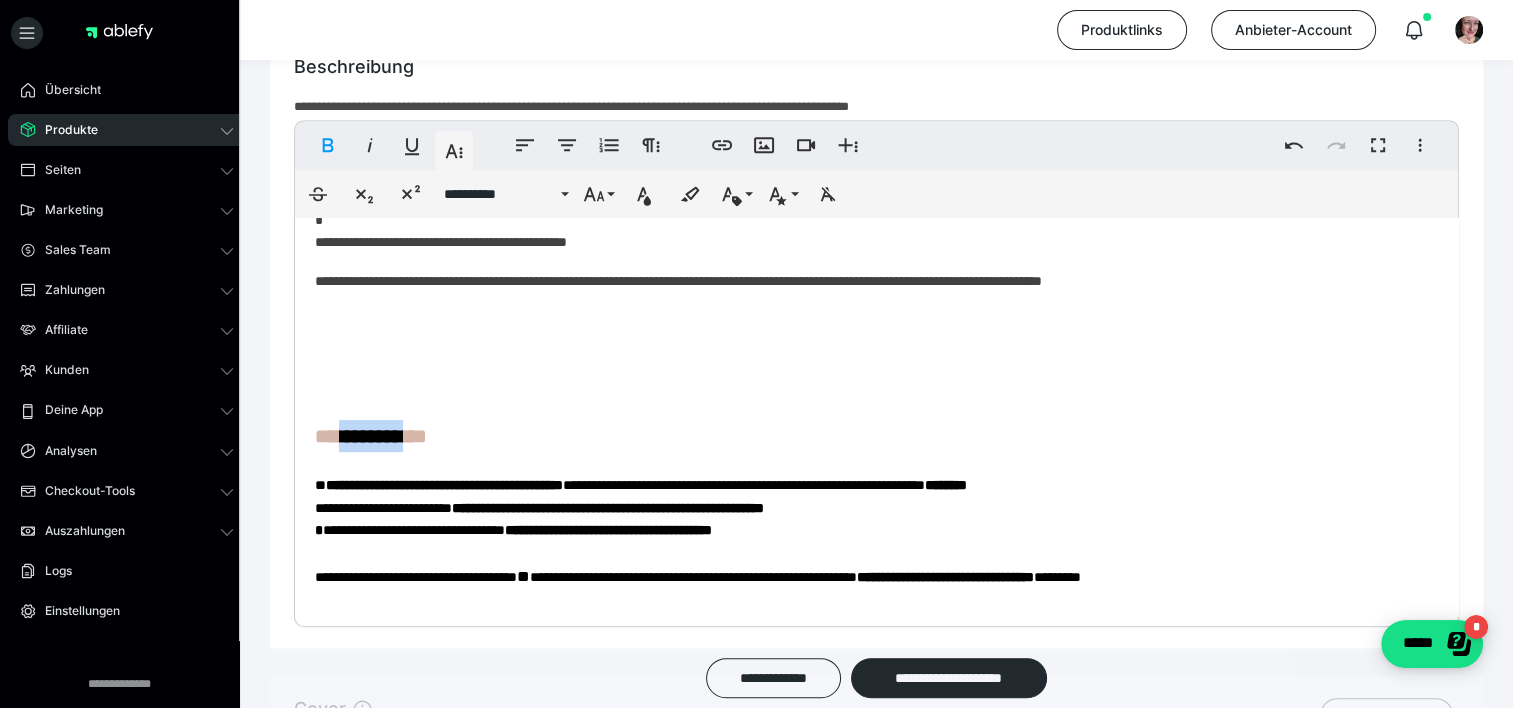 copy on "********" 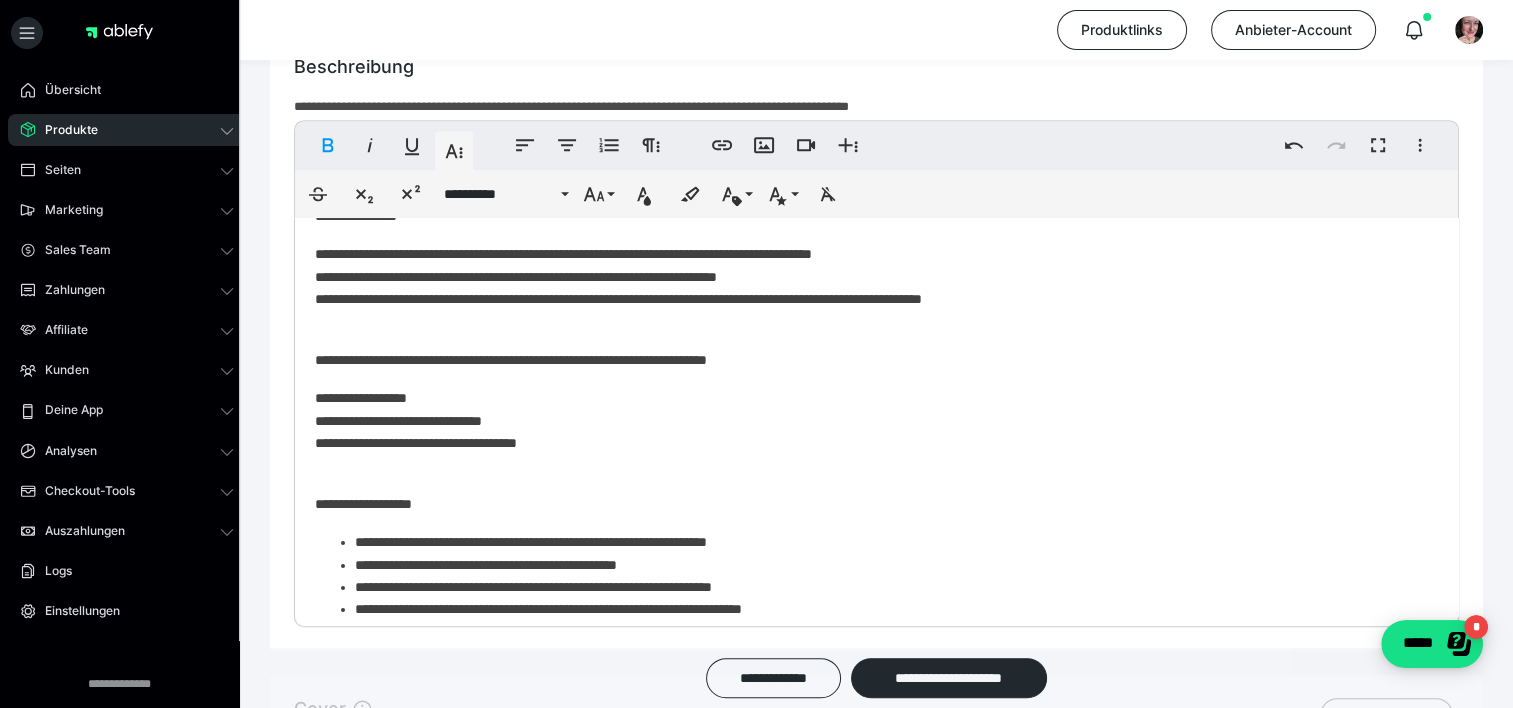 scroll, scrollTop: 243, scrollLeft: 0, axis: vertical 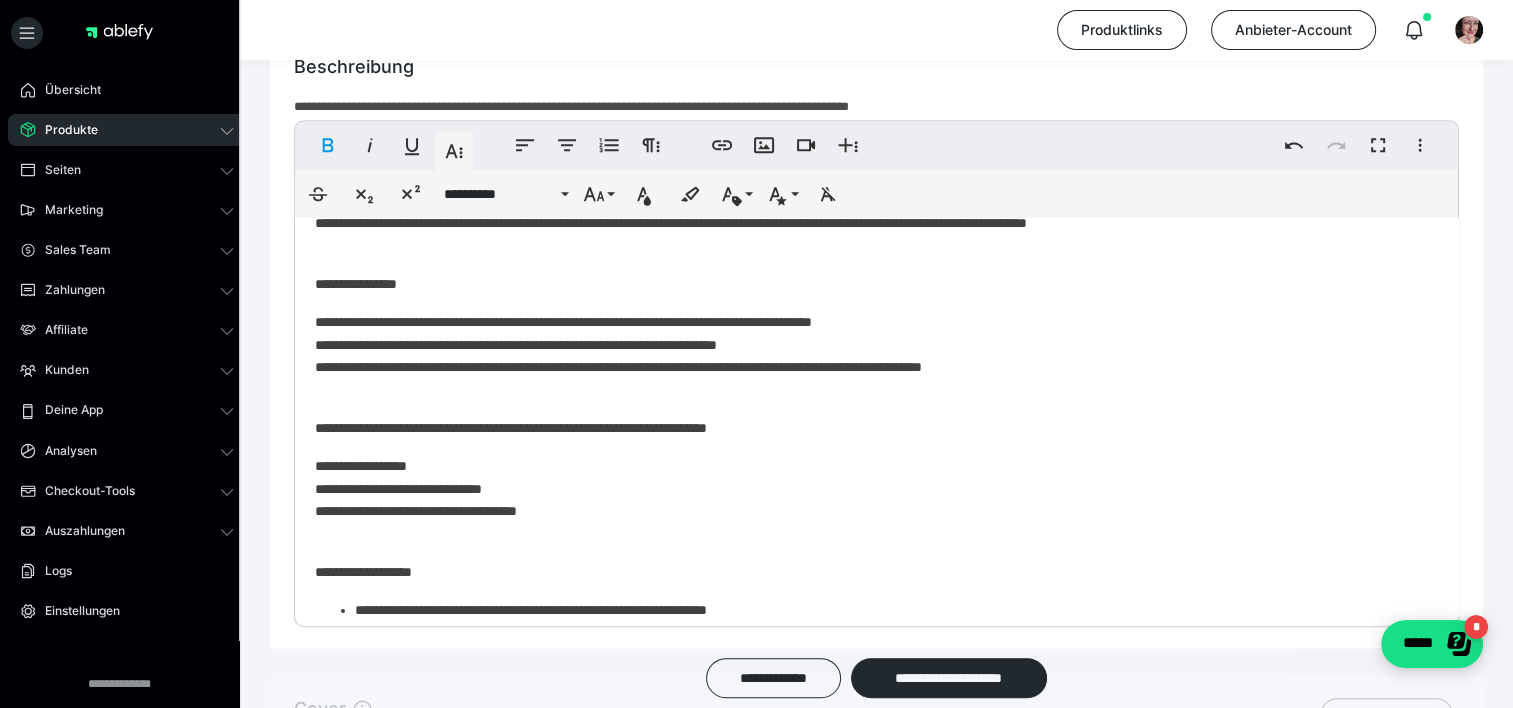 click on "**********" at bounding box center (869, 869) 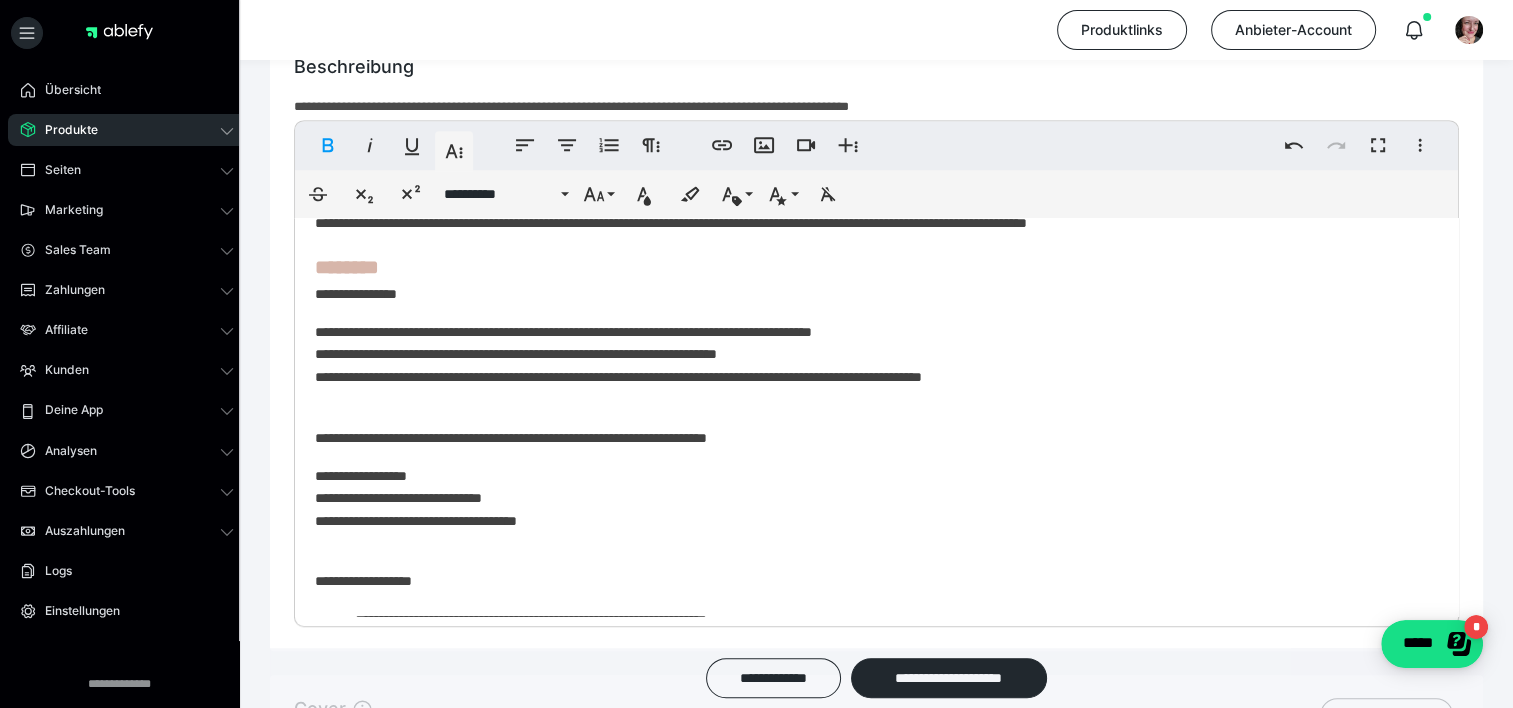 click on "********" at bounding box center (347, 267) 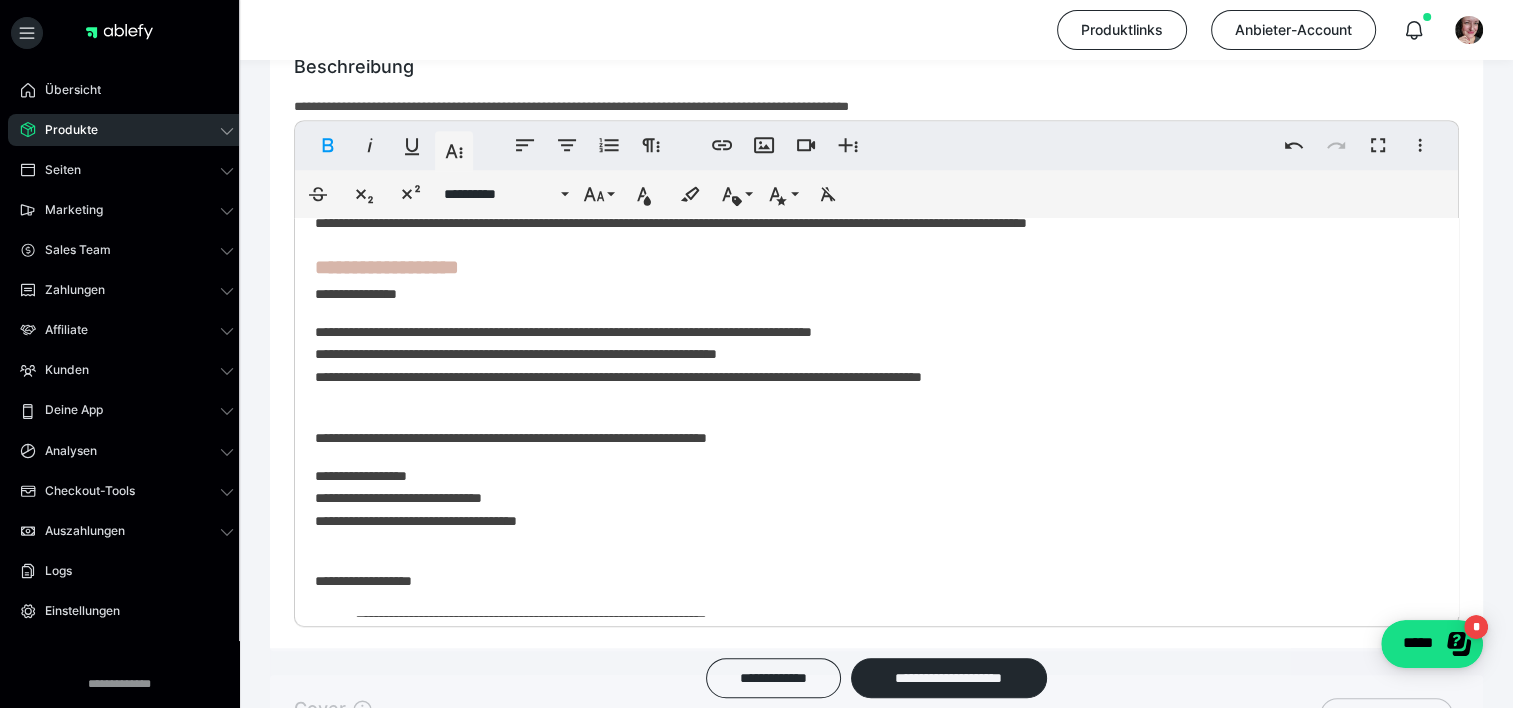 click on "**********" at bounding box center (387, 267) 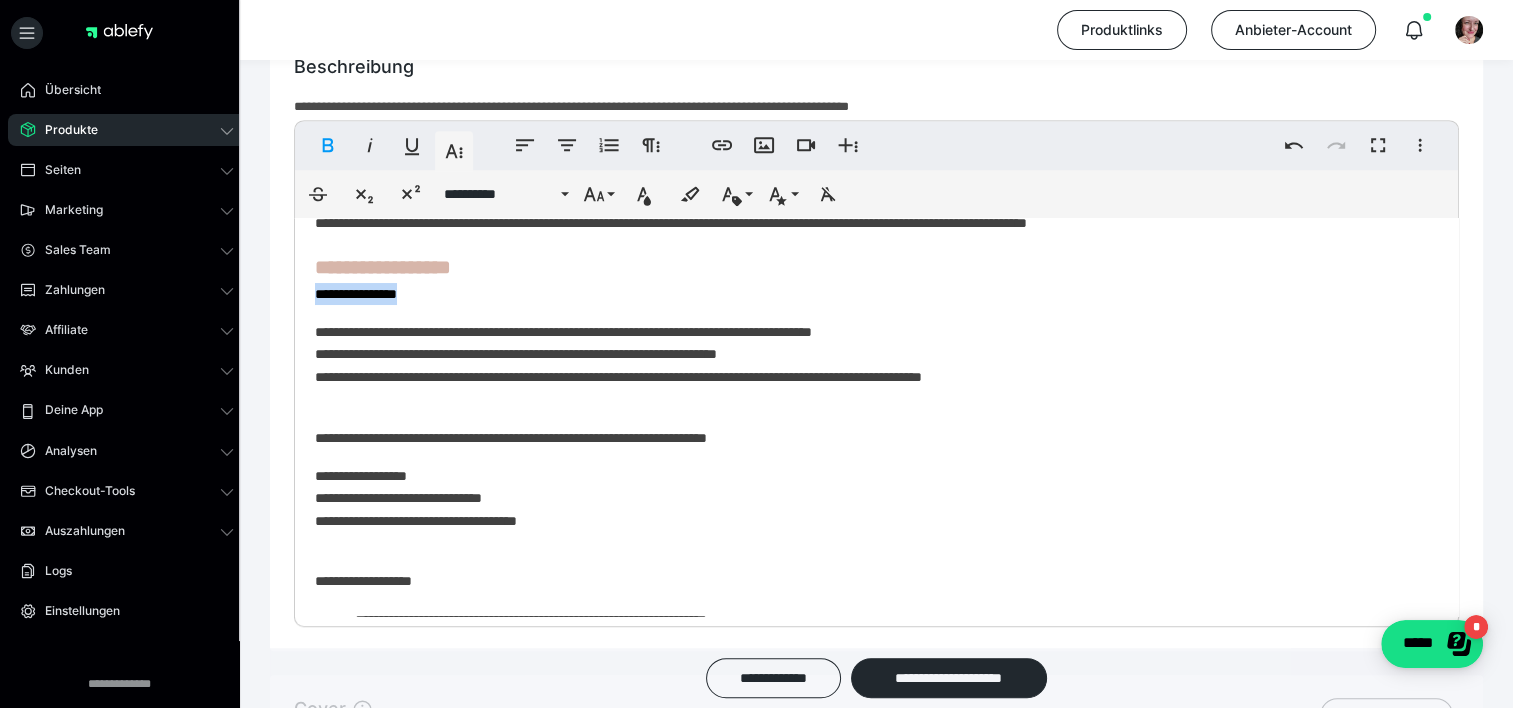 drag, startPoint x: 452, startPoint y: 284, endPoint x: 311, endPoint y: 297, distance: 141.59802 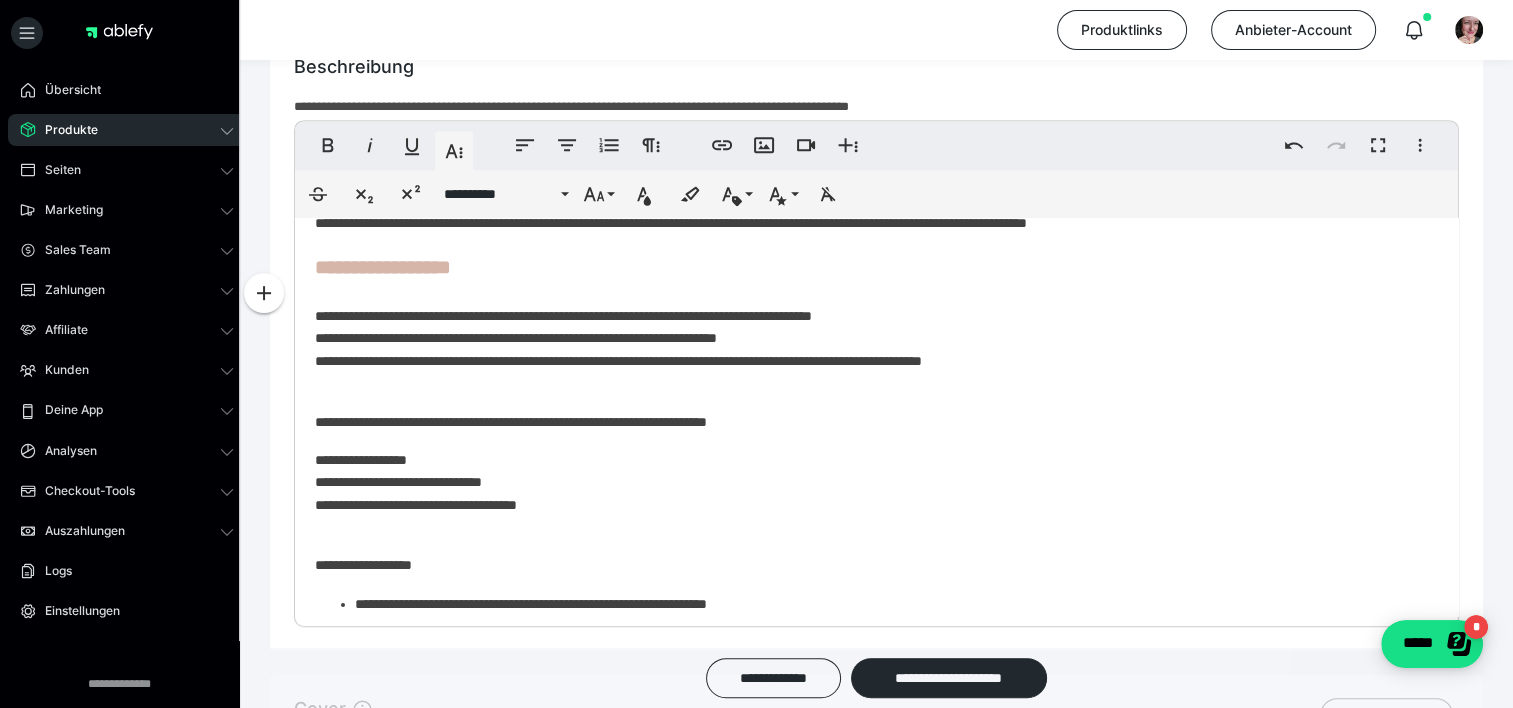 click on "**********" at bounding box center [869, 338] 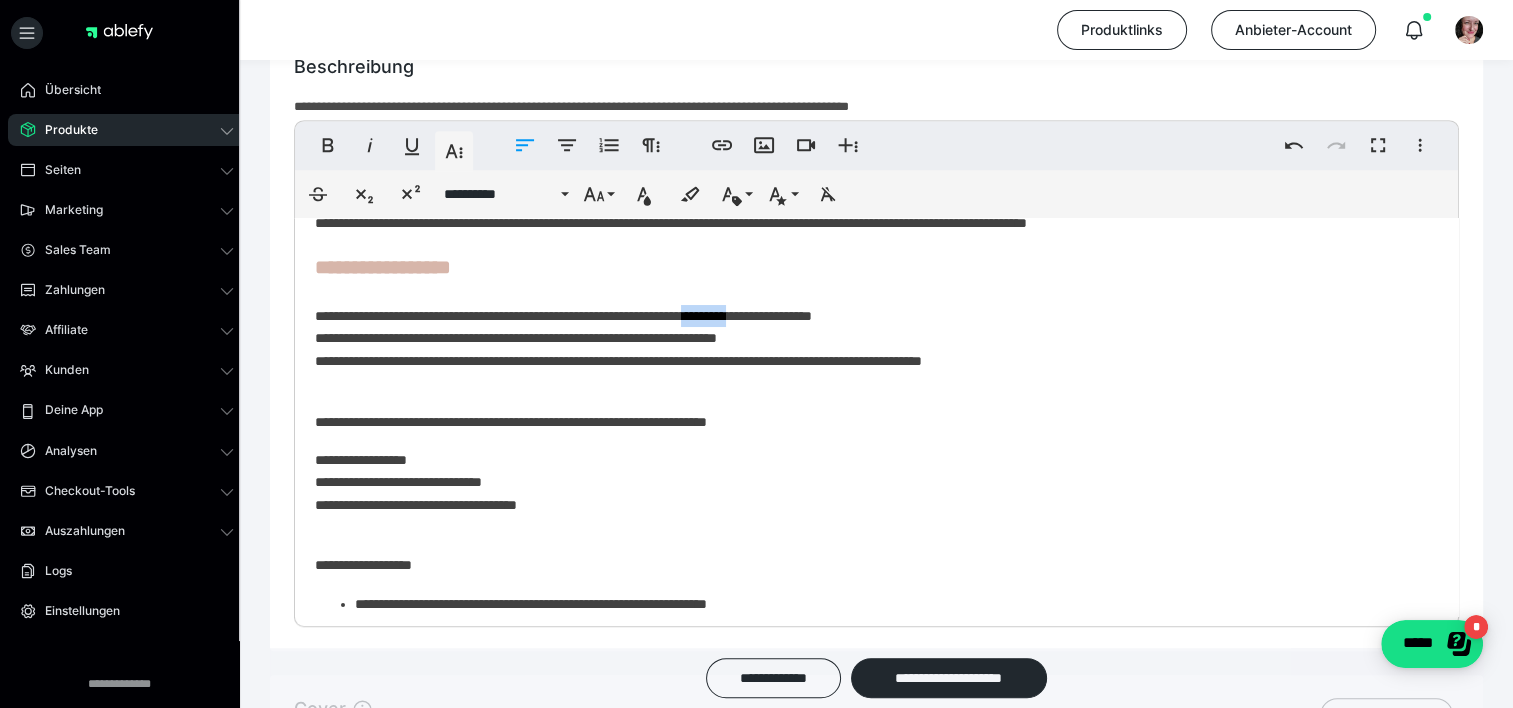 click on "**********" at bounding box center (869, 338) 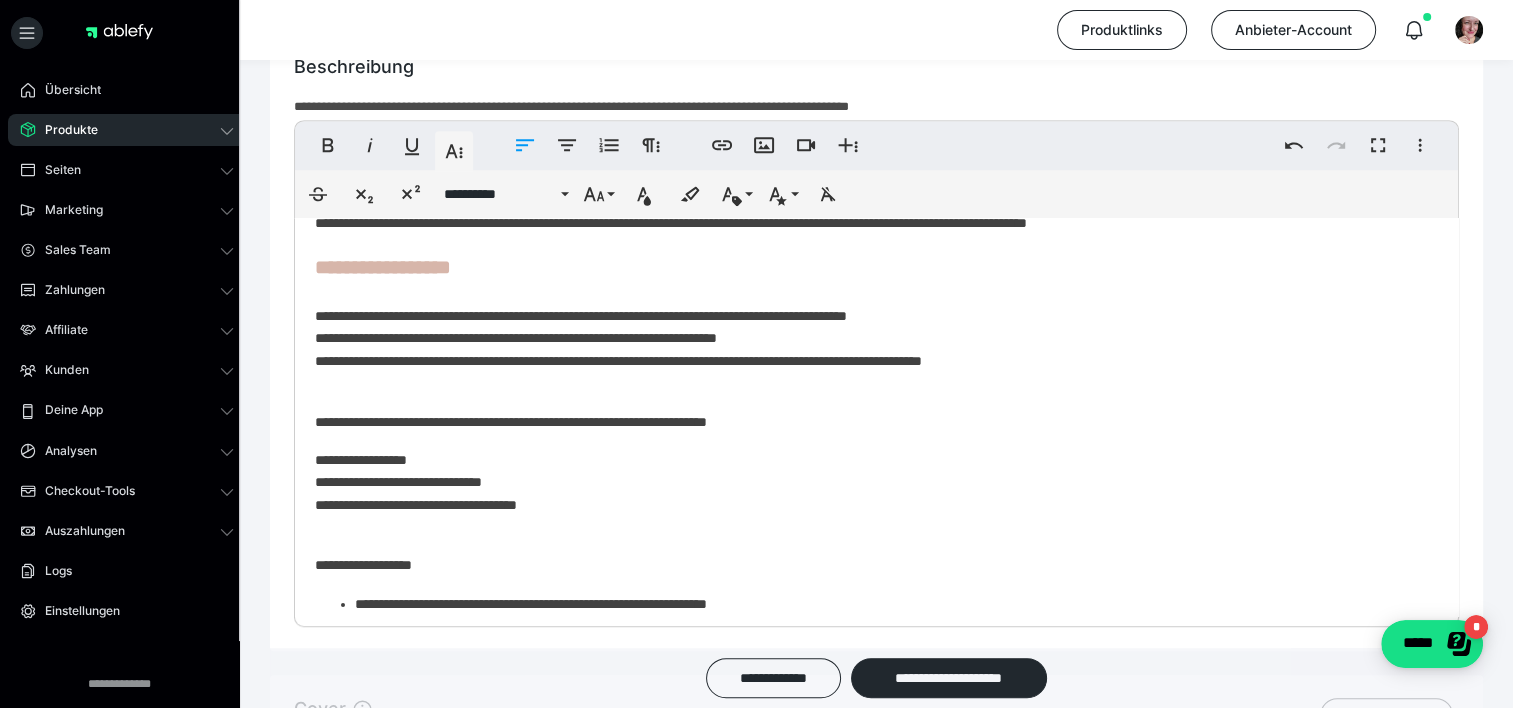 click on "**********" at bounding box center [869, 338] 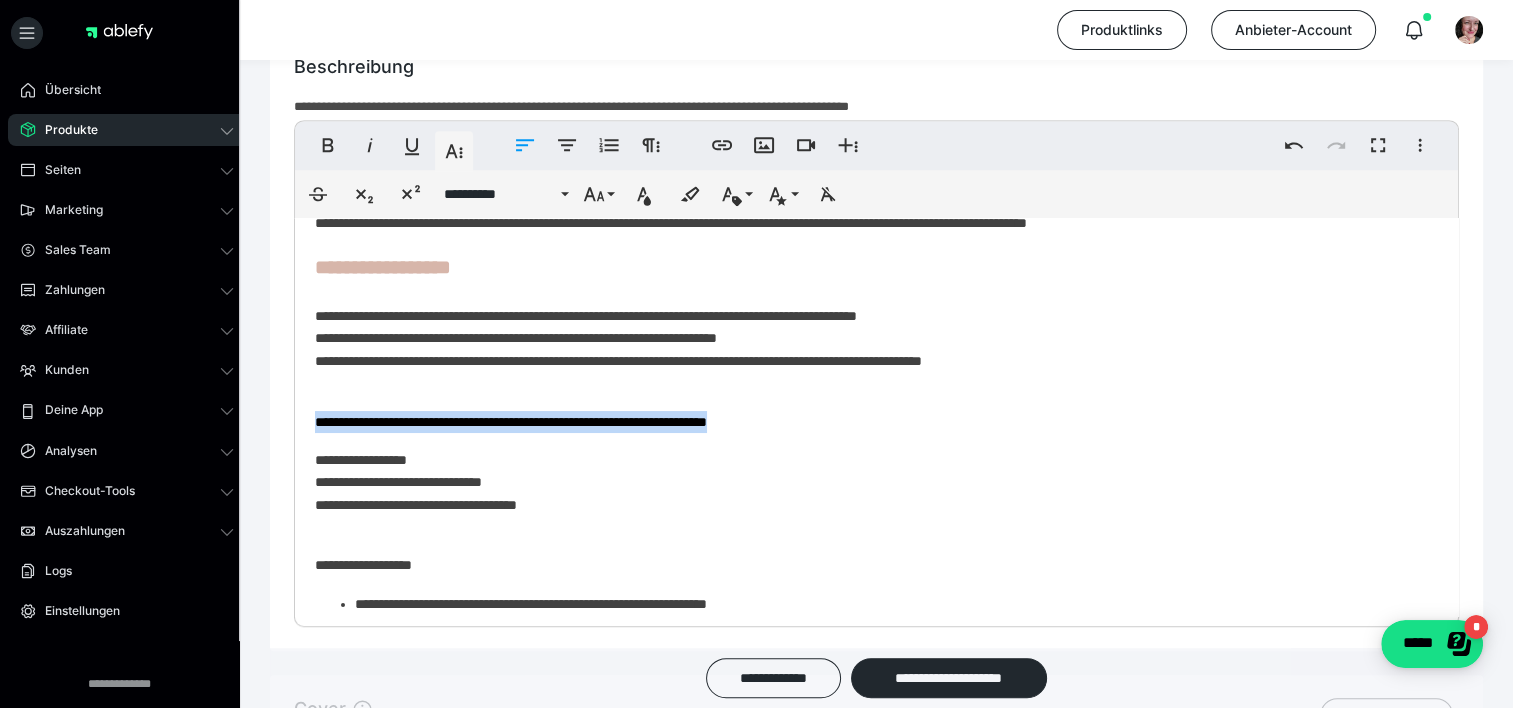 drag, startPoint x: 844, startPoint y: 423, endPoint x: 317, endPoint y: 412, distance: 527.1148 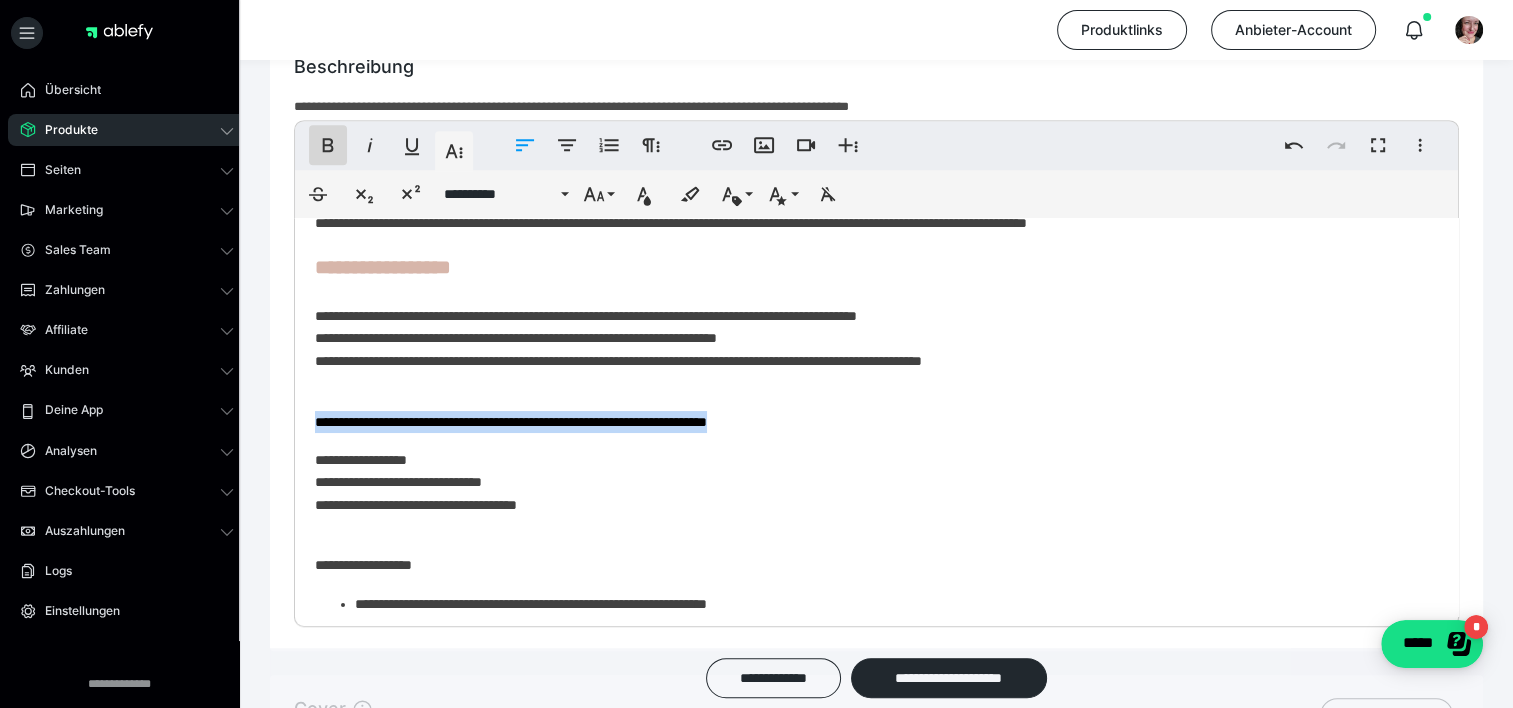 click 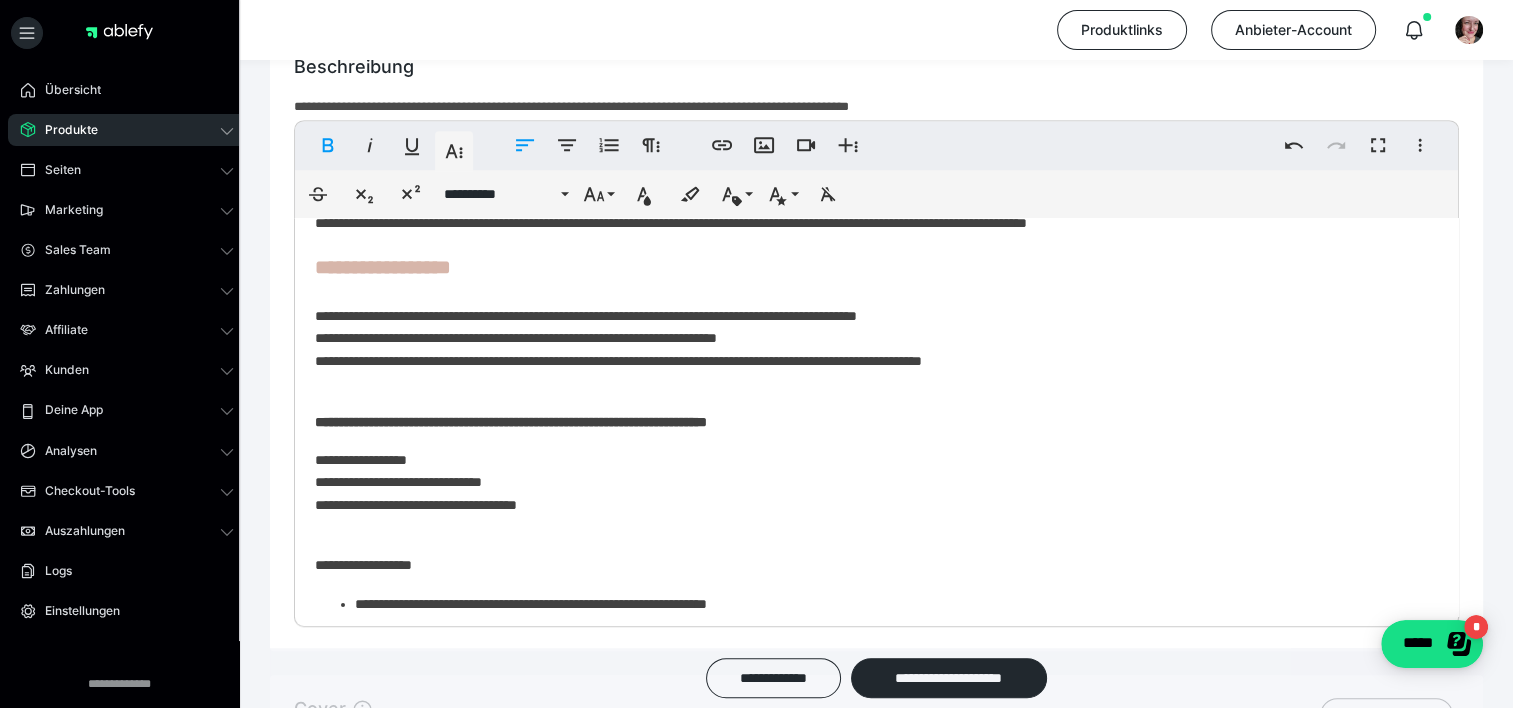 click on "**********" at bounding box center (869, 482) 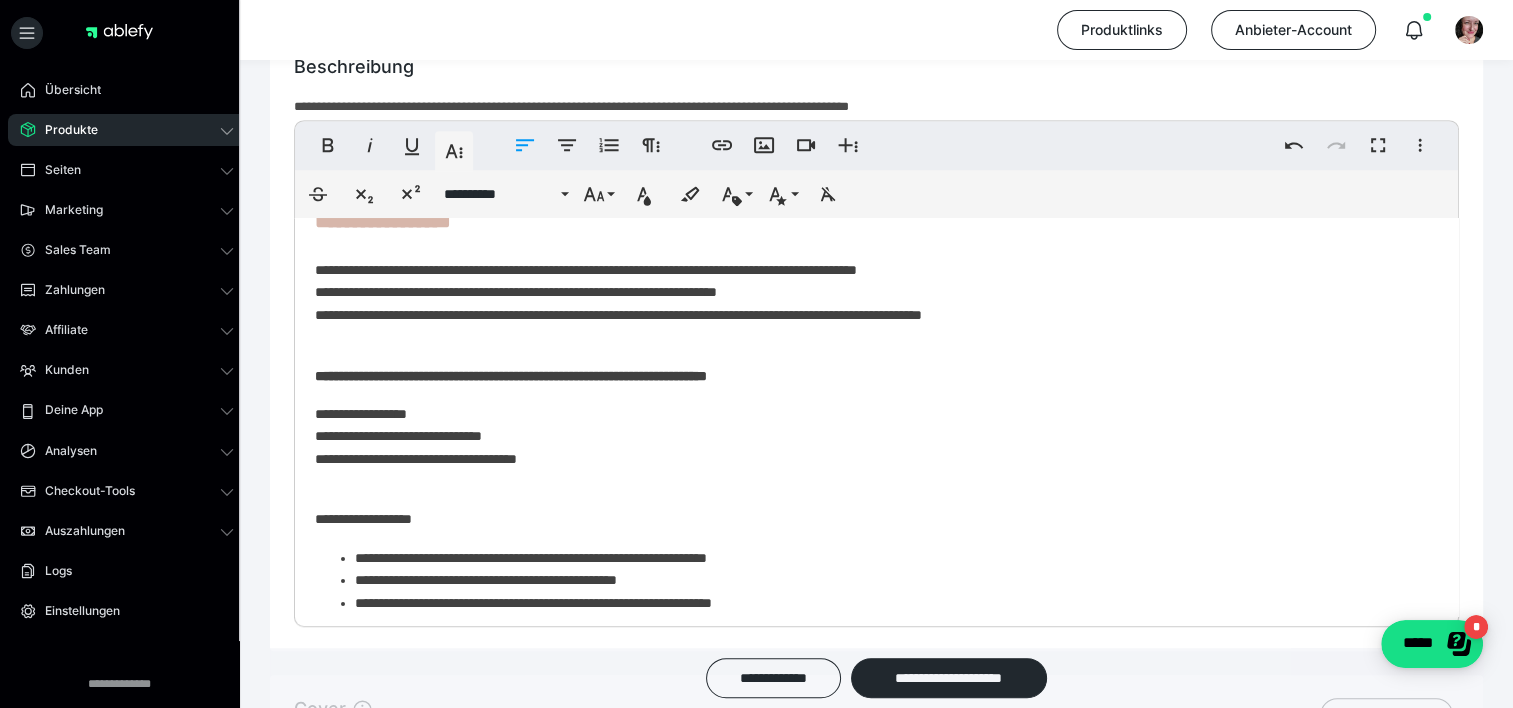 scroll, scrollTop: 239, scrollLeft: 0, axis: vertical 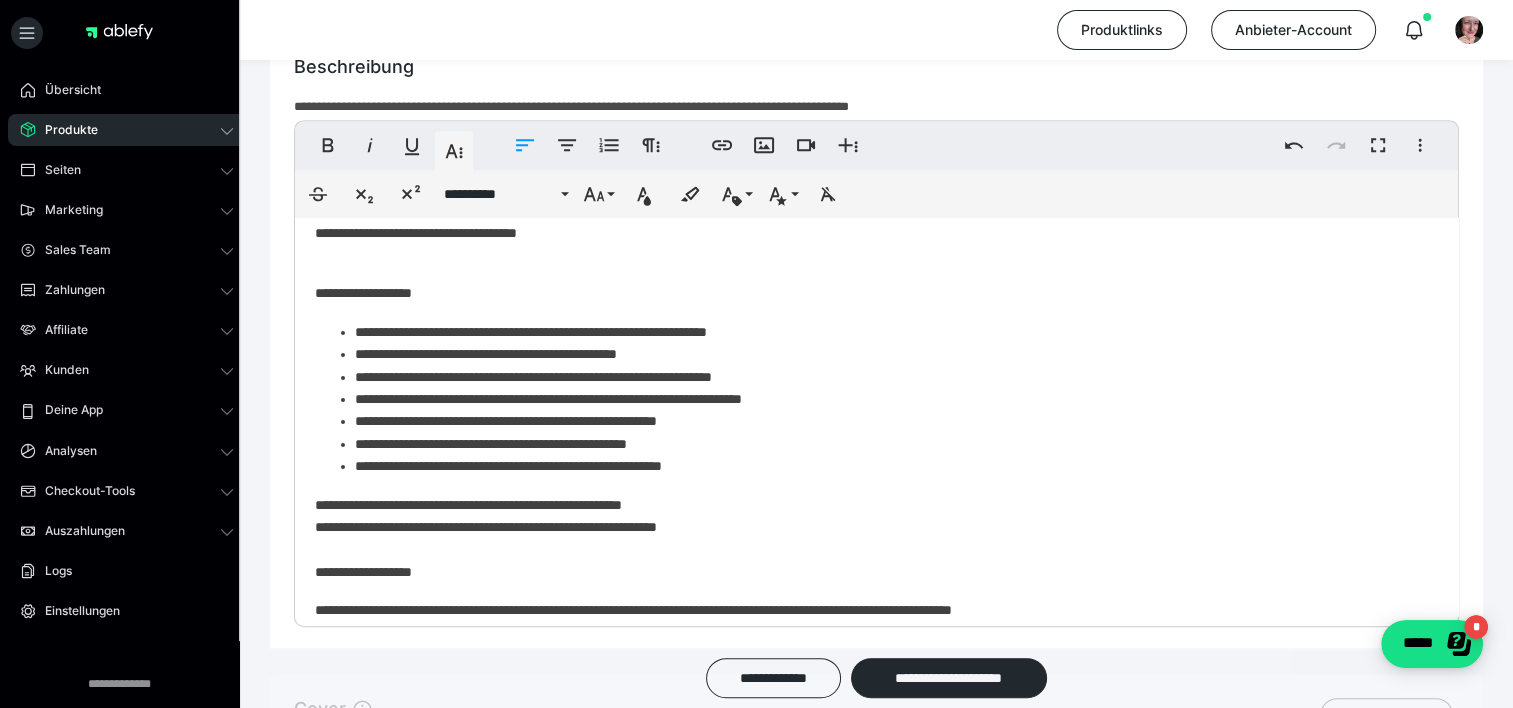 click on "**********" at bounding box center [869, 594] 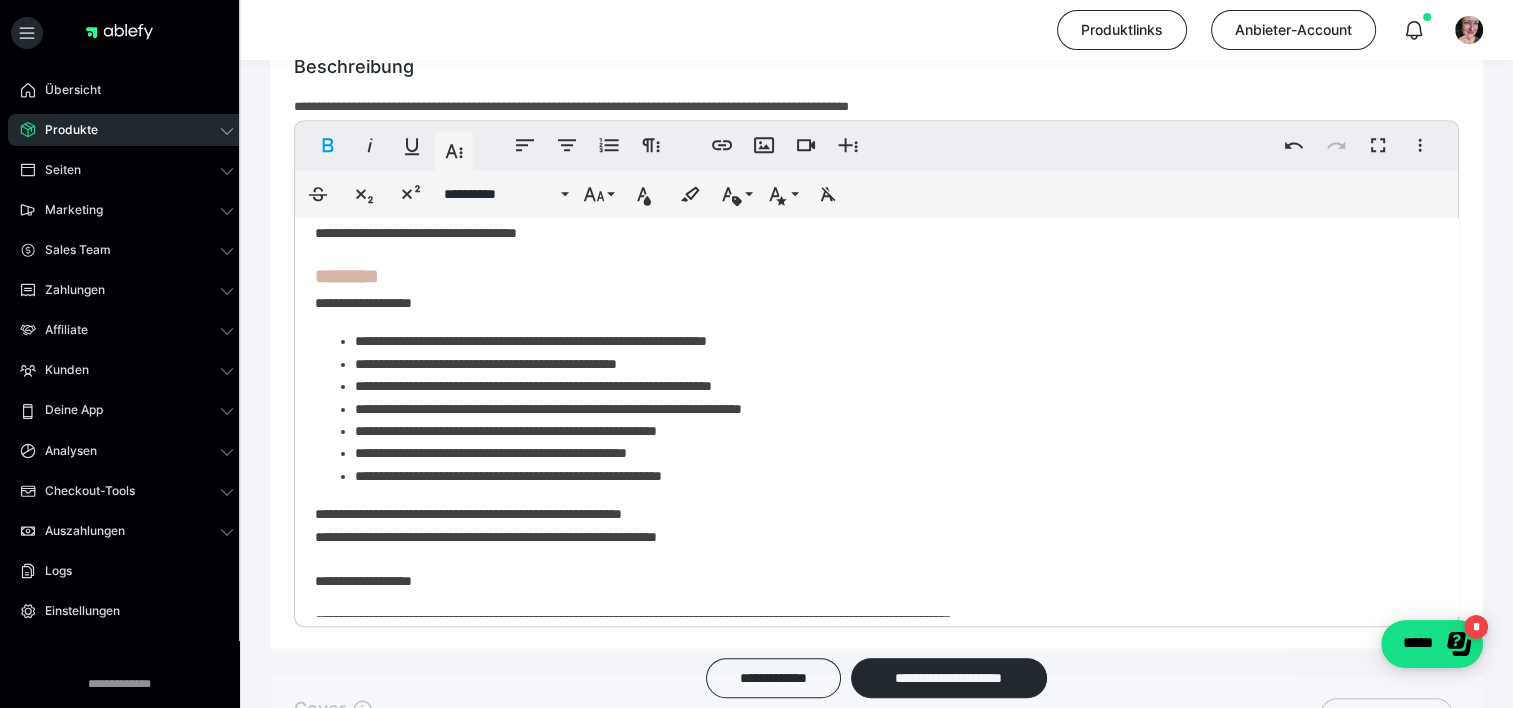 click on "********" at bounding box center [383, -5] 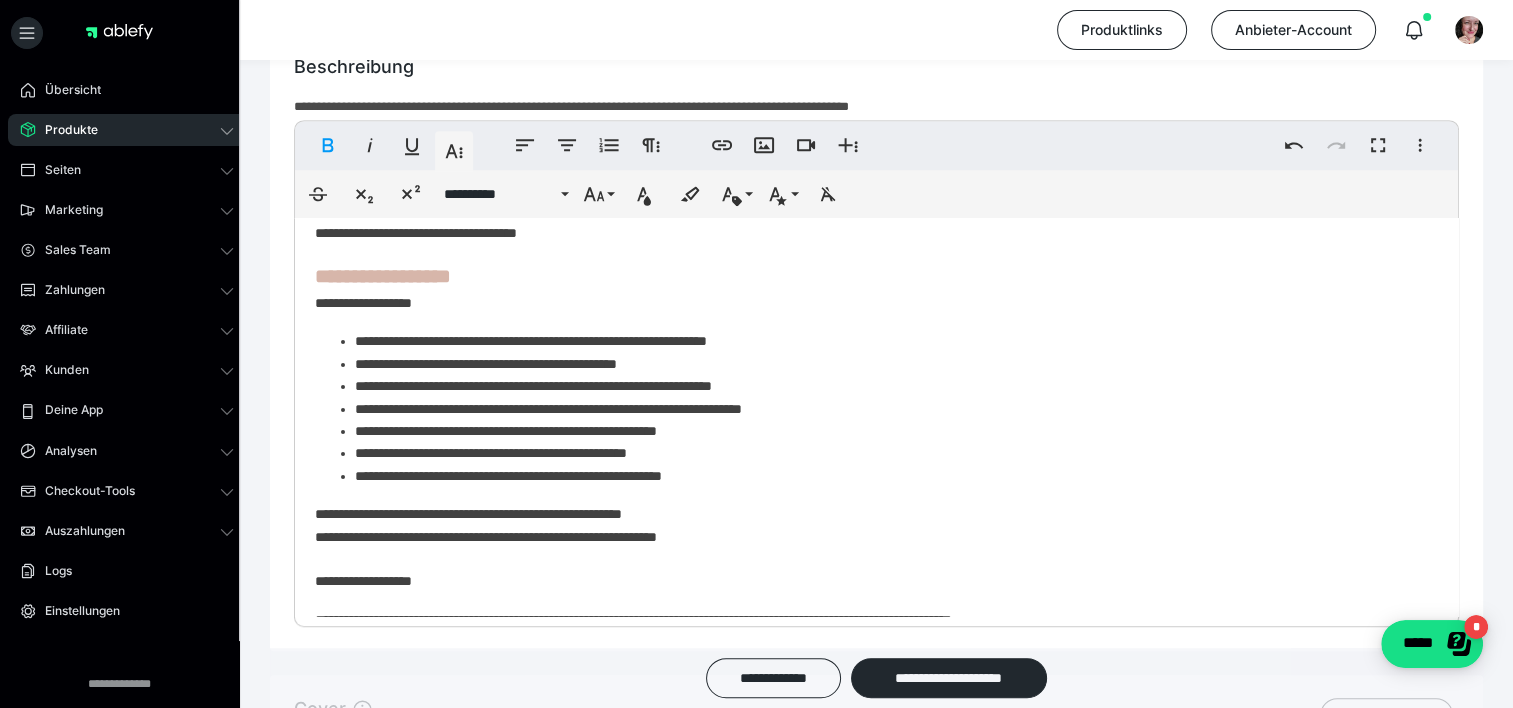 click on "**********" at bounding box center [383, -5] 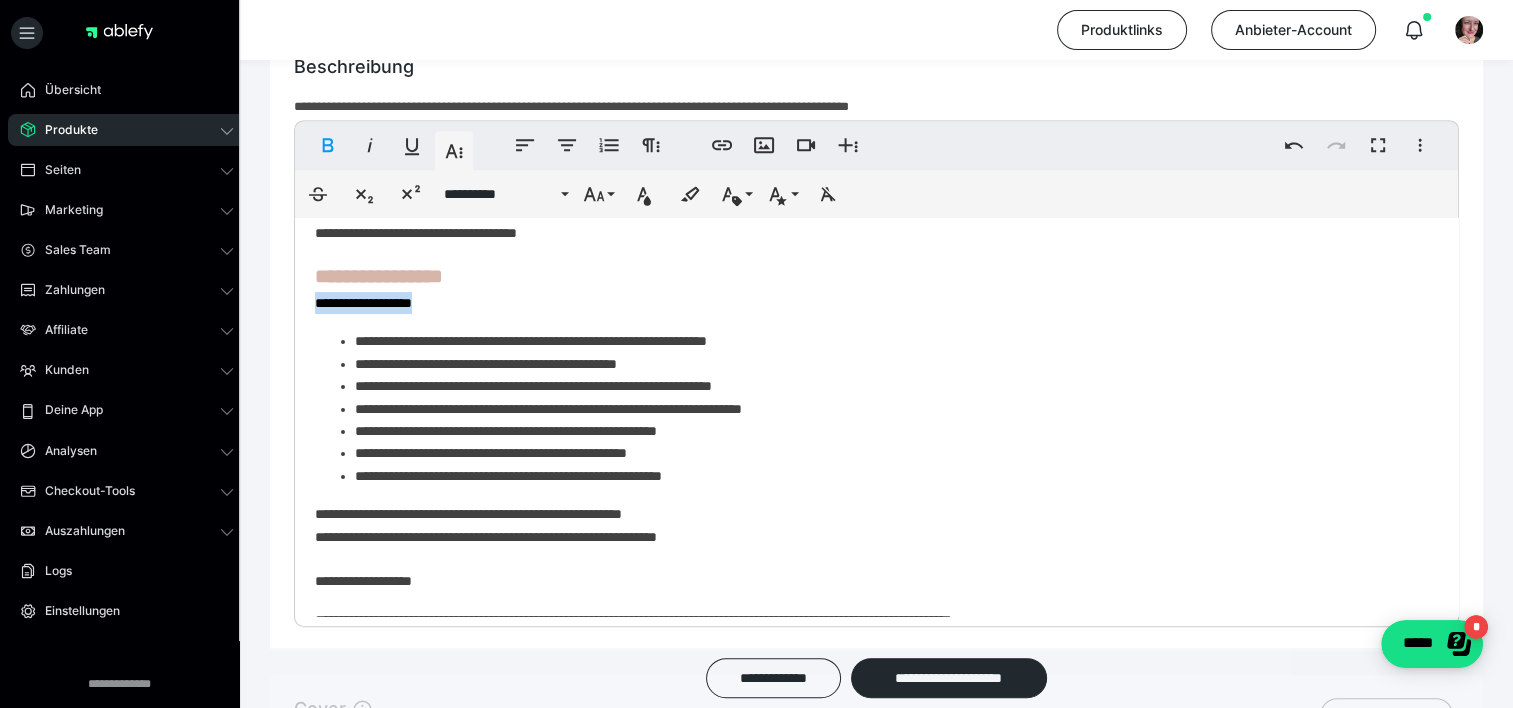 drag, startPoint x: 461, startPoint y: 303, endPoint x: 313, endPoint y: 303, distance: 148 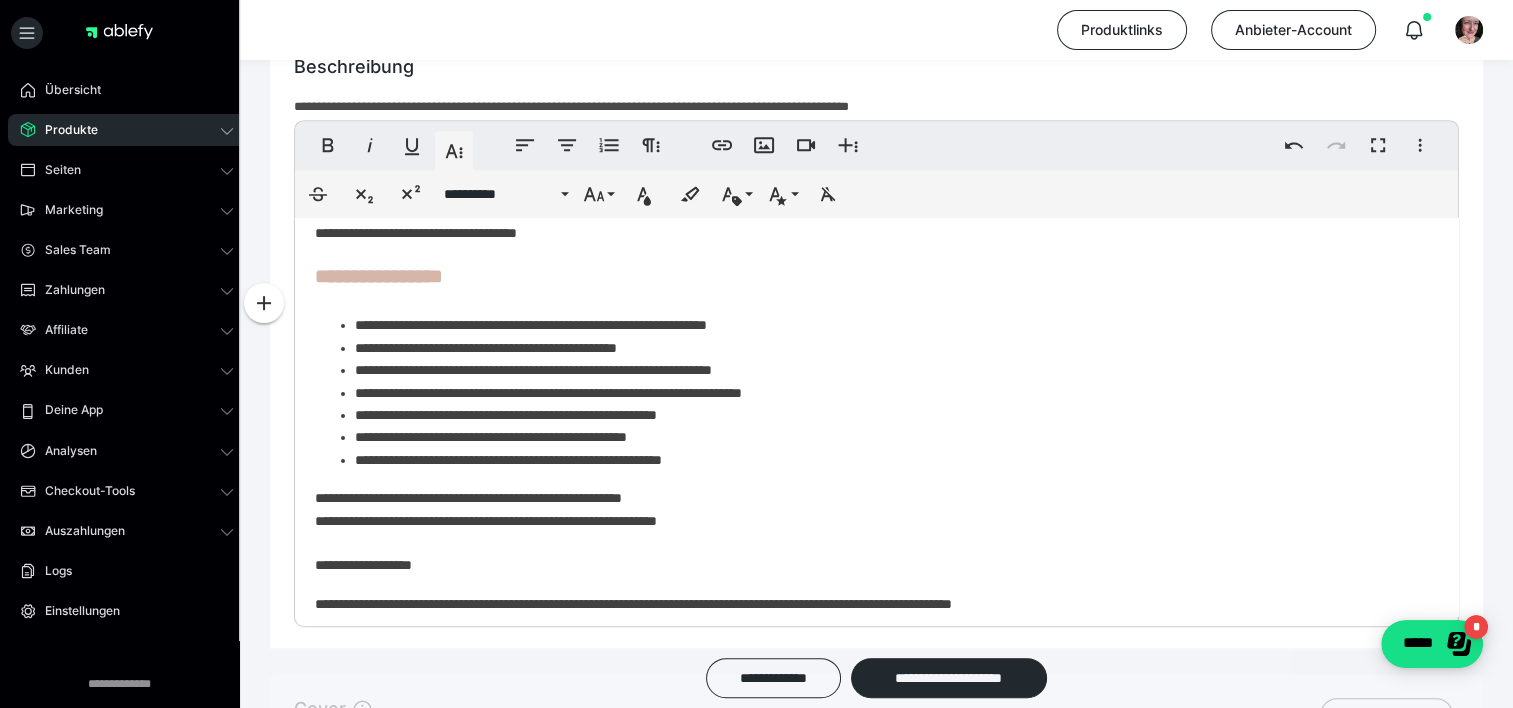 click on "**********" at bounding box center [889, 325] 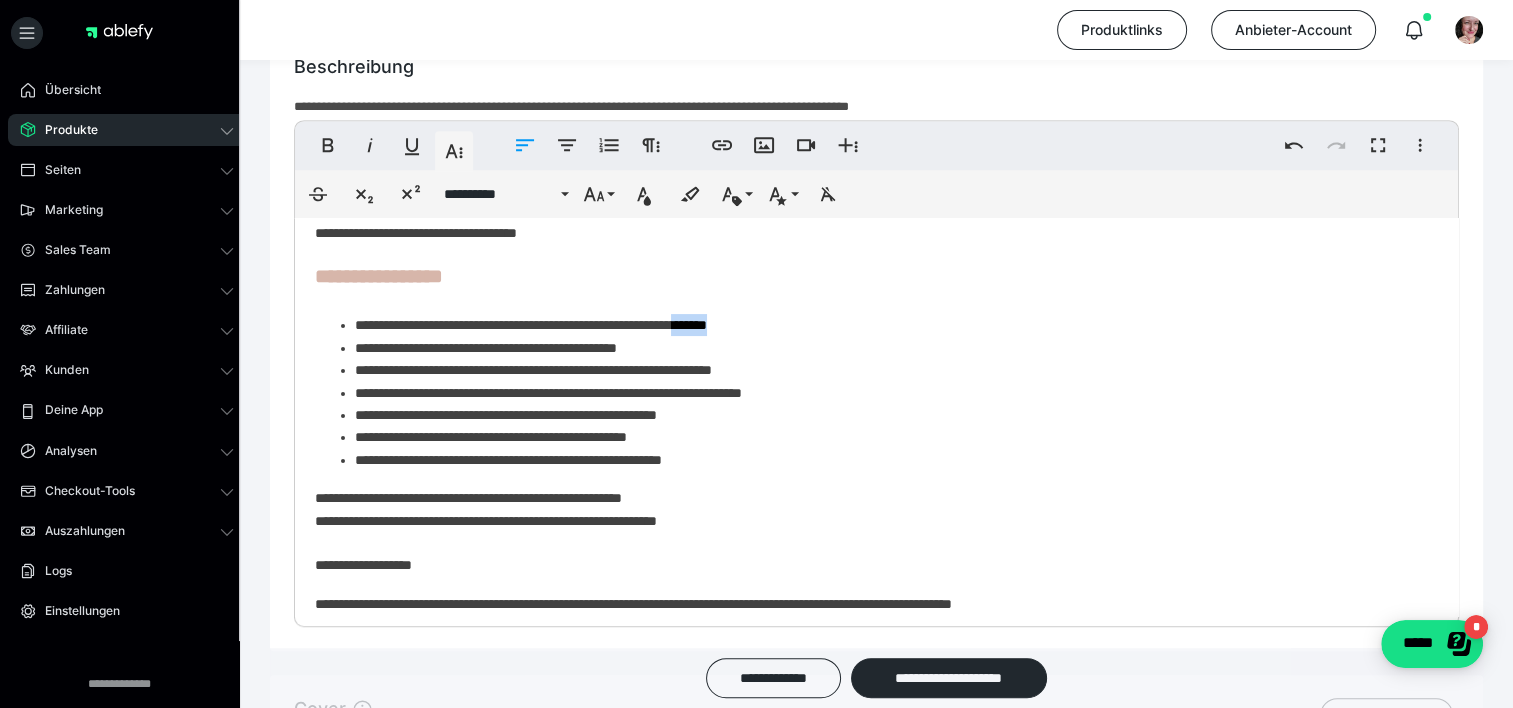 click on "**********" at bounding box center (889, 325) 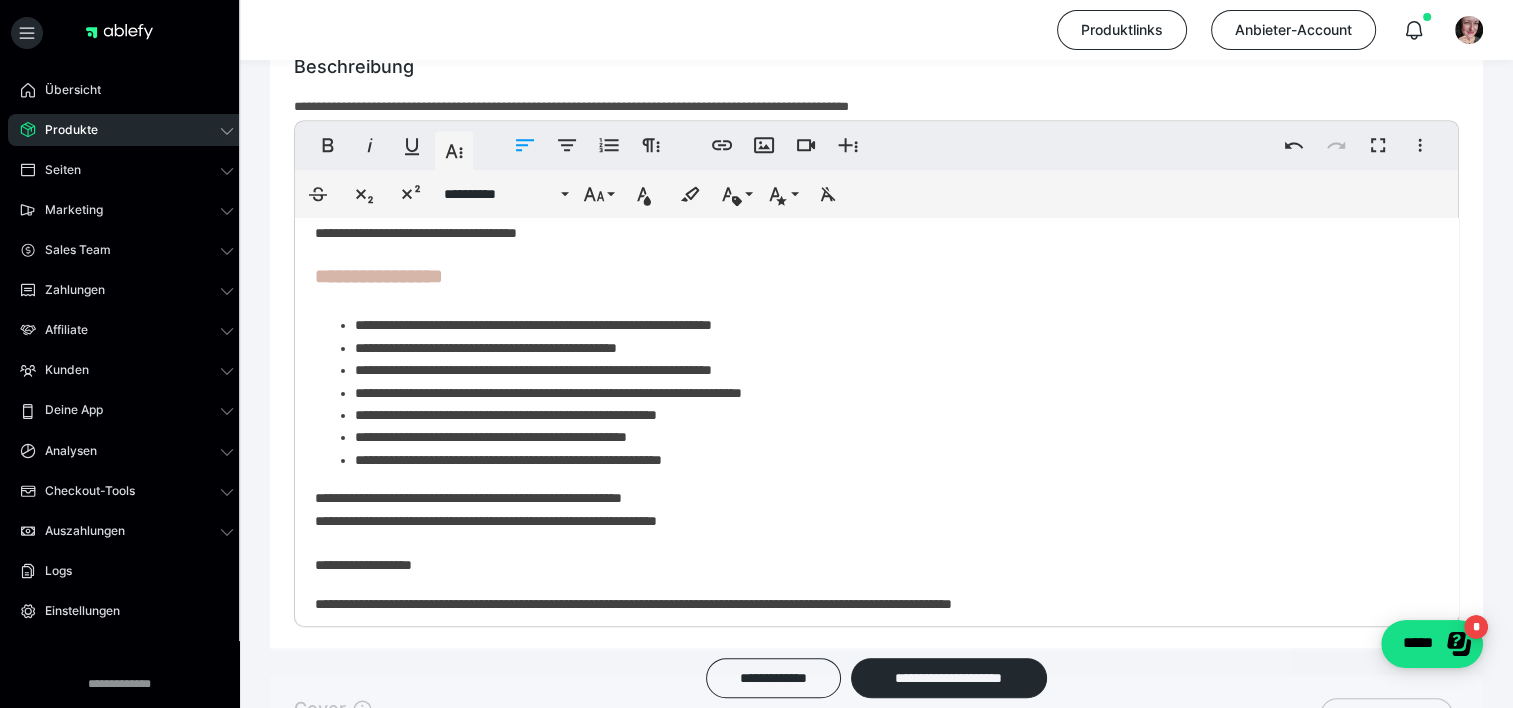 click on "**********" at bounding box center (889, 437) 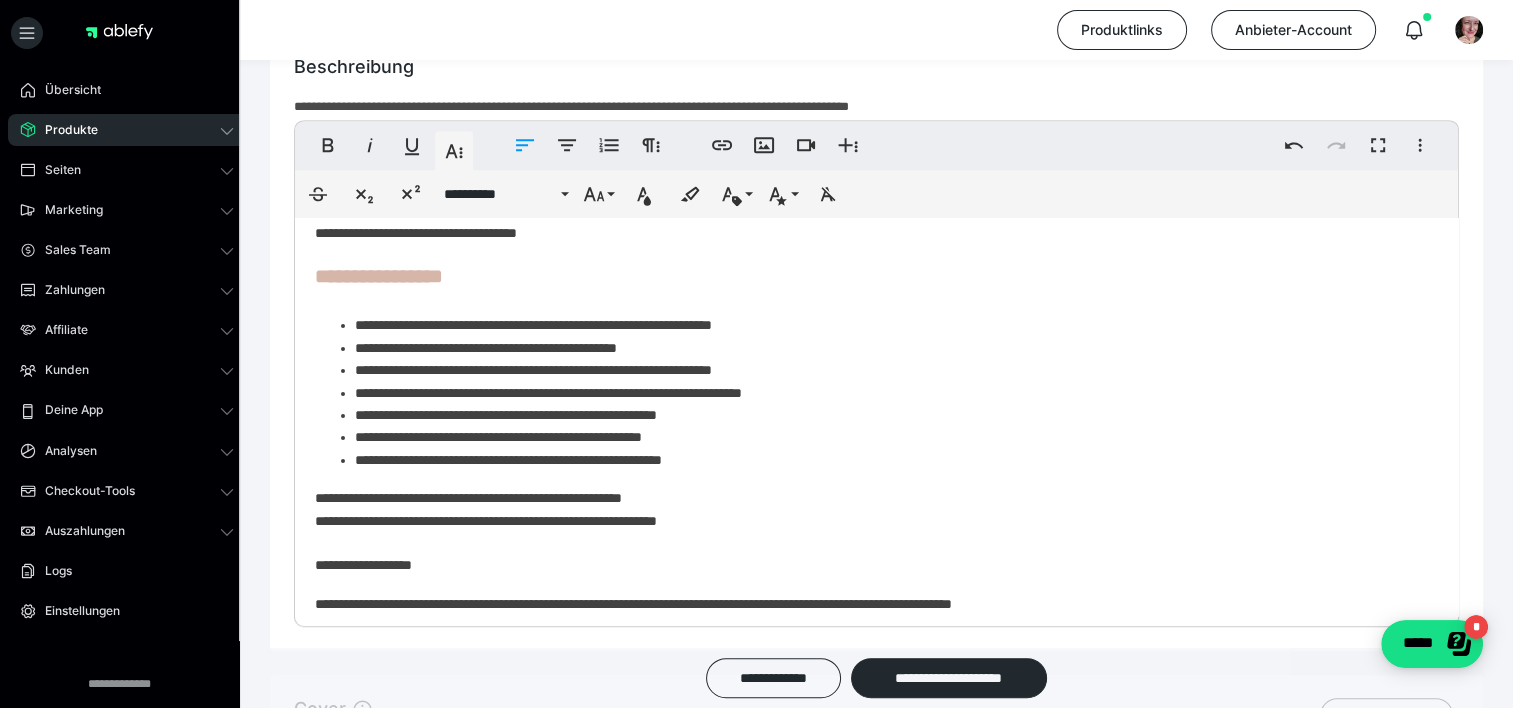 click on "**********" at bounding box center [889, 437] 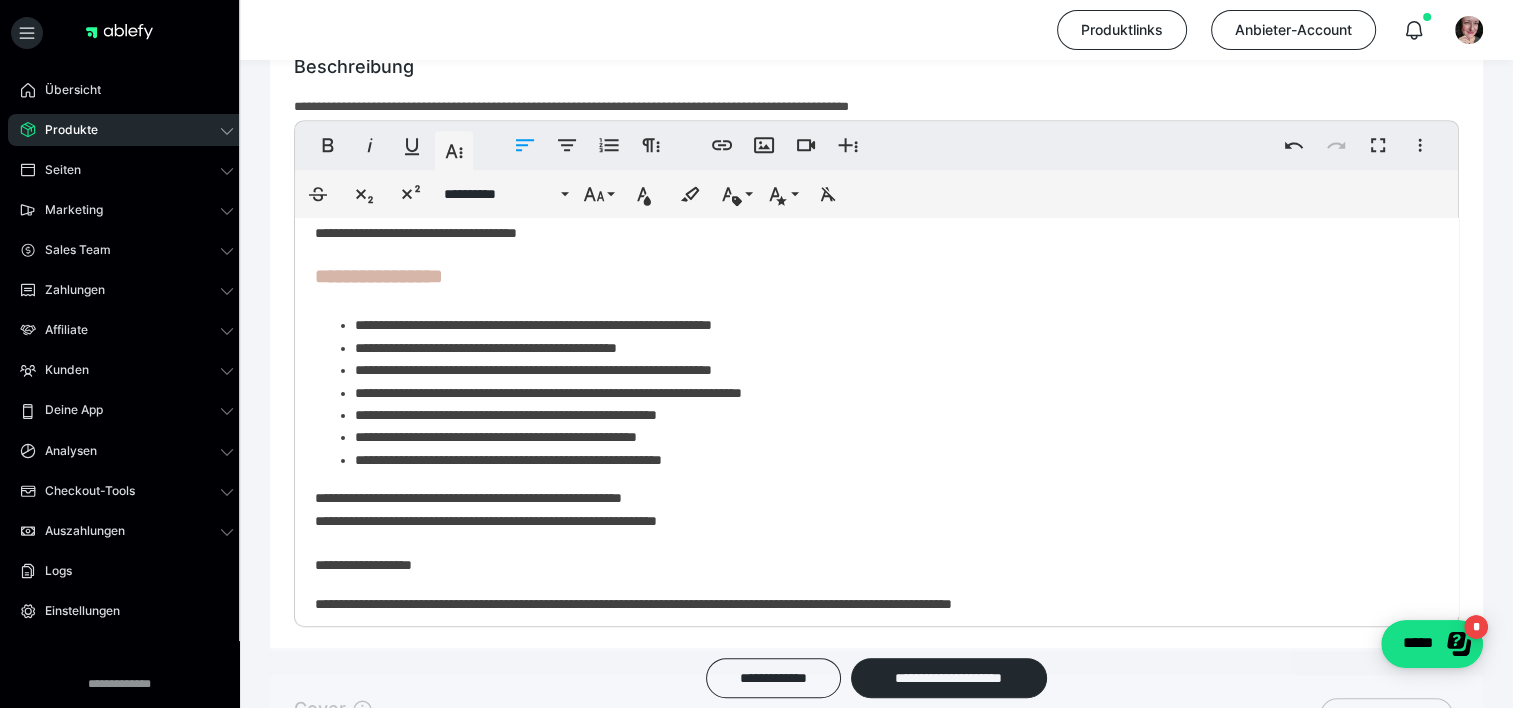 click on "**********" at bounding box center [889, 437] 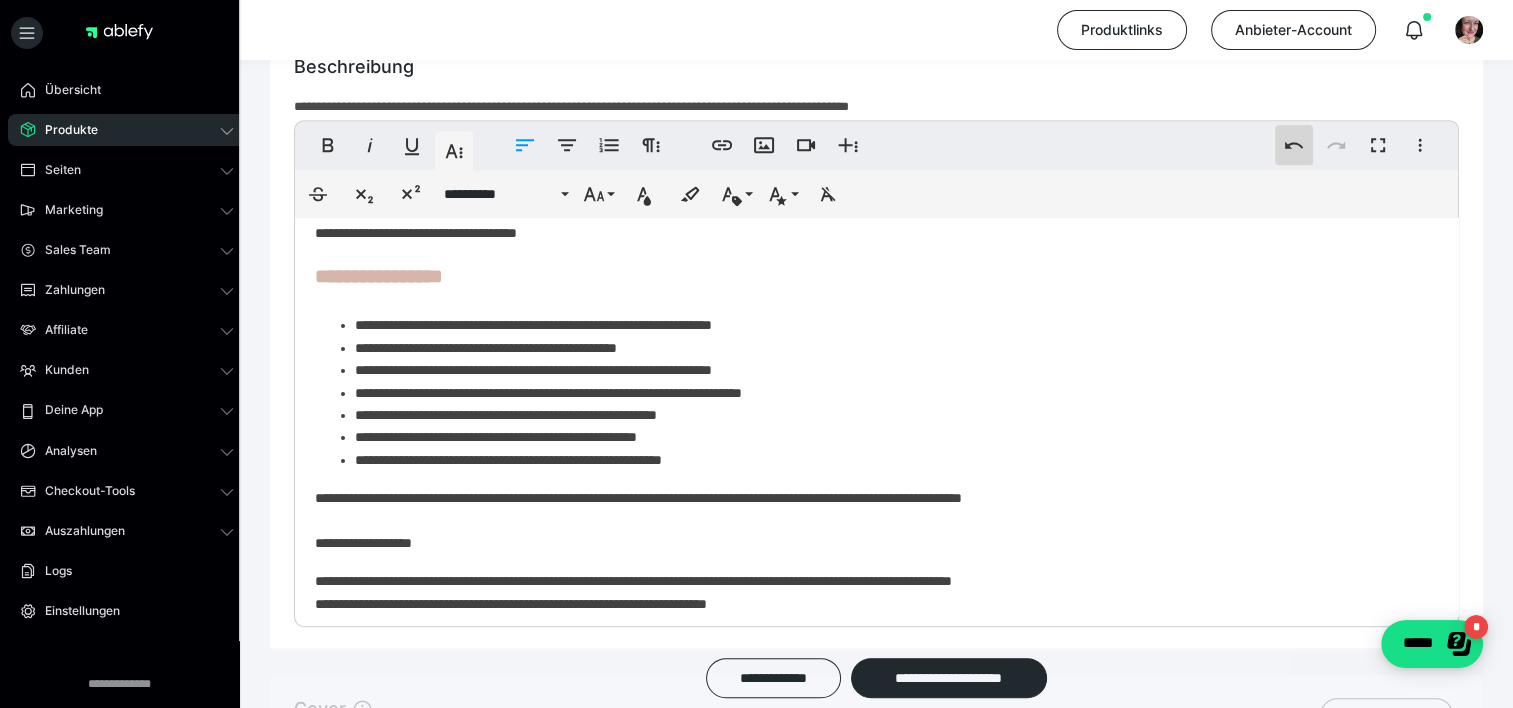 click 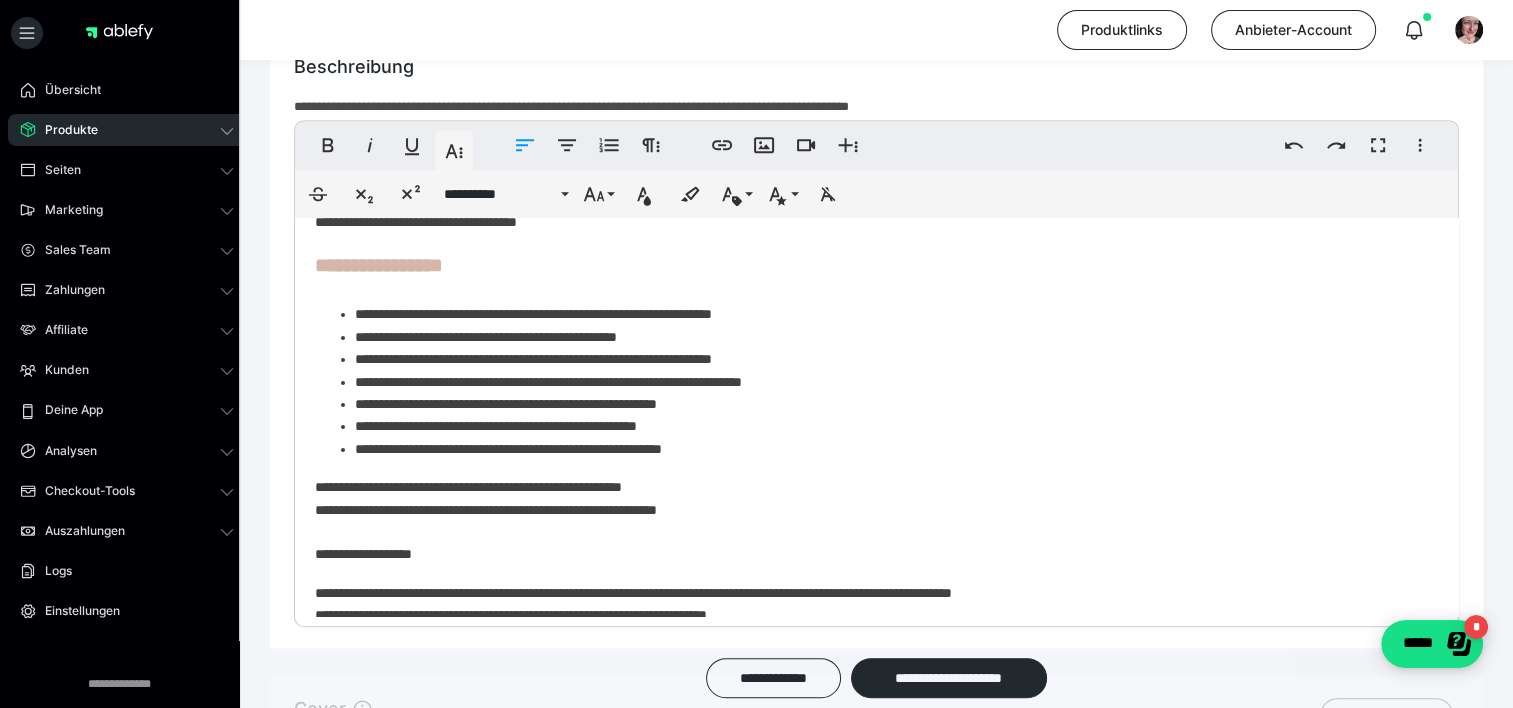 scroll, scrollTop: 447, scrollLeft: 0, axis: vertical 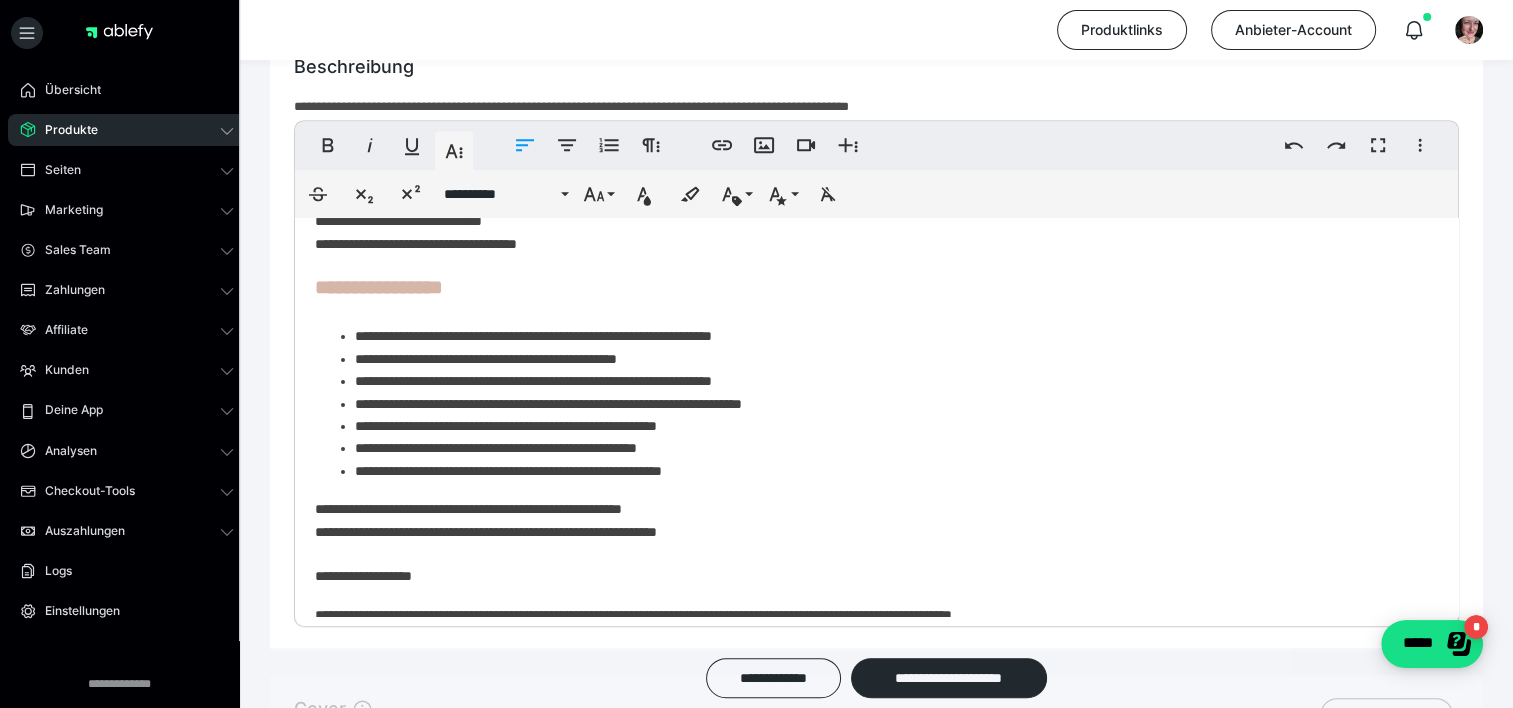 click on "**********" at bounding box center (383, 6) 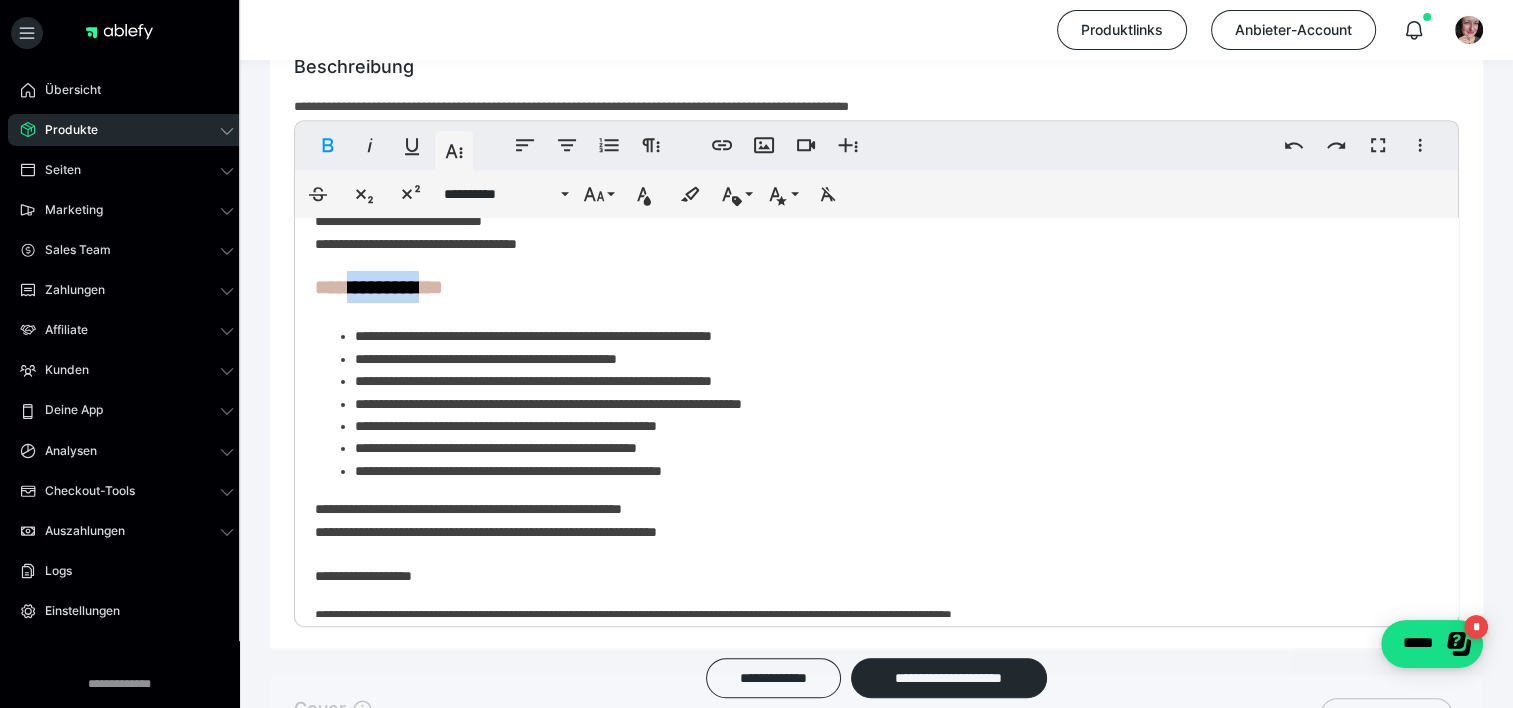 click on "**********" at bounding box center [383, 6] 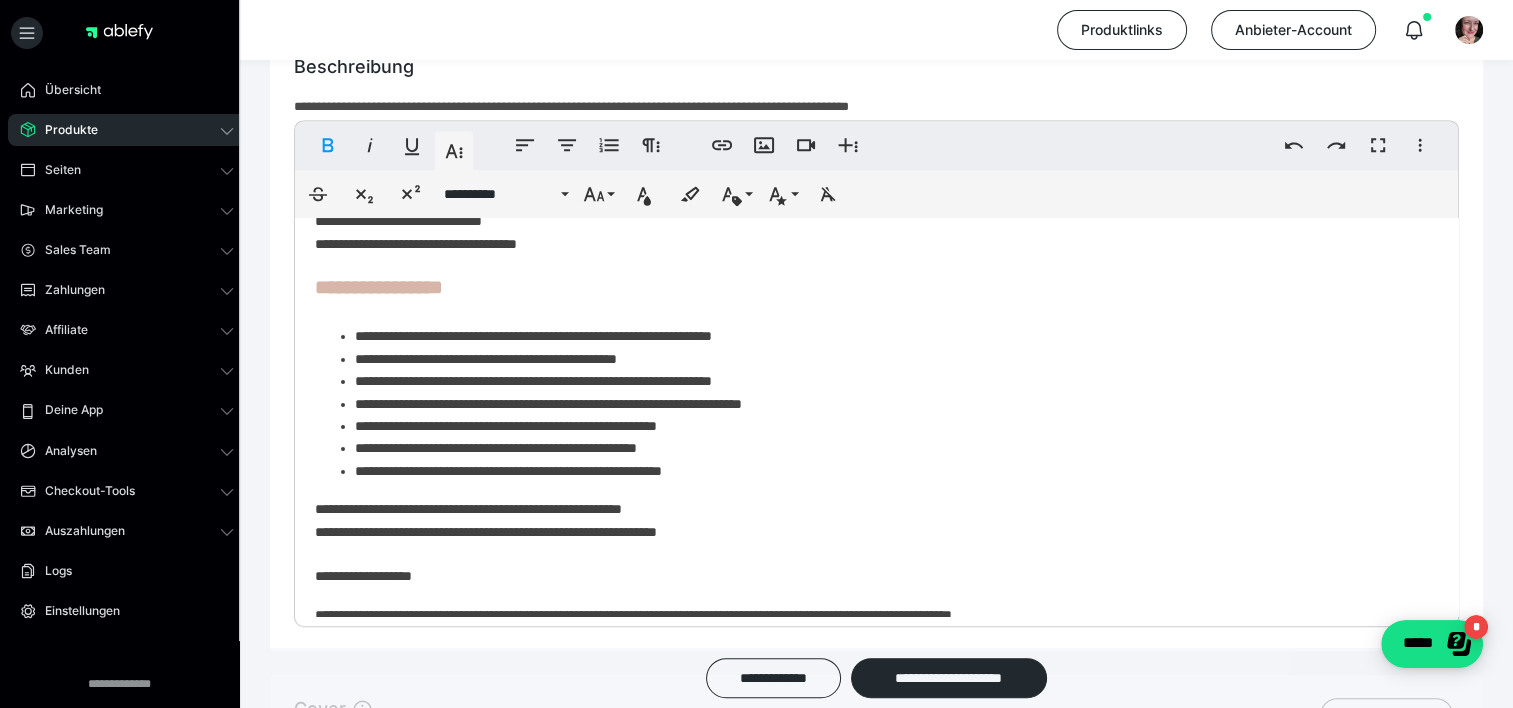 click on "**********" at bounding box center [876, 418] 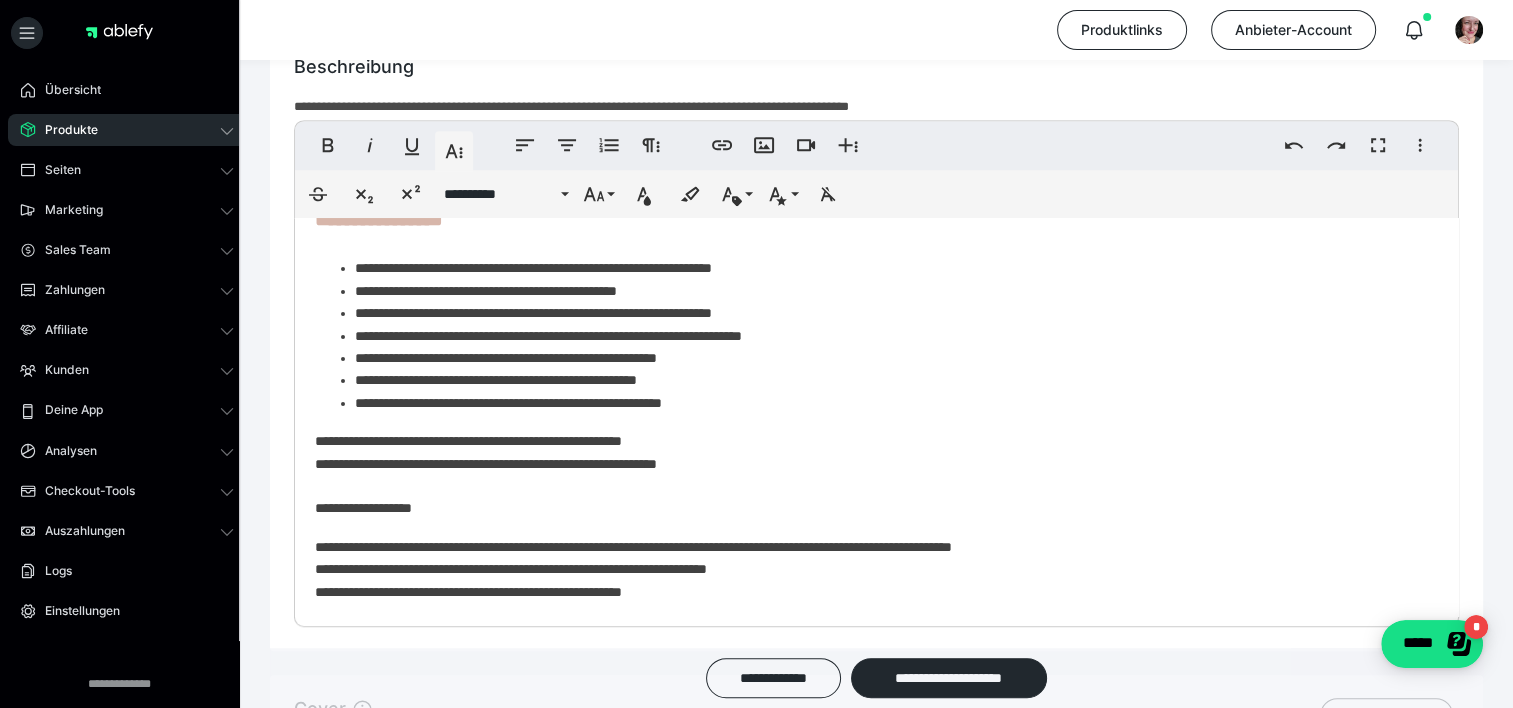 scroll, scrollTop: 530, scrollLeft: 0, axis: vertical 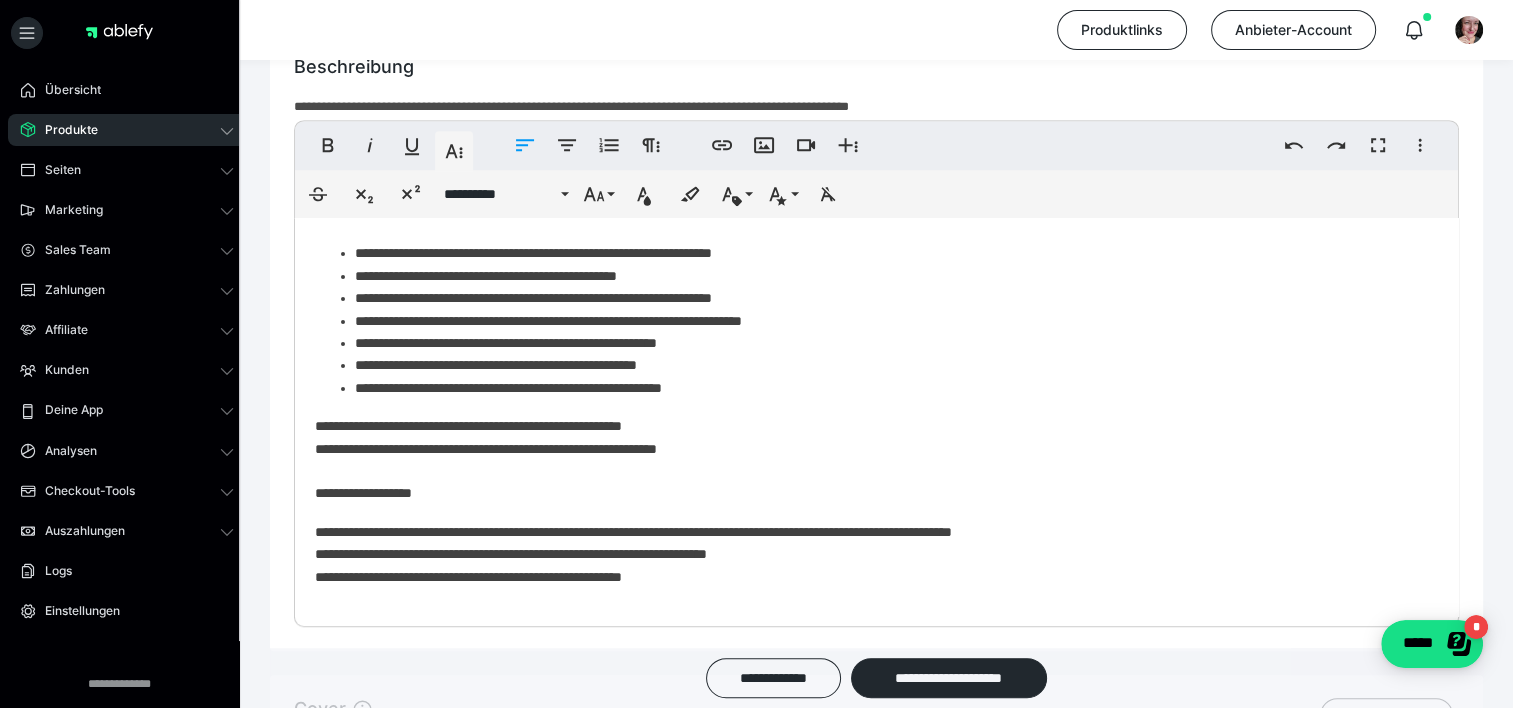 click on "**********" at bounding box center (869, 493) 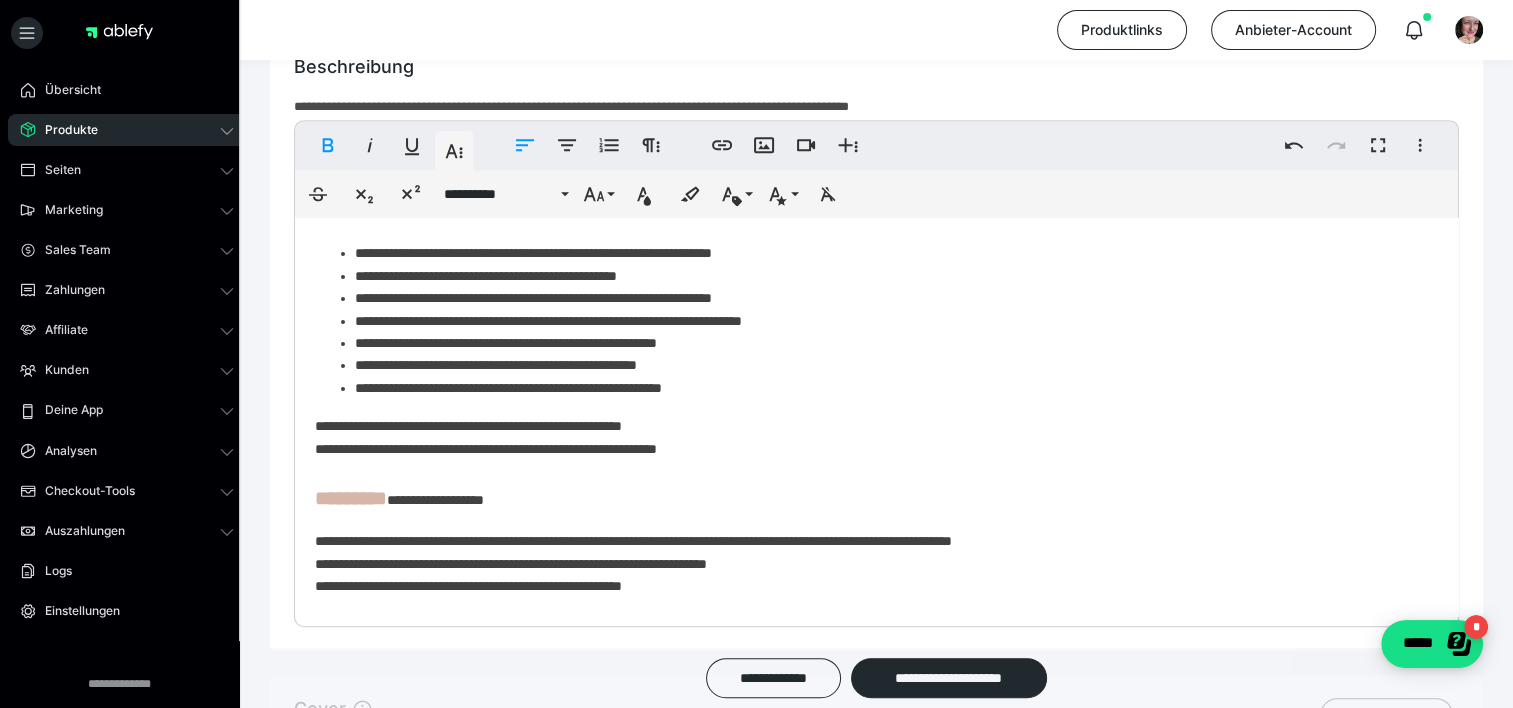 click on "********" at bounding box center (351, 498) 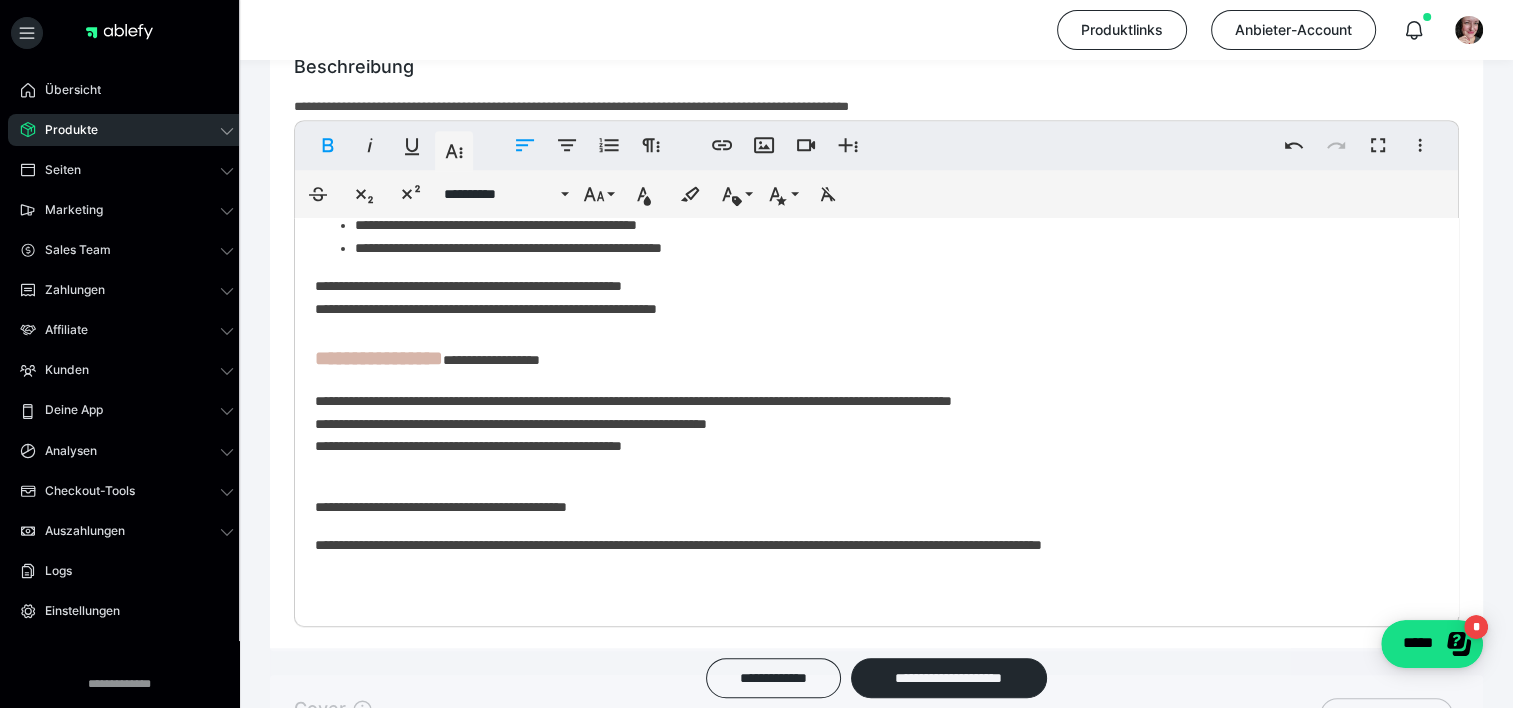 scroll, scrollTop: 731, scrollLeft: 0, axis: vertical 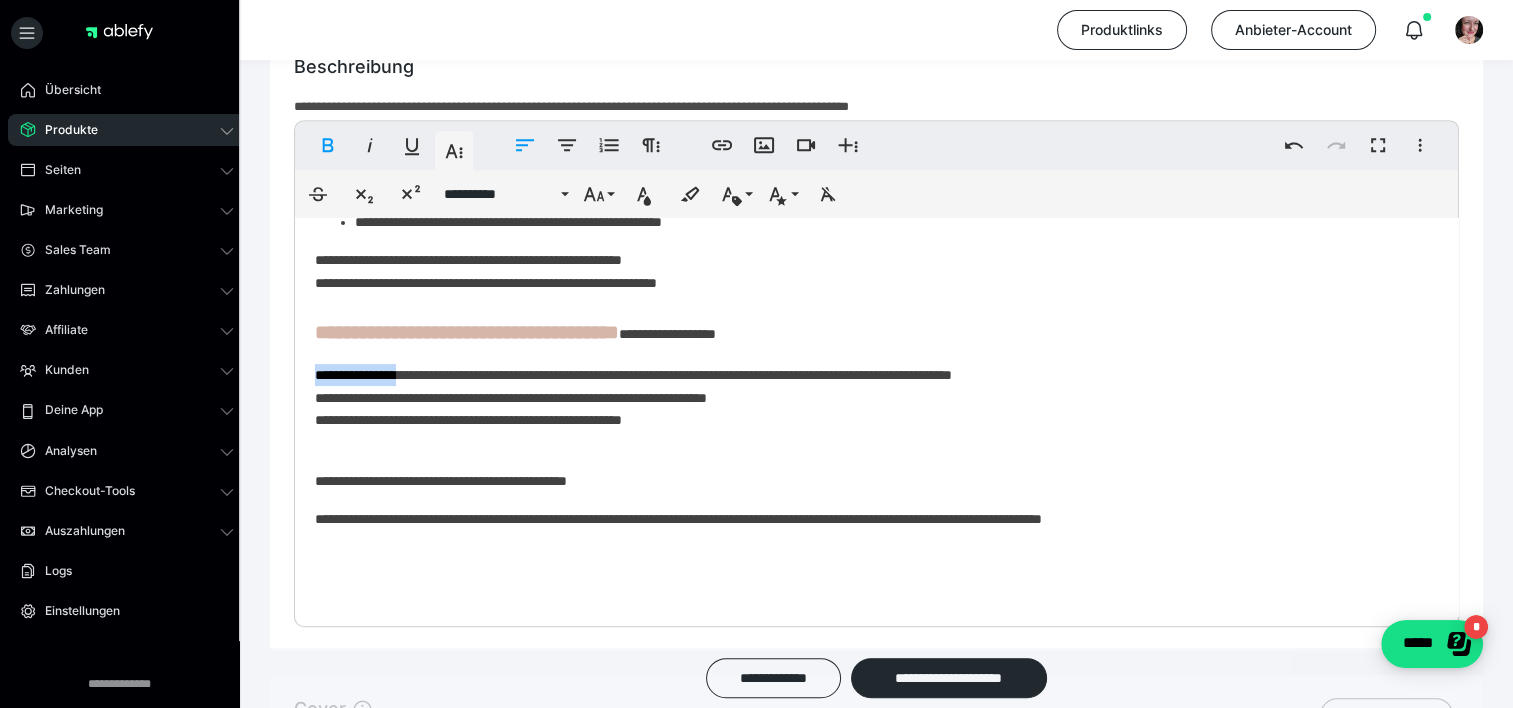 drag, startPoint x: 414, startPoint y: 375, endPoint x: 316, endPoint y: 376, distance: 98.005104 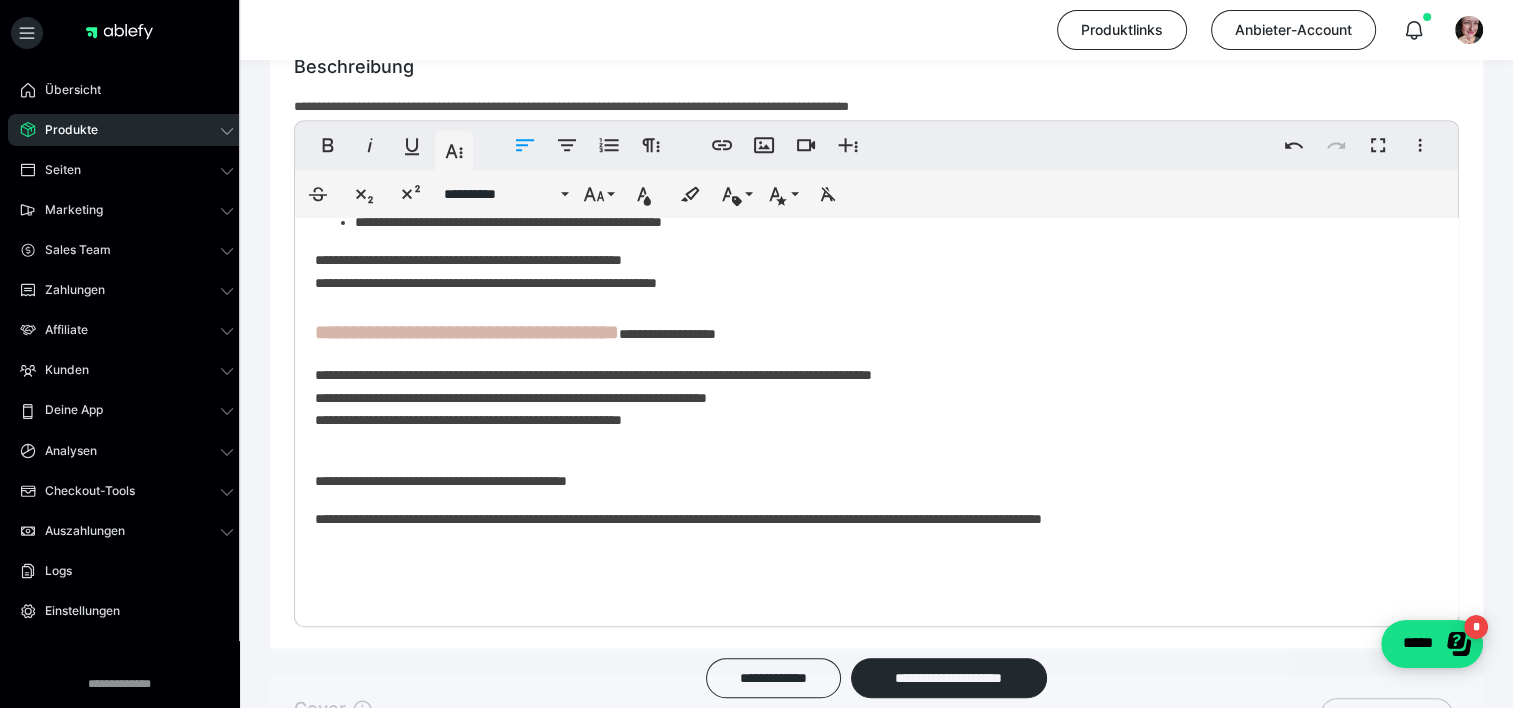 click on "**********" at bounding box center (869, 397) 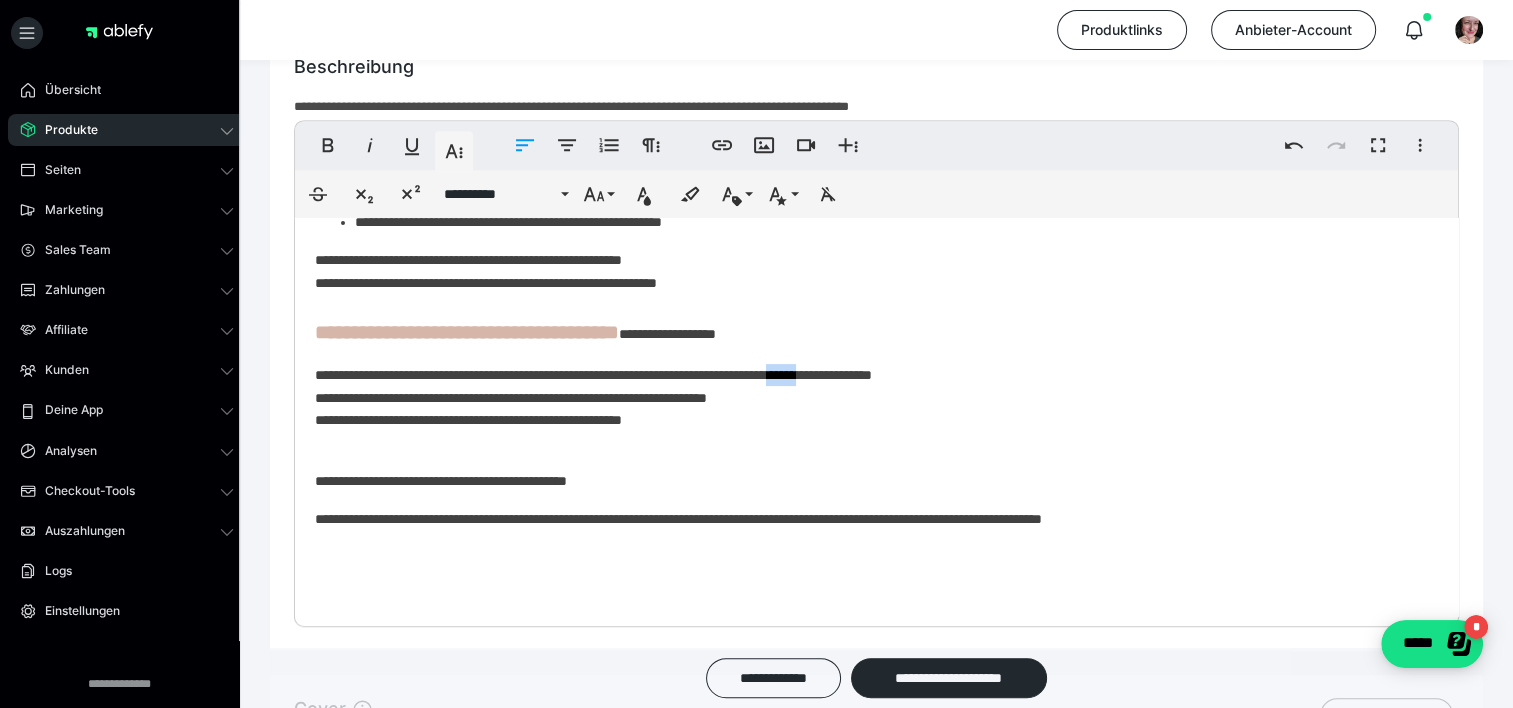 click on "**********" at bounding box center (869, 397) 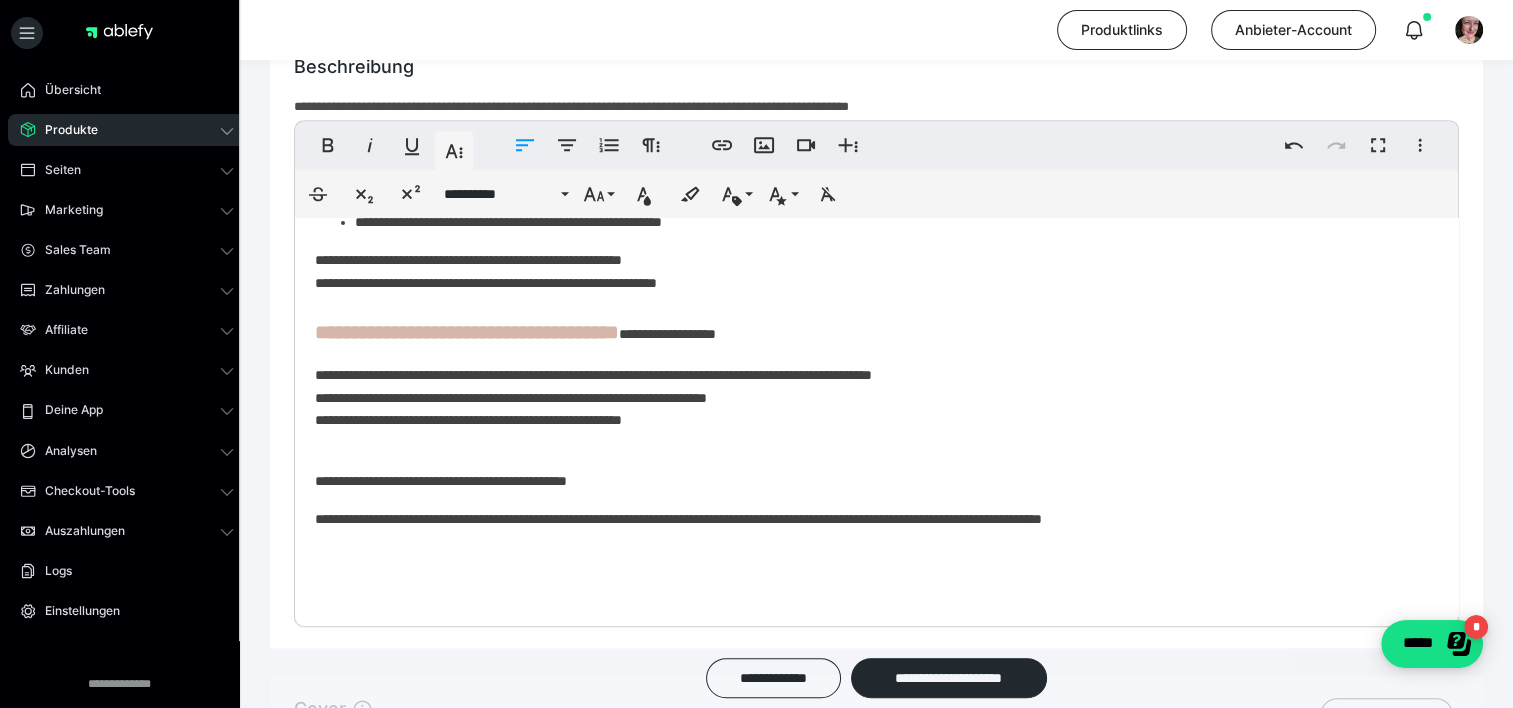 click on "**********" at bounding box center (869, 397) 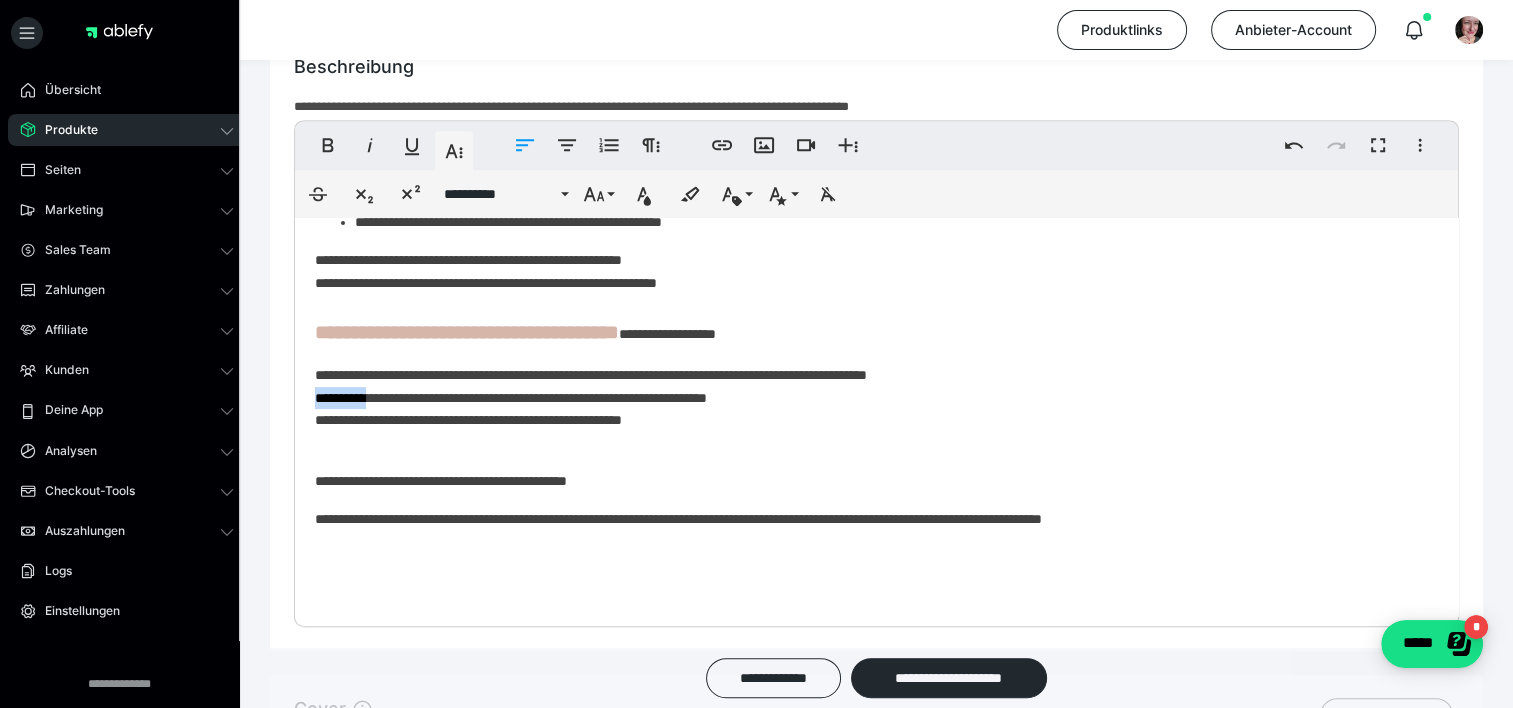 drag, startPoint x: 368, startPoint y: 401, endPoint x: 313, endPoint y: 404, distance: 55.081757 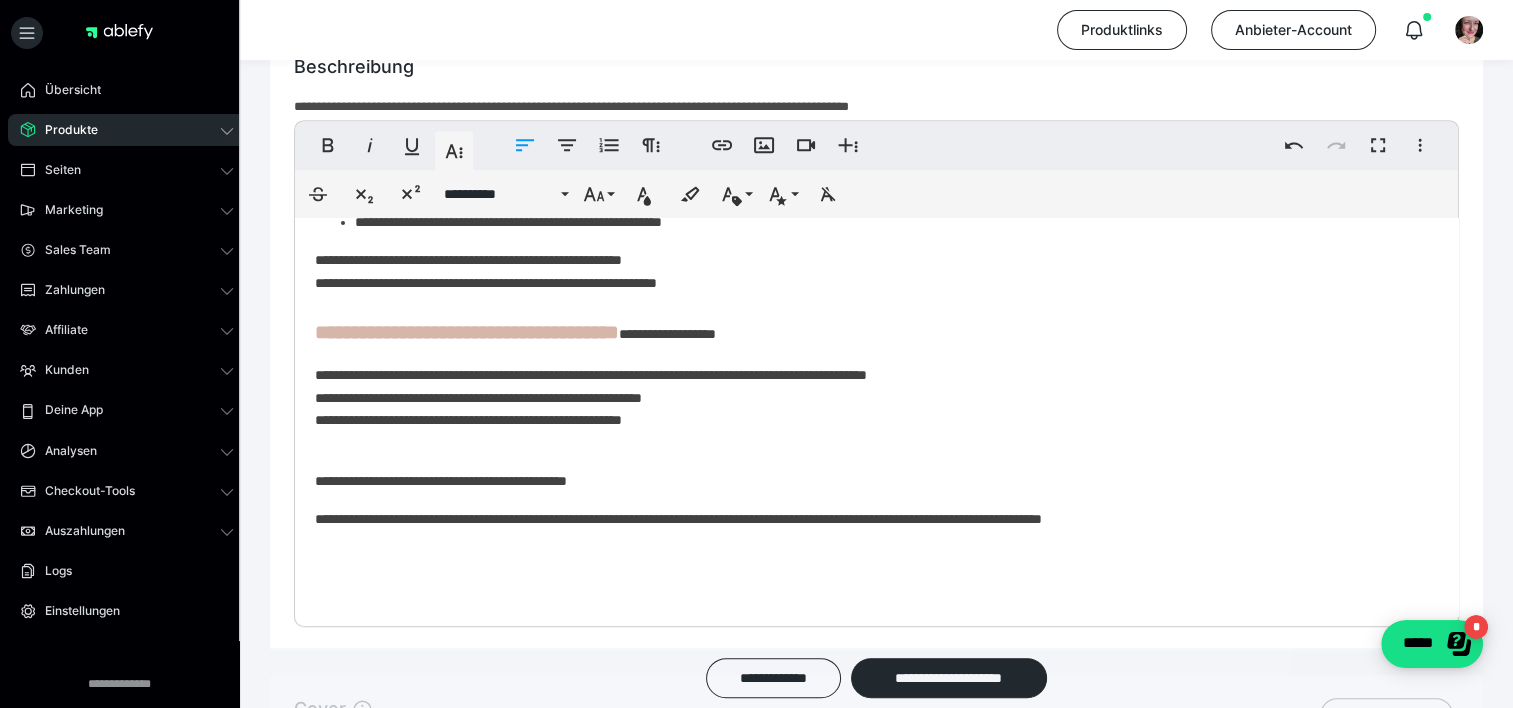 click on "**********" at bounding box center (869, 397) 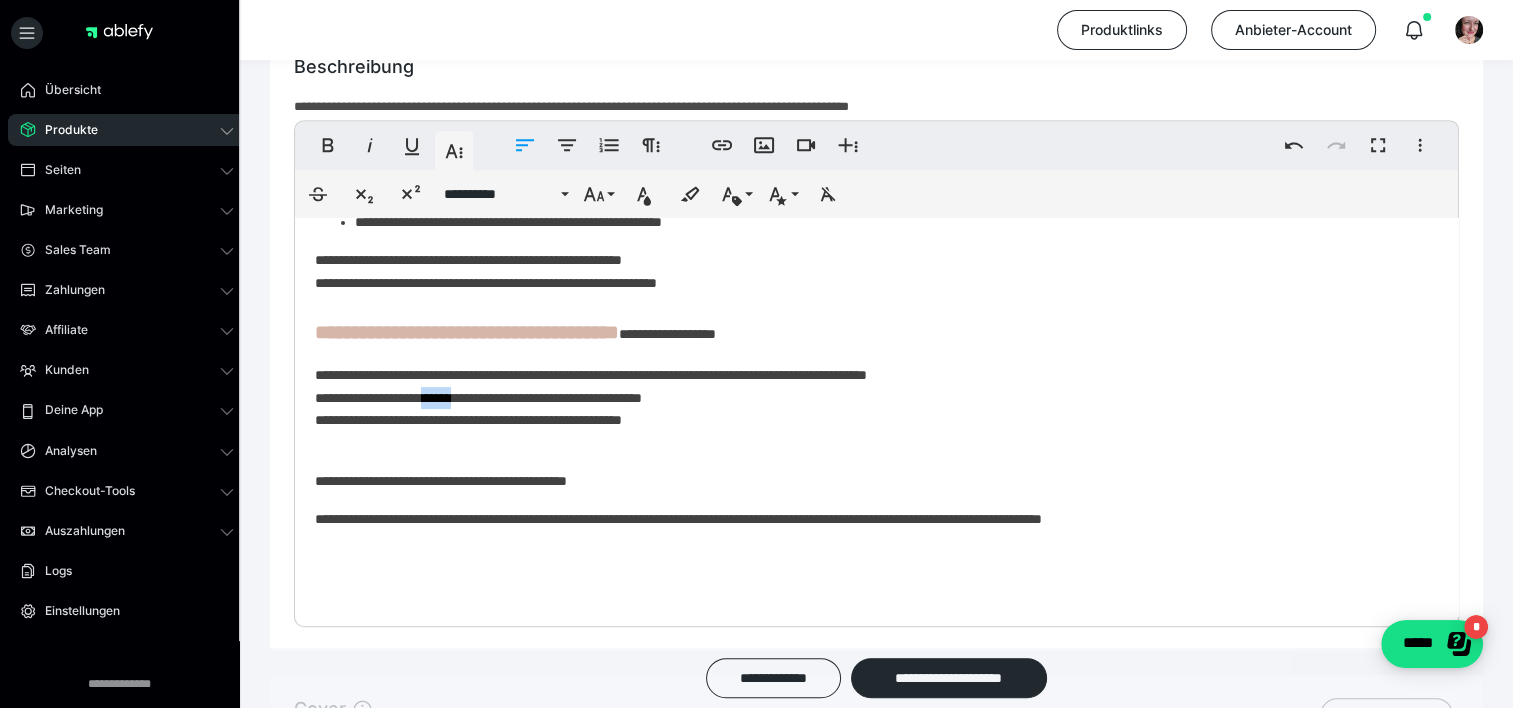 click on "**********" at bounding box center [869, 397] 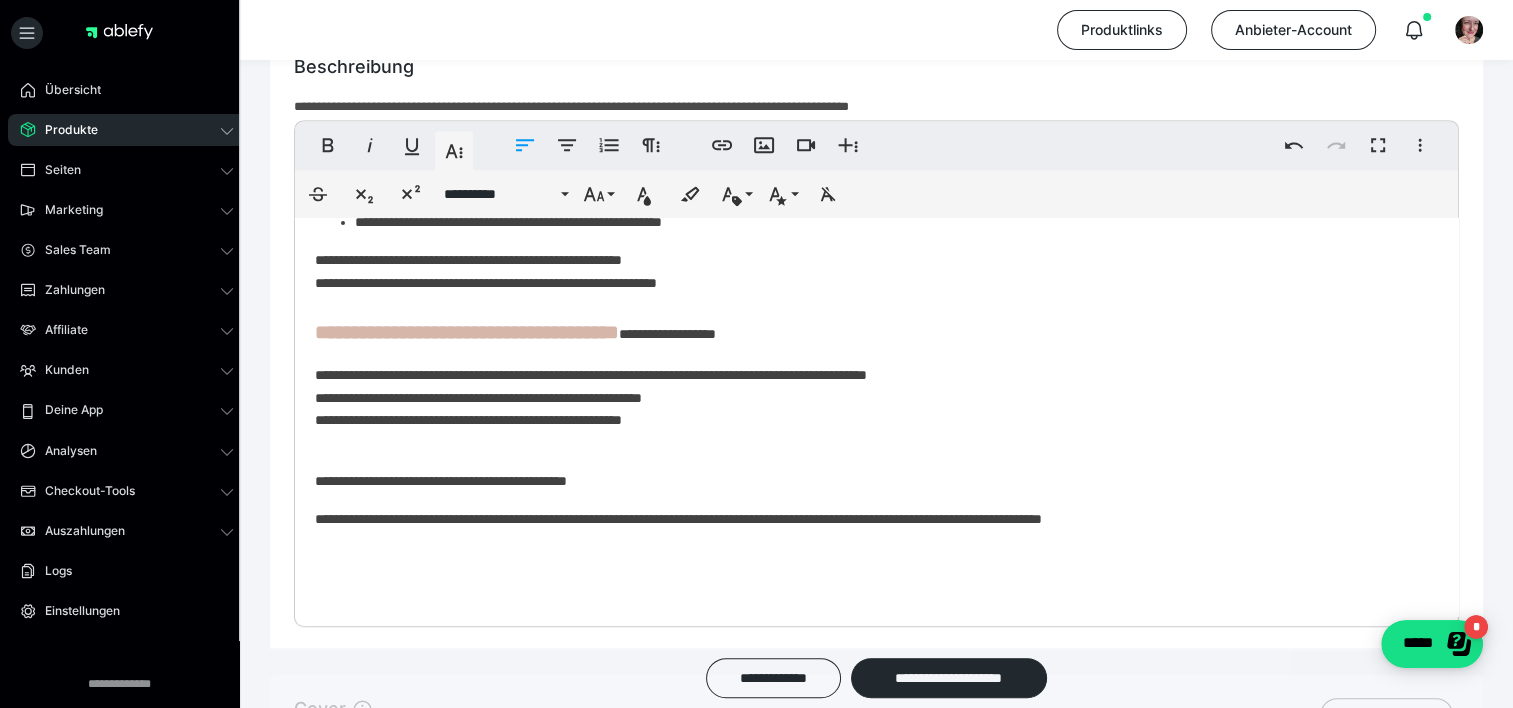 click on "**********" at bounding box center (869, 397) 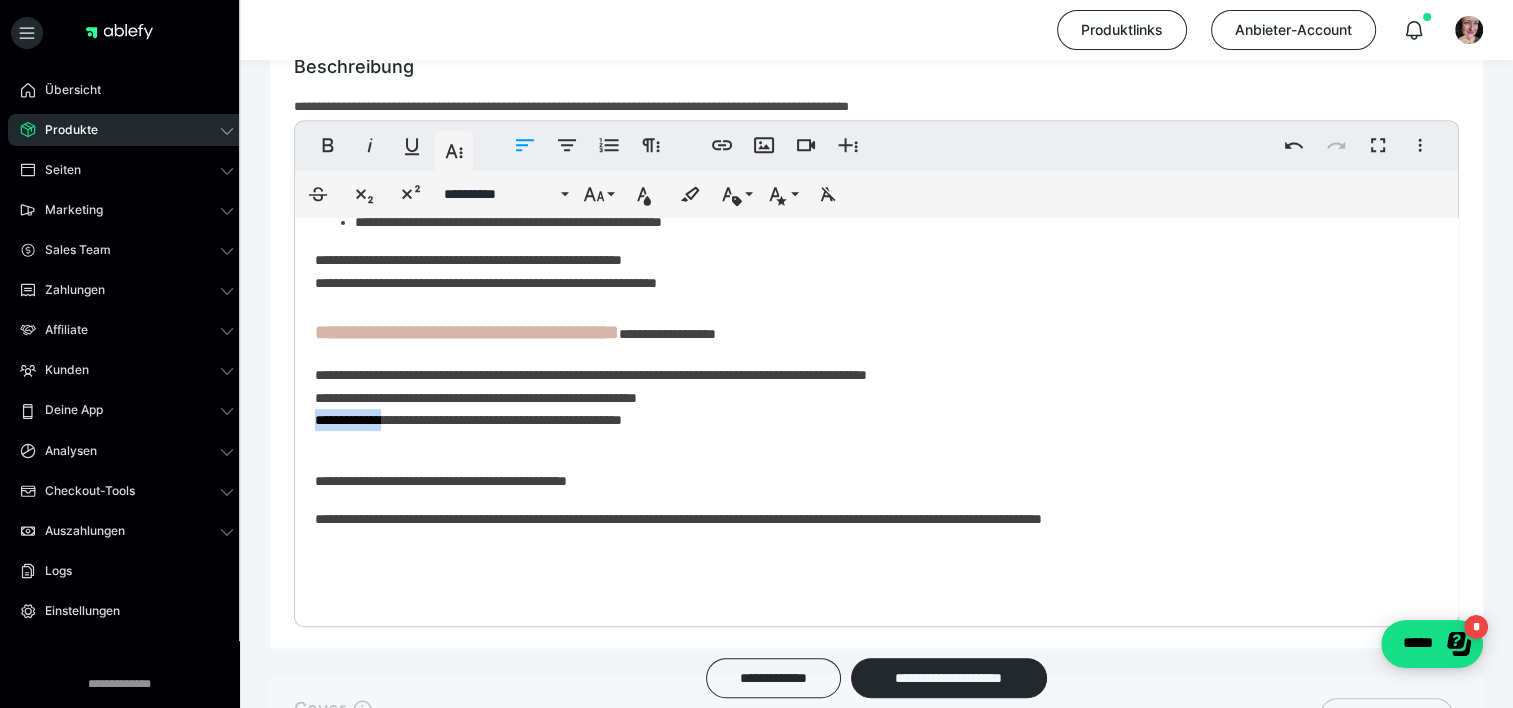 drag, startPoint x: 389, startPoint y: 423, endPoint x: 310, endPoint y: 427, distance: 79.101204 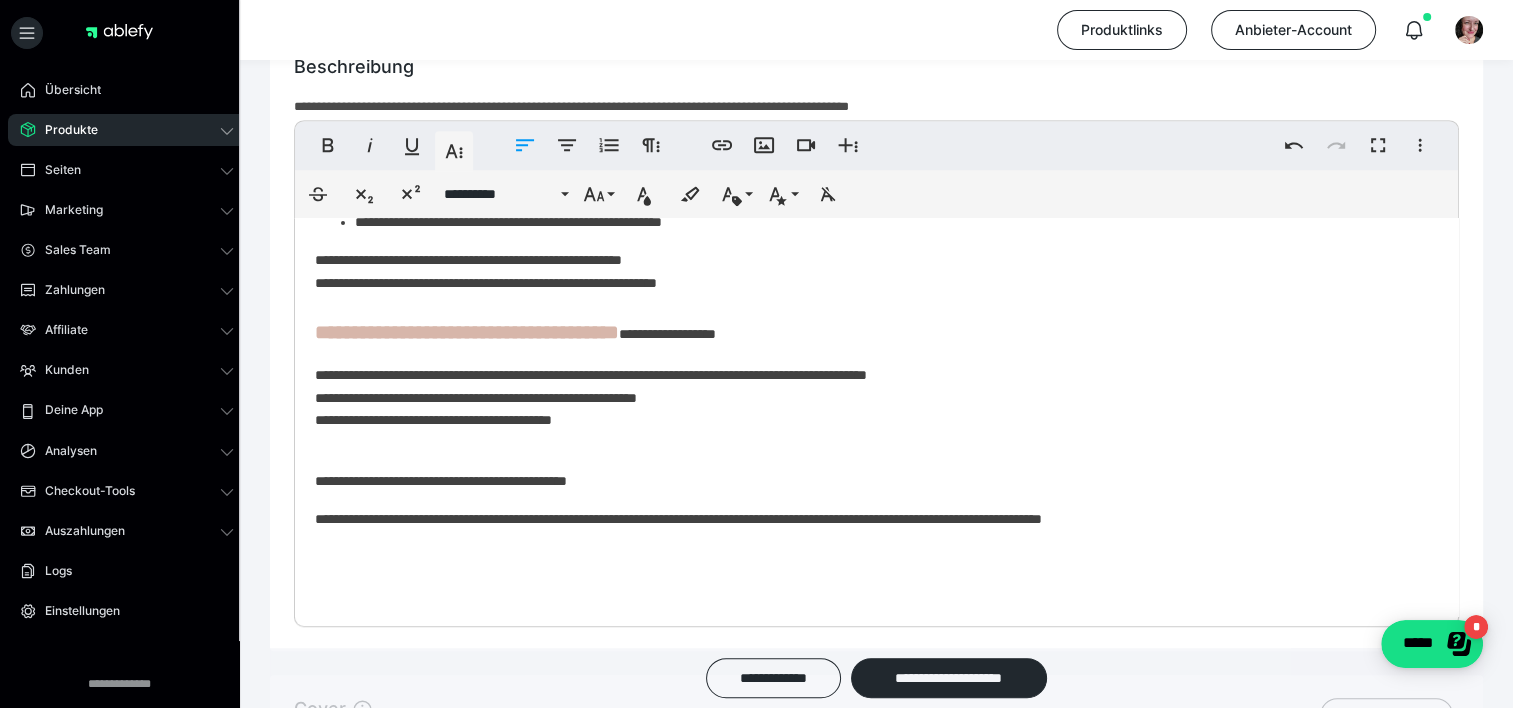 click on "**********" at bounding box center (869, 397) 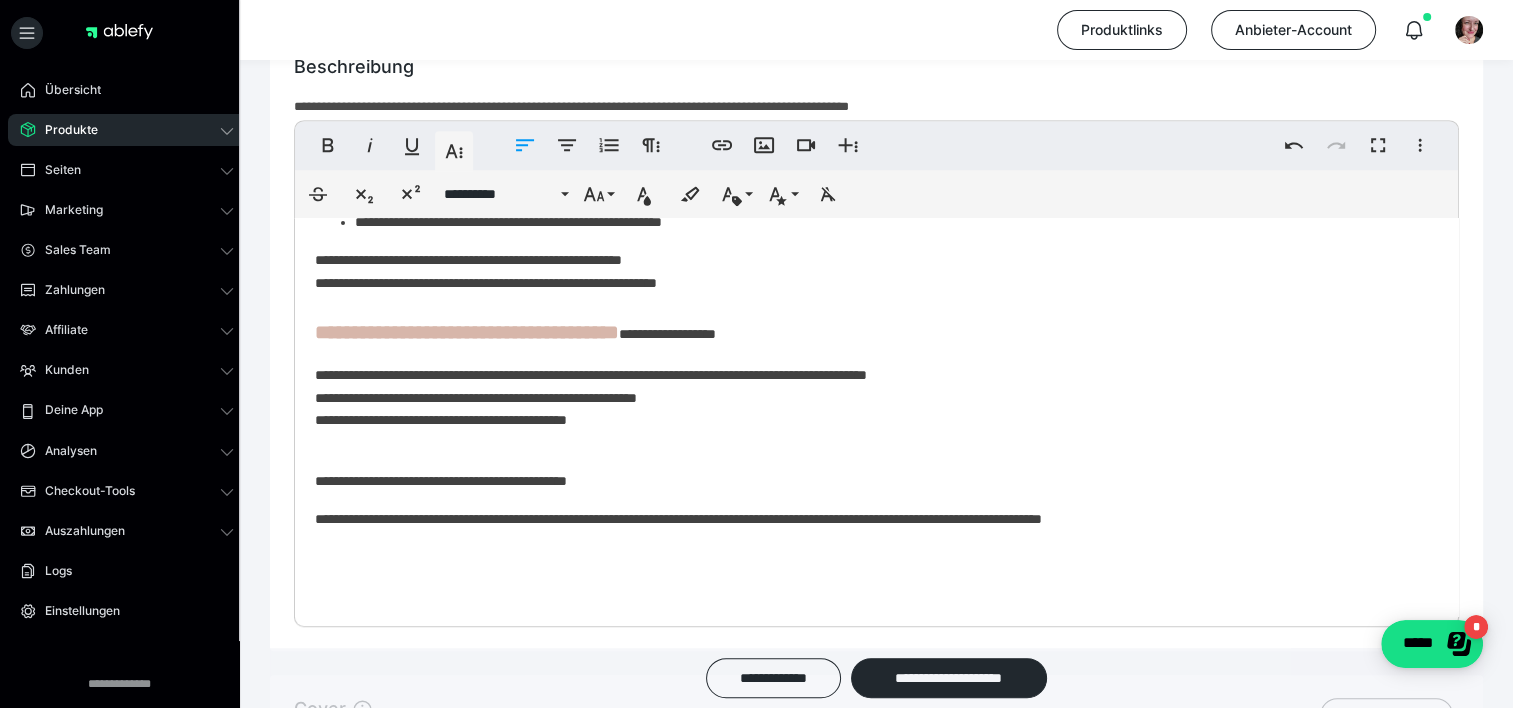 click on "**********" at bounding box center (869, 397) 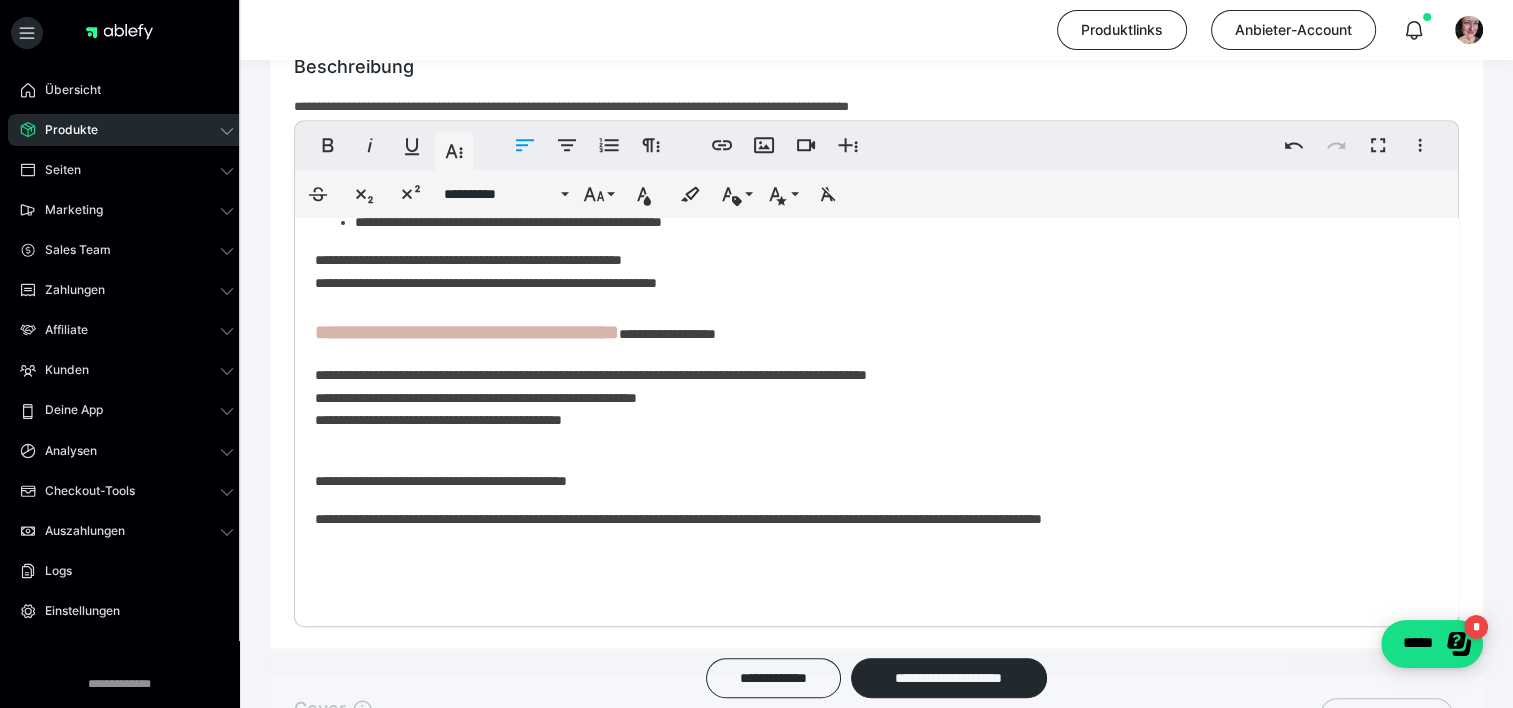 click on "**********" at bounding box center (467, 332) 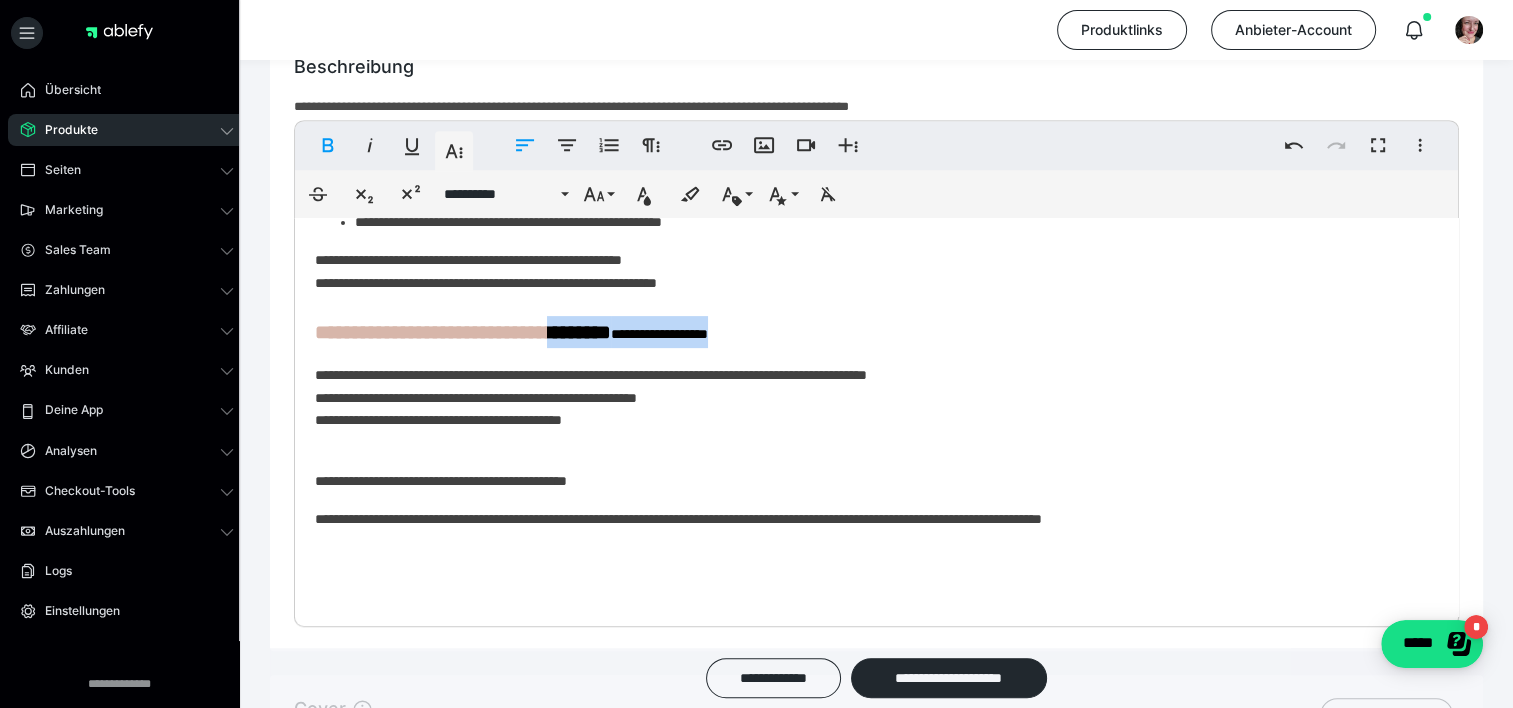 drag, startPoint x: 811, startPoint y: 325, endPoint x: 572, endPoint y: 336, distance: 239.253 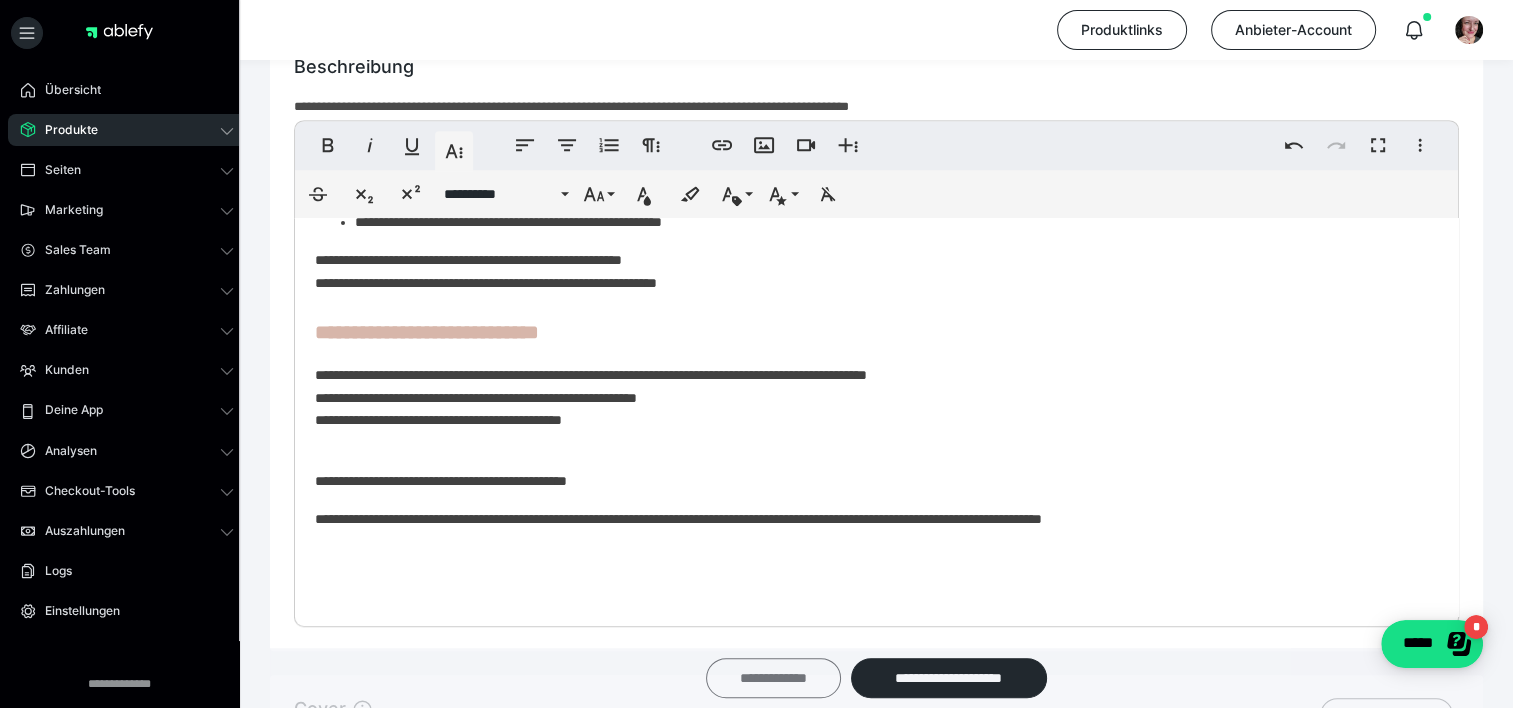 click on "**********" at bounding box center [773, 678] 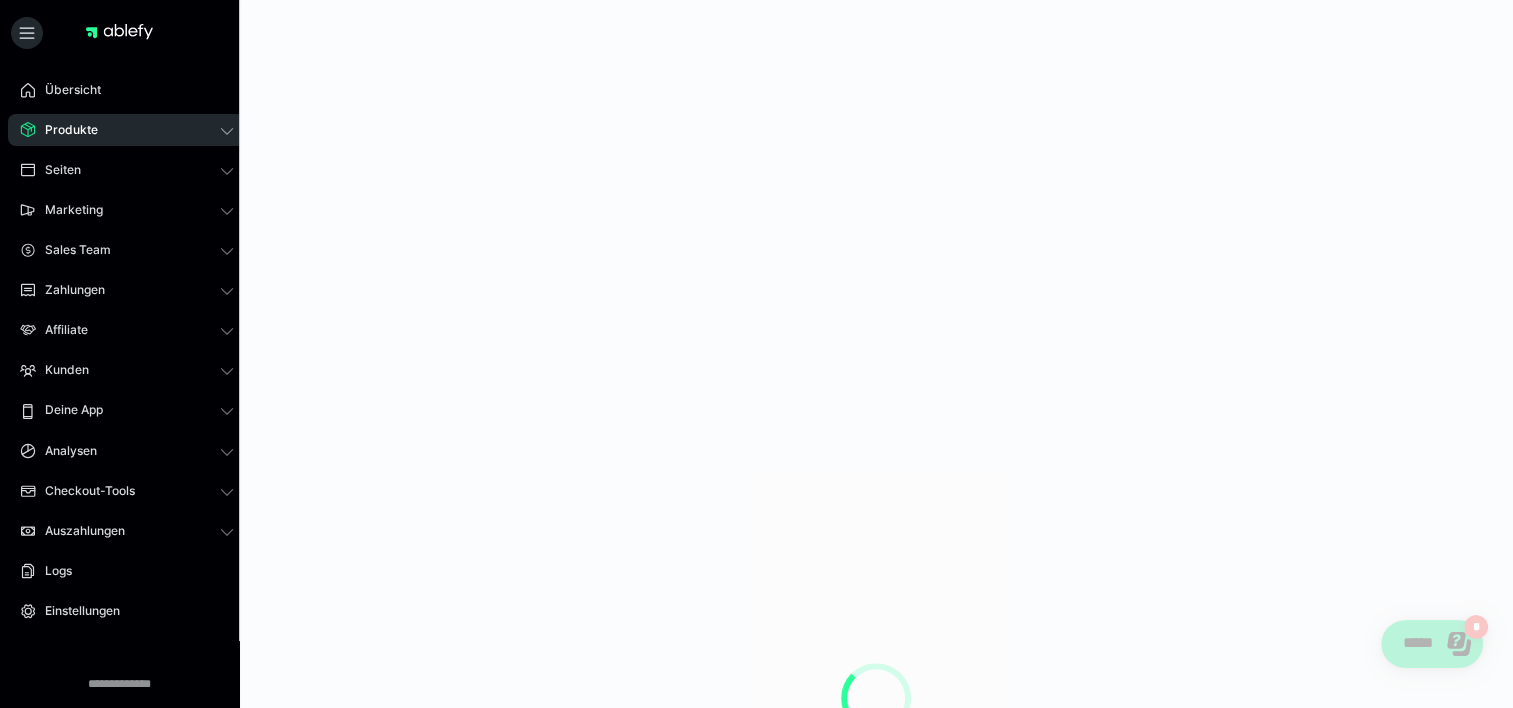 scroll, scrollTop: 0, scrollLeft: 0, axis: both 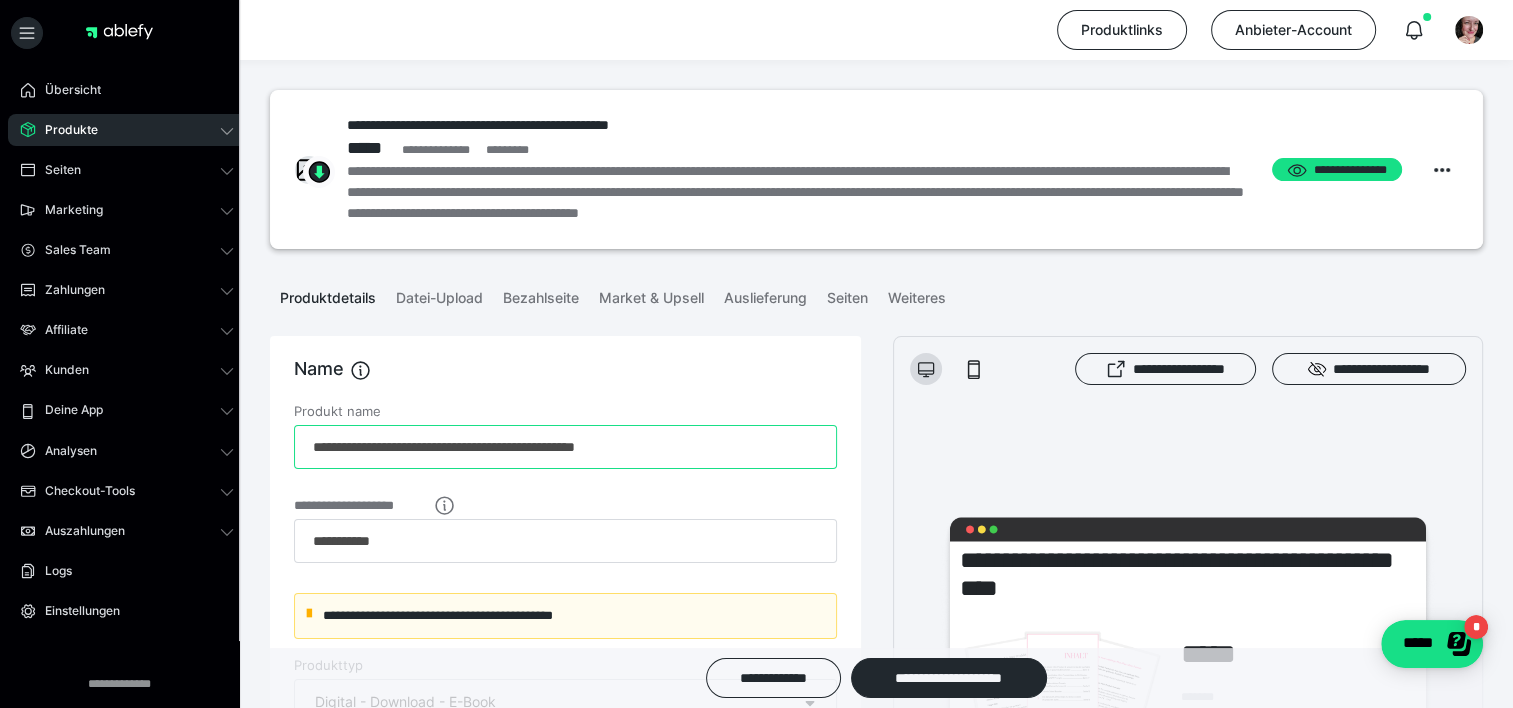 drag, startPoint x: 700, startPoint y: 448, endPoint x: 588, endPoint y: 444, distance: 112.0714 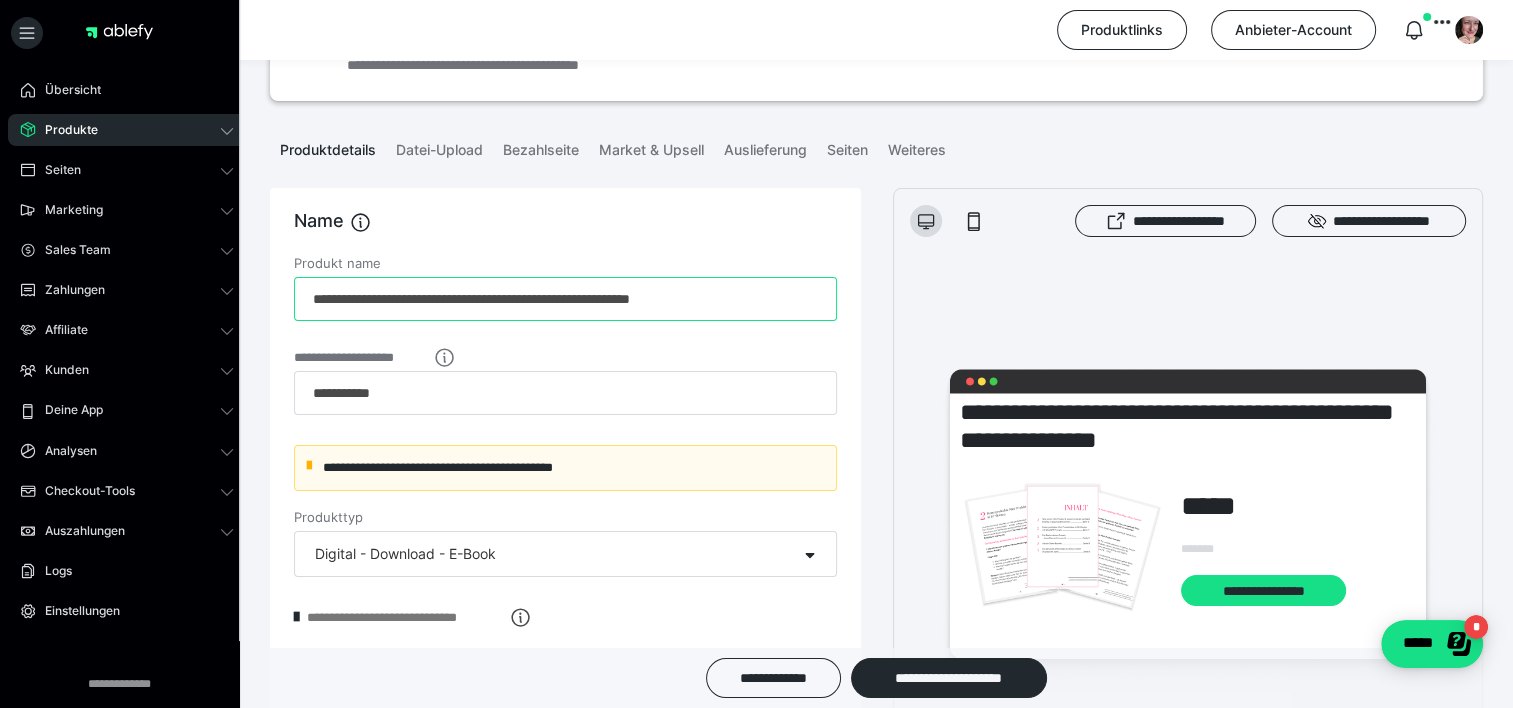 scroll, scrollTop: 152, scrollLeft: 0, axis: vertical 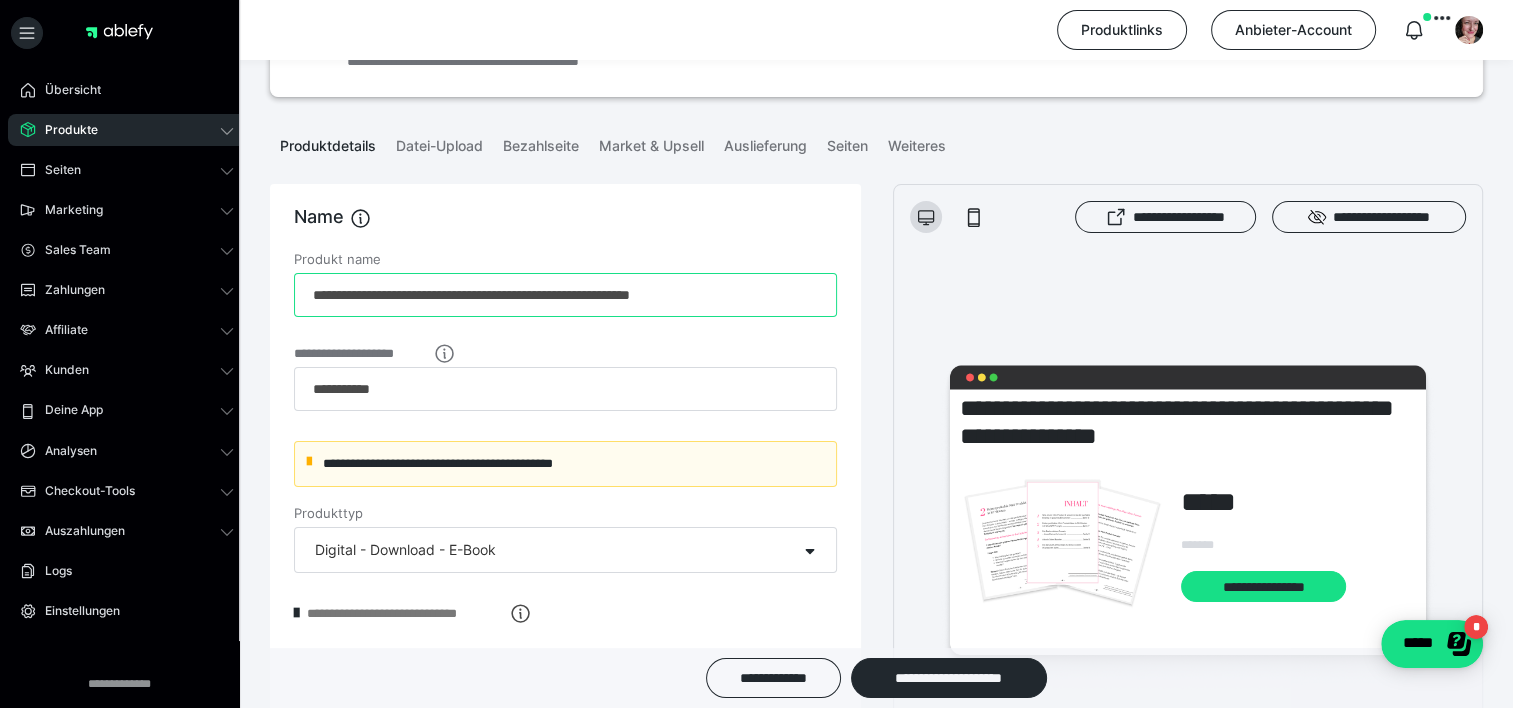 click on "**********" at bounding box center [565, 295] 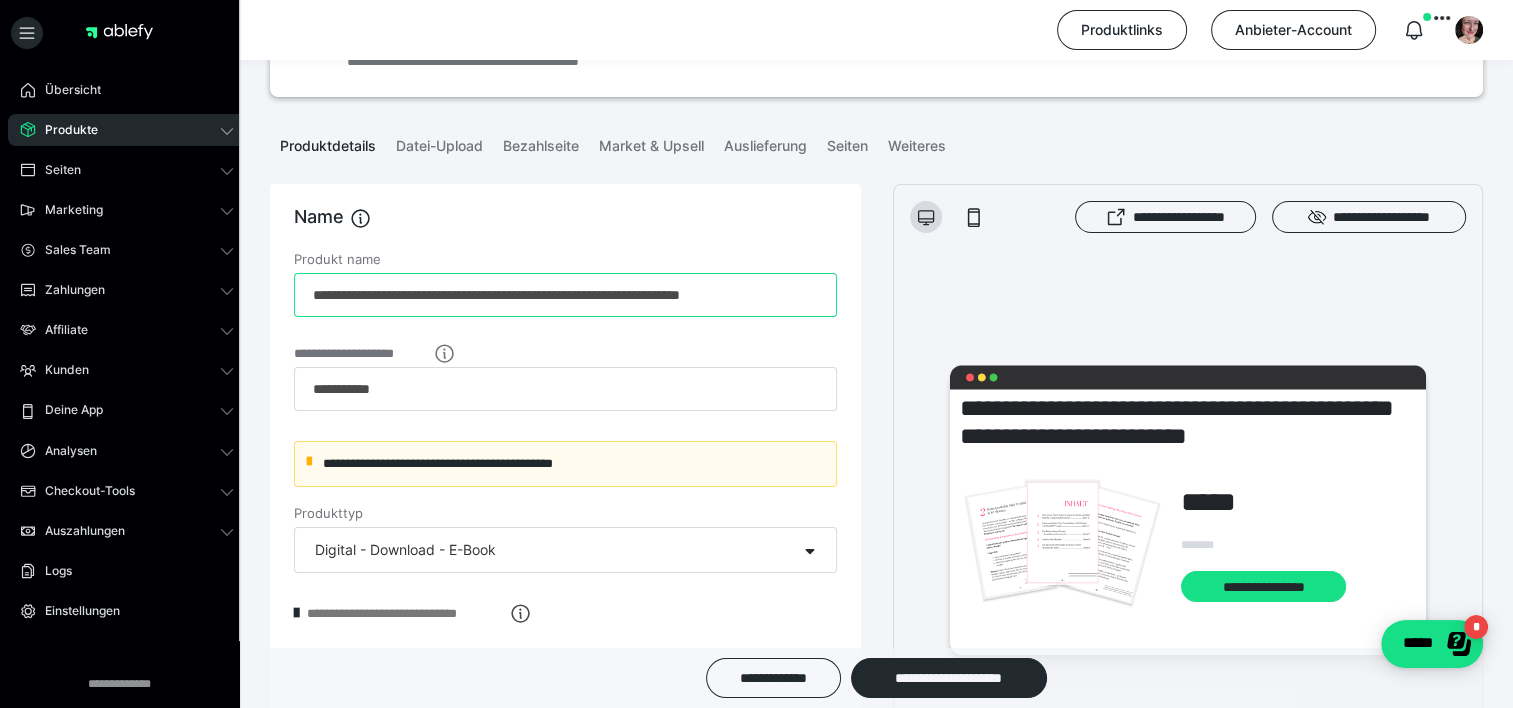 type on "**********" 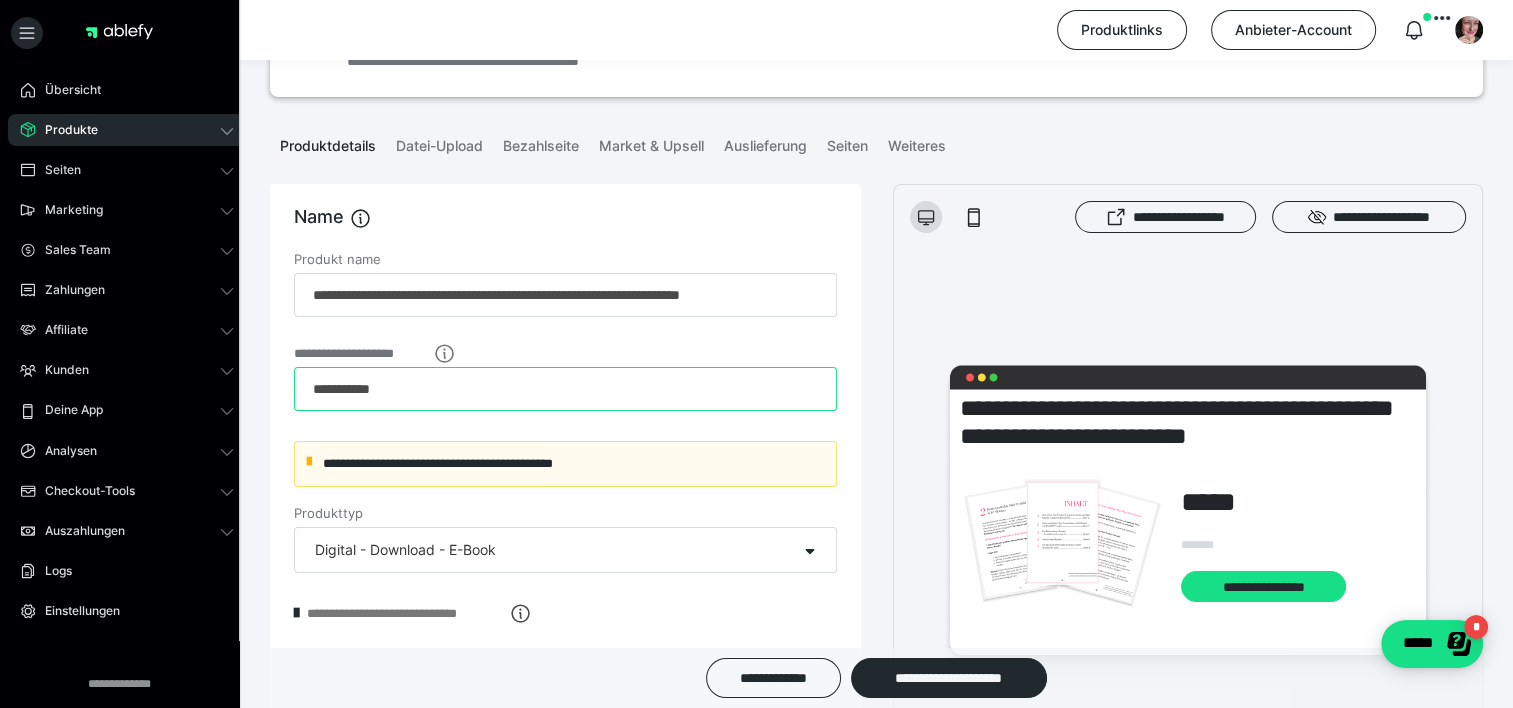 click on "**********" at bounding box center (565, 389) 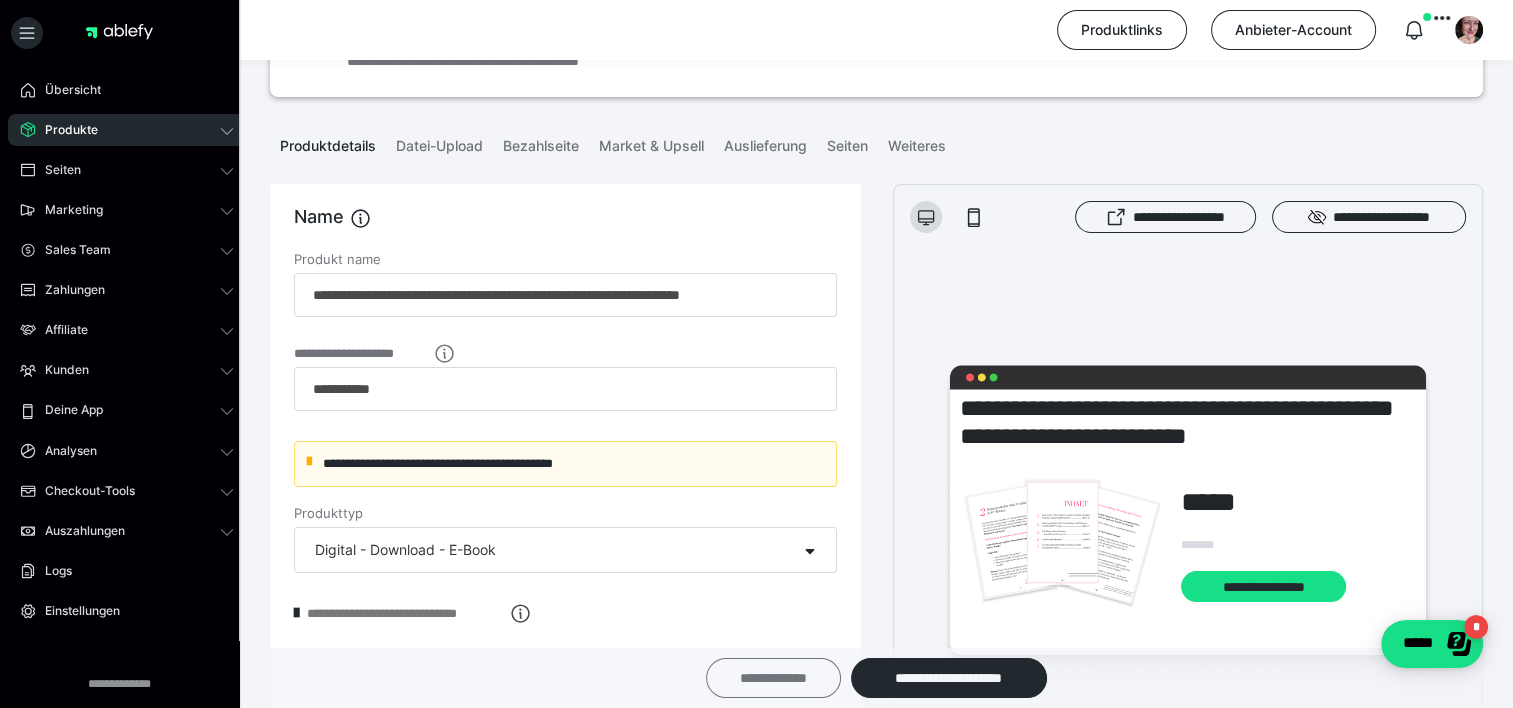 click on "**********" at bounding box center [773, 678] 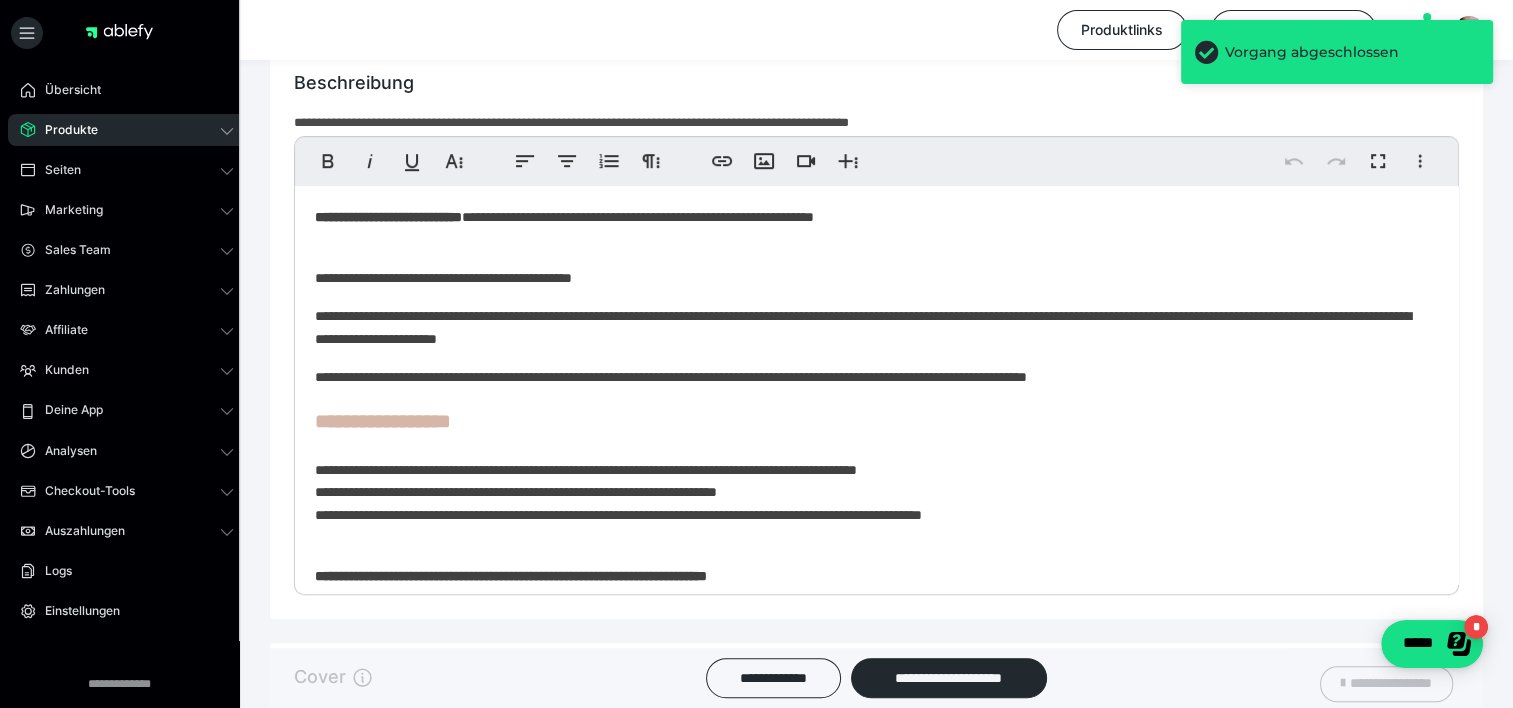 scroll, scrollTop: 1040, scrollLeft: 0, axis: vertical 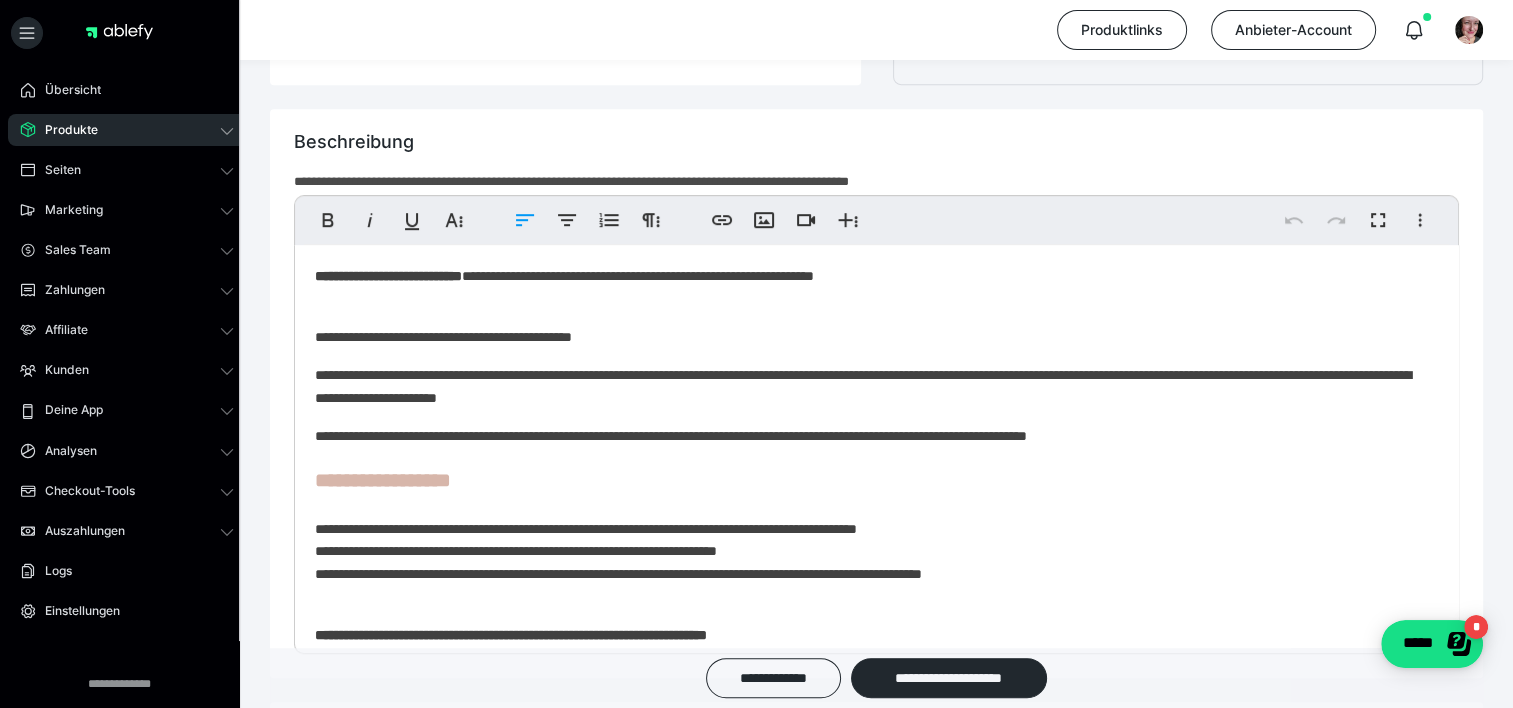 click on "**********" 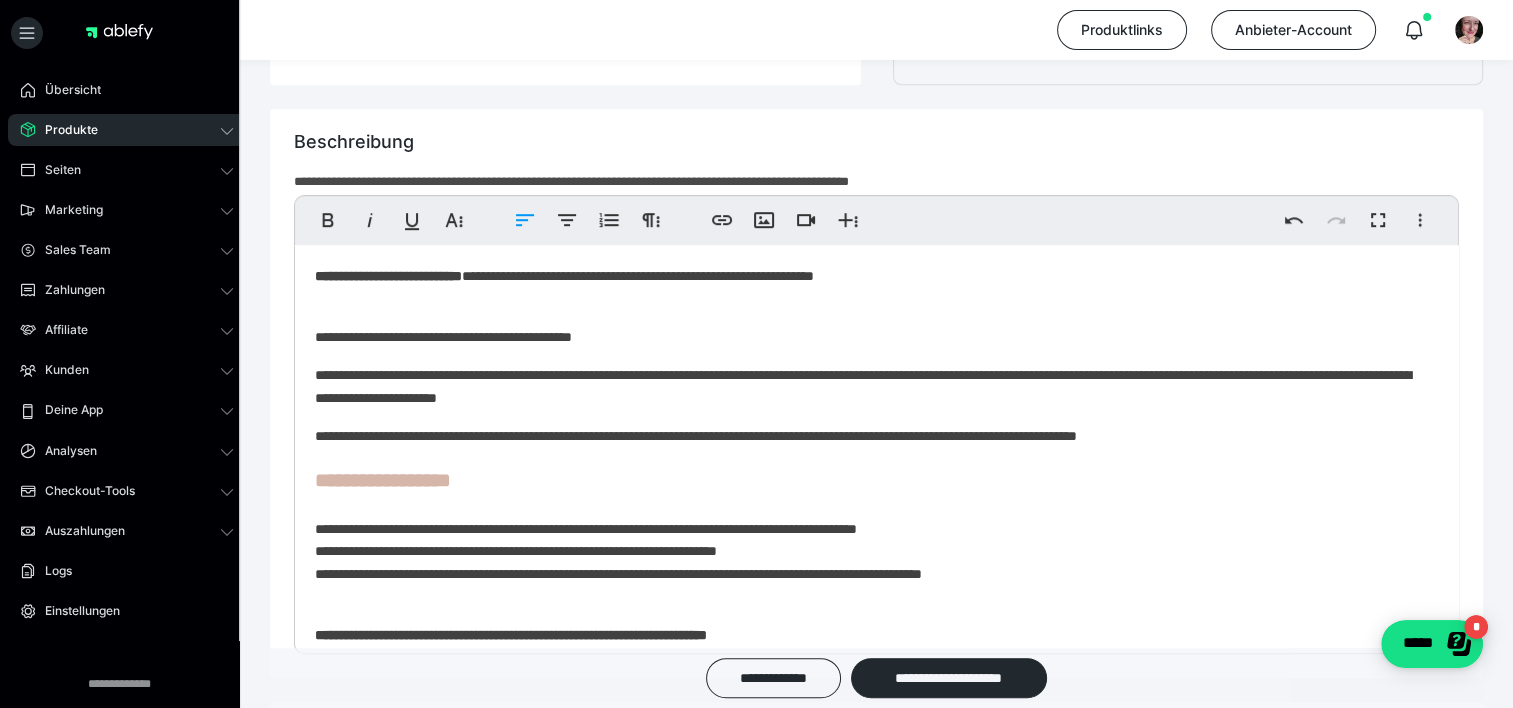 click on "**********" at bounding box center [869, 436] 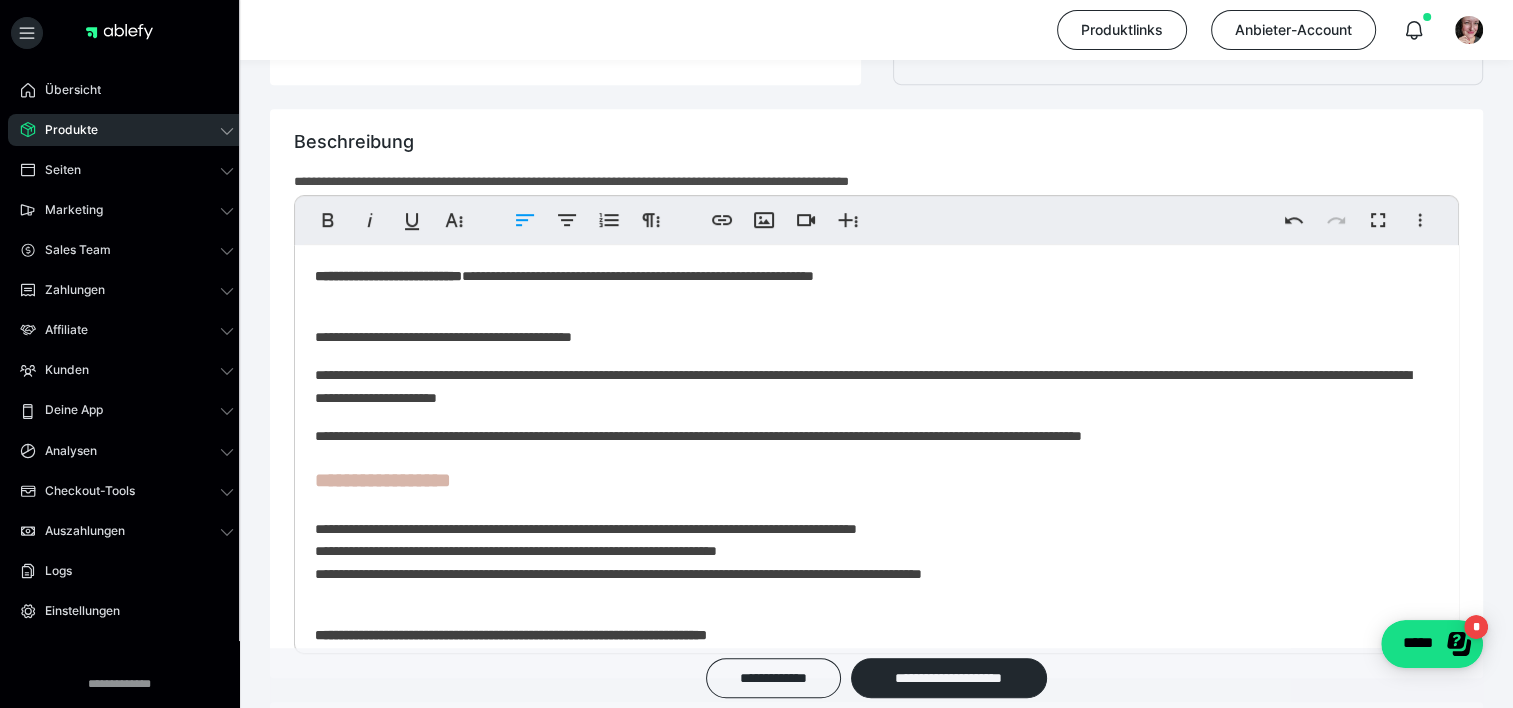click on "**********" at bounding box center [869, 436] 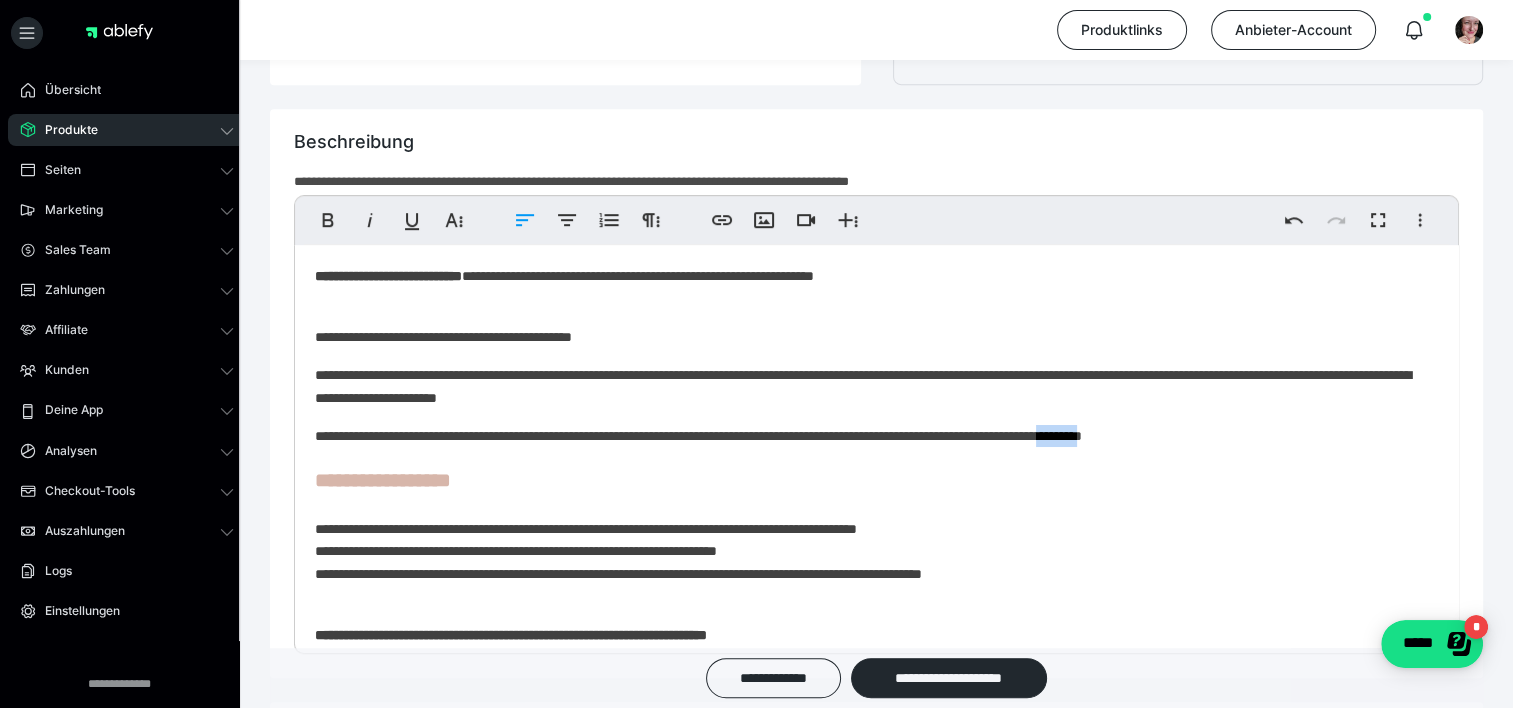 click on "**********" at bounding box center [869, 436] 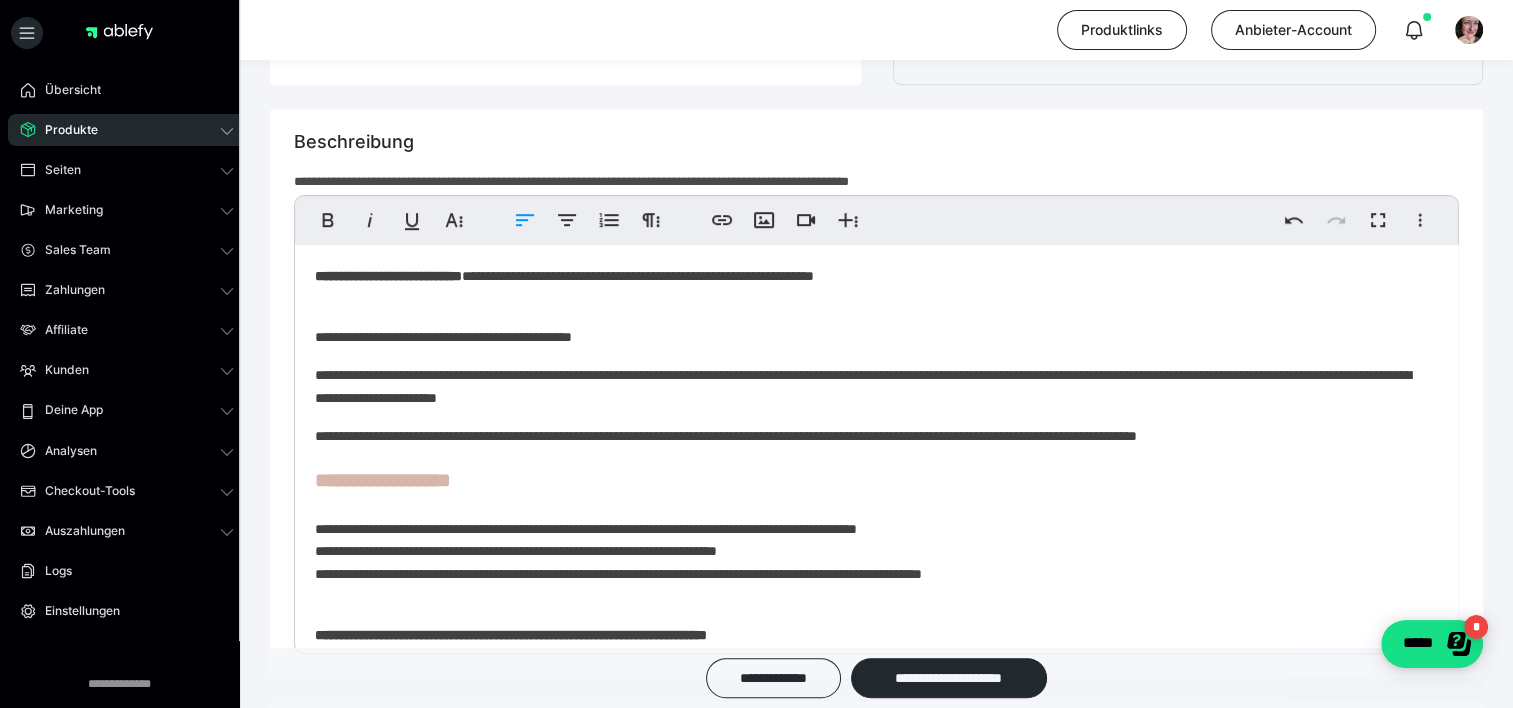 click on "**********" at bounding box center [869, 276] 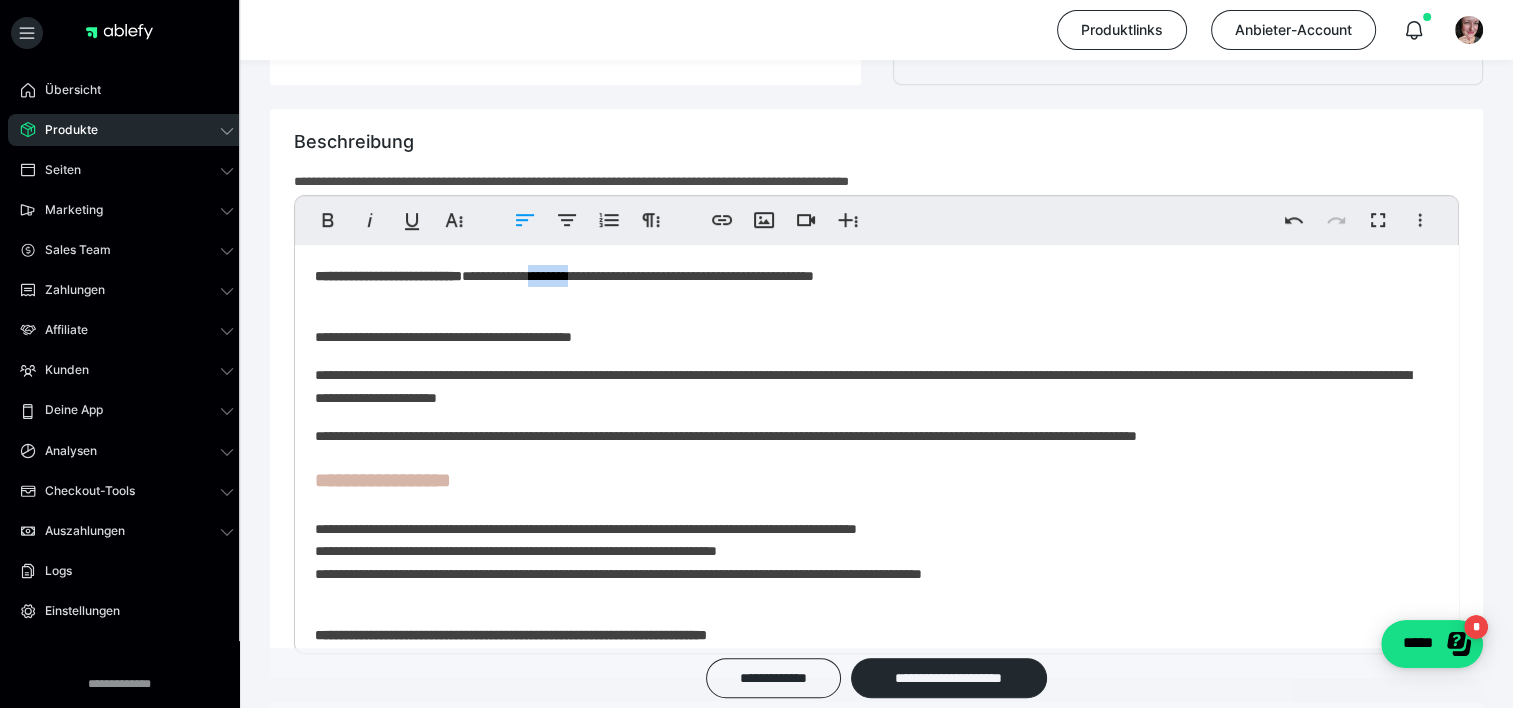 click on "**********" at bounding box center (869, 276) 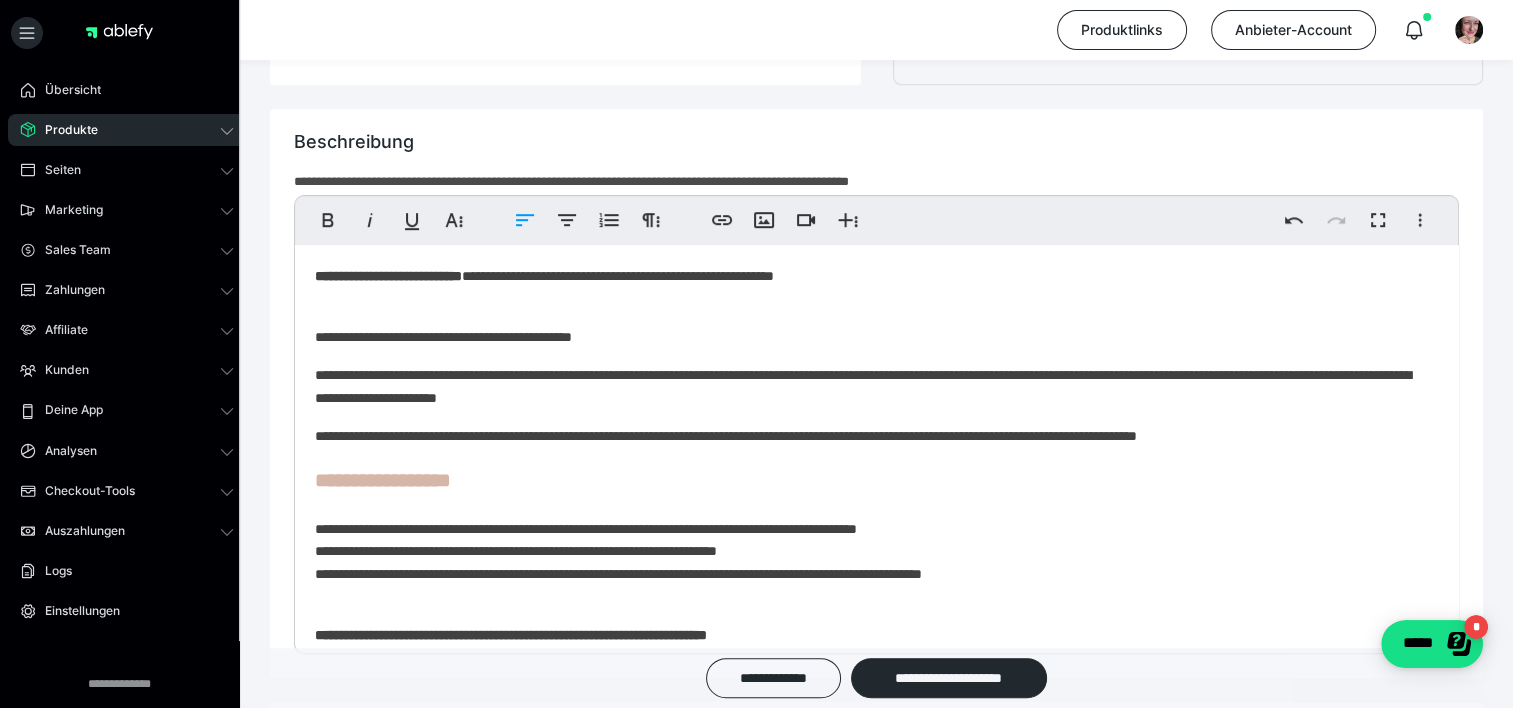 click on "**********" at bounding box center (869, 337) 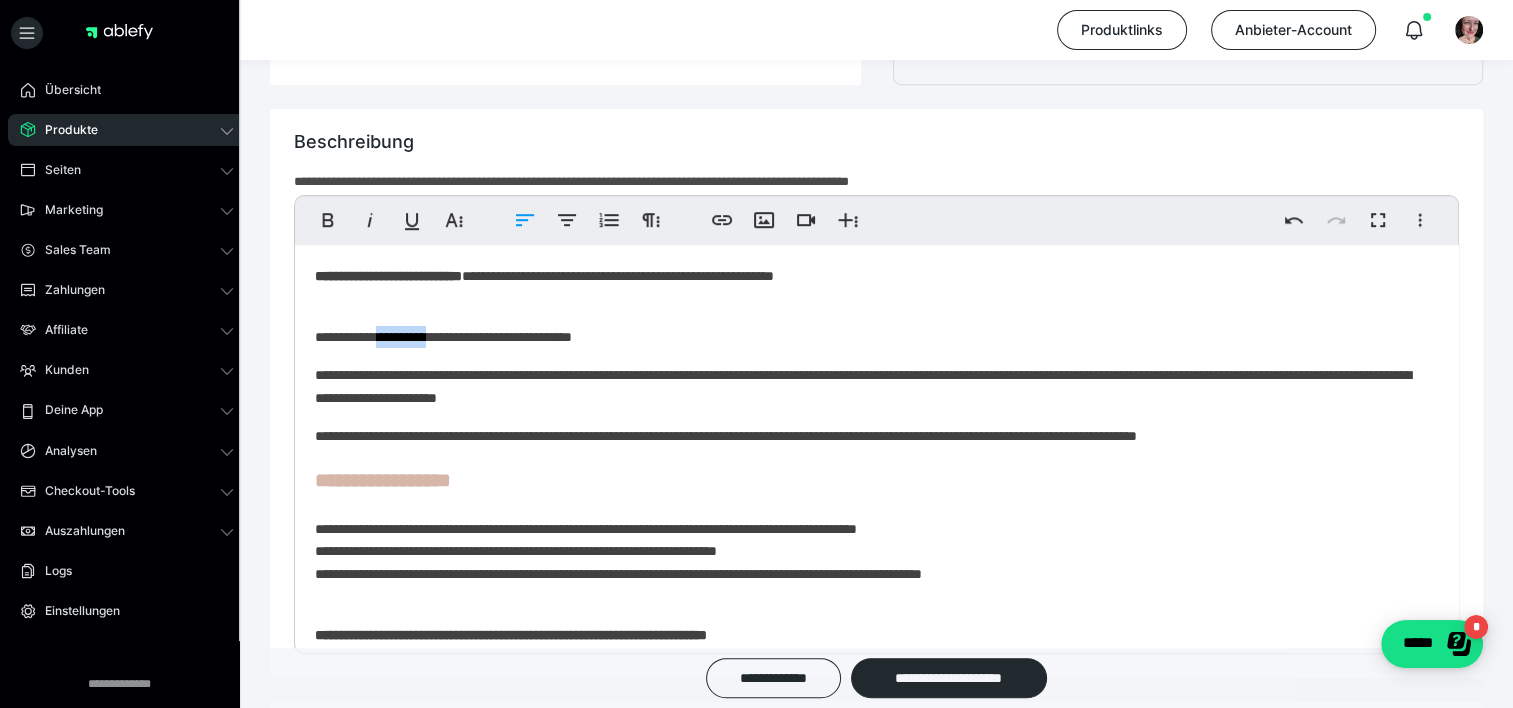 click on "**********" at bounding box center (869, 337) 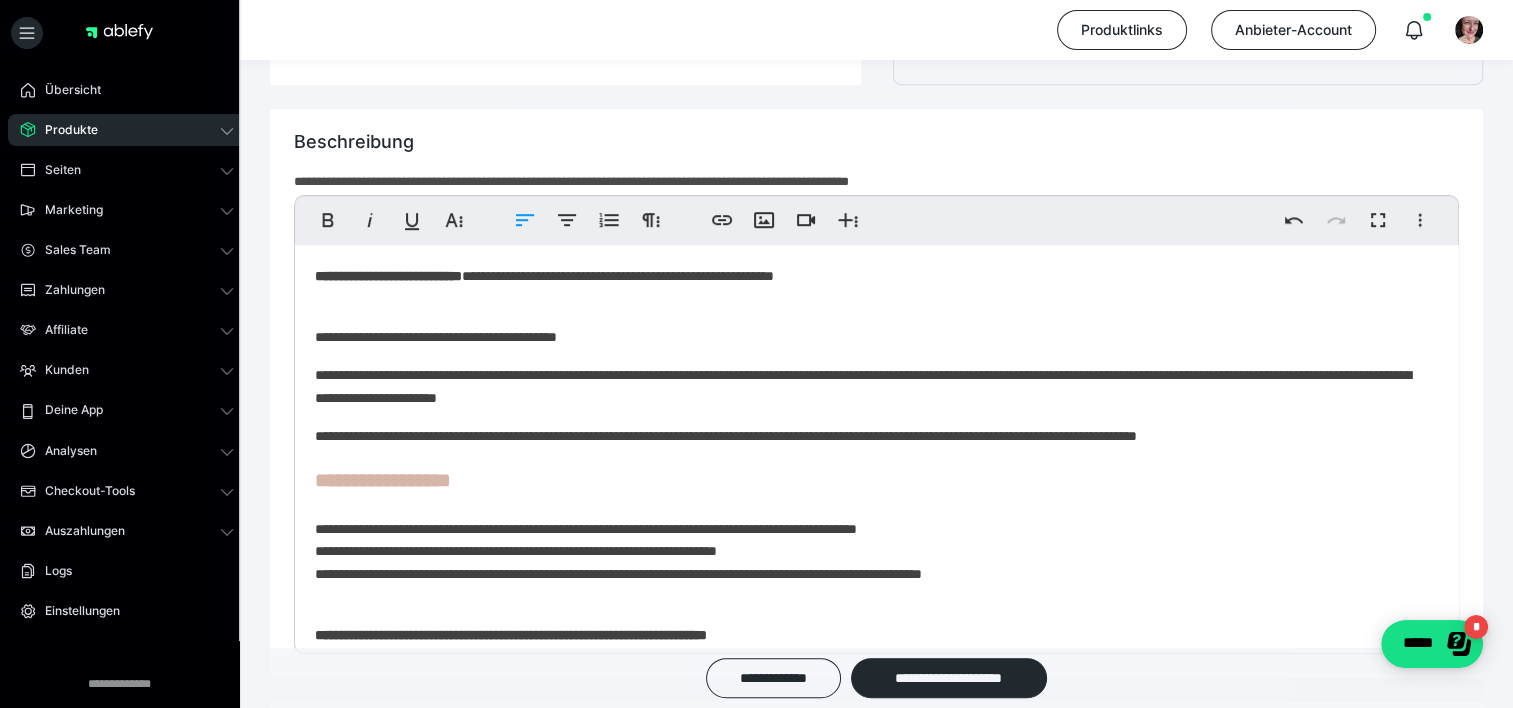 click on "**********" at bounding box center (869, 337) 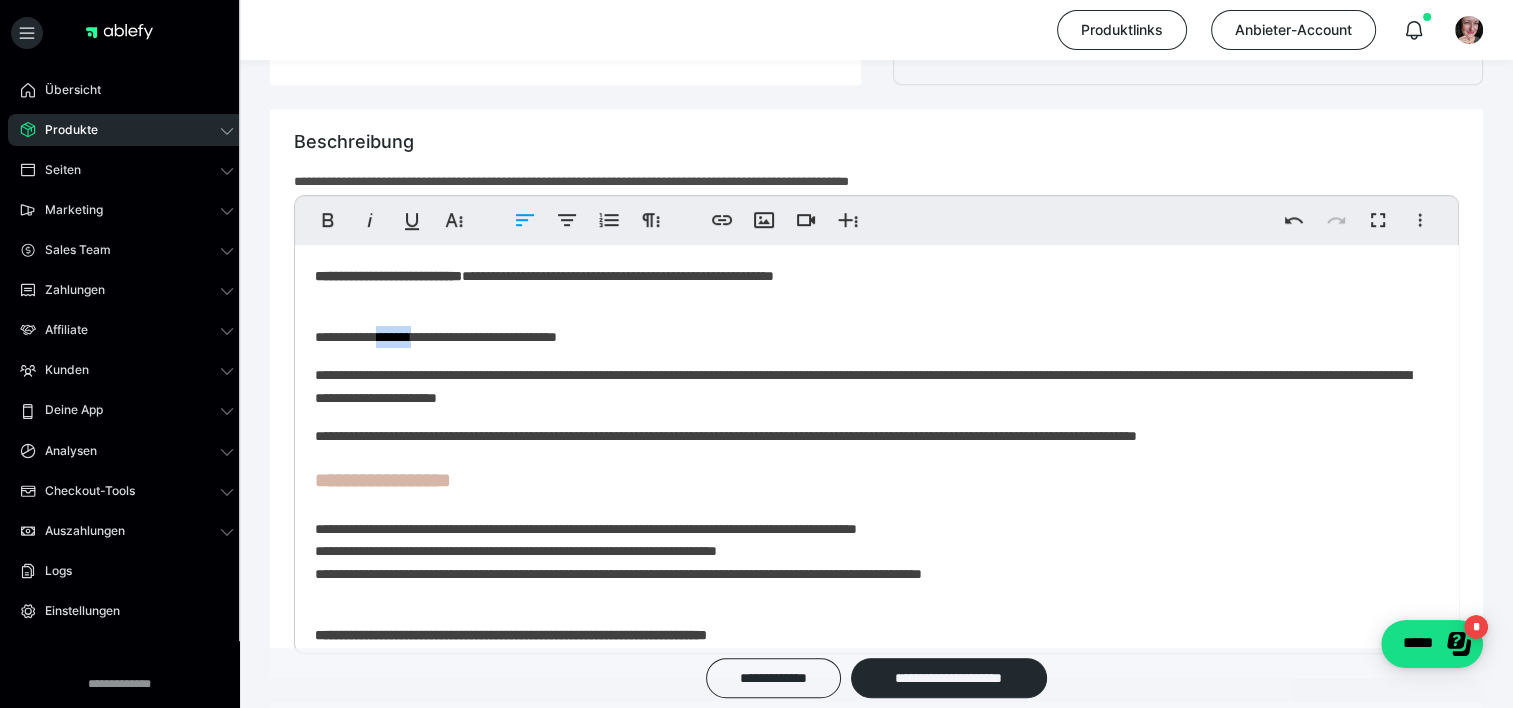 click on "**********" at bounding box center [869, 337] 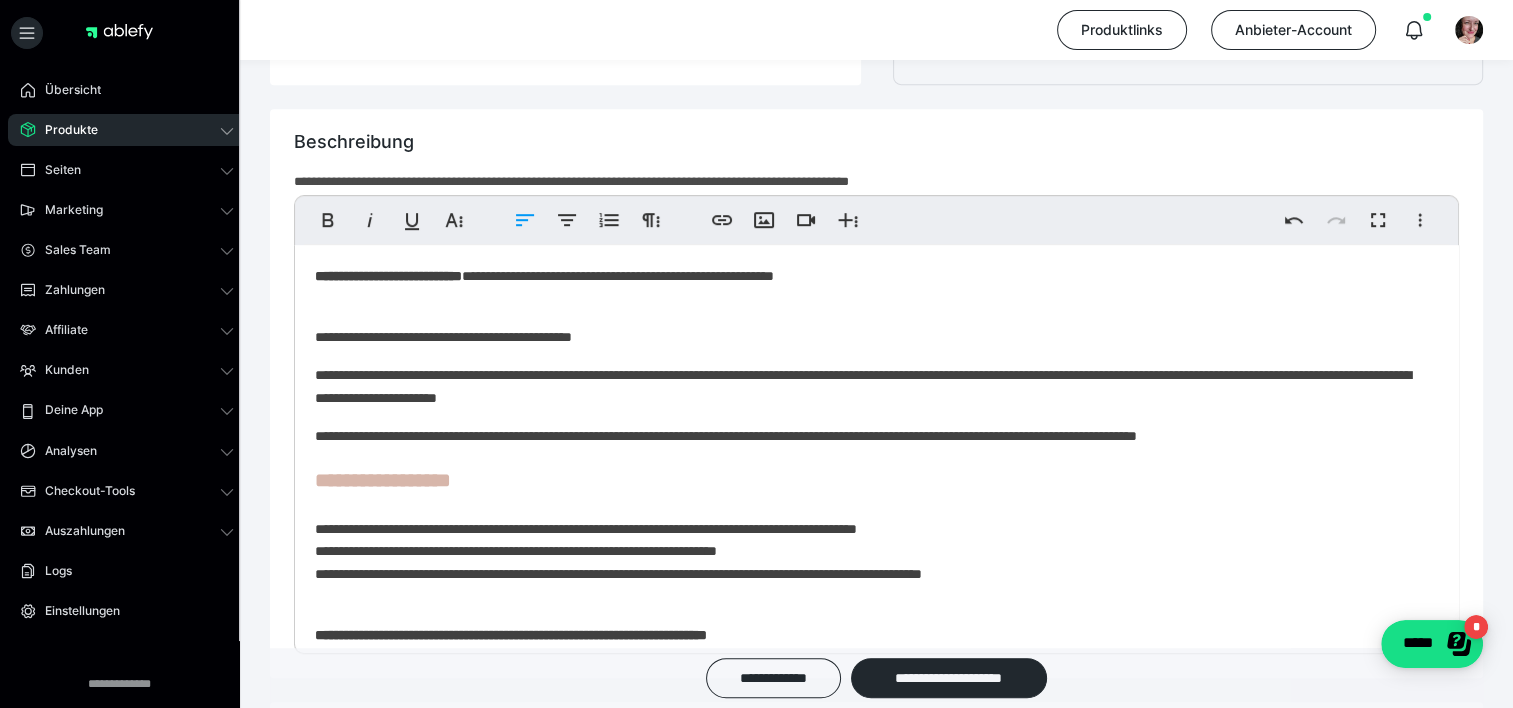 click on "**********" at bounding box center (869, 436) 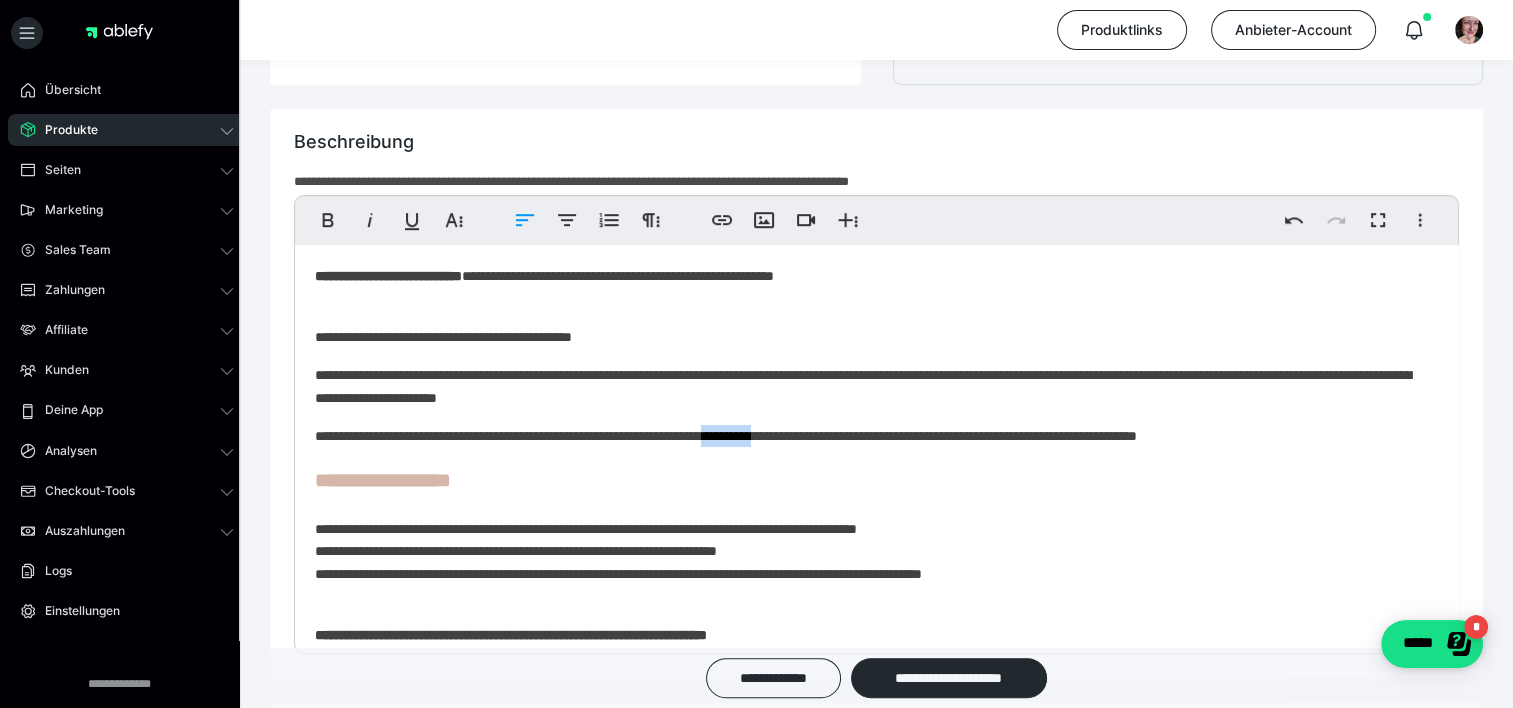 click on "**********" at bounding box center (869, 436) 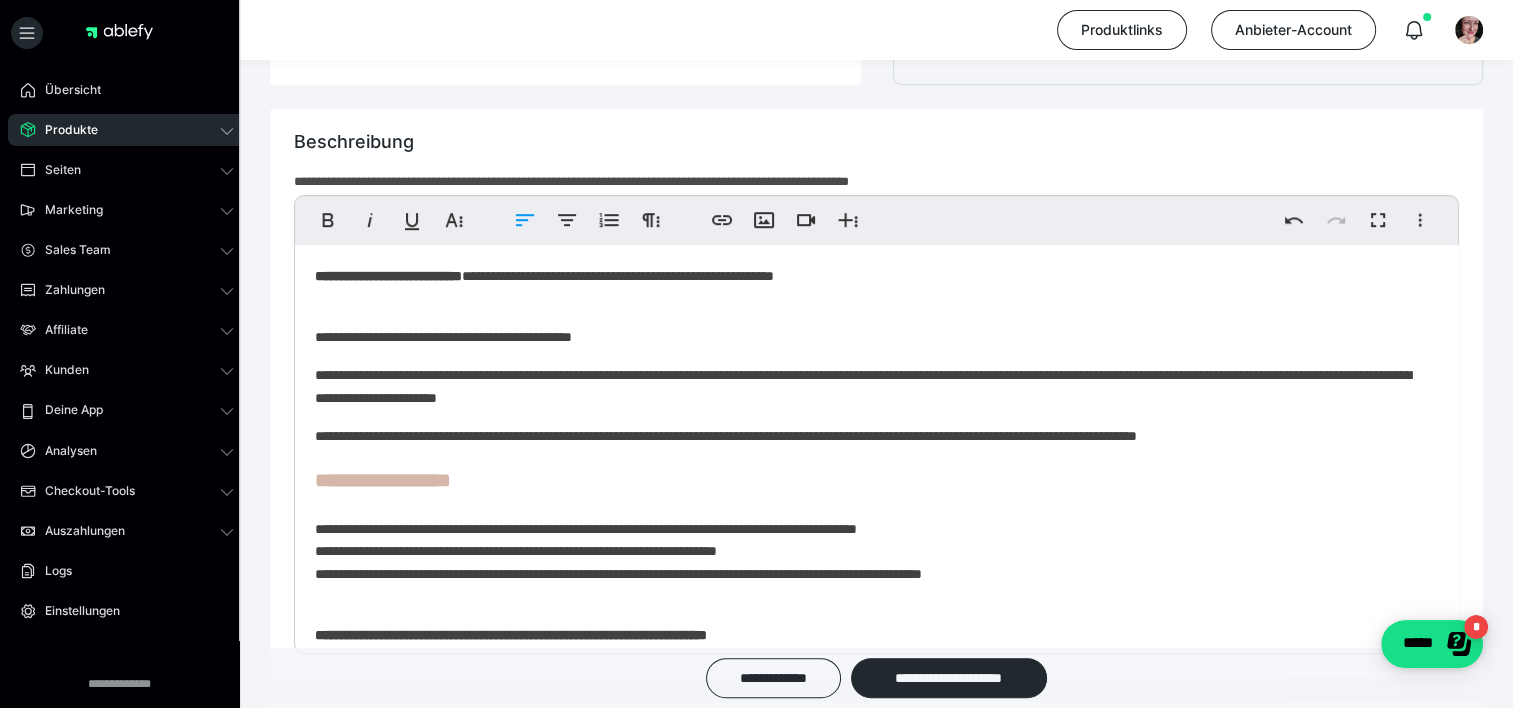 click on "**********" at bounding box center [869, 436] 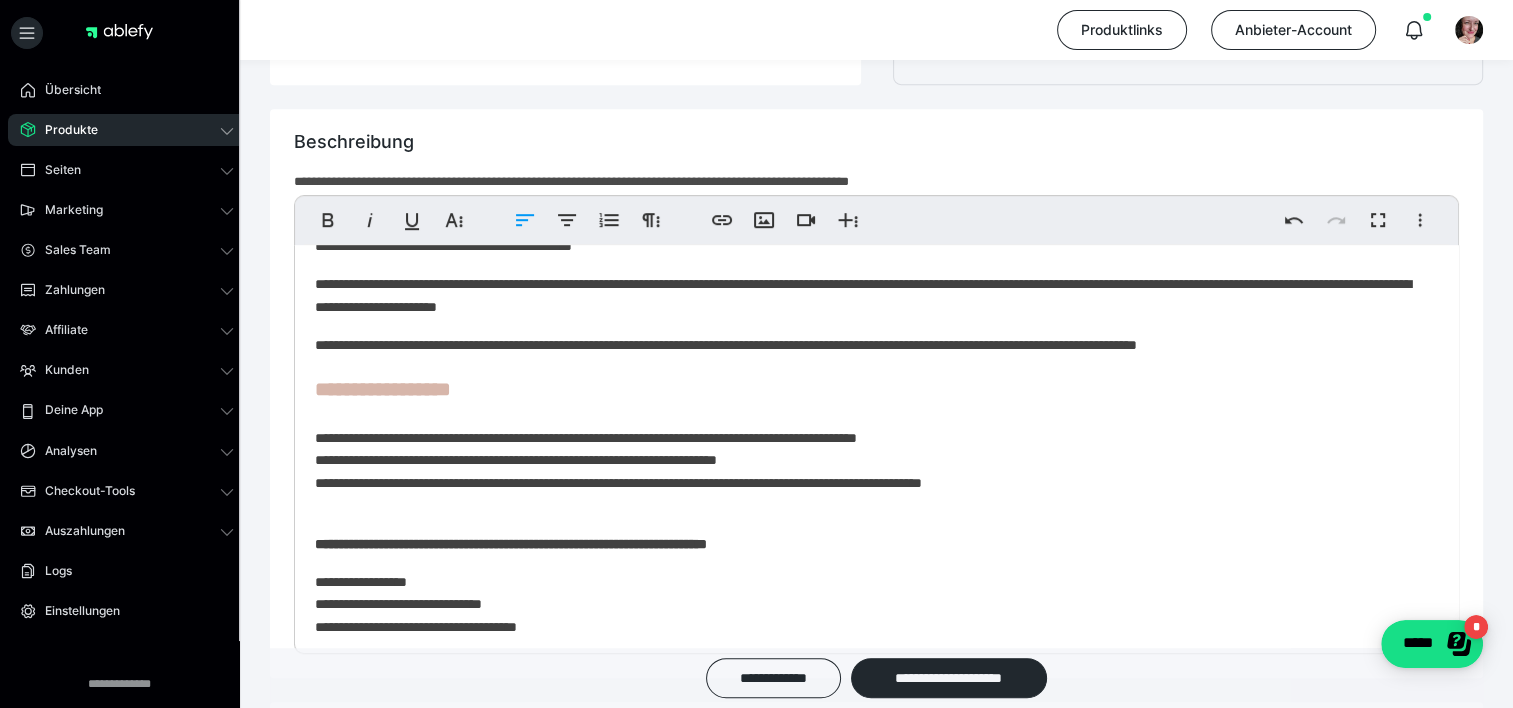 scroll, scrollTop: 102, scrollLeft: 0, axis: vertical 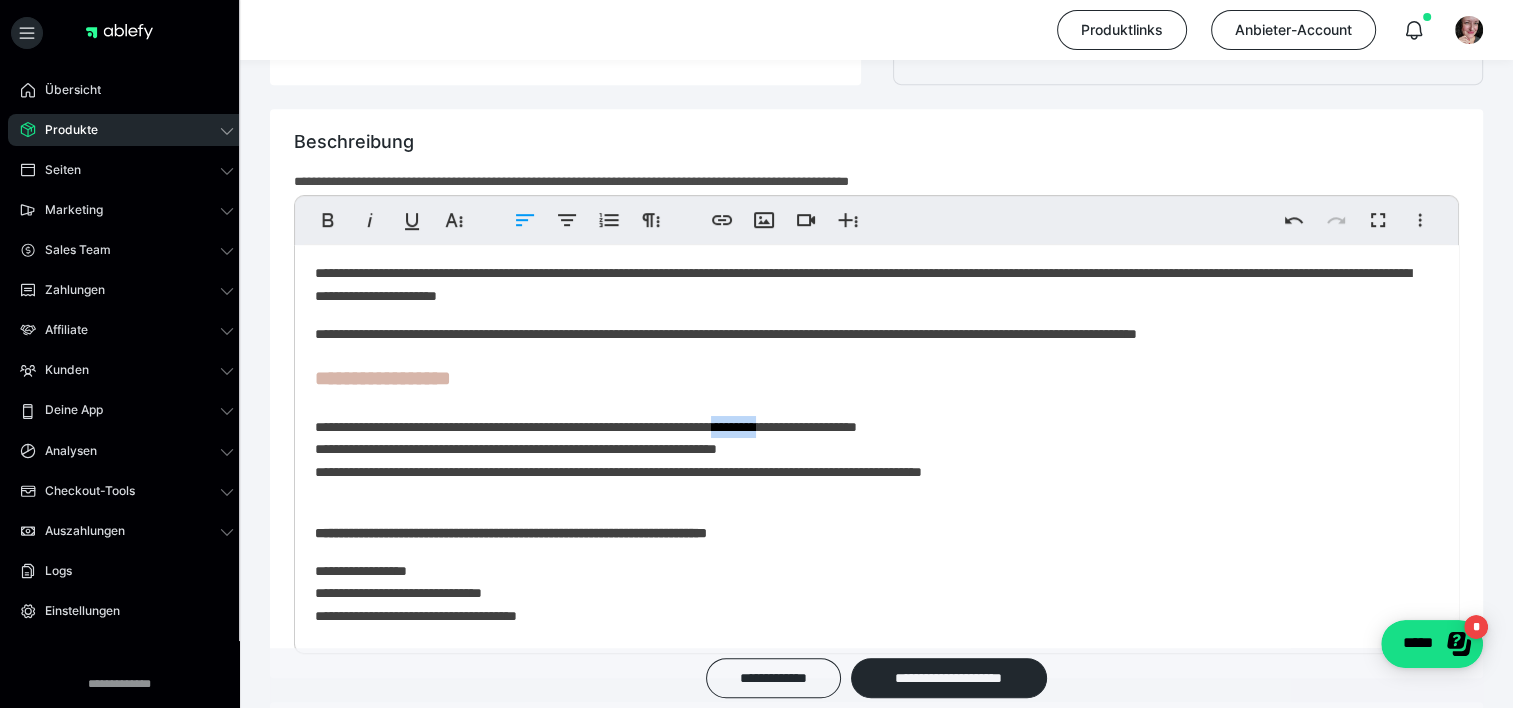 drag, startPoint x: 877, startPoint y: 427, endPoint x: 814, endPoint y: 435, distance: 63.505905 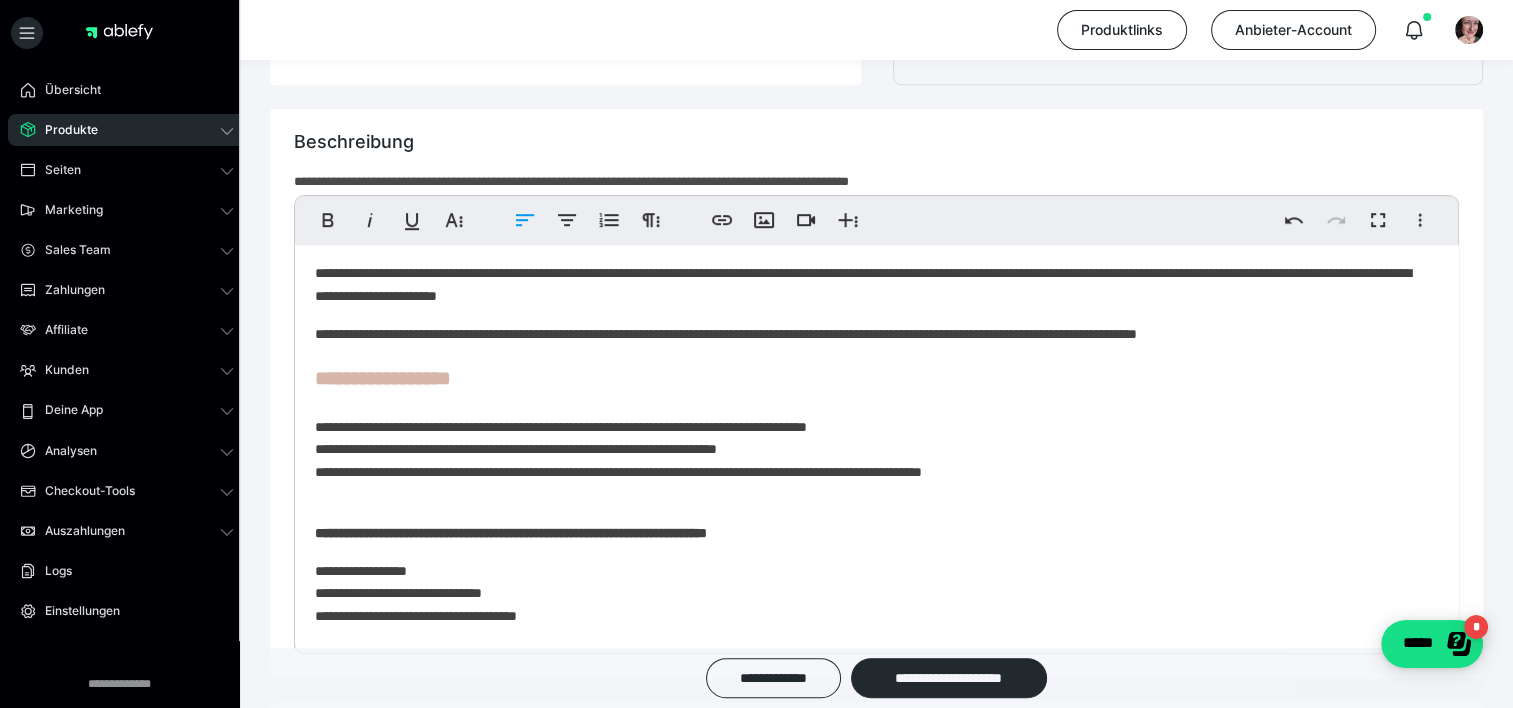 click on "**********" at bounding box center (869, 449) 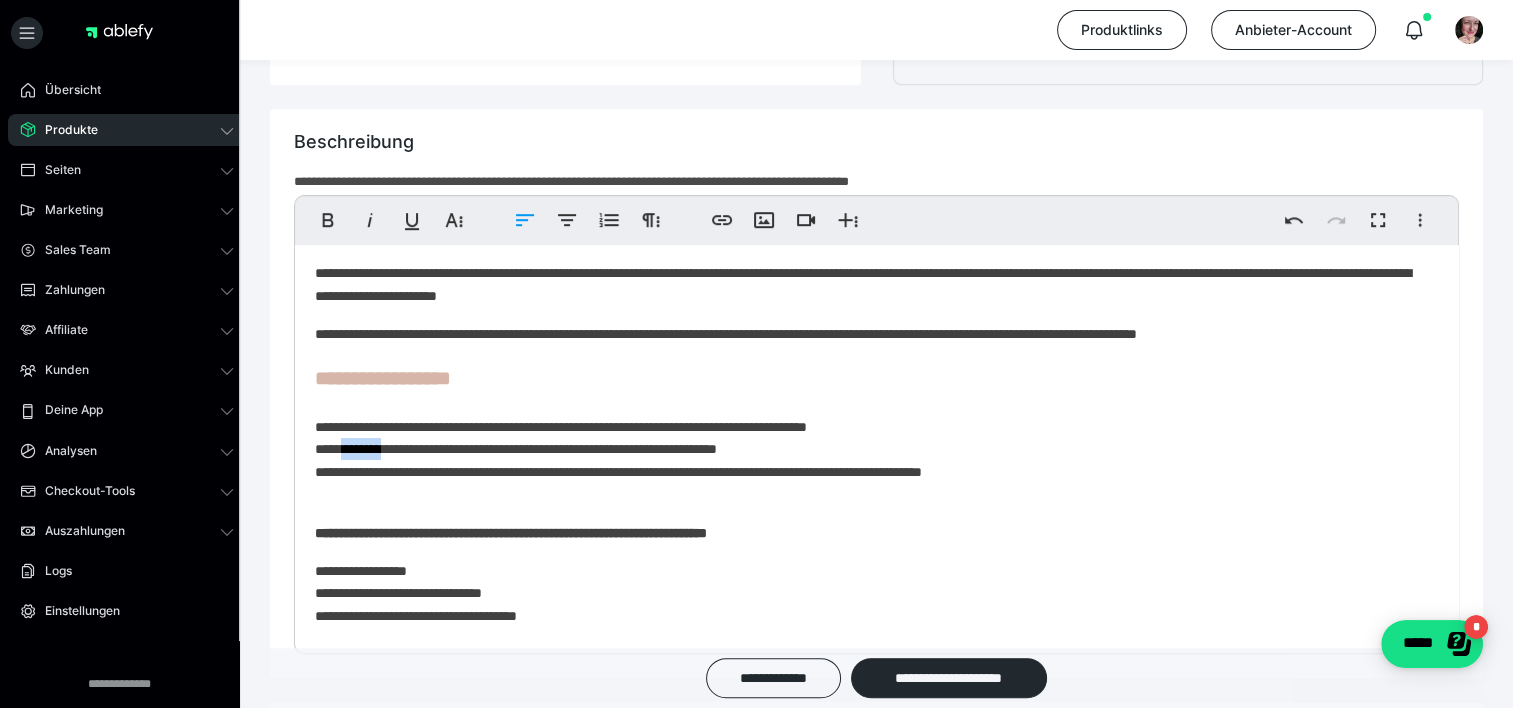 click on "**********" at bounding box center [869, 449] 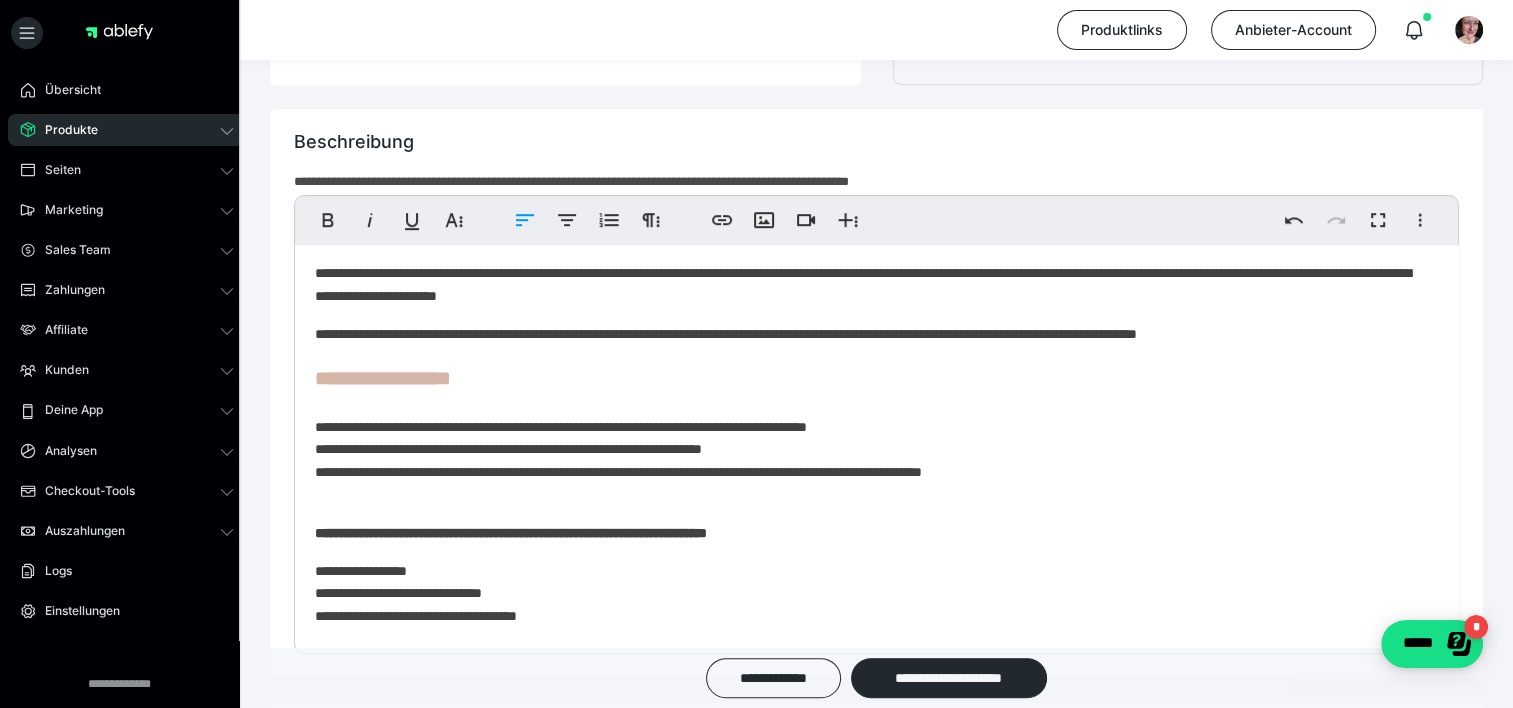 click on "**********" at bounding box center [869, 449] 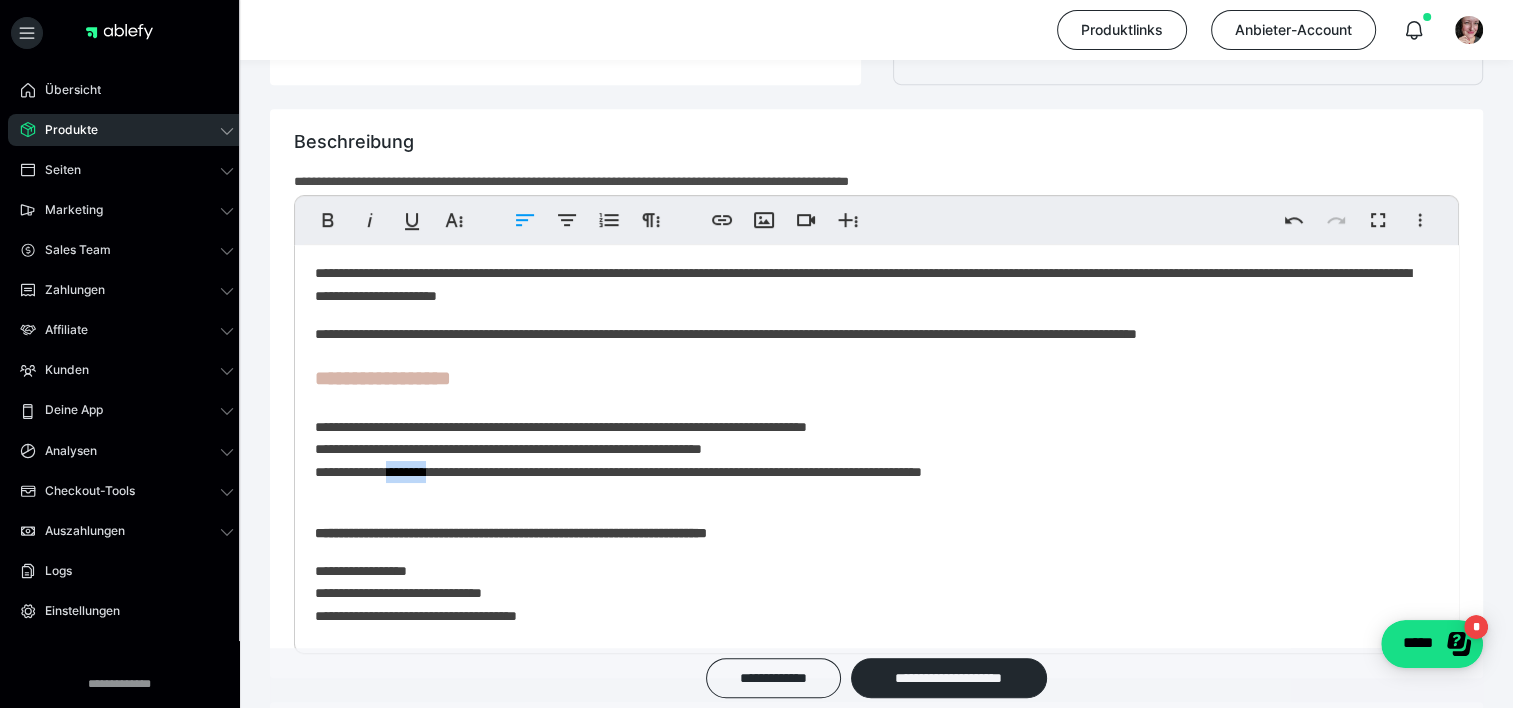 click on "**********" at bounding box center (869, 449) 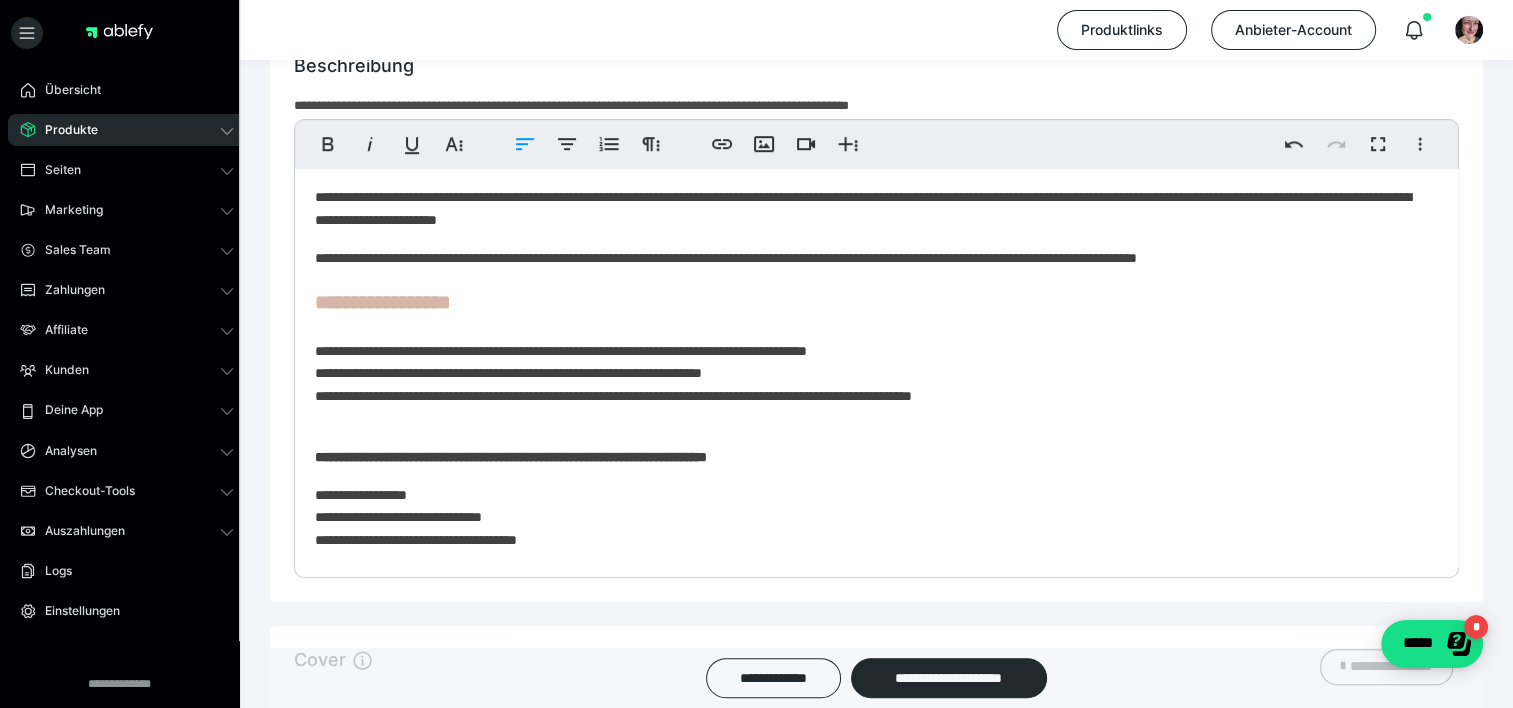 scroll, scrollTop: 1069, scrollLeft: 0, axis: vertical 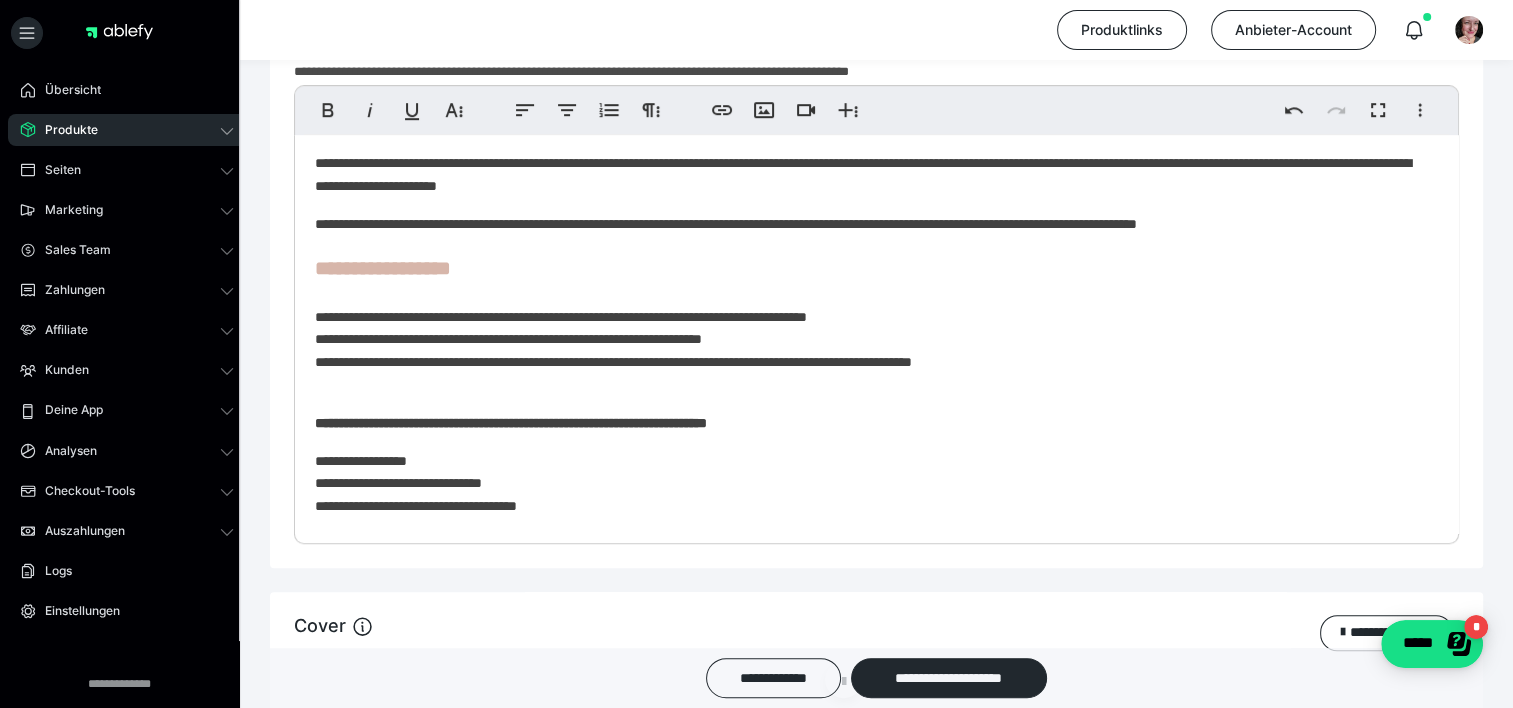 click on "**********" at bounding box center [876, 335] 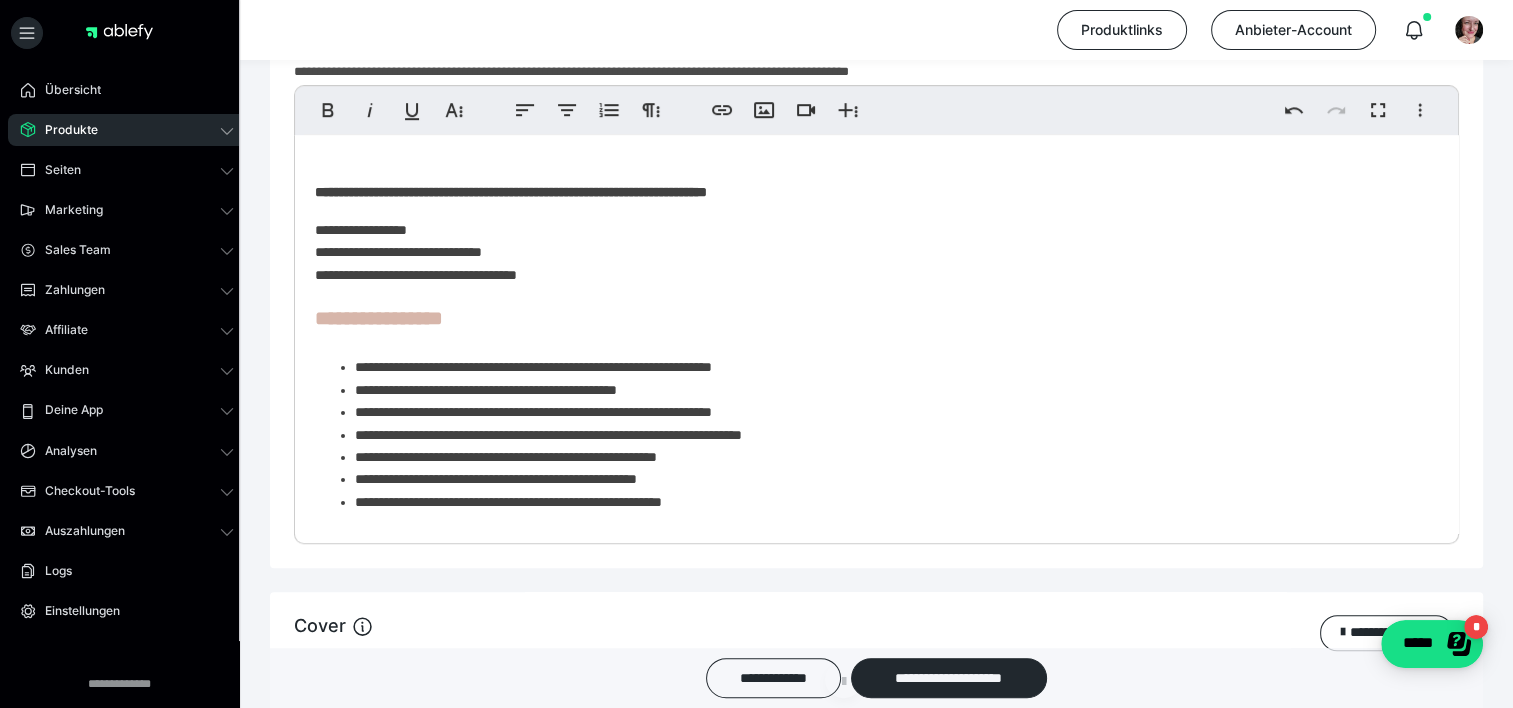scroll, scrollTop: 340, scrollLeft: 0, axis: vertical 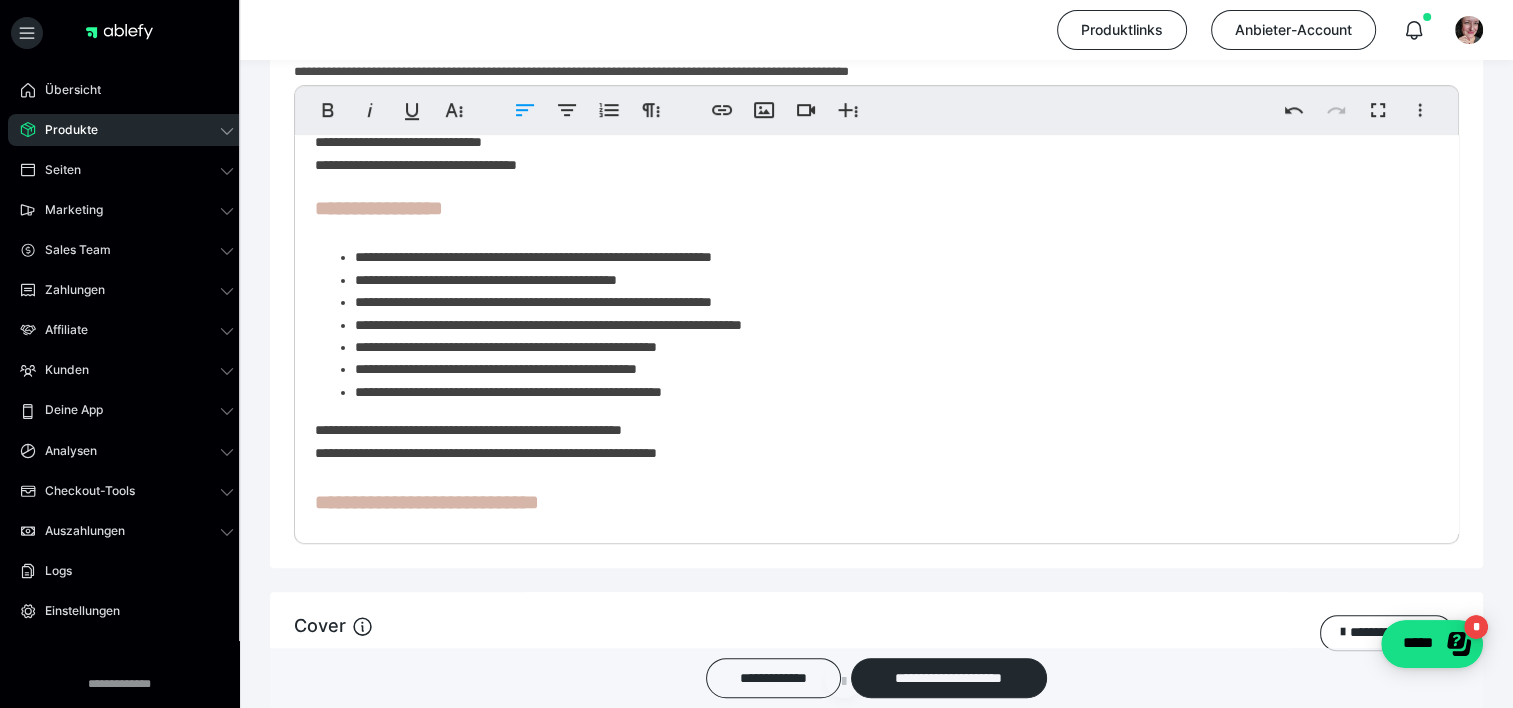 click on "**********" at bounding box center (889, 369) 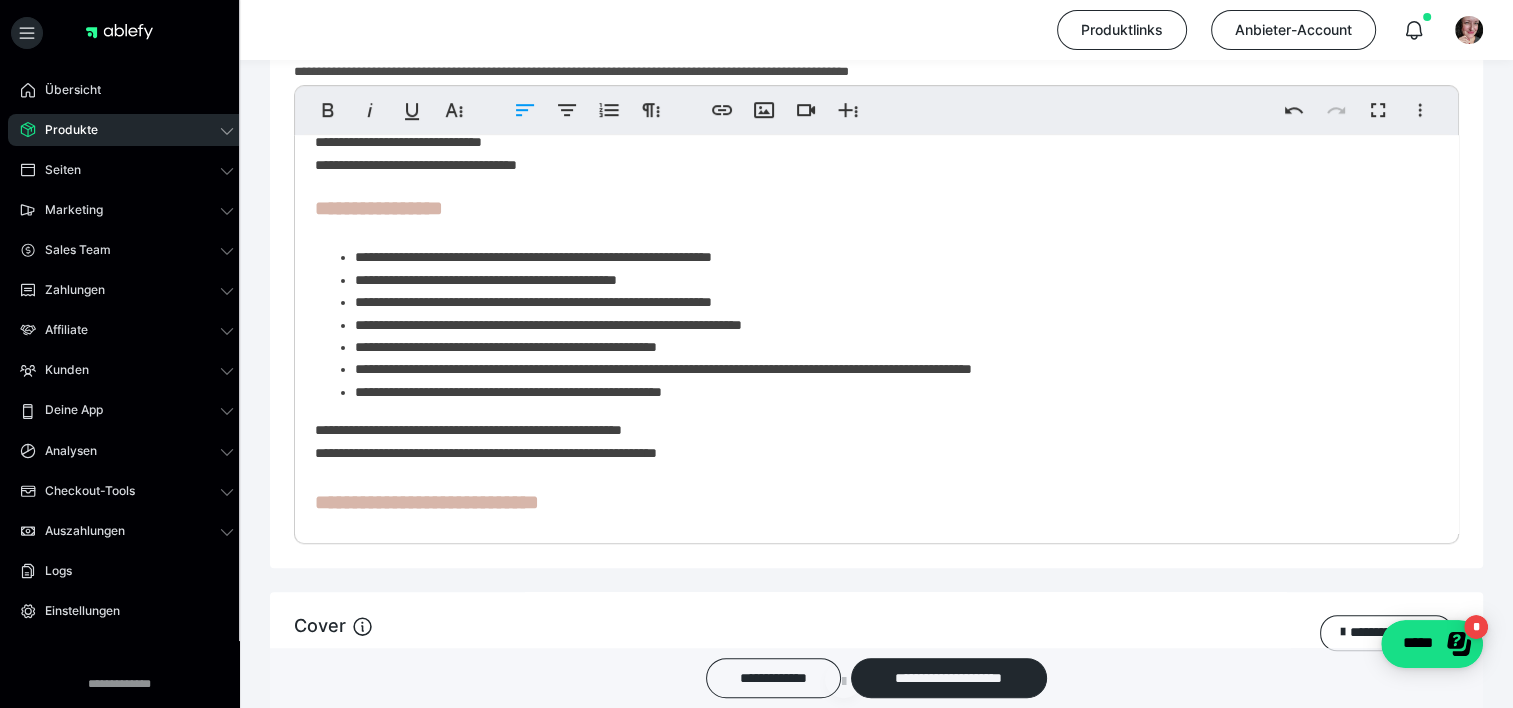 click on "**********" at bounding box center (889, 392) 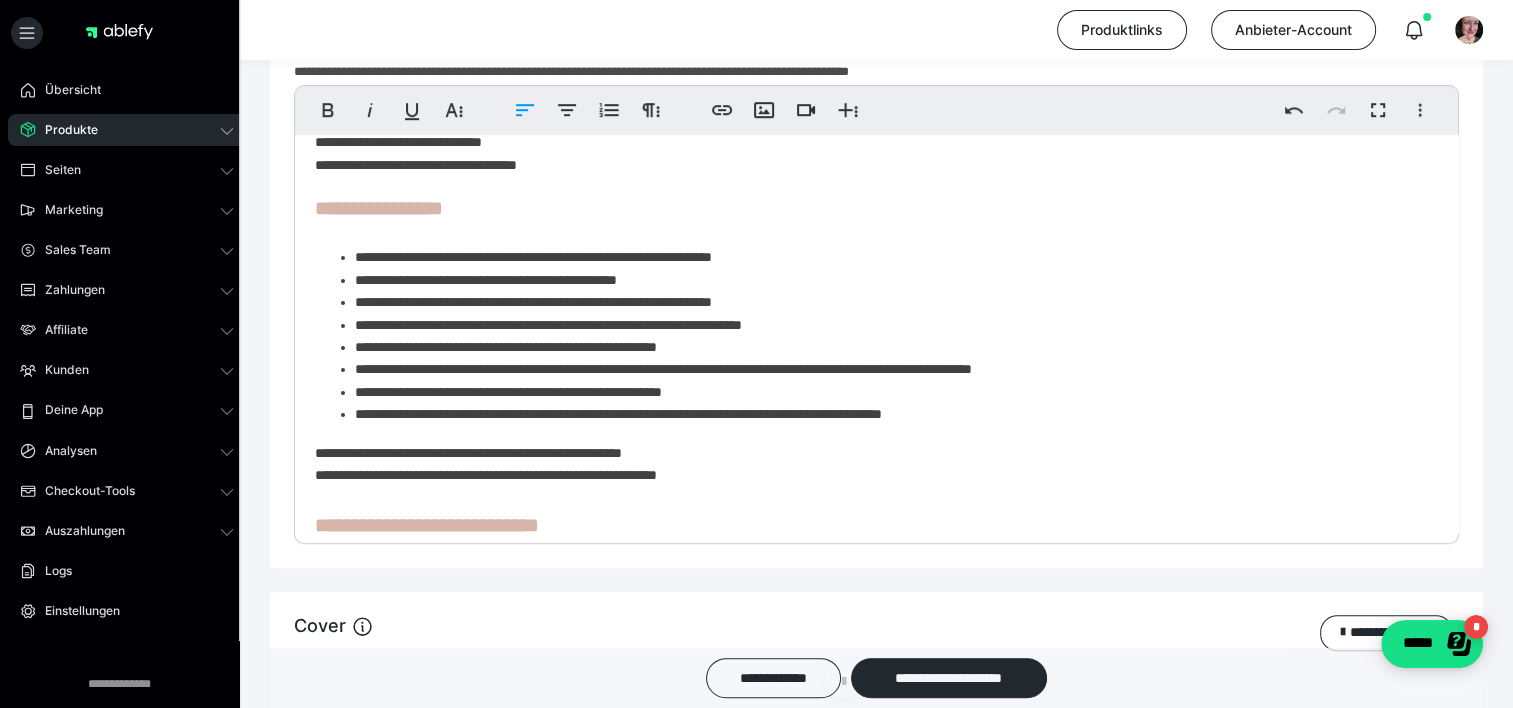 click on "**********" at bounding box center (889, 414) 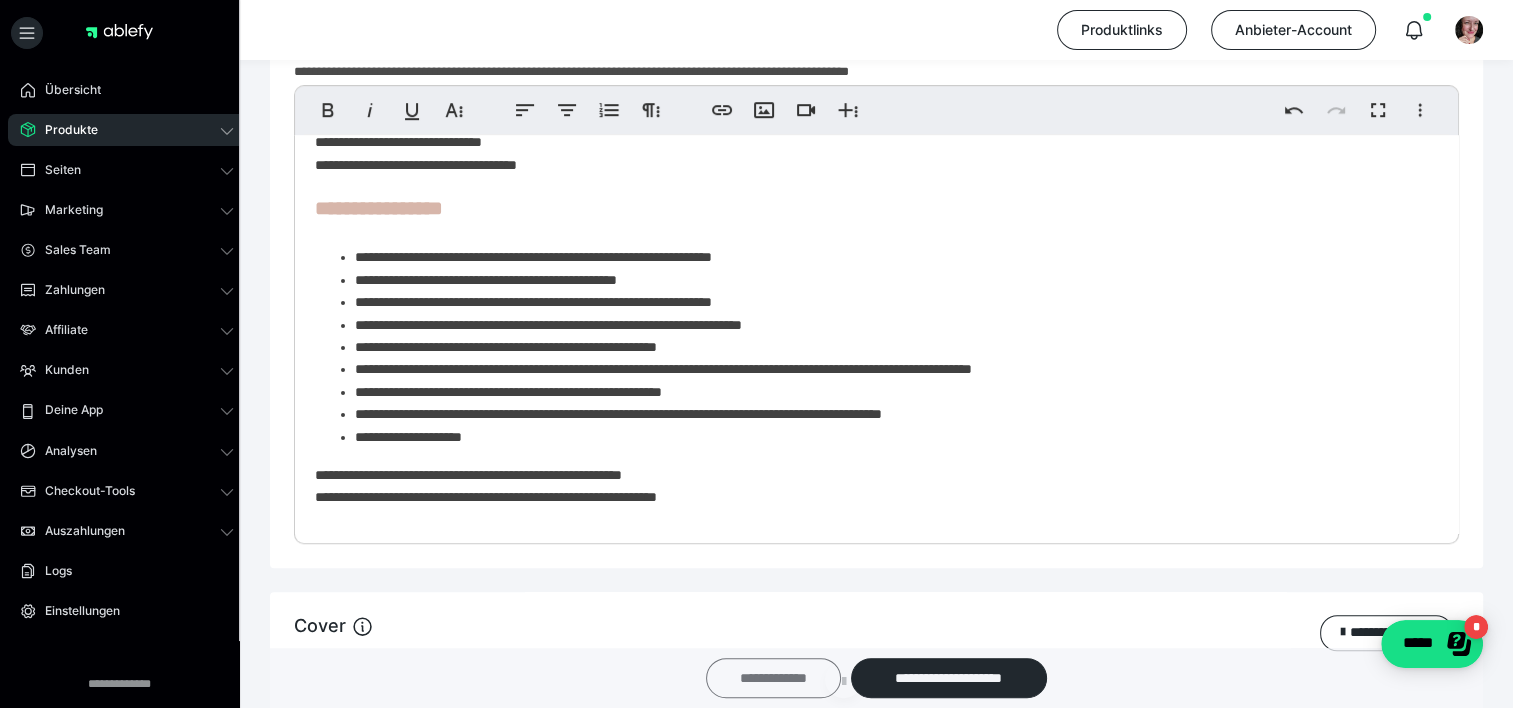 click on "**********" at bounding box center (773, 678) 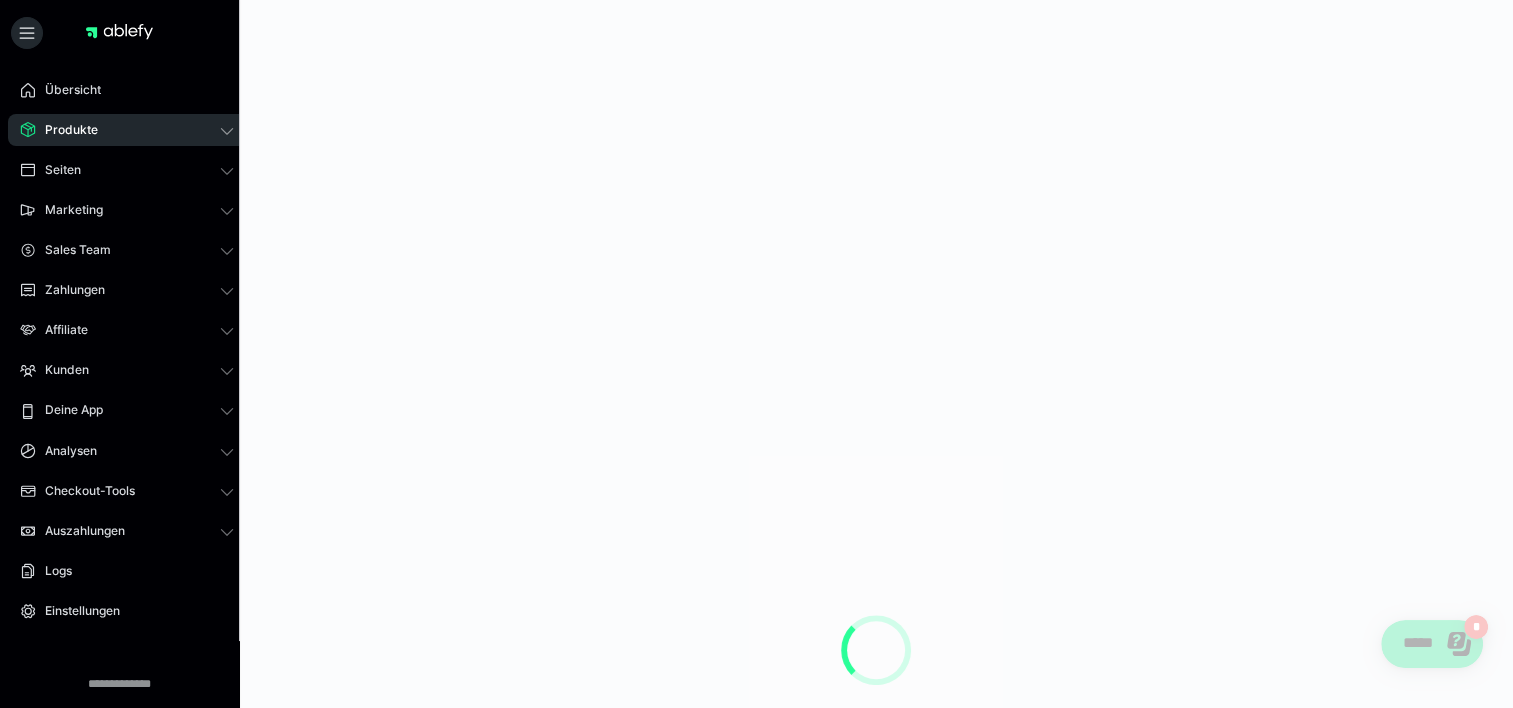 scroll, scrollTop: 0, scrollLeft: 0, axis: both 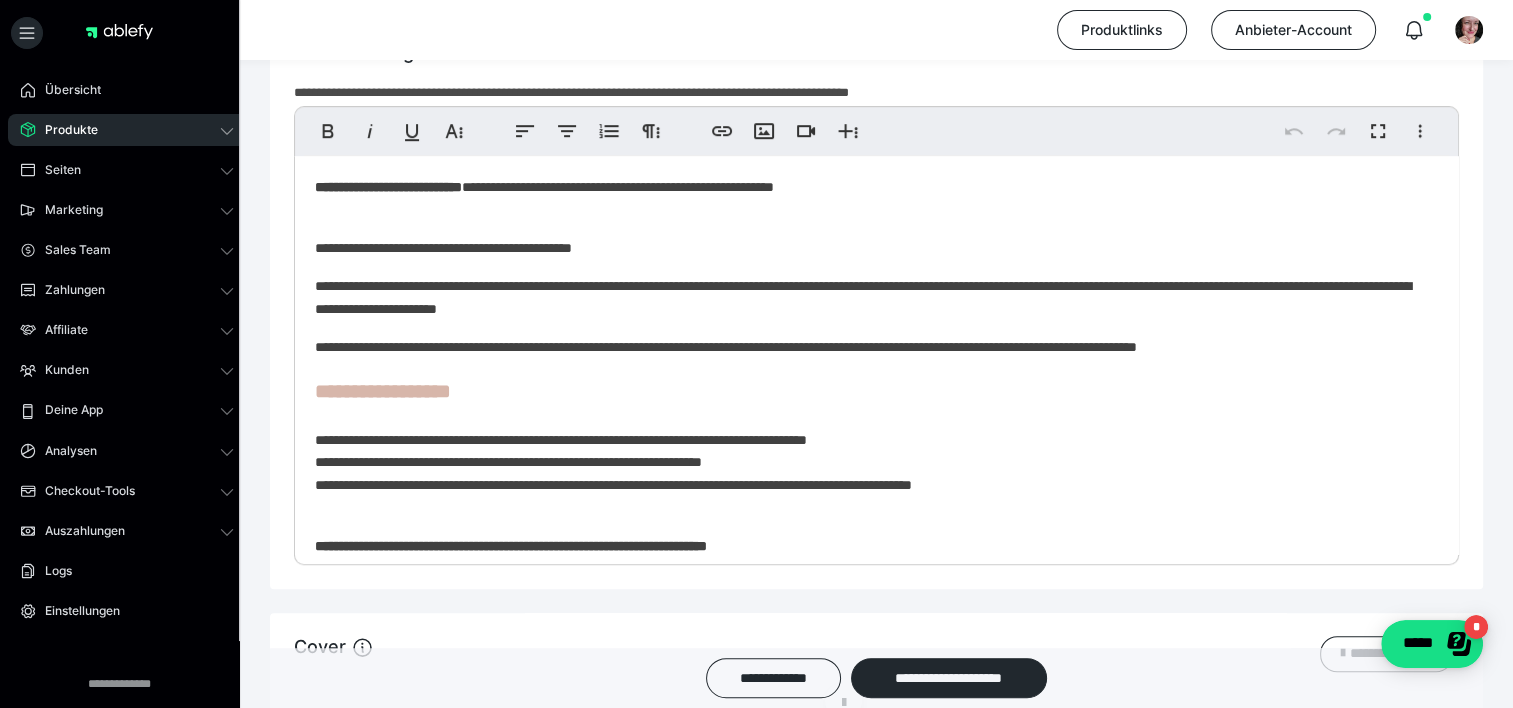 click on "**********" at bounding box center (869, 1014) 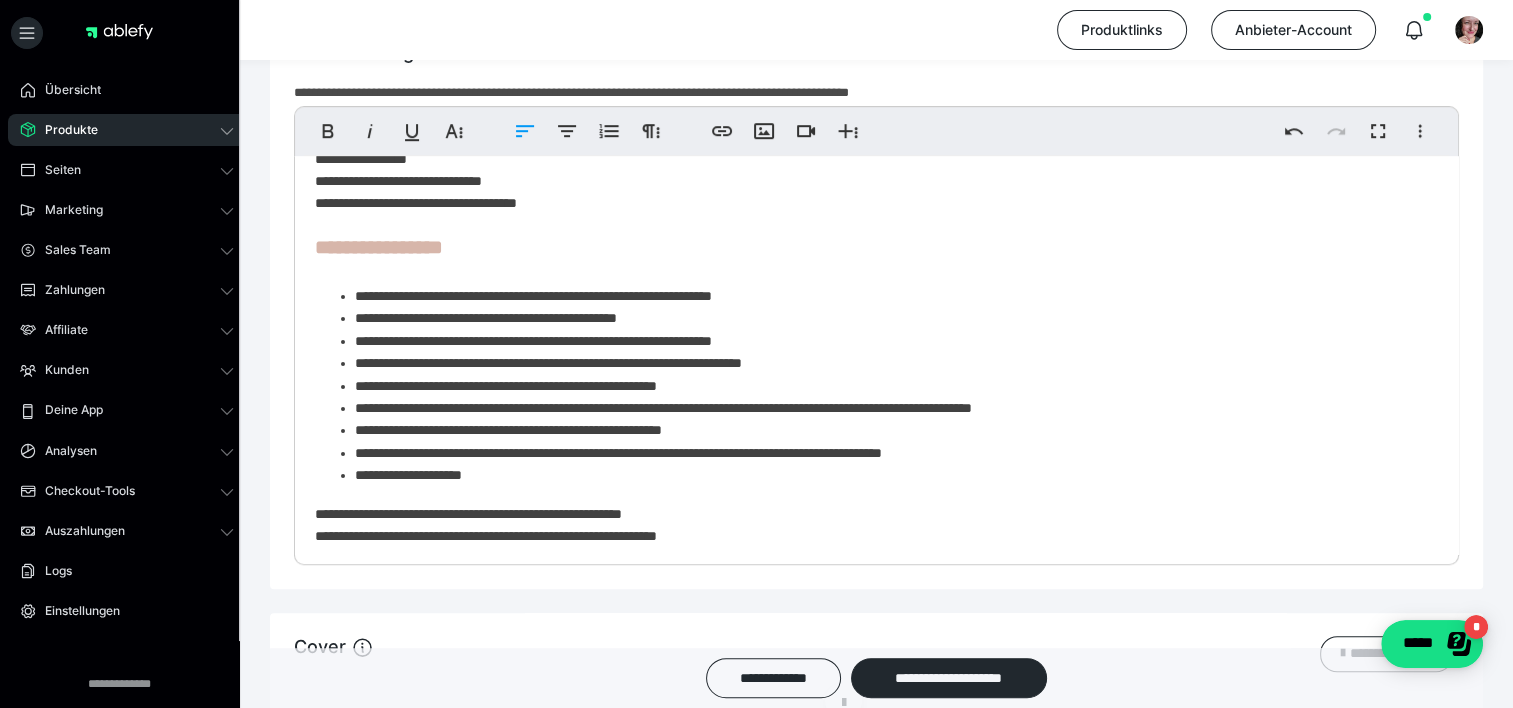 scroll, scrollTop: 415, scrollLeft: 0, axis: vertical 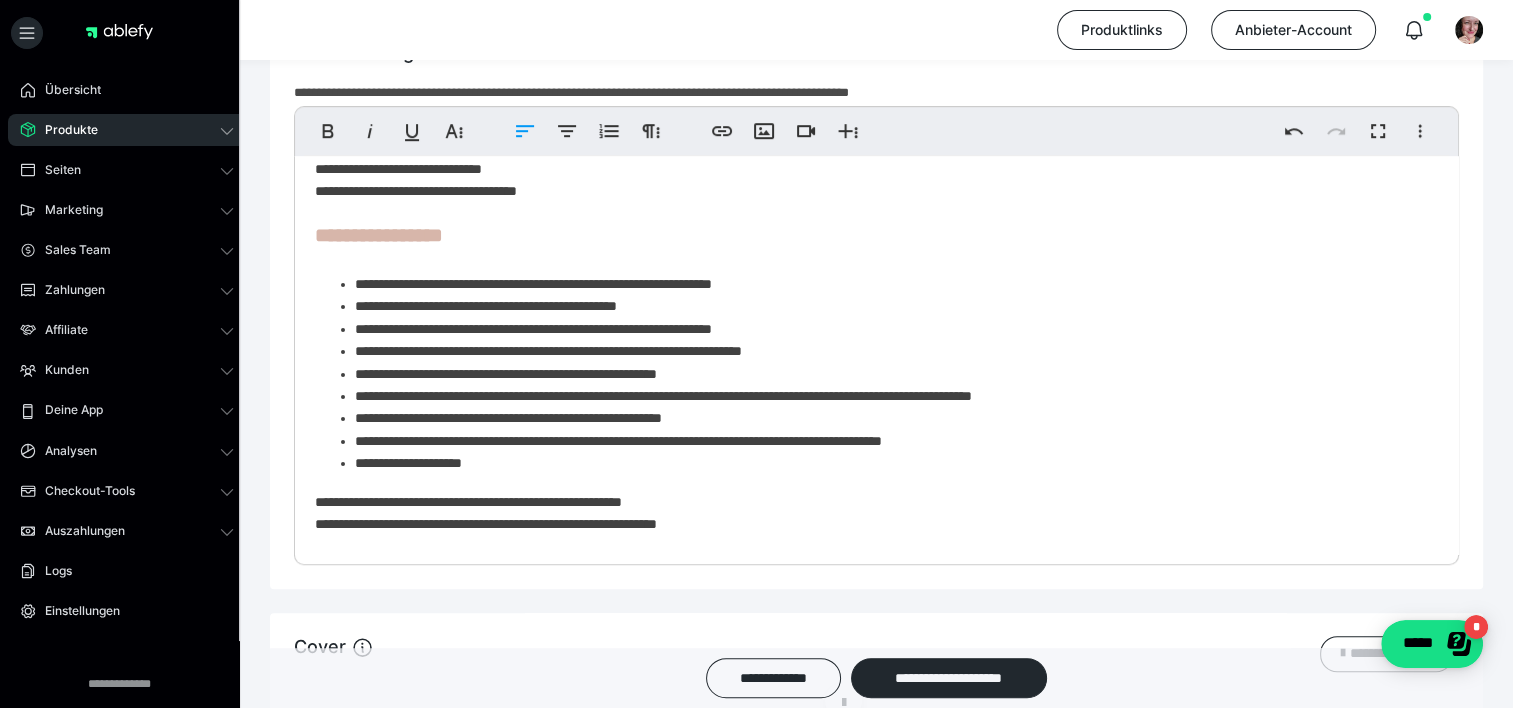 click on "**********" at bounding box center [889, 284] 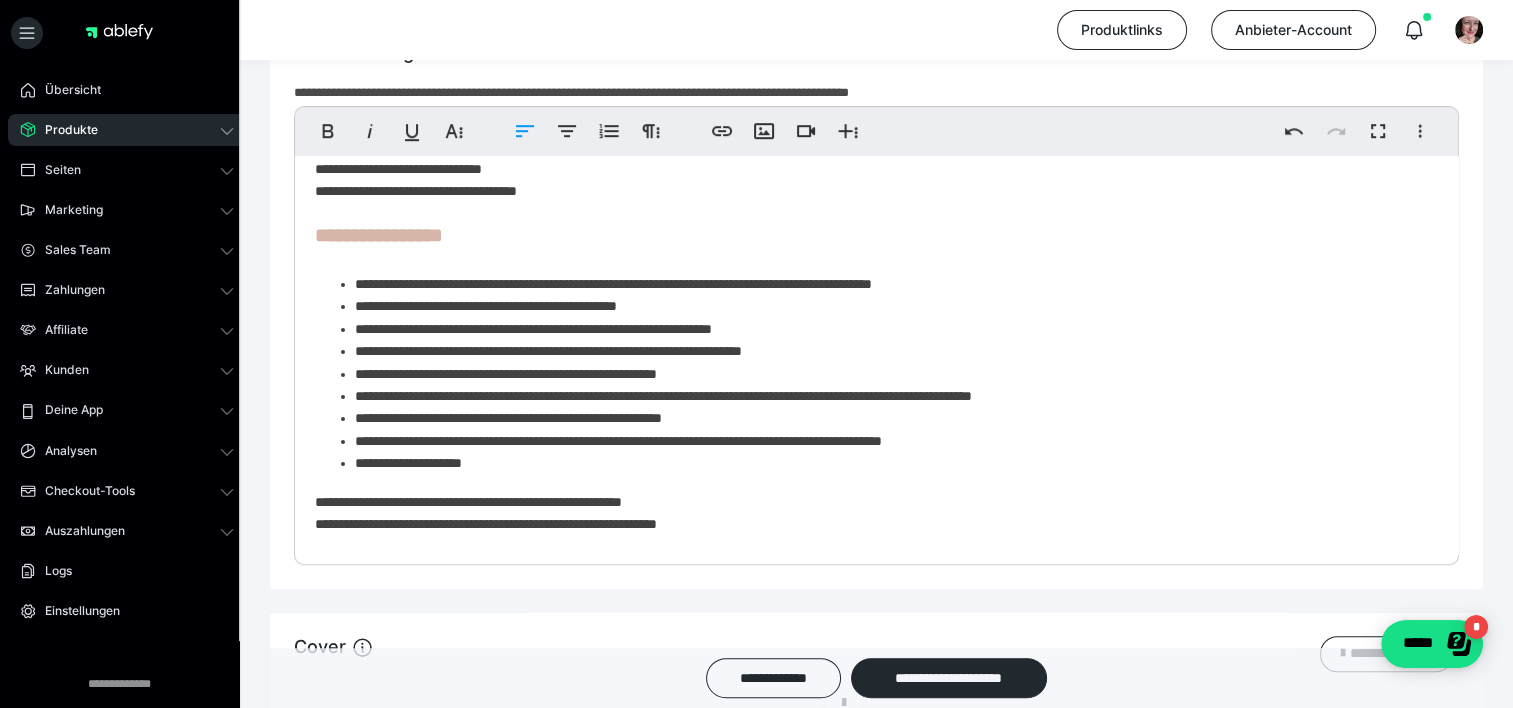 click on "**********" at bounding box center (889, 284) 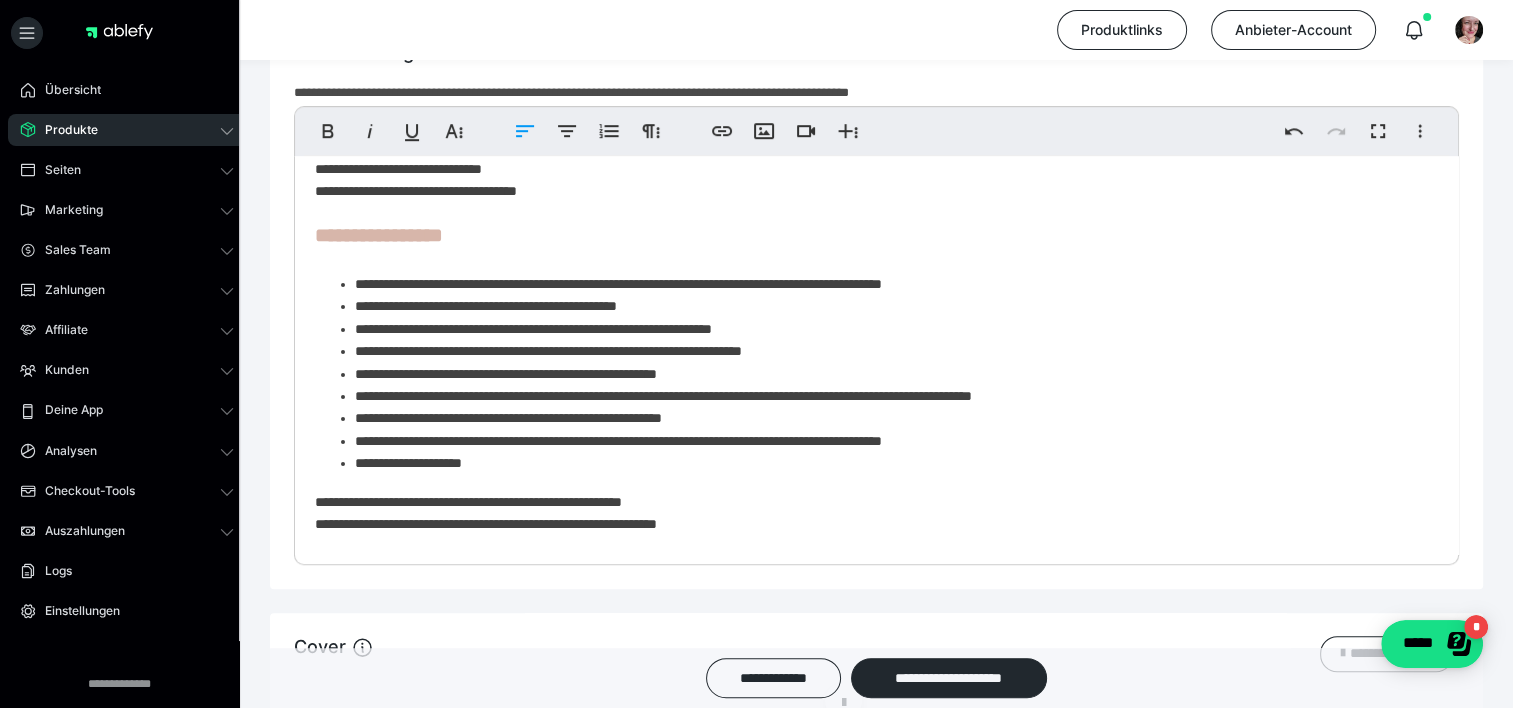click on "**********" at bounding box center (889, 284) 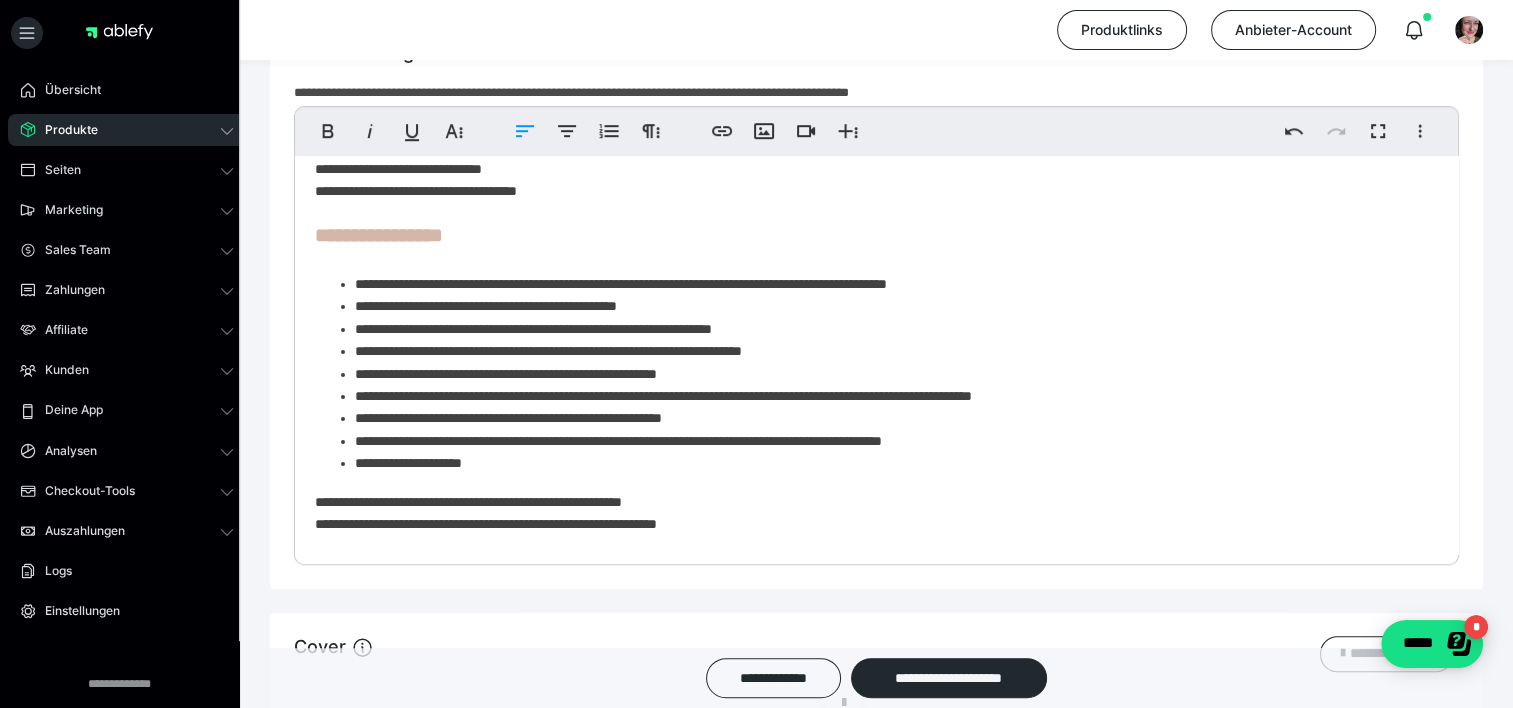 click on "**********" at bounding box center [889, 351] 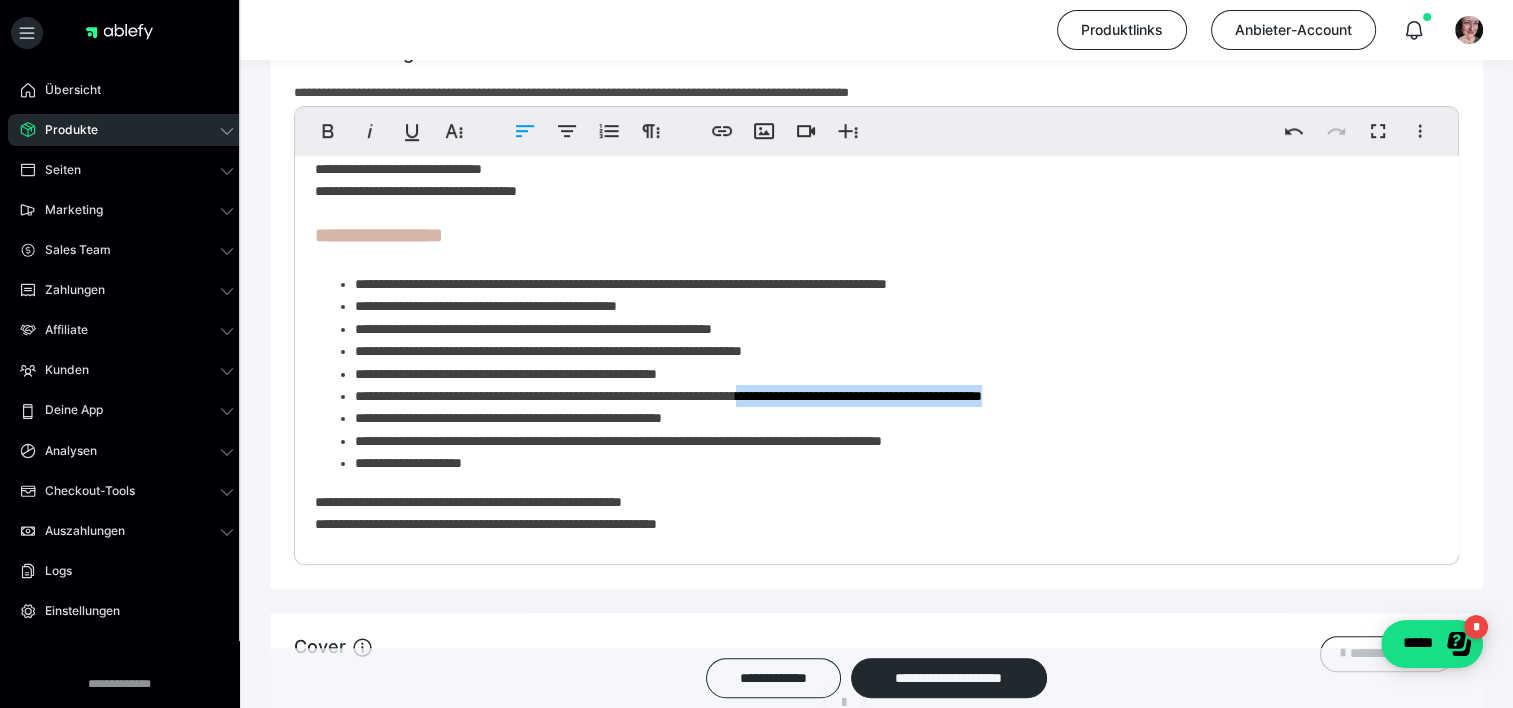 drag, startPoint x: 819, startPoint y: 393, endPoint x: 1112, endPoint y: 389, distance: 293.0273 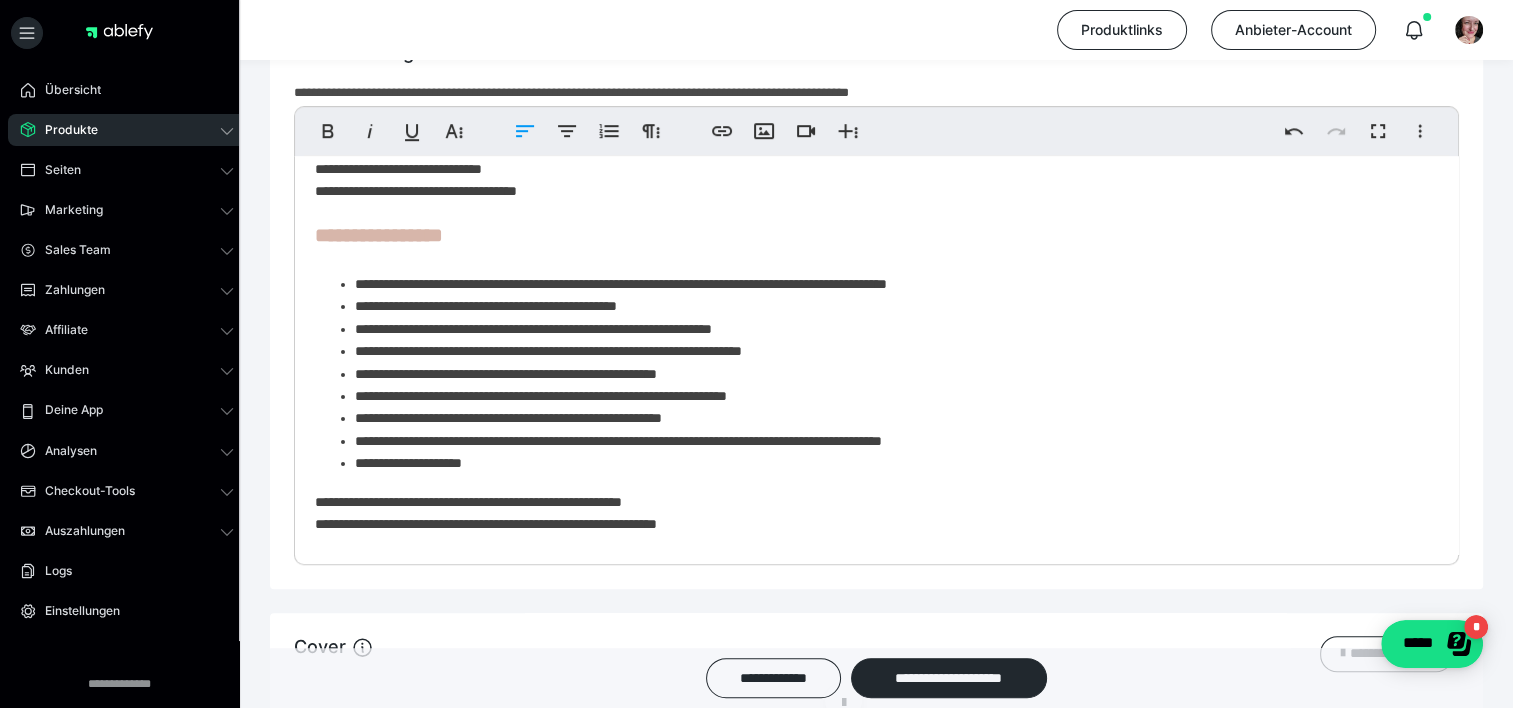 click on "**********" at bounding box center [889, 418] 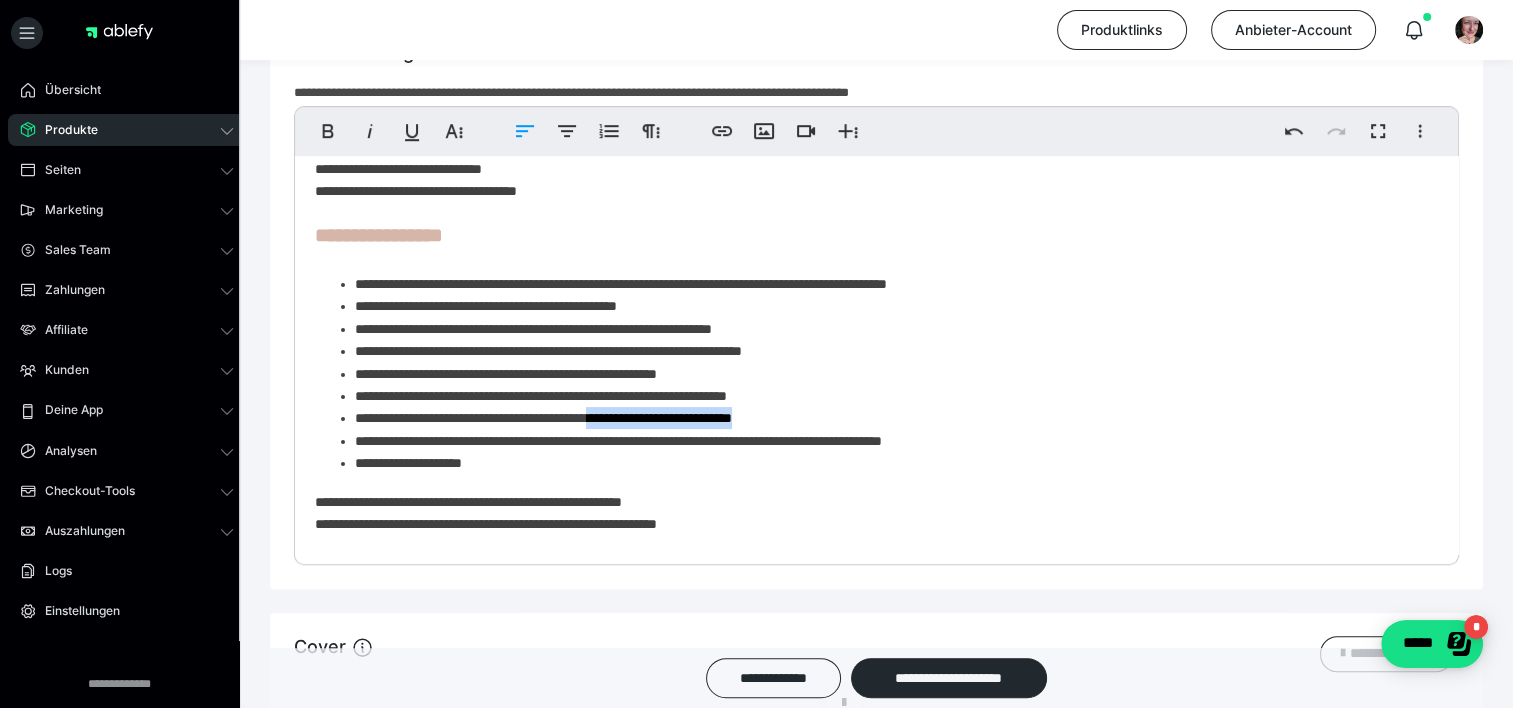 drag, startPoint x: 830, startPoint y: 418, endPoint x: 636, endPoint y: 420, distance: 194.01031 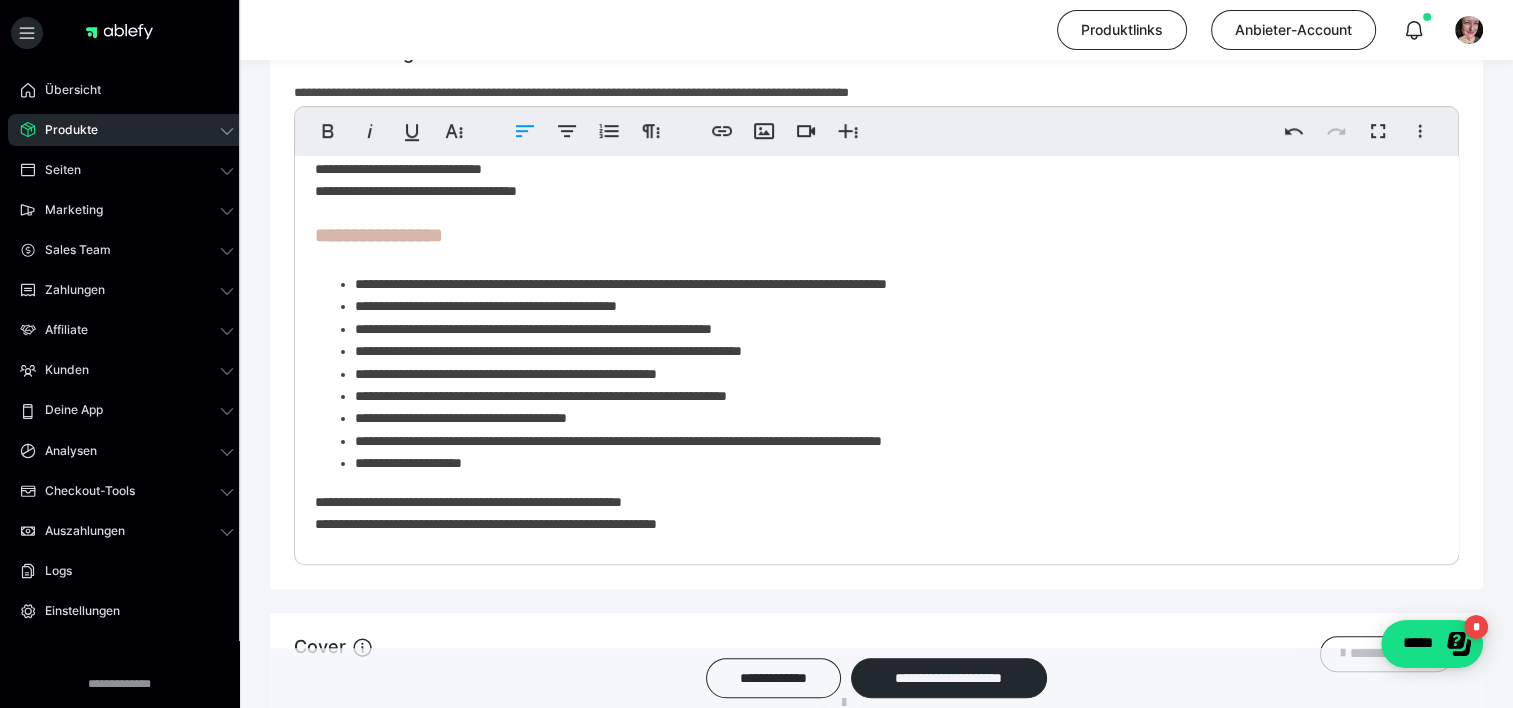 click on "**********" at bounding box center (889, 441) 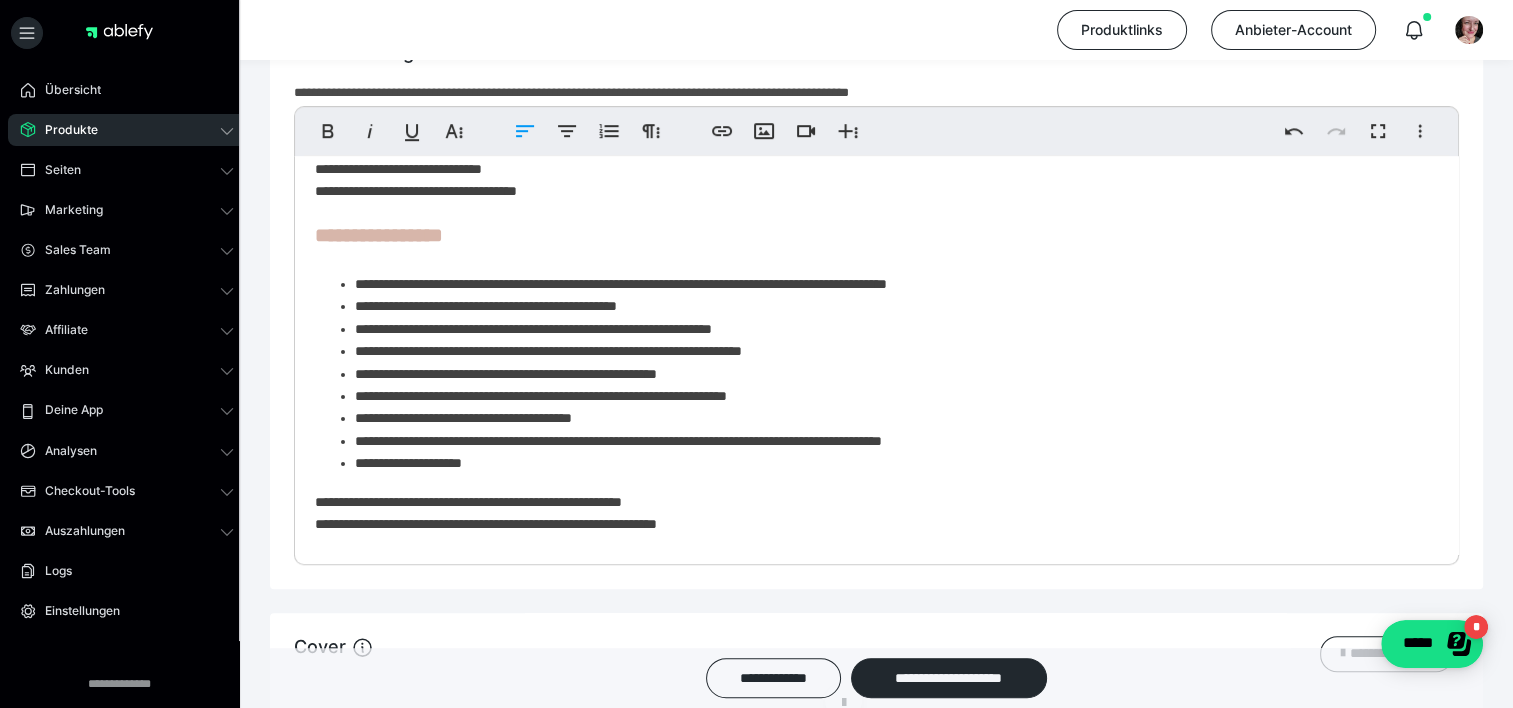 click on "**********" at bounding box center [889, 463] 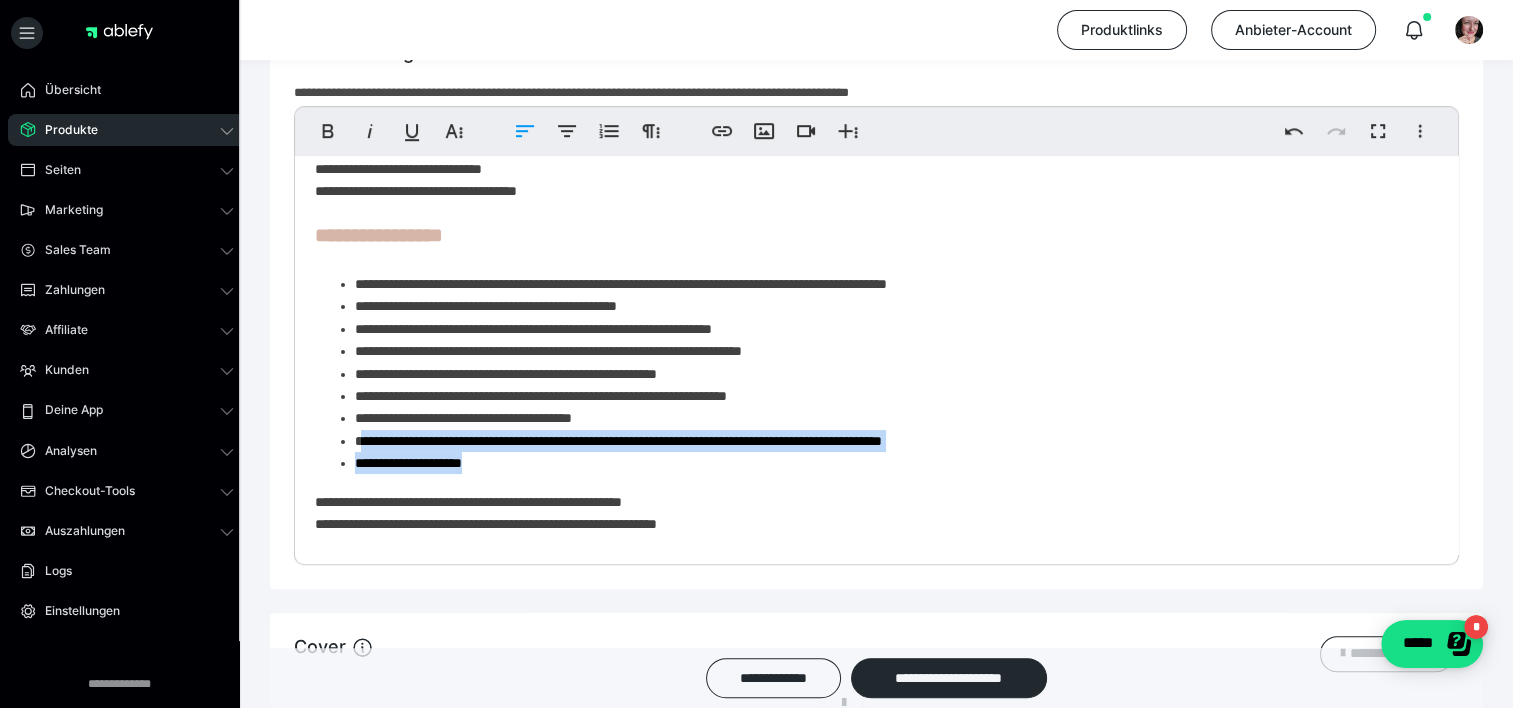 drag, startPoint x: 509, startPoint y: 459, endPoint x: 362, endPoint y: 445, distance: 147.66516 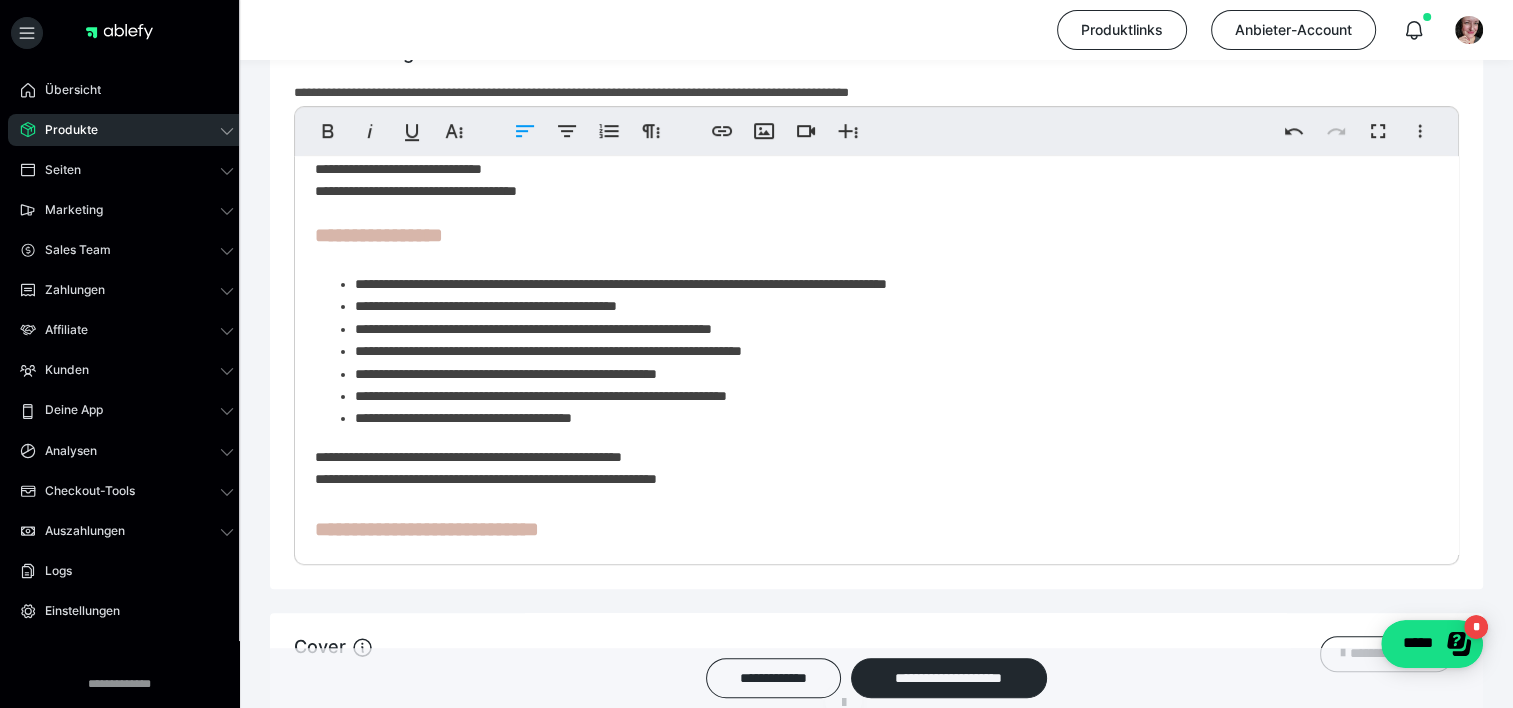 click on "**********" at bounding box center (889, 374) 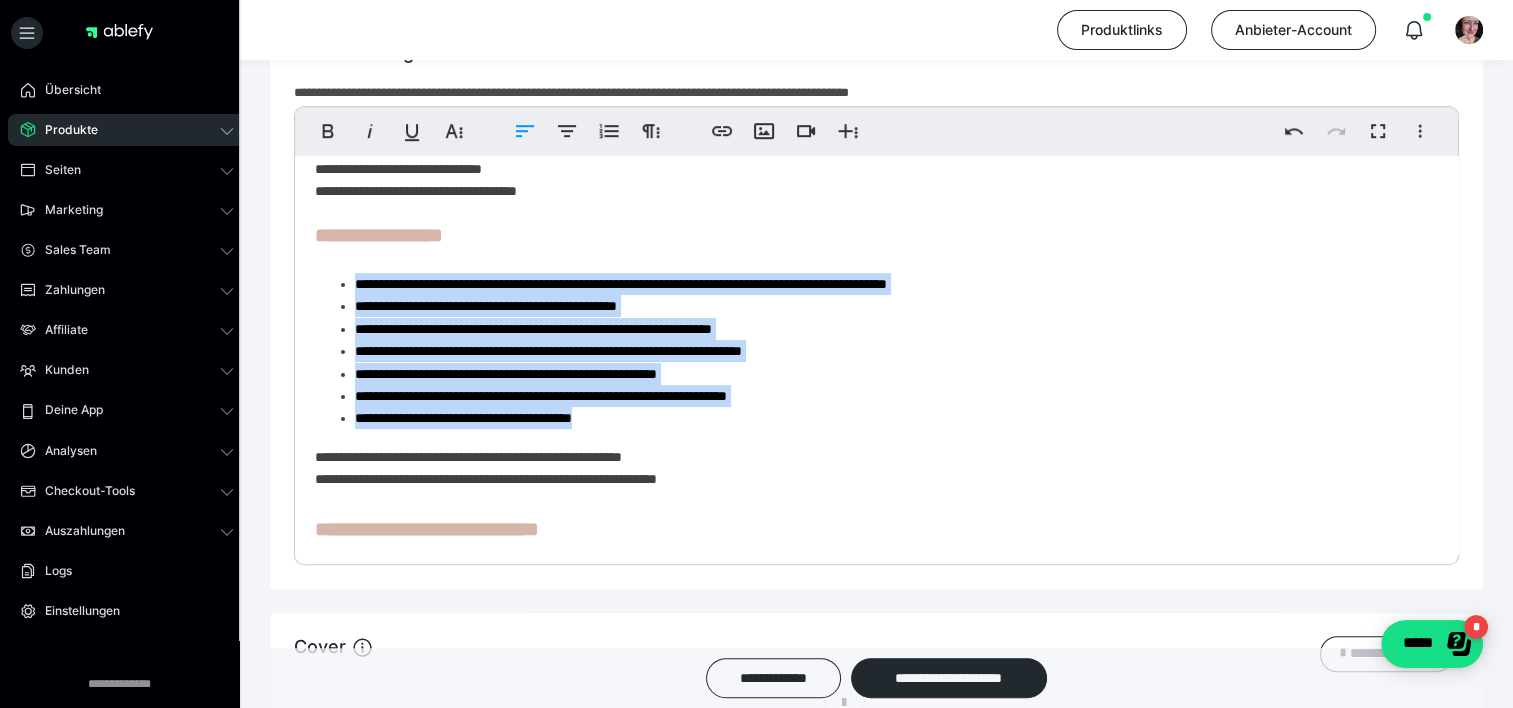drag, startPoint x: 712, startPoint y: 428, endPoint x: 341, endPoint y: 289, distance: 396.1843 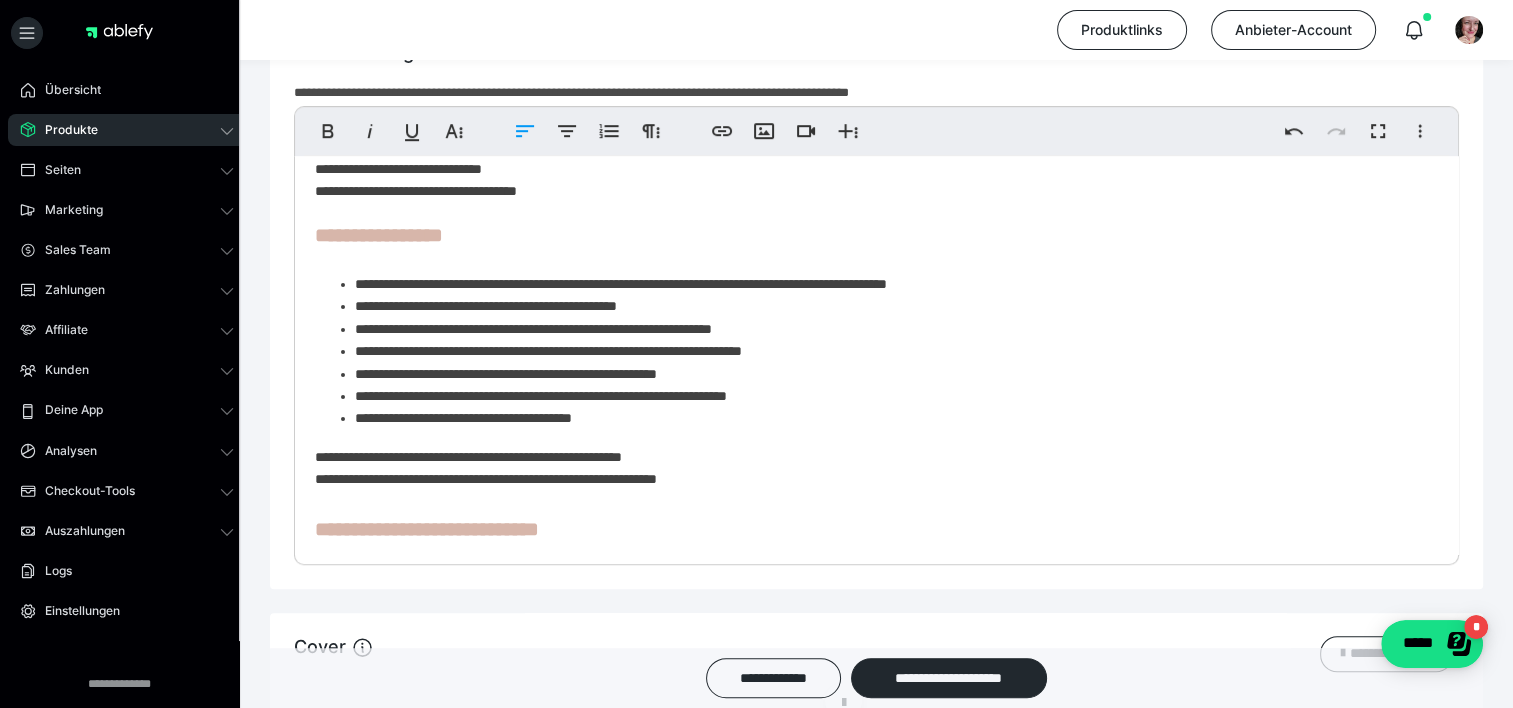 scroll, scrollTop: 0, scrollLeft: 0, axis: both 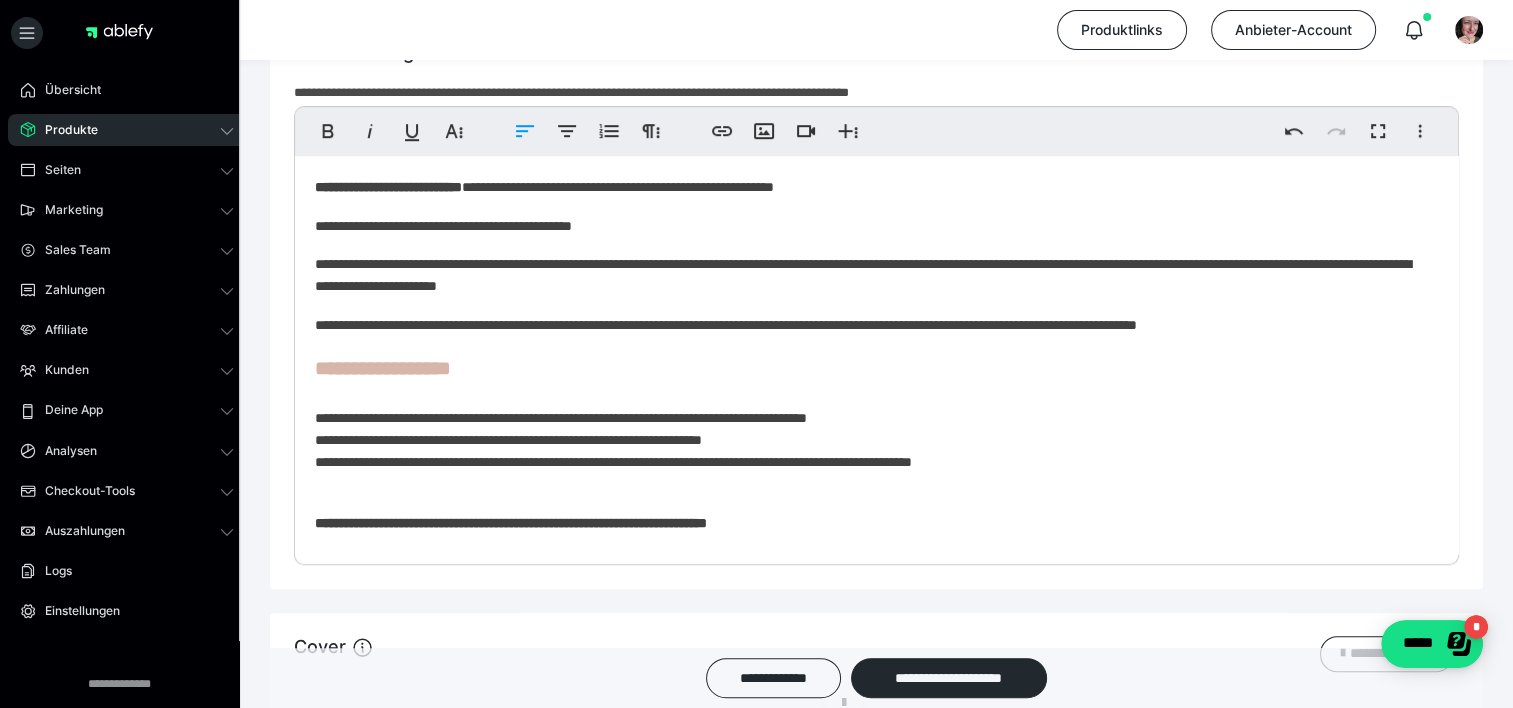 click on "**********" at bounding box center (869, 226) 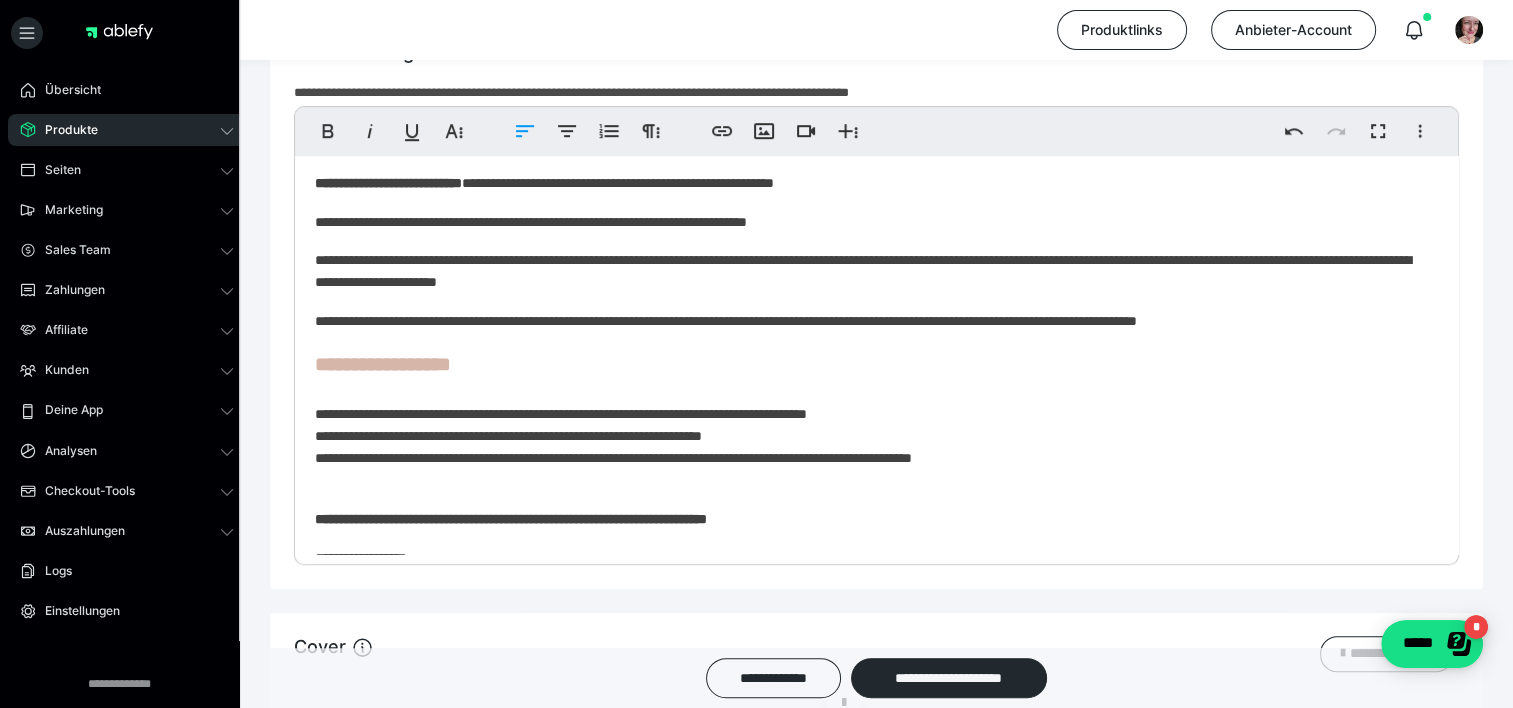 scroll, scrollTop: 0, scrollLeft: 0, axis: both 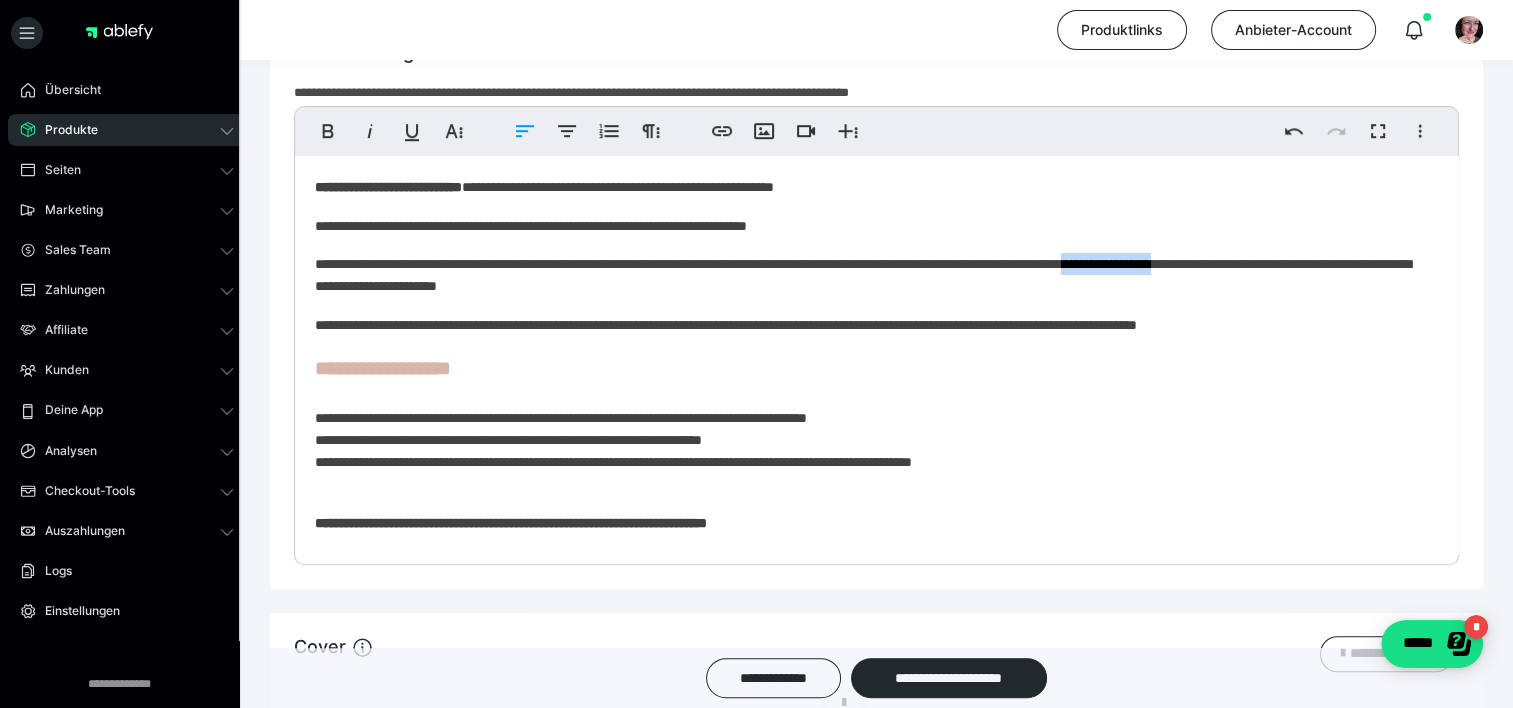 drag, startPoint x: 1345, startPoint y: 264, endPoint x: 1225, endPoint y: 267, distance: 120.03749 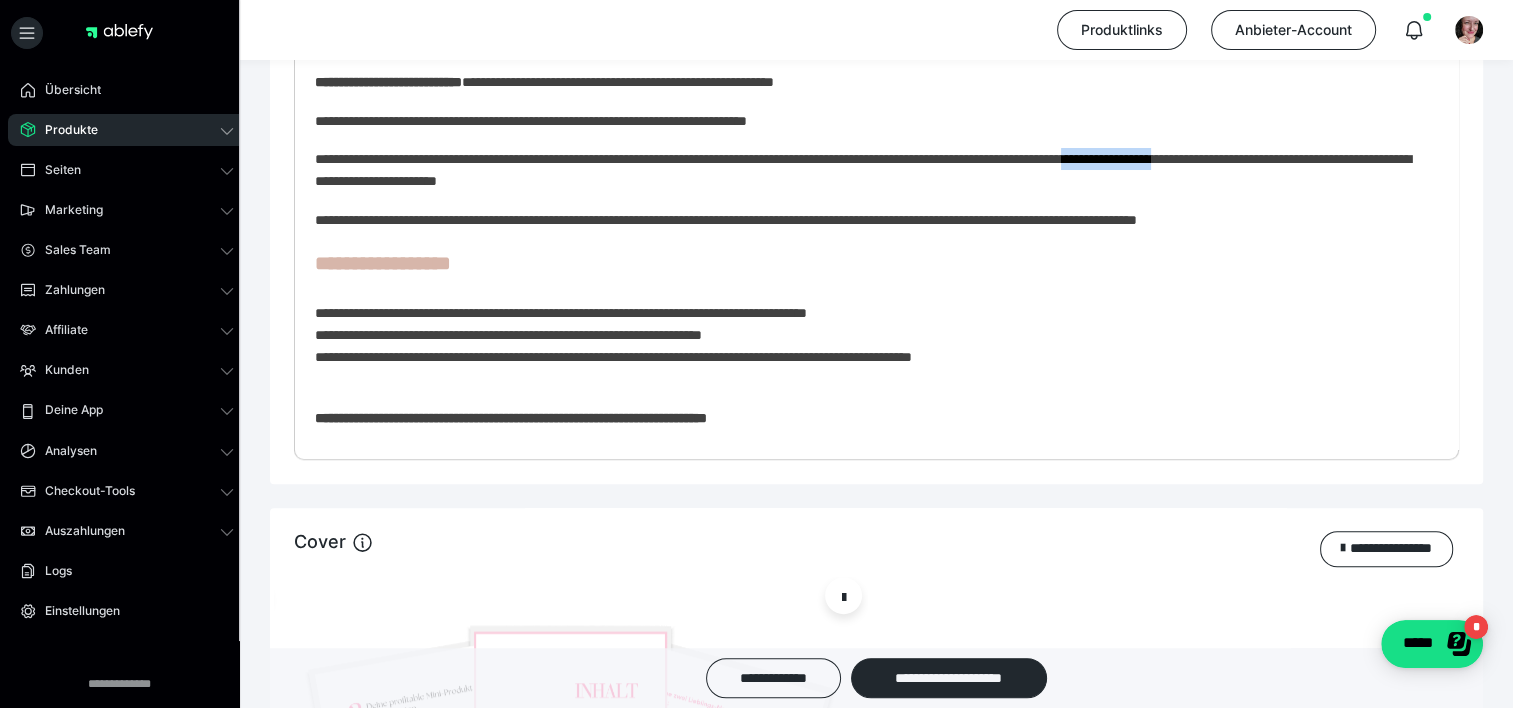 scroll, scrollTop: 1188, scrollLeft: 0, axis: vertical 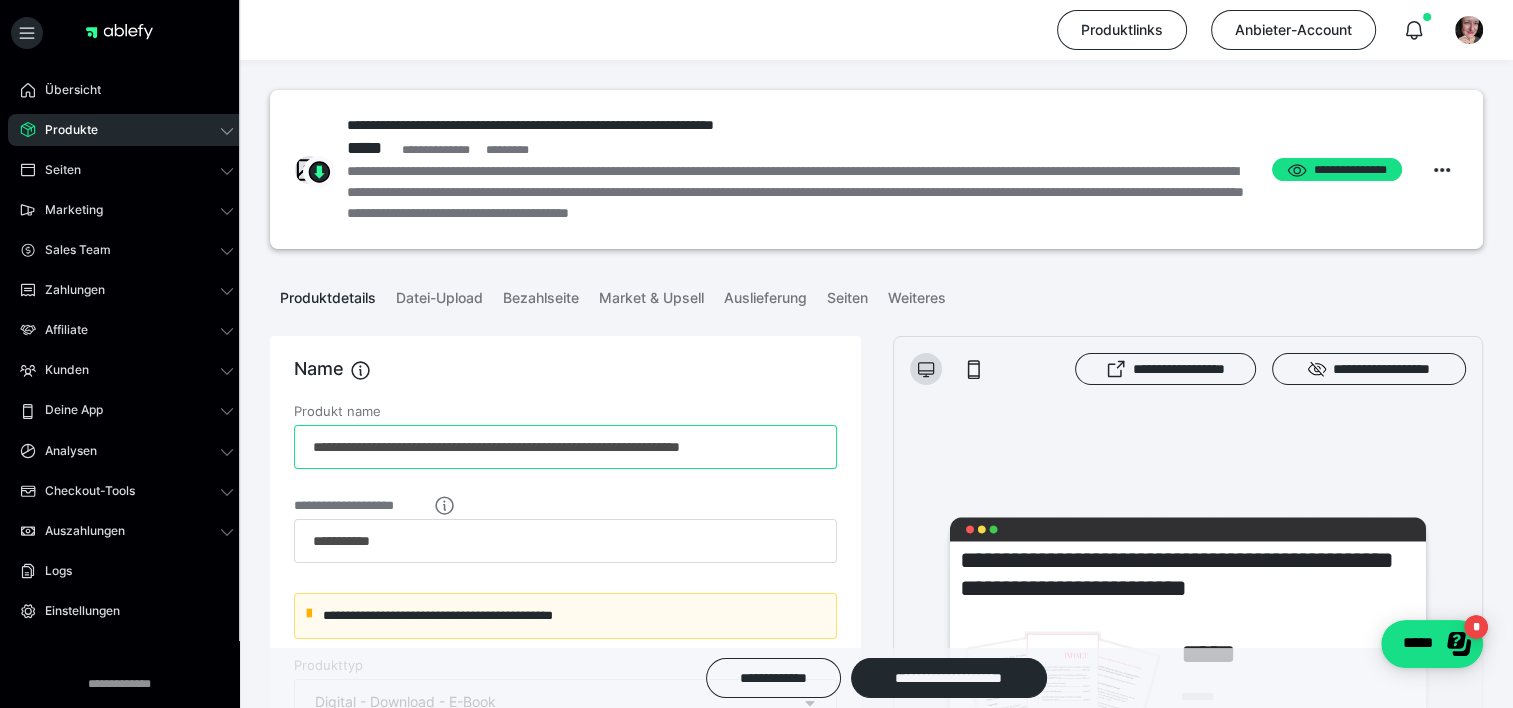 click on "**********" at bounding box center [565, 447] 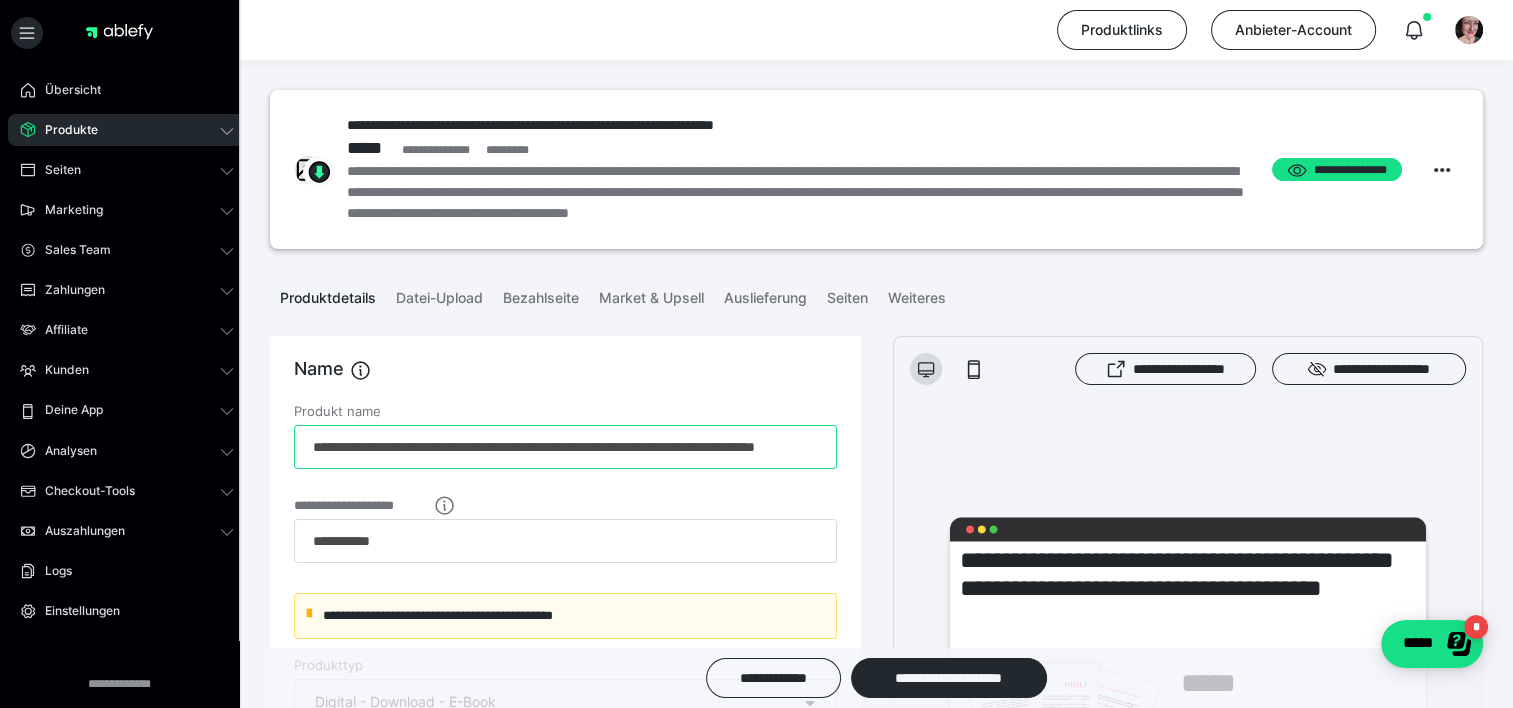 scroll, scrollTop: 0, scrollLeft: 91, axis: horizontal 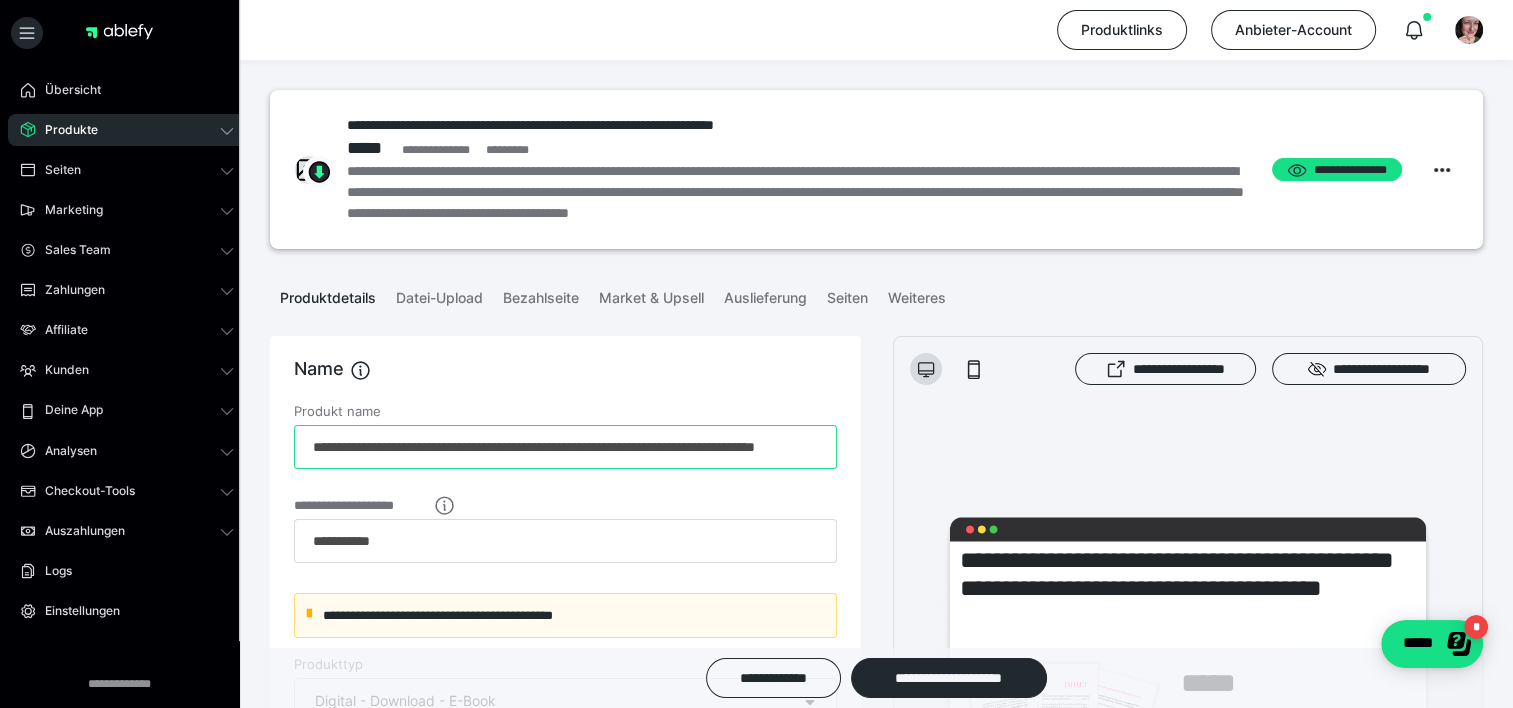 drag, startPoint x: 697, startPoint y: 446, endPoint x: 1036, endPoint y: 408, distance: 341.12314 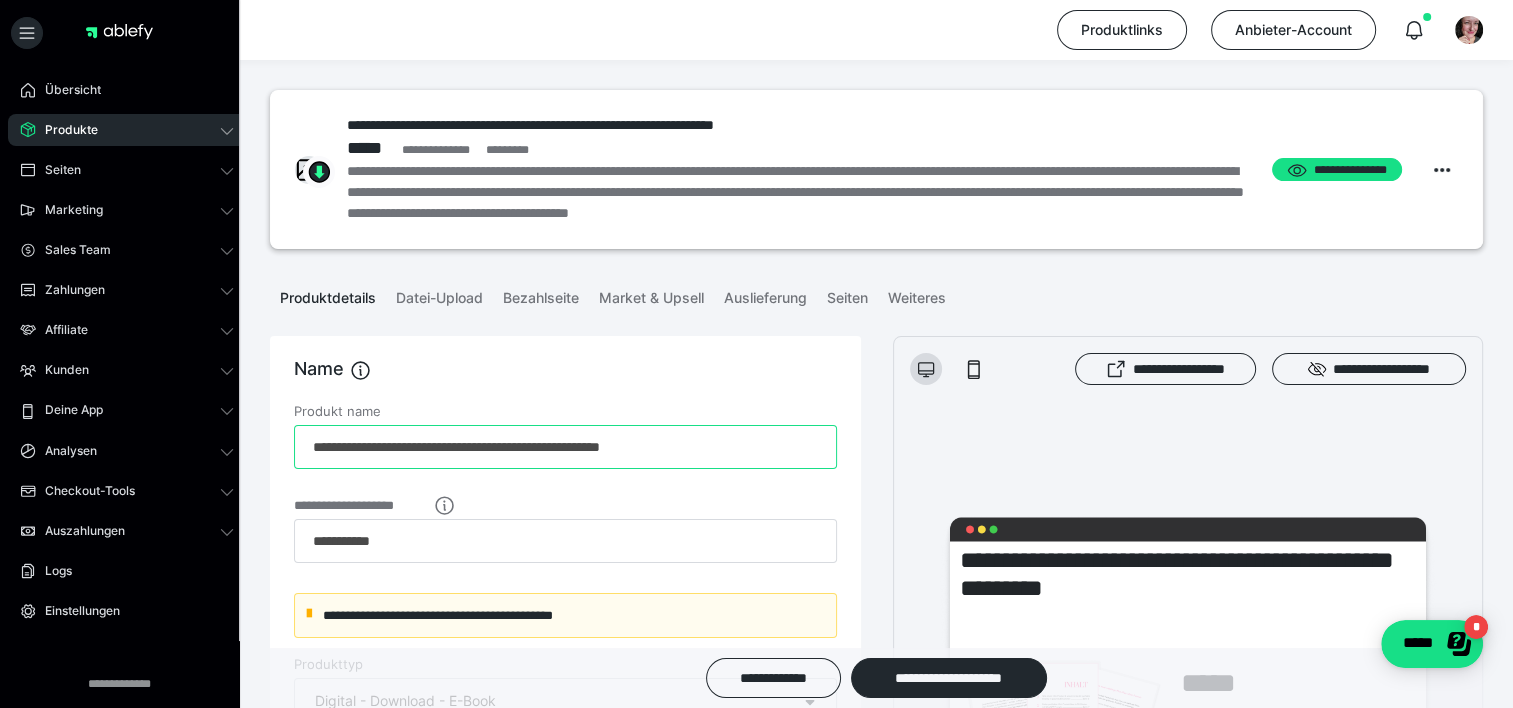 scroll, scrollTop: 0, scrollLeft: 0, axis: both 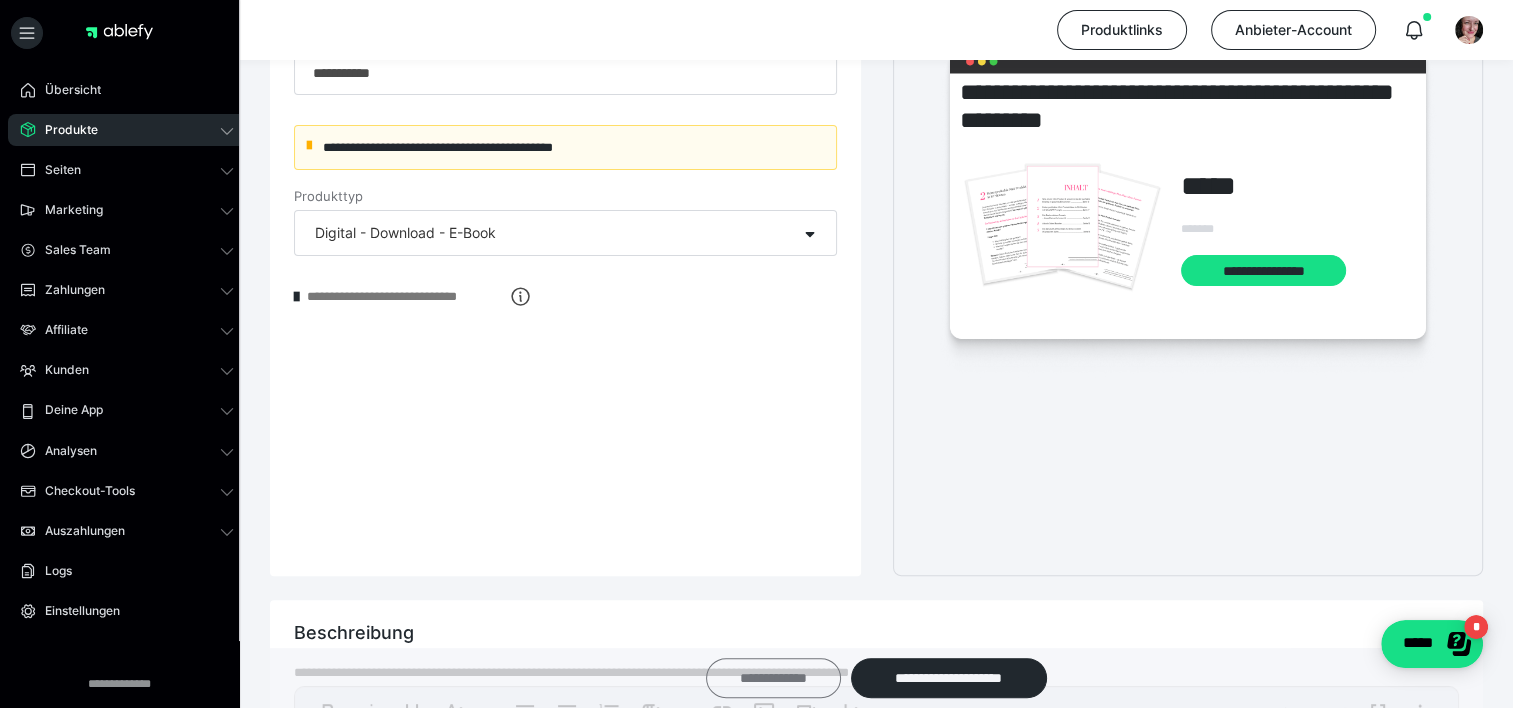 type on "**********" 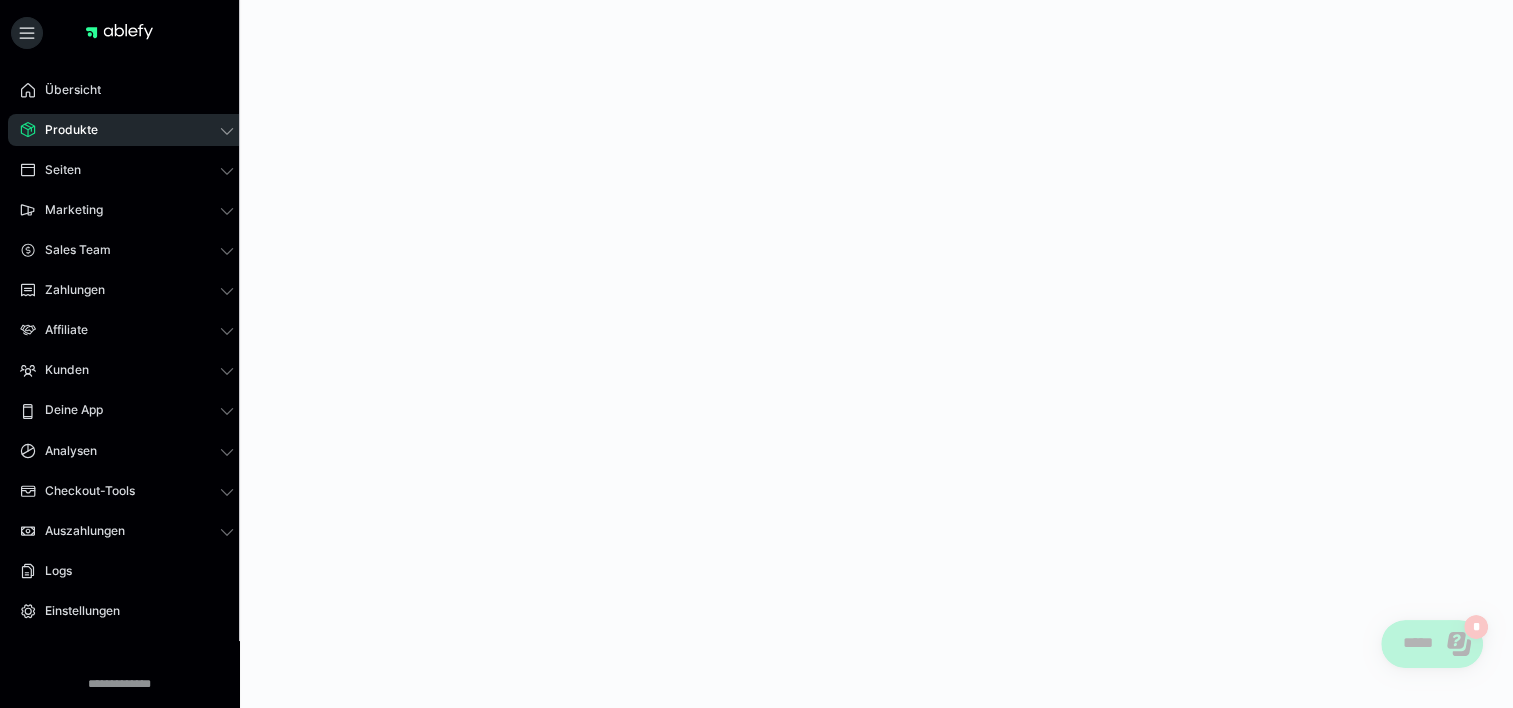 scroll, scrollTop: 0, scrollLeft: 0, axis: both 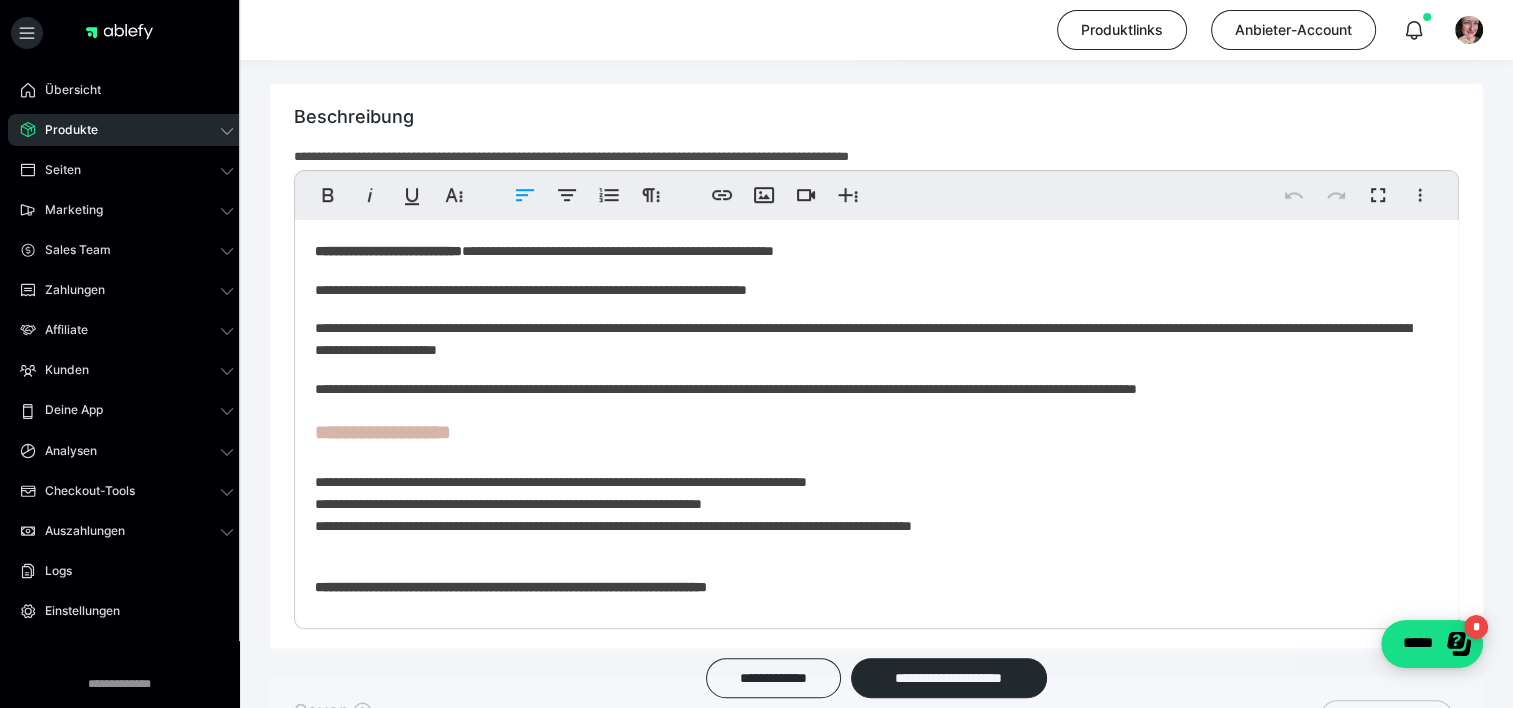 click on "**********" 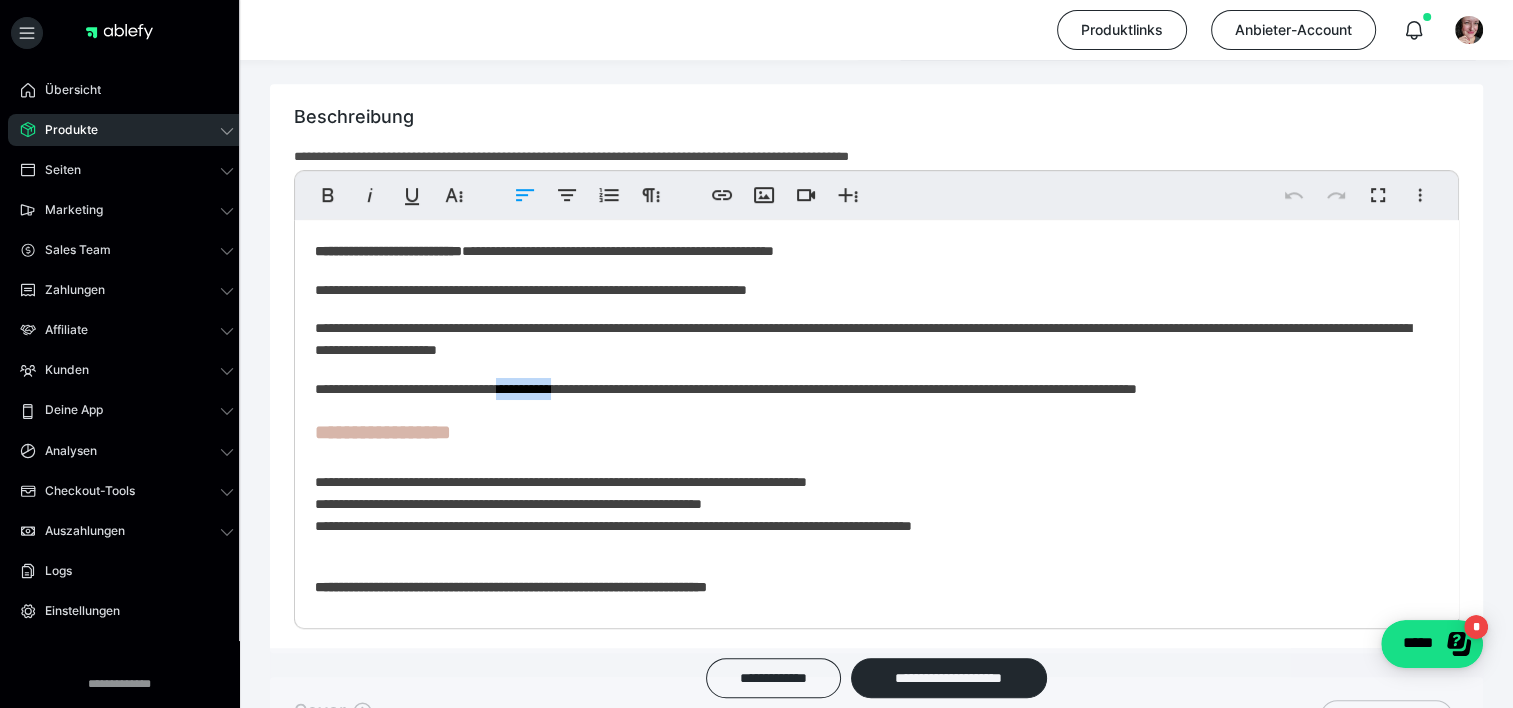 click on "**********" 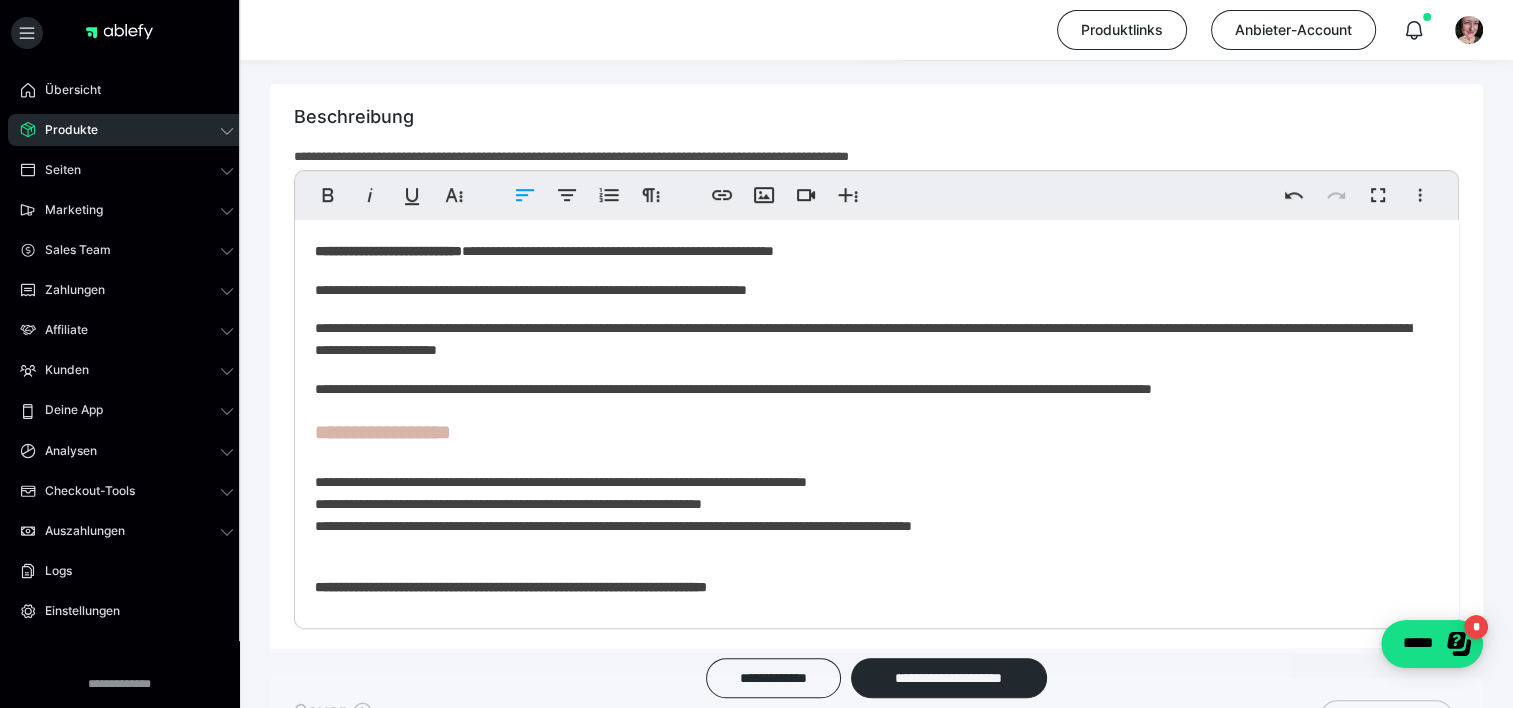 click on "**********" at bounding box center [869, 389] 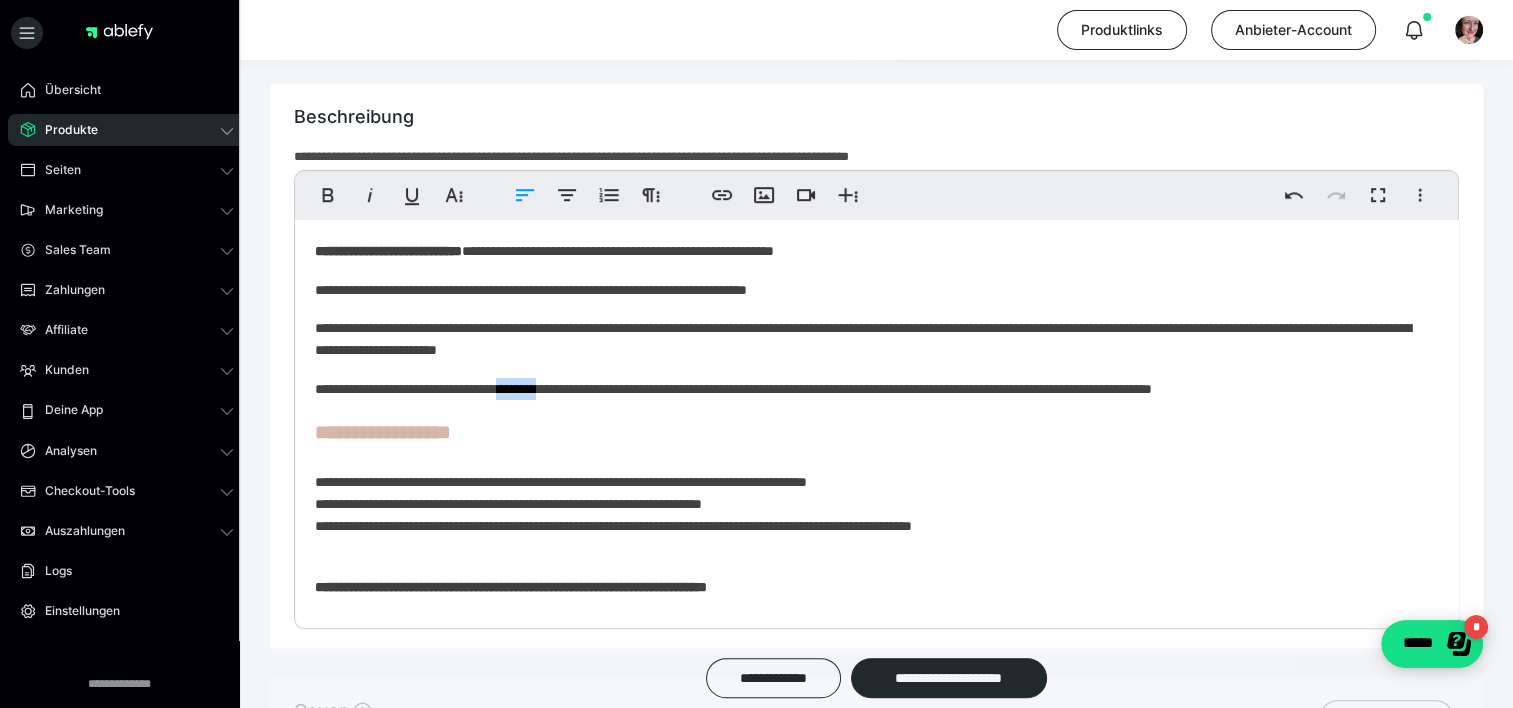 drag, startPoint x: 592, startPoint y: 384, endPoint x: 543, endPoint y: 392, distance: 49.648766 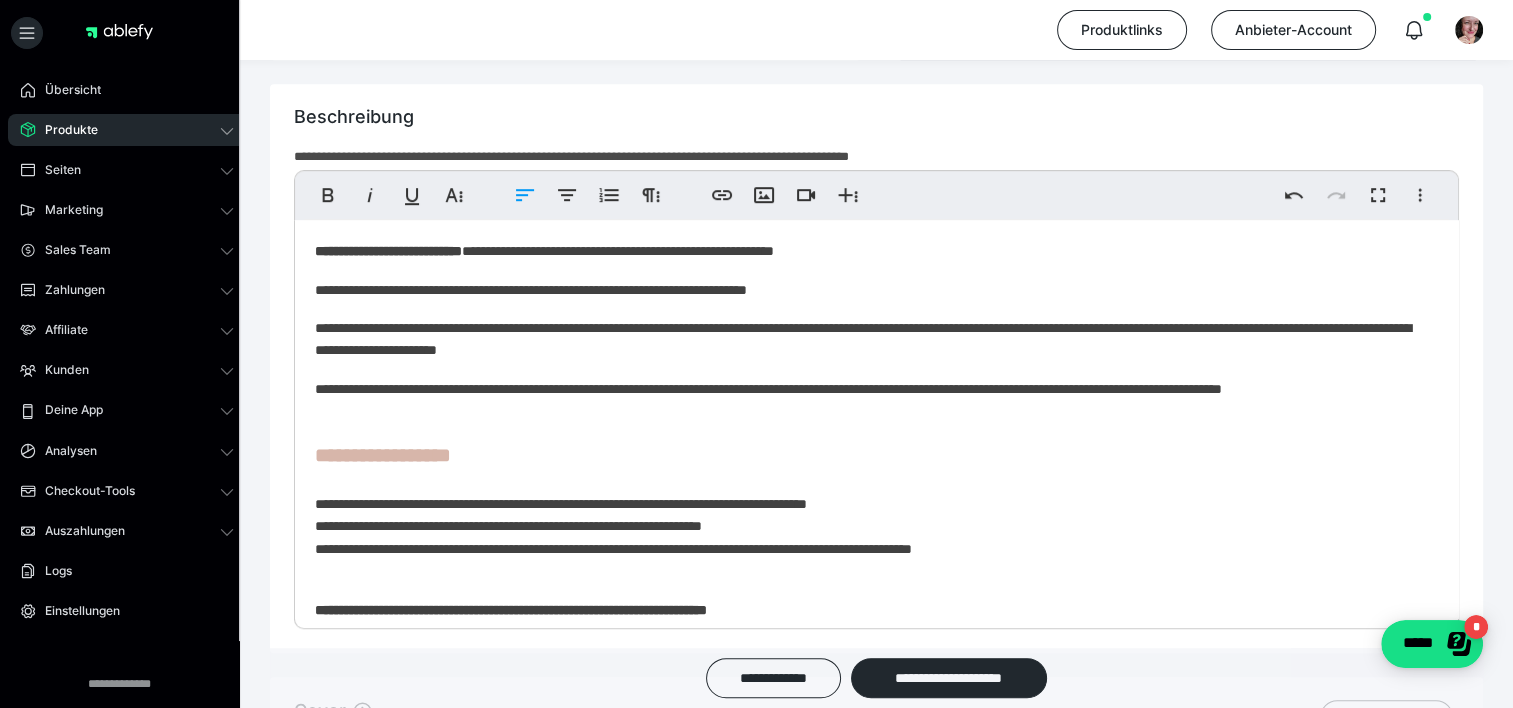click on "**********" at bounding box center [869, 400] 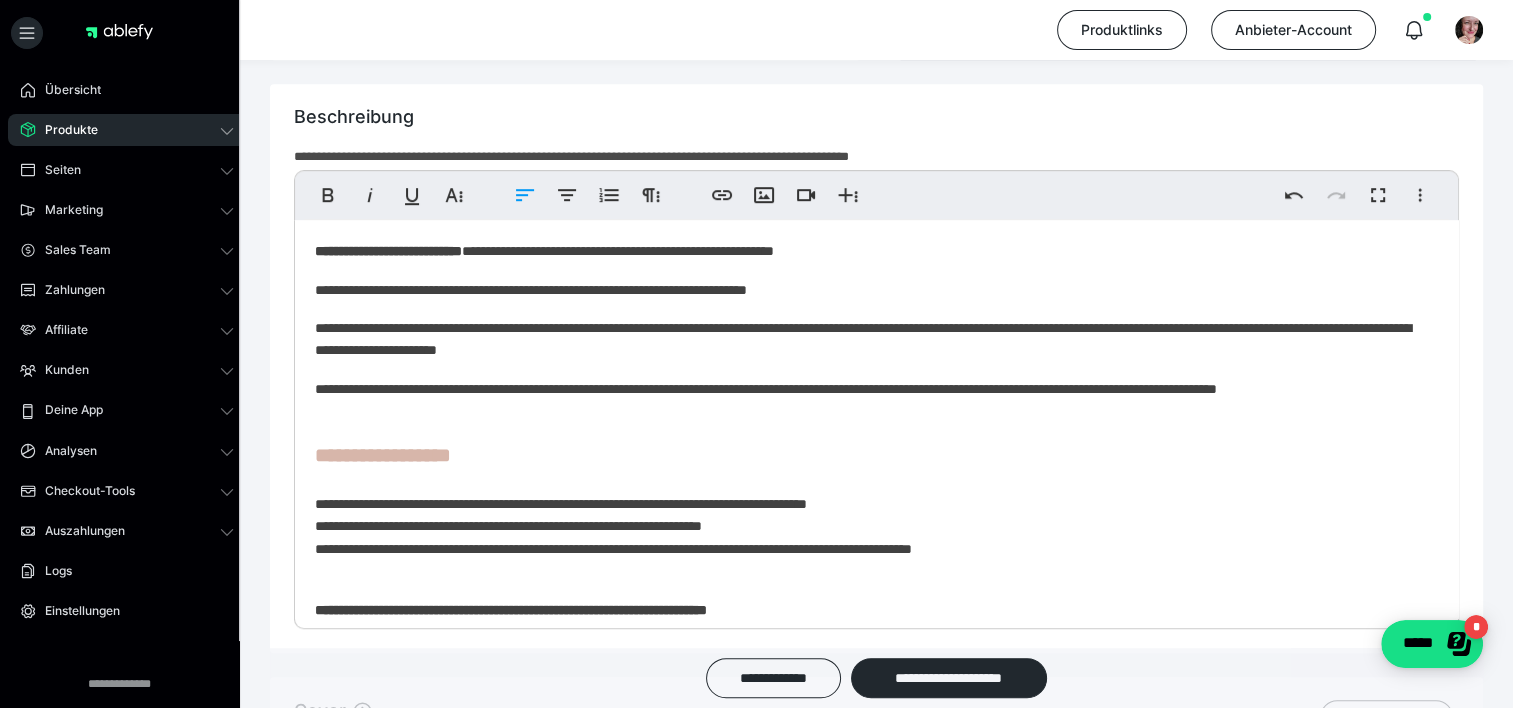 click on "**********" at bounding box center (869, 400) 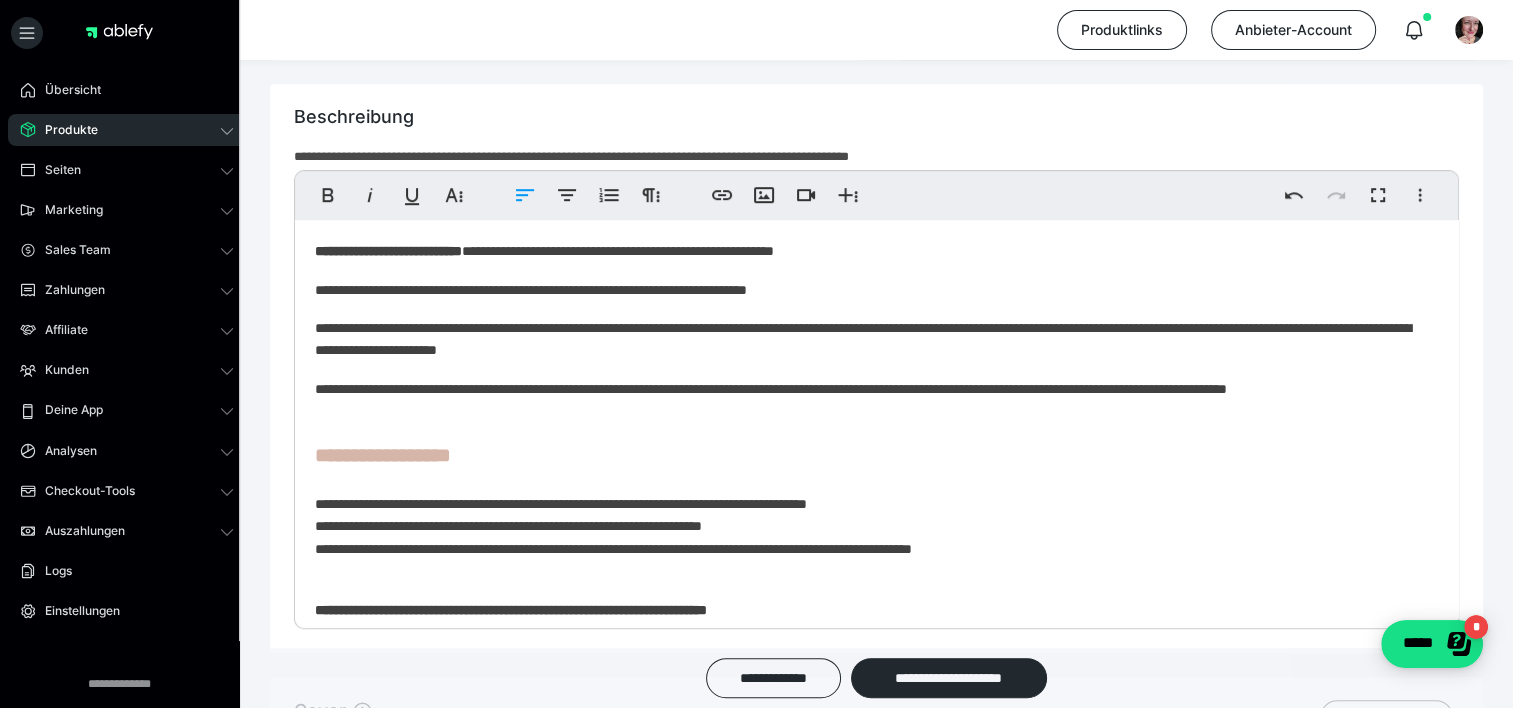 click on "**********" at bounding box center (869, 1056) 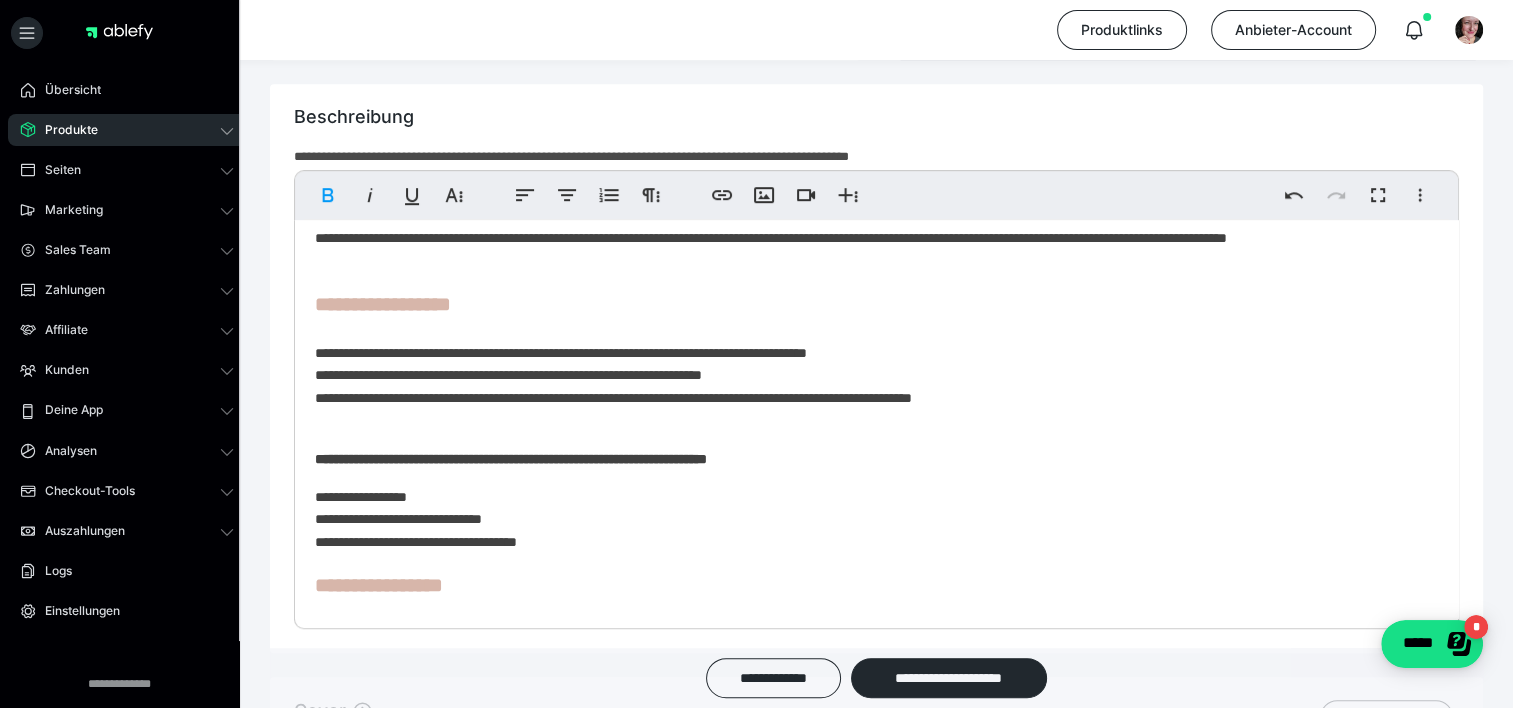 scroll, scrollTop: 163, scrollLeft: 0, axis: vertical 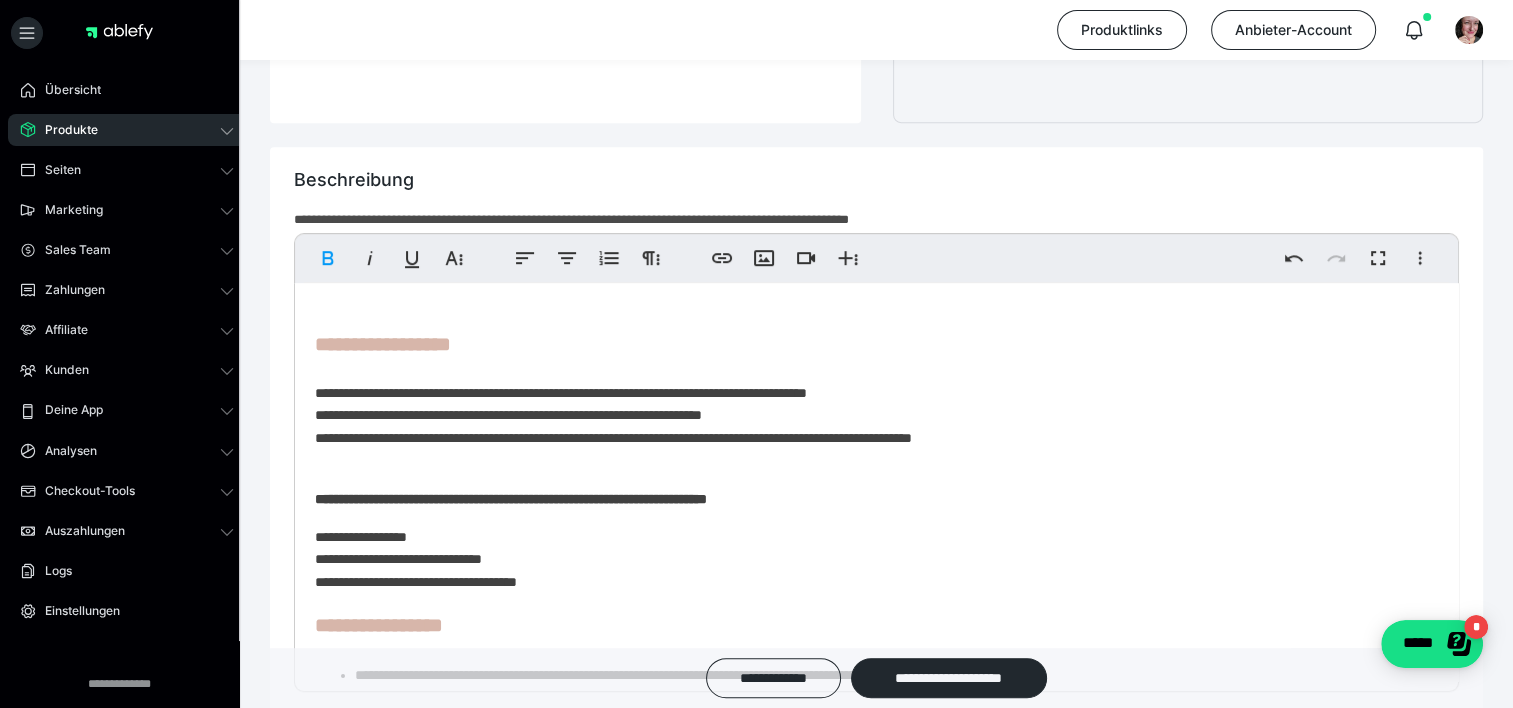 click on "**********" at bounding box center (876, 431) 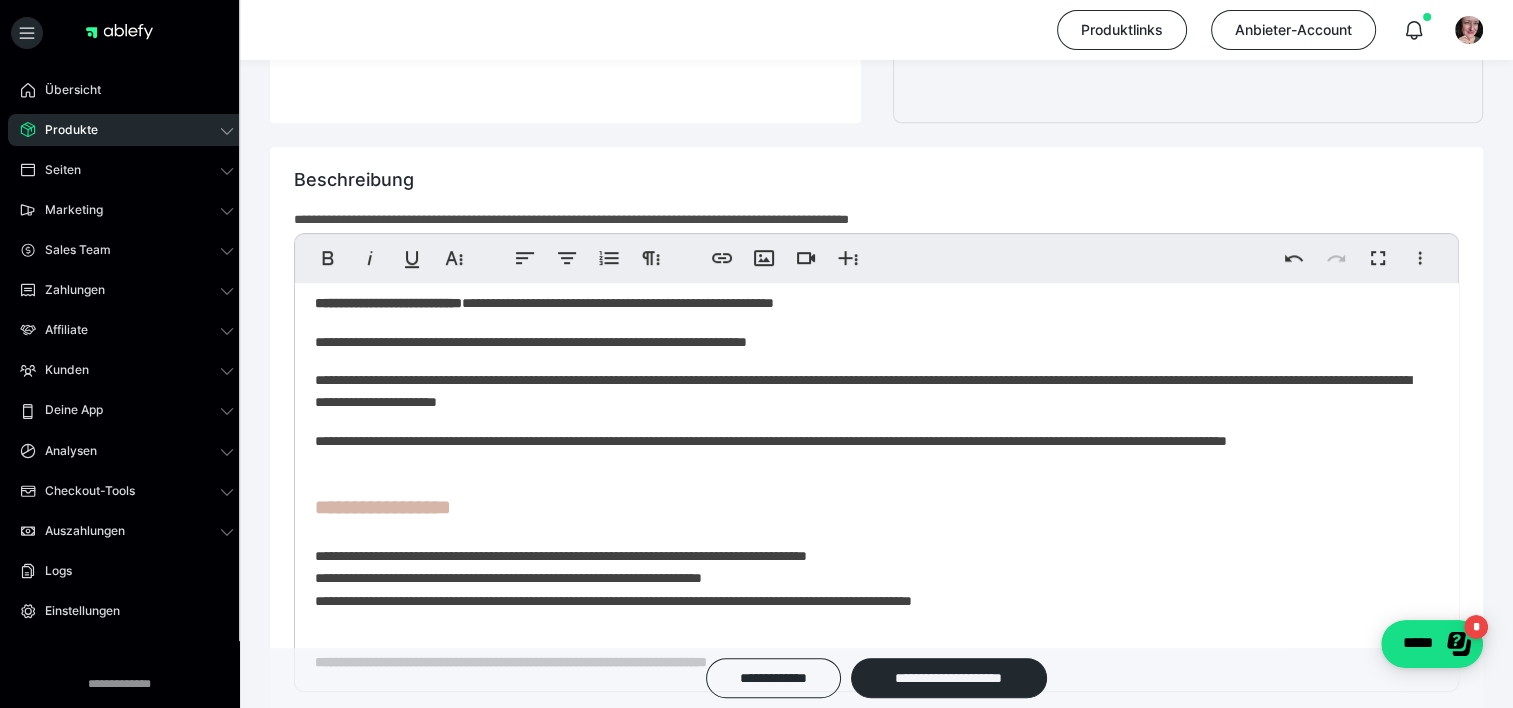 scroll, scrollTop: 0, scrollLeft: 0, axis: both 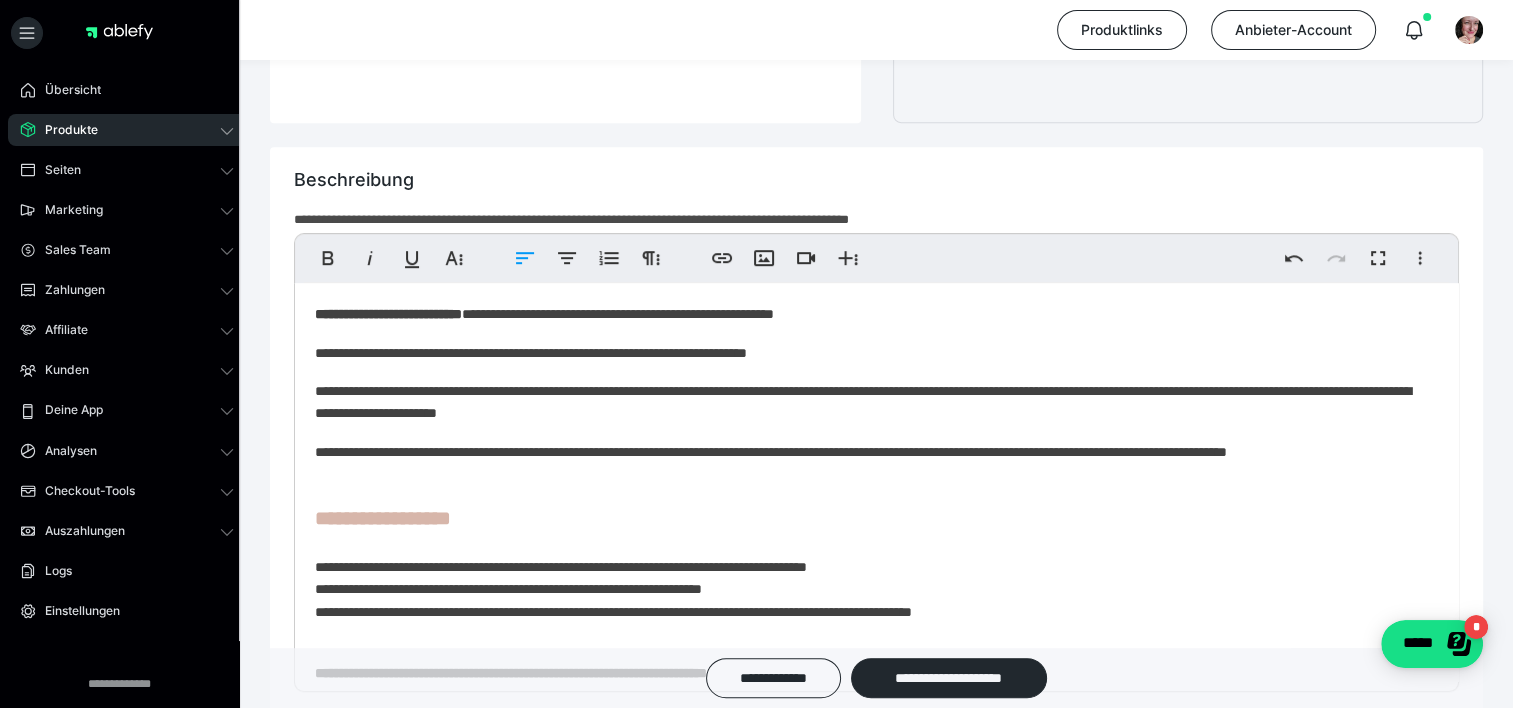 click on "**********" at bounding box center [869, 463] 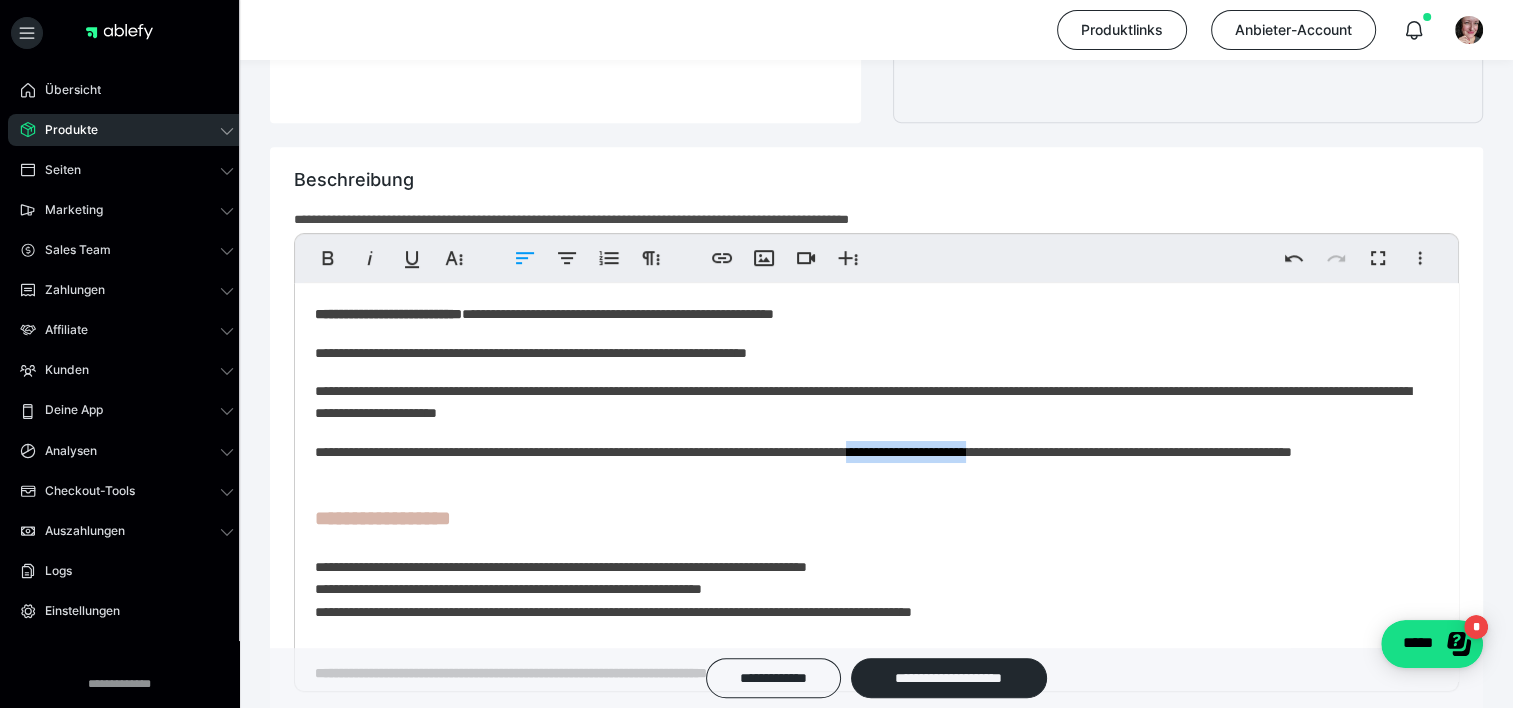 drag, startPoint x: 1147, startPoint y: 449, endPoint x: 985, endPoint y: 457, distance: 162.19742 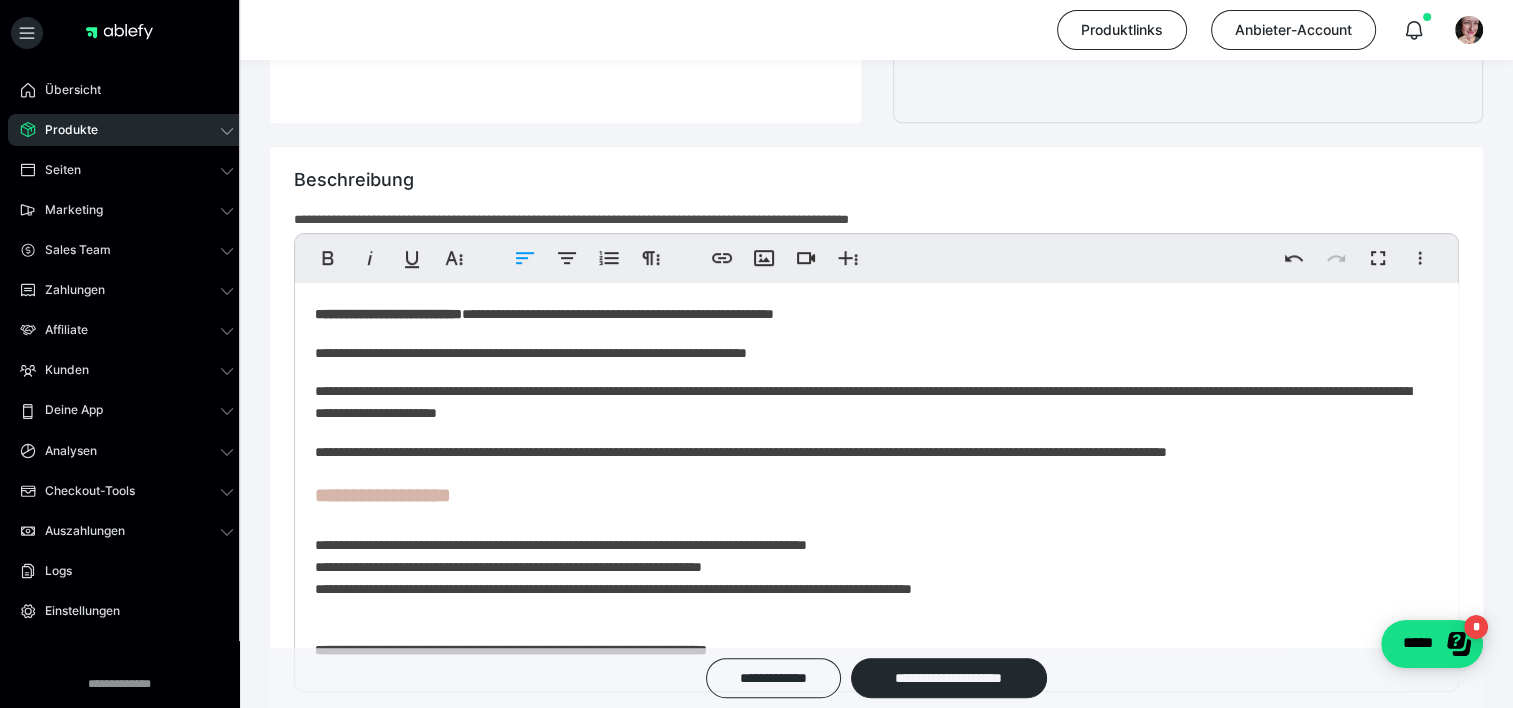 click on "**********" at bounding box center (869, 452) 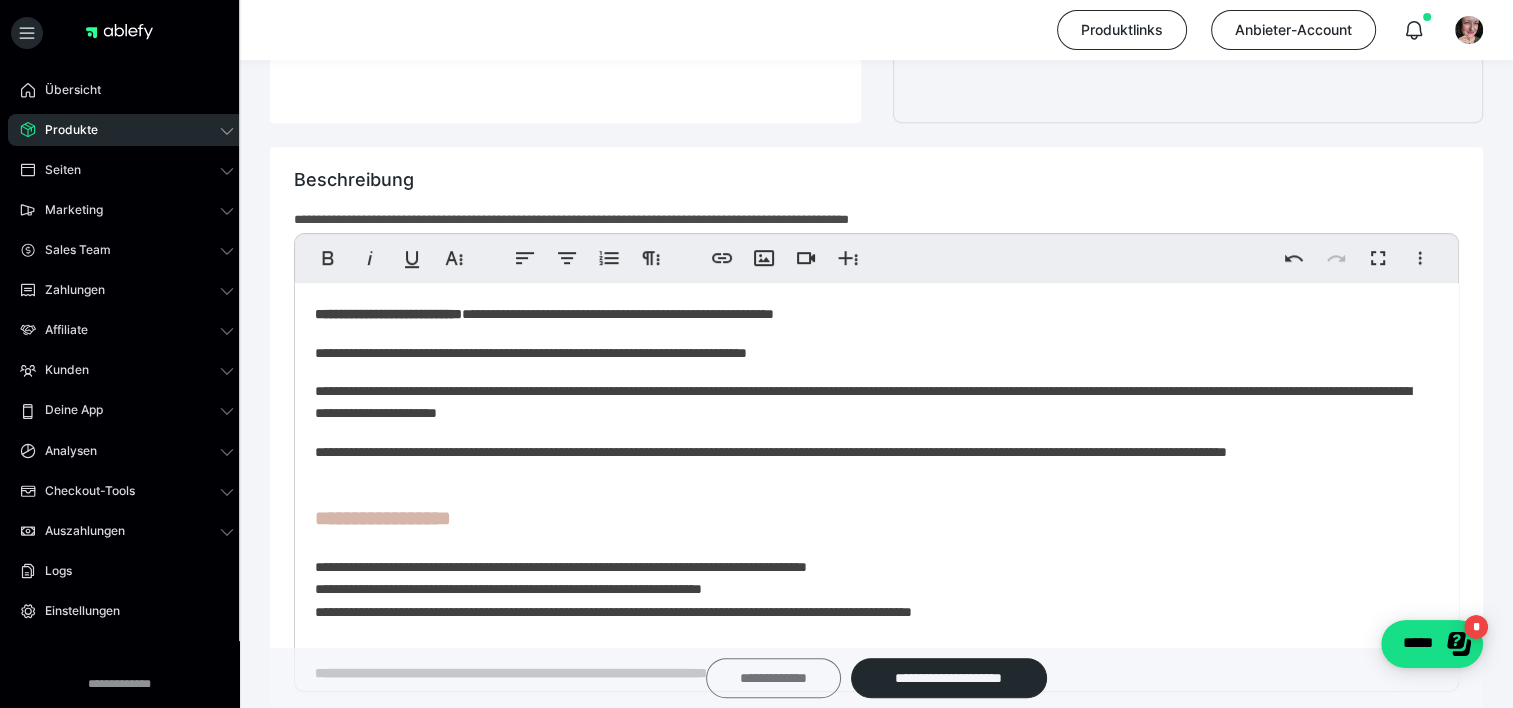 click on "**********" at bounding box center (773, 678) 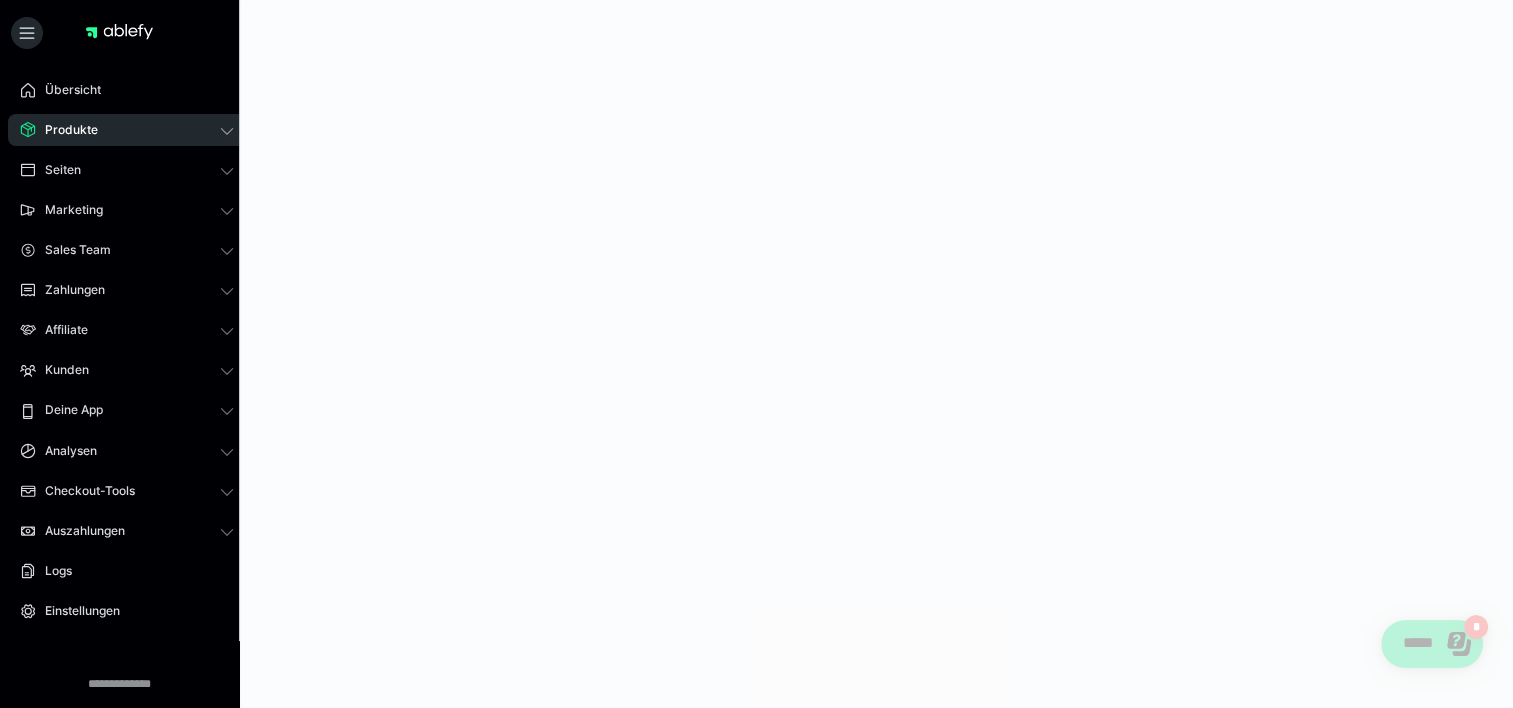 scroll, scrollTop: 0, scrollLeft: 0, axis: both 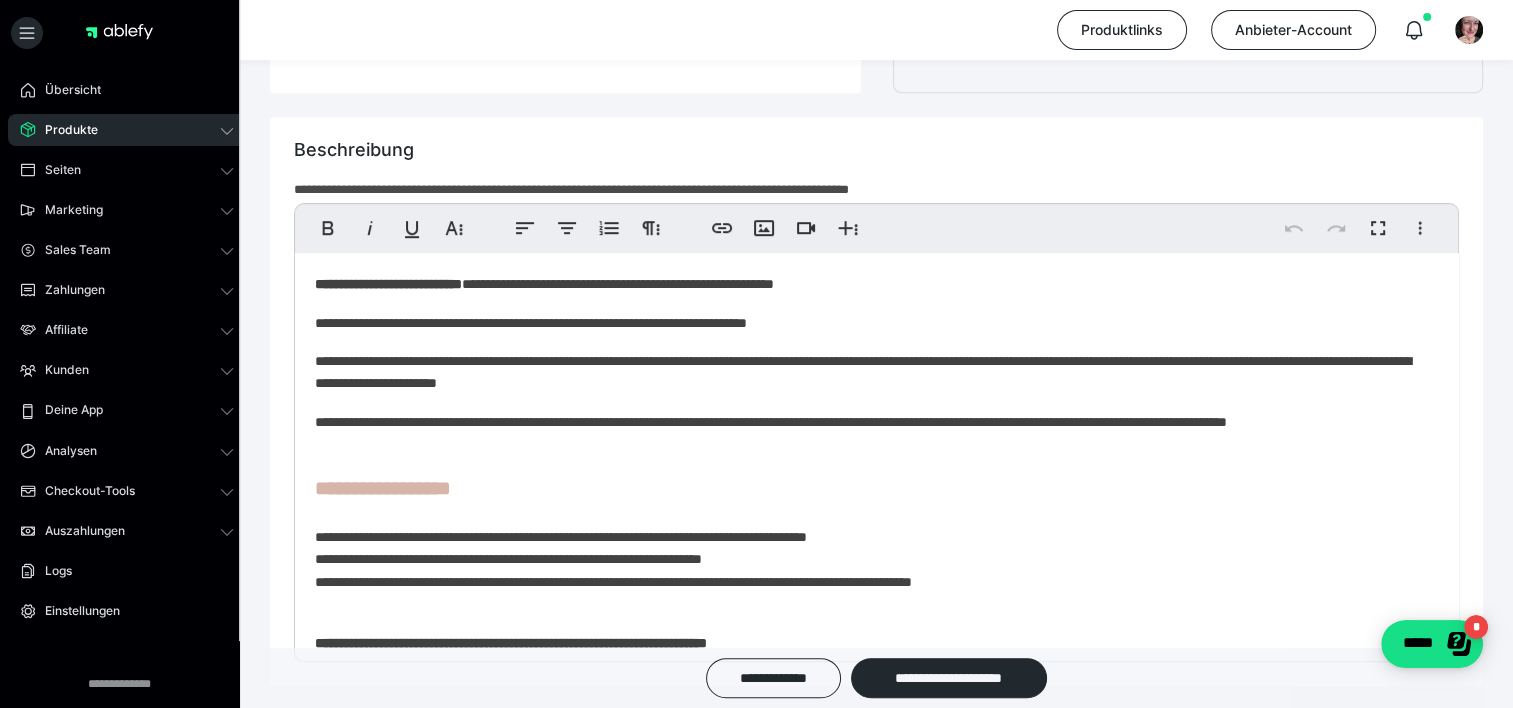 click on "**********" 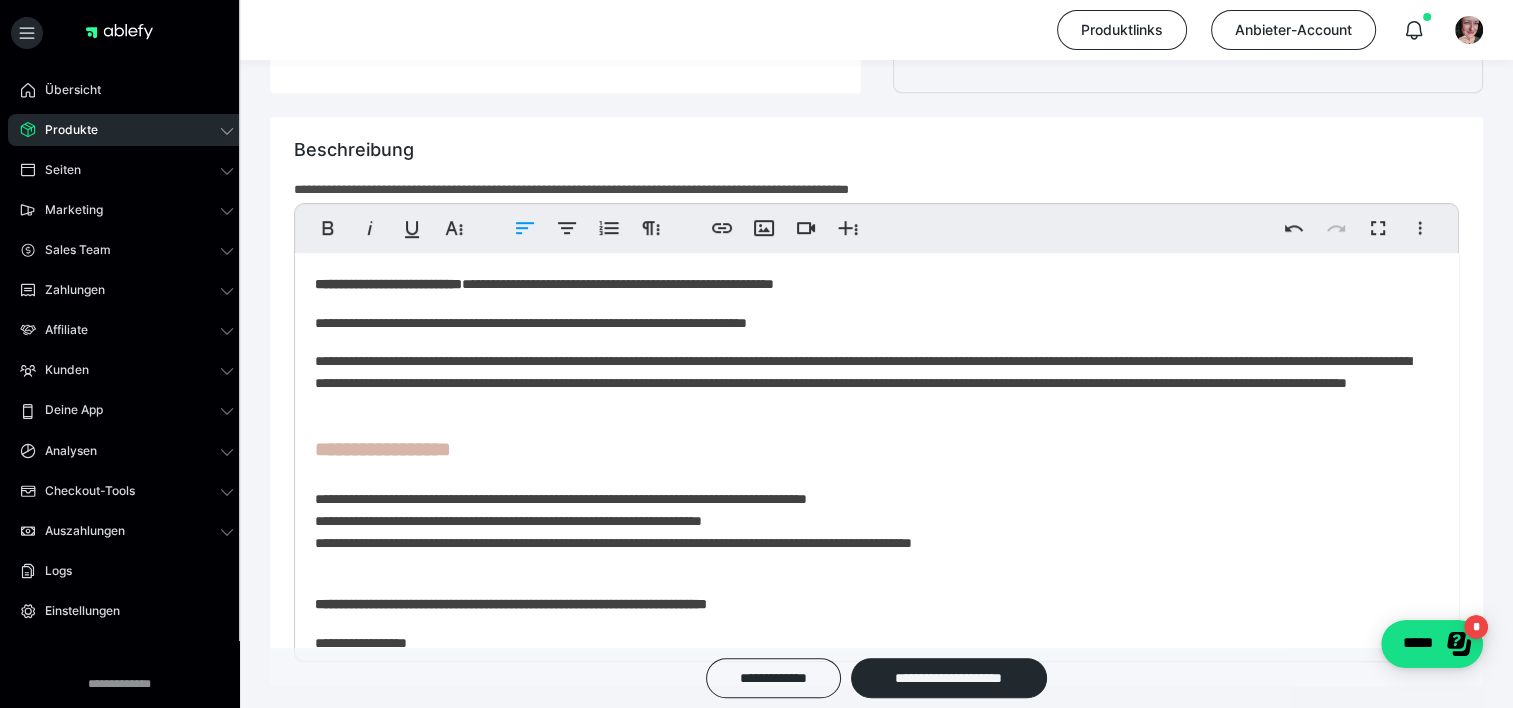 type 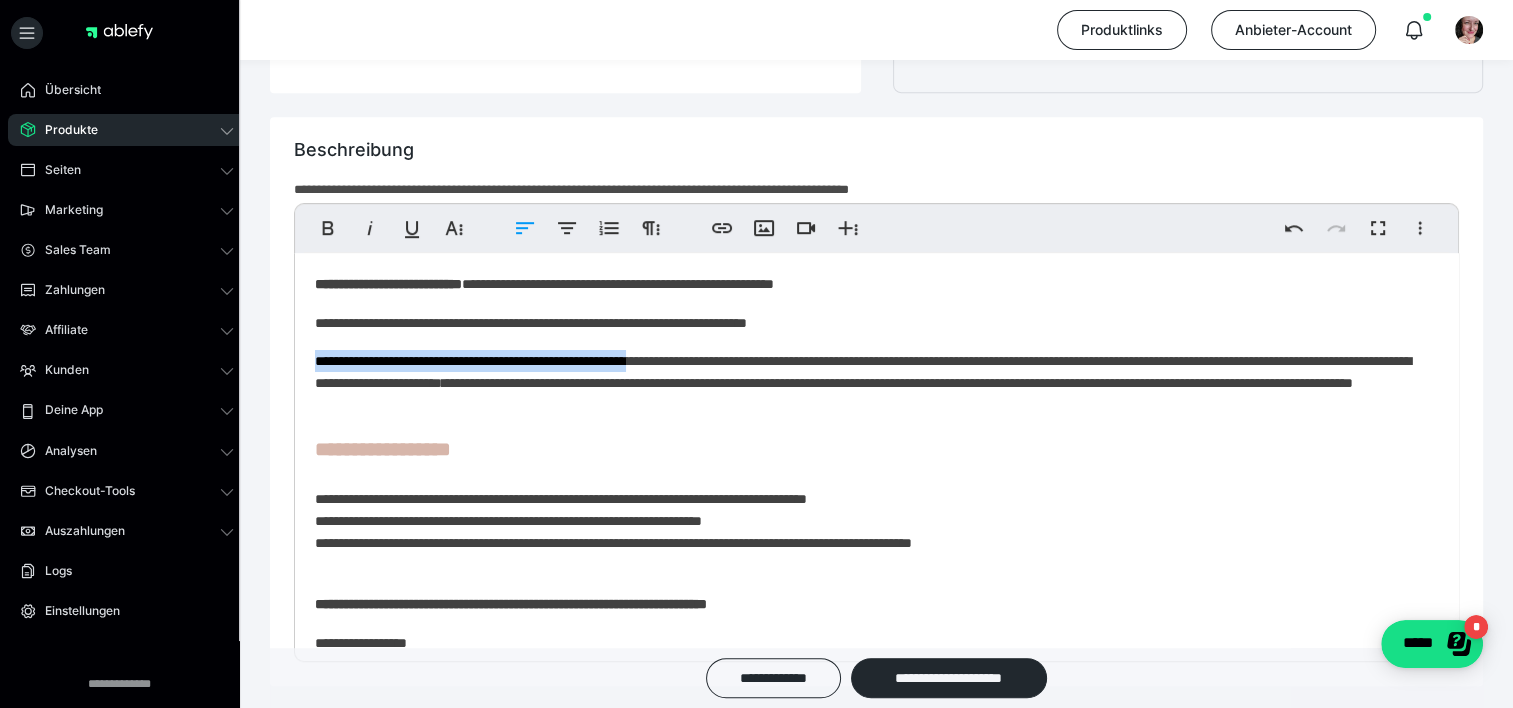drag, startPoint x: 313, startPoint y: 359, endPoint x: 691, endPoint y: 369, distance: 378.13226 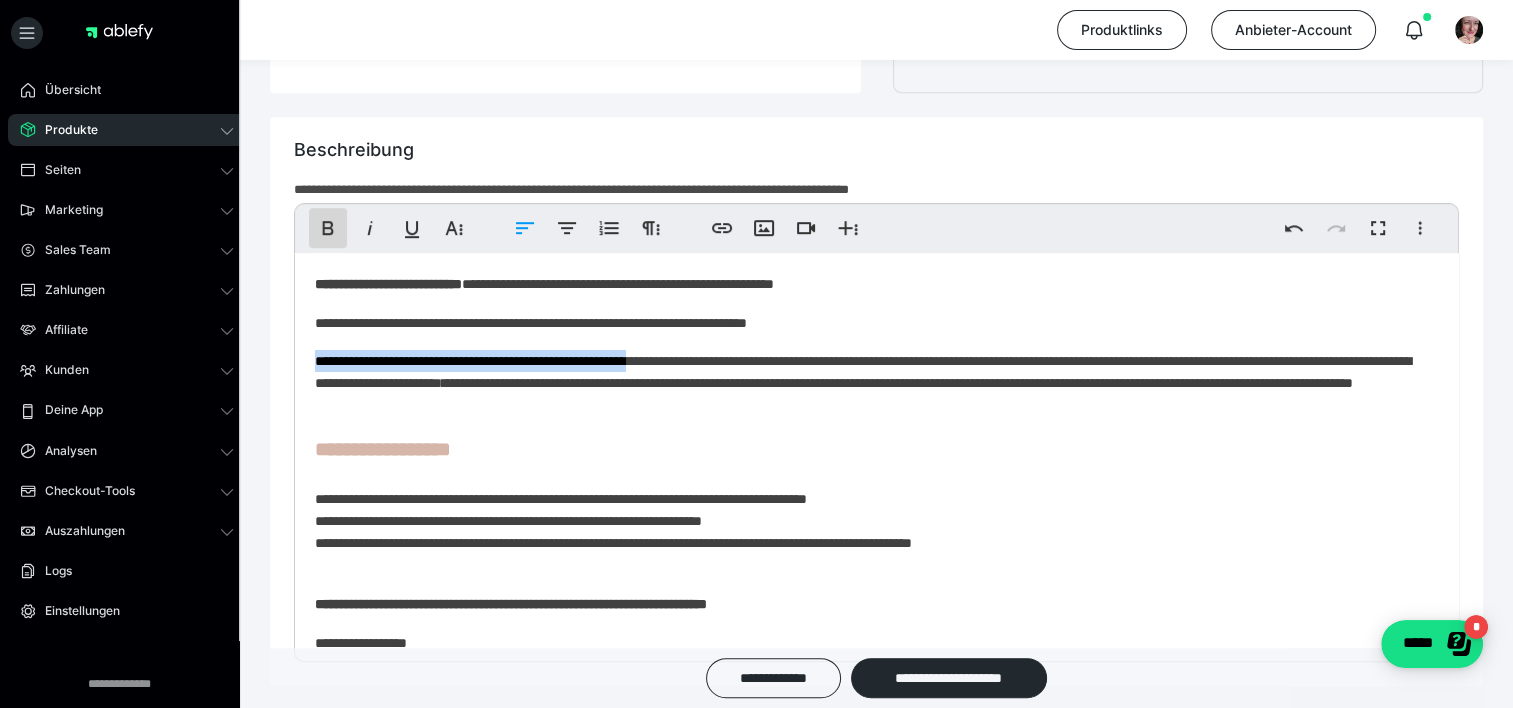 click on "****" at bounding box center [328, 228] 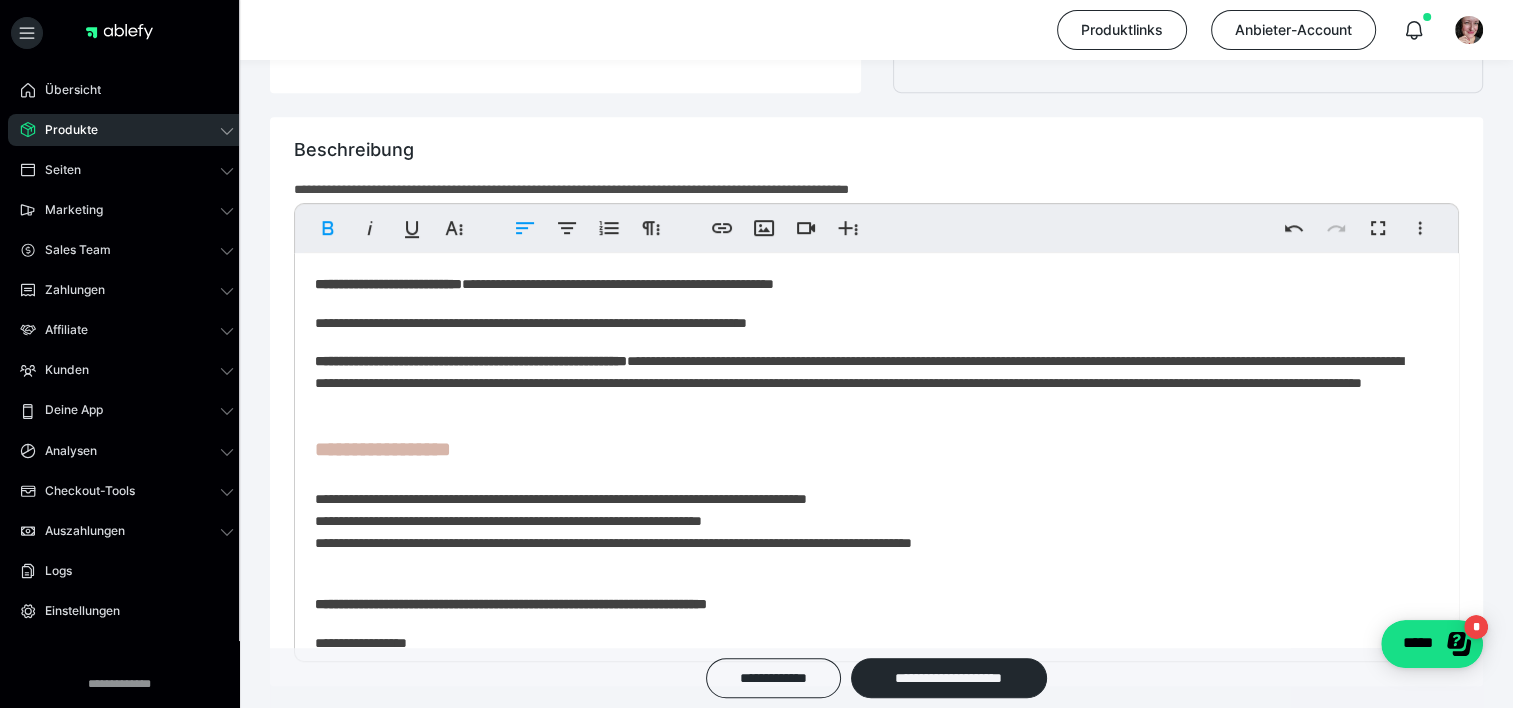 click on "**********" at bounding box center [869, 521] 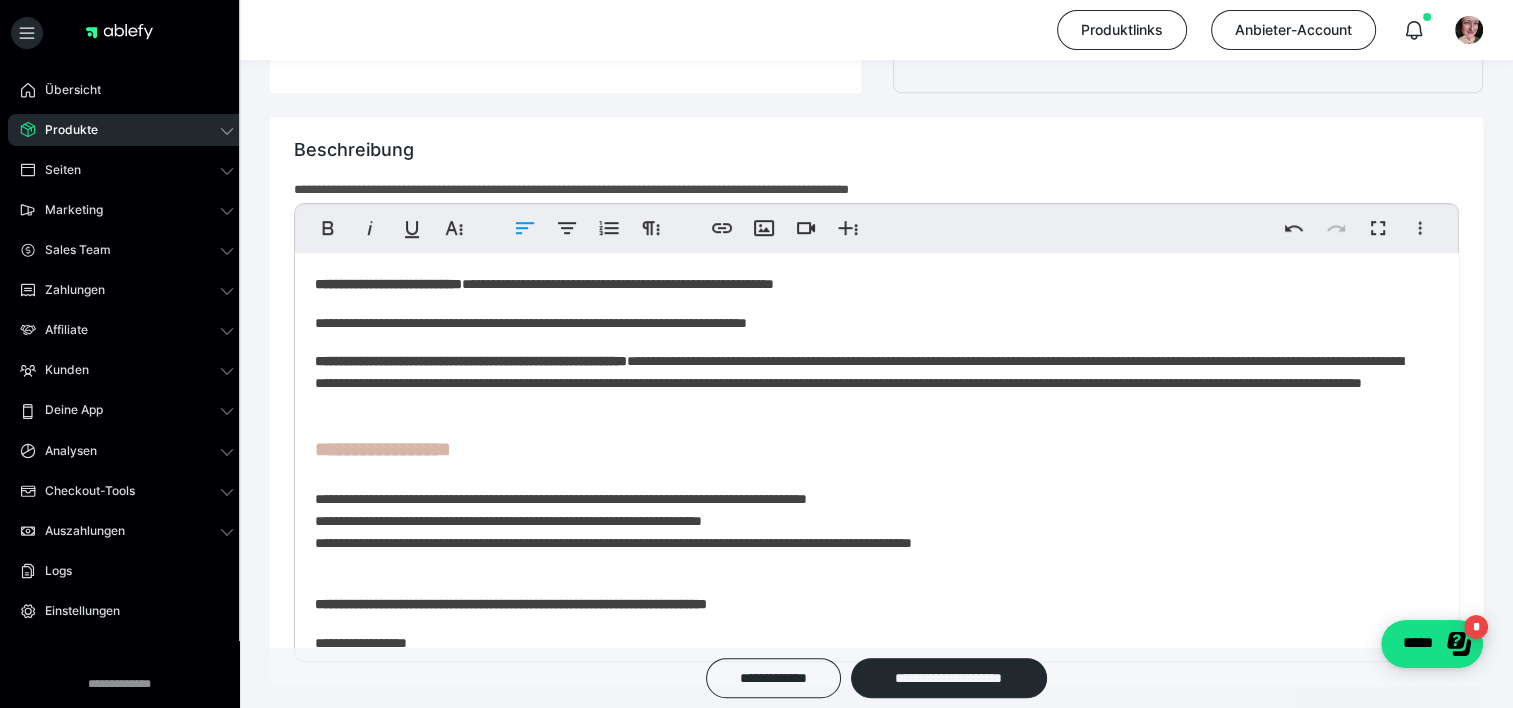 click on "**********" at bounding box center [869, 1070] 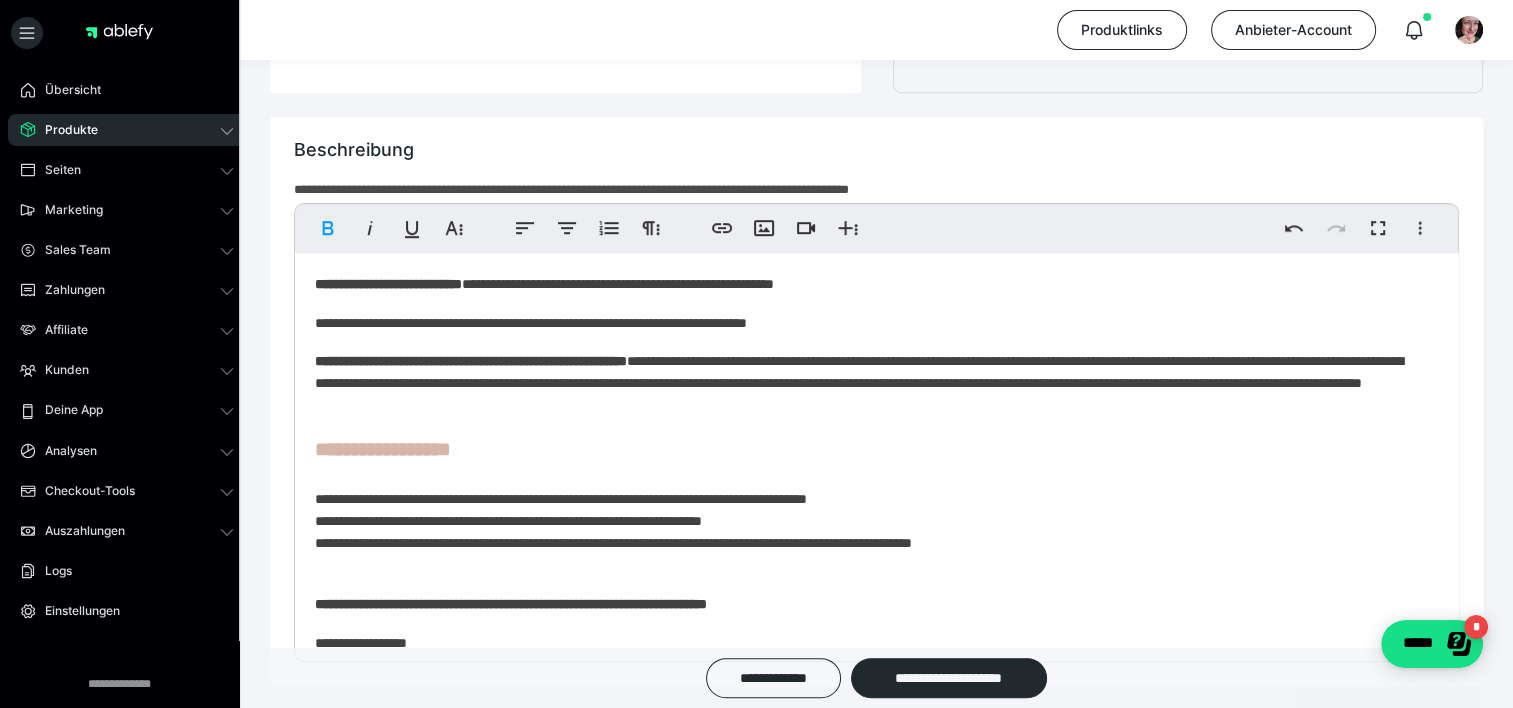 click on "**********" at bounding box center [869, 383] 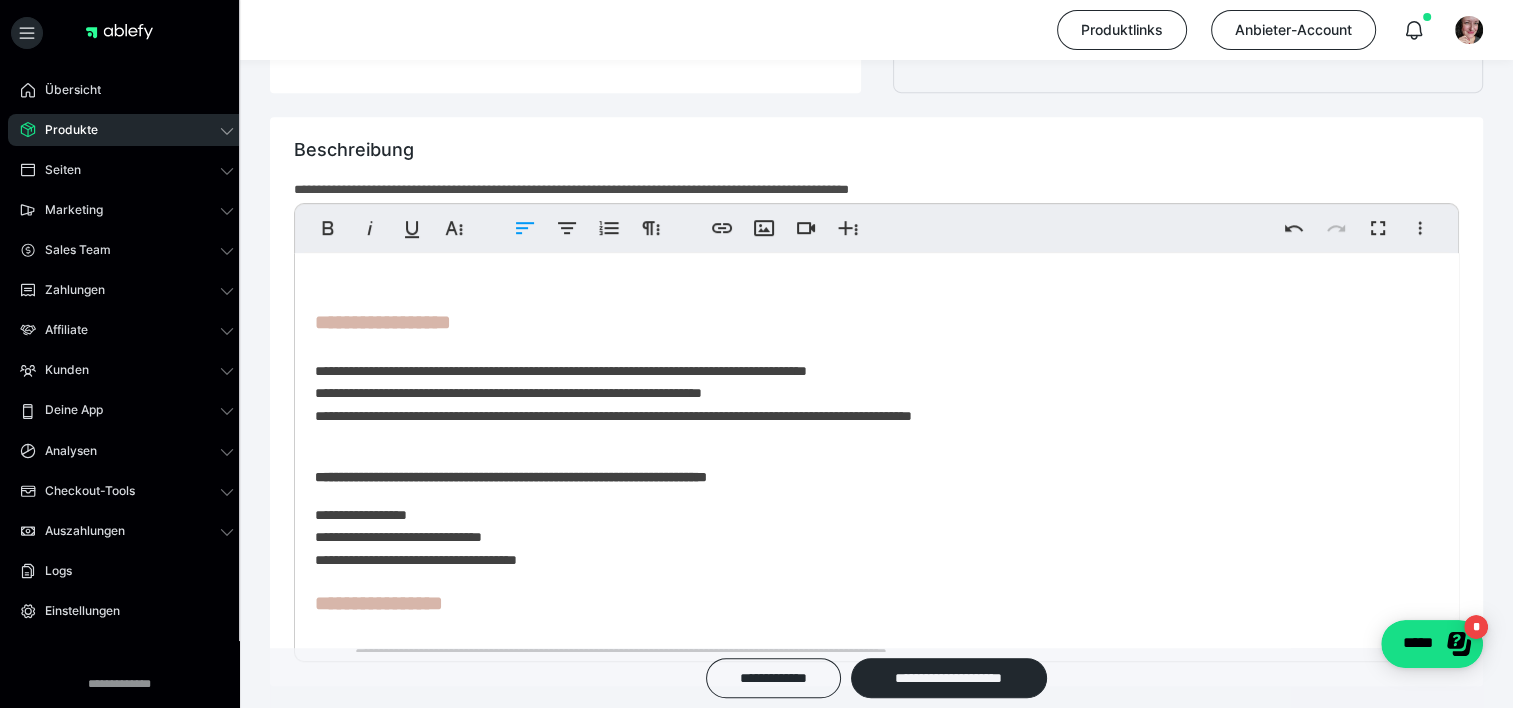 scroll, scrollTop: 153, scrollLeft: 0, axis: vertical 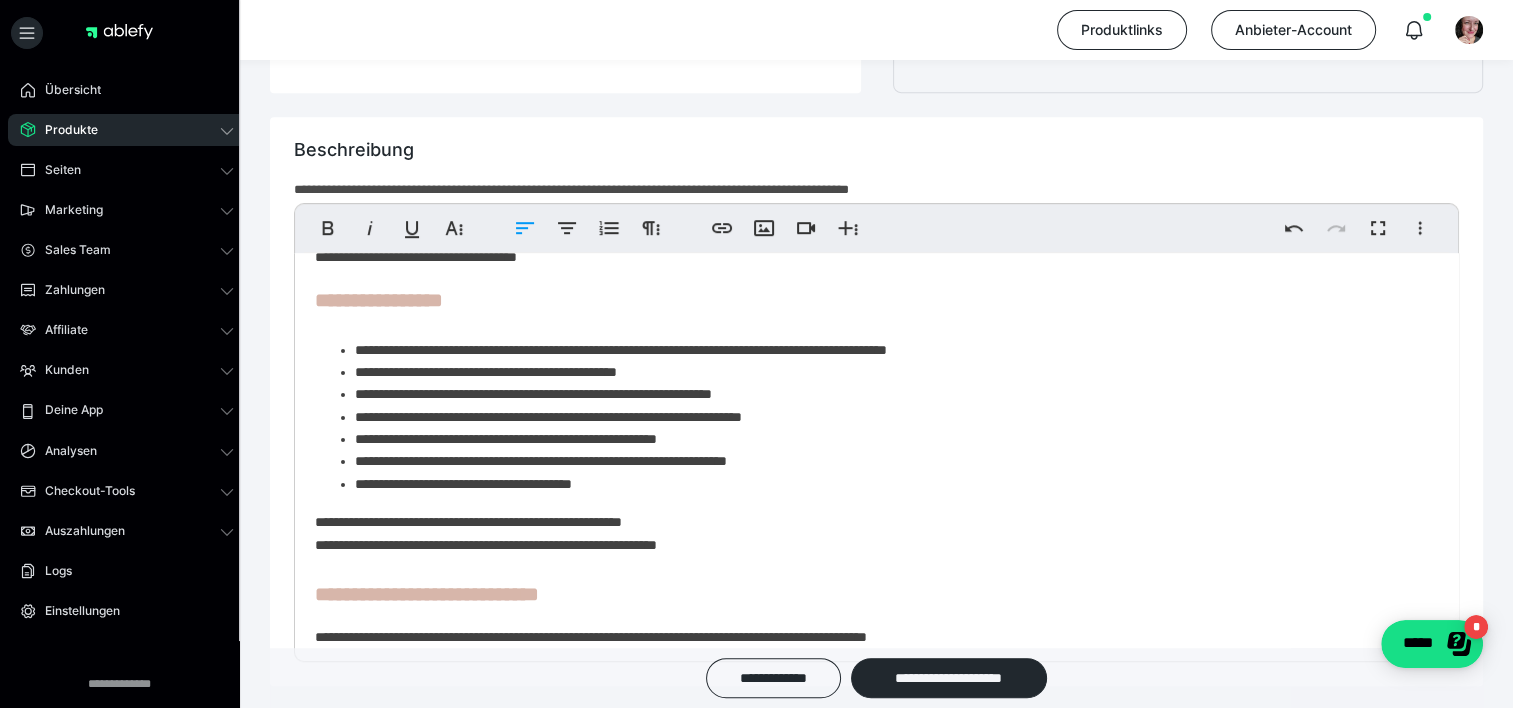 click on "**********" at bounding box center (889, 350) 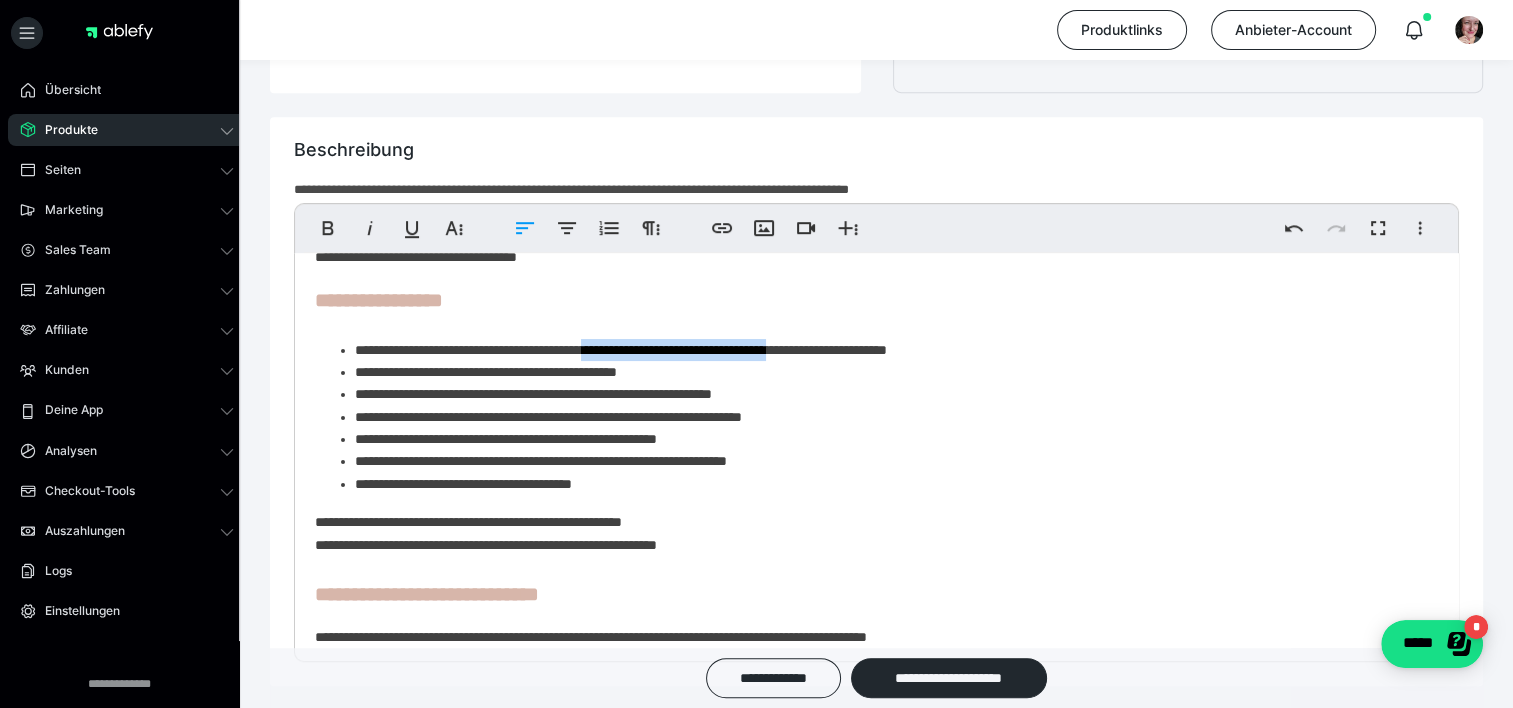 drag, startPoint x: 635, startPoint y: 349, endPoint x: 874, endPoint y: 357, distance: 239.13385 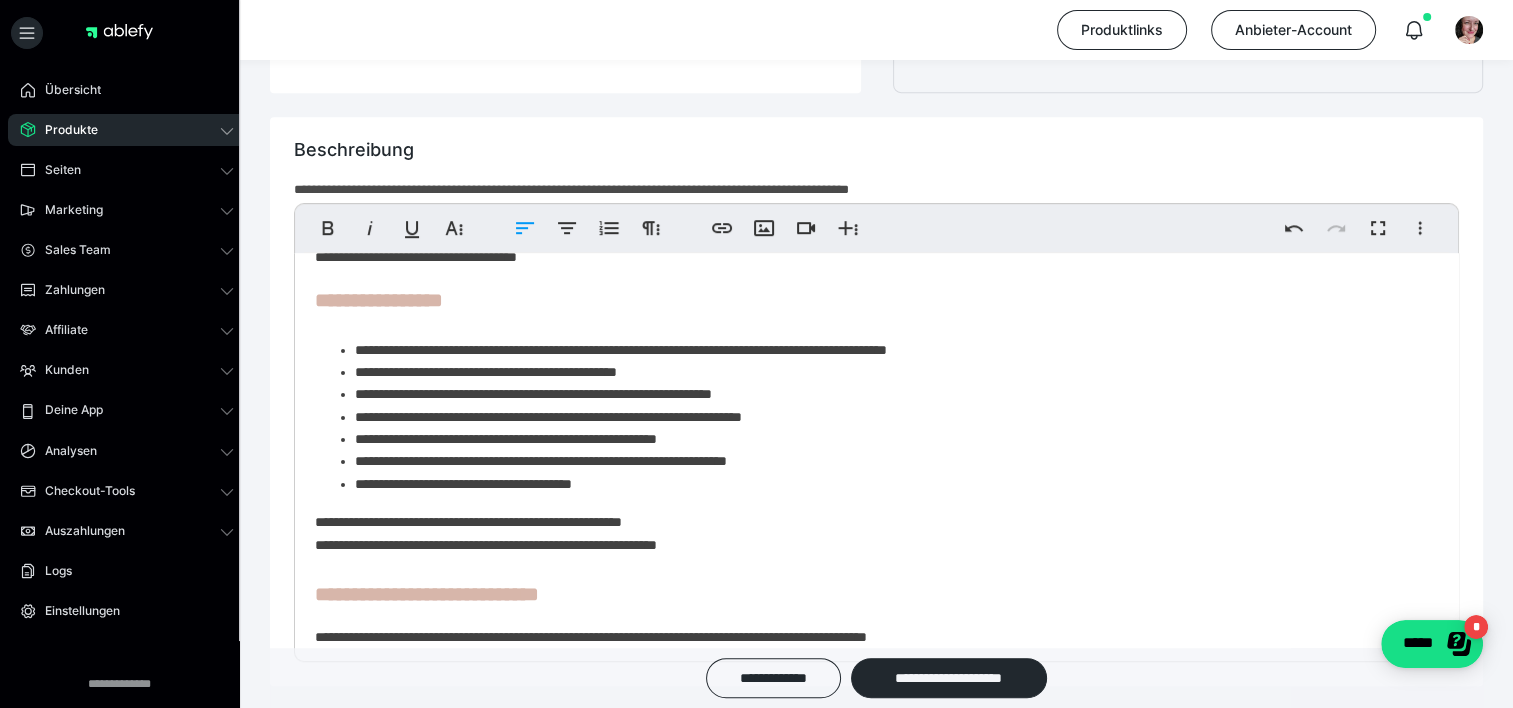 click on "**********" at bounding box center [889, 350] 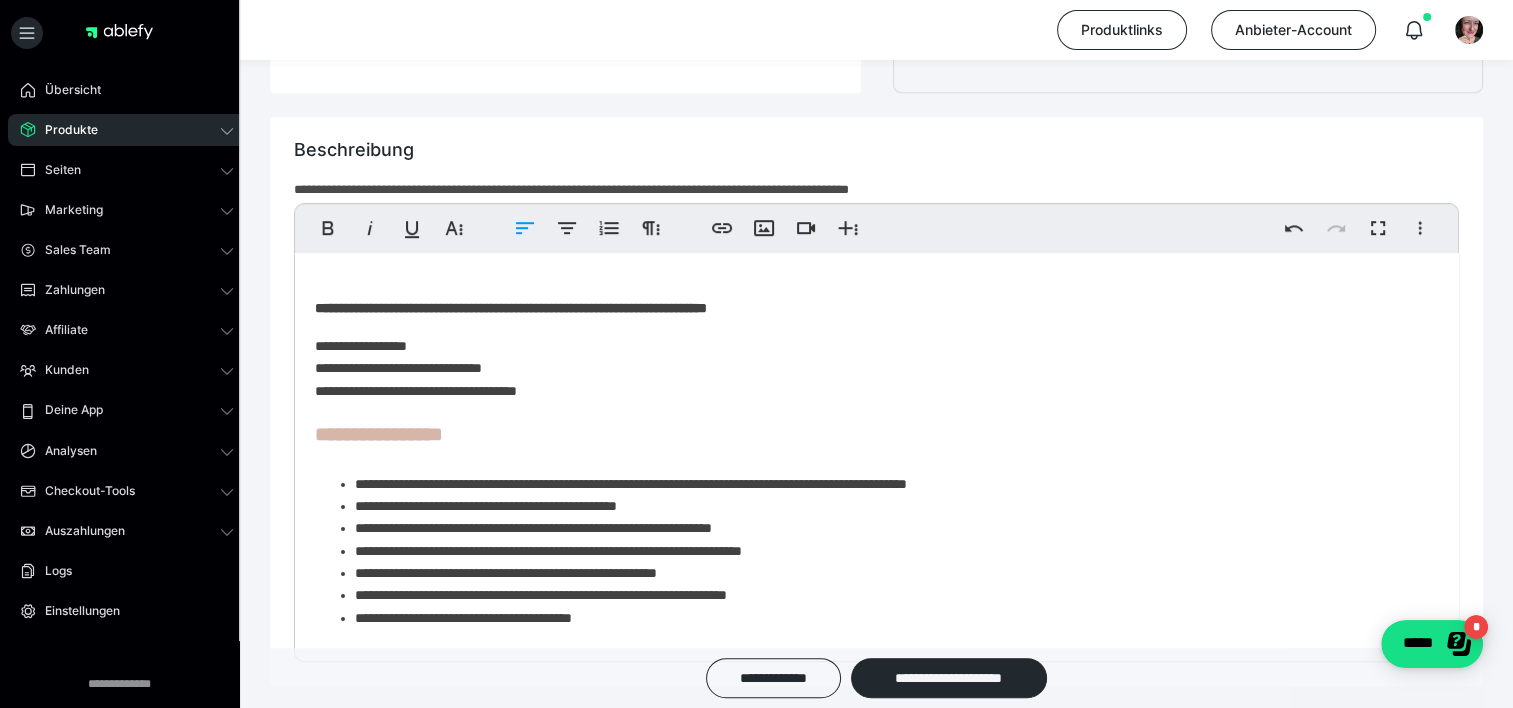 scroll, scrollTop: 315, scrollLeft: 0, axis: vertical 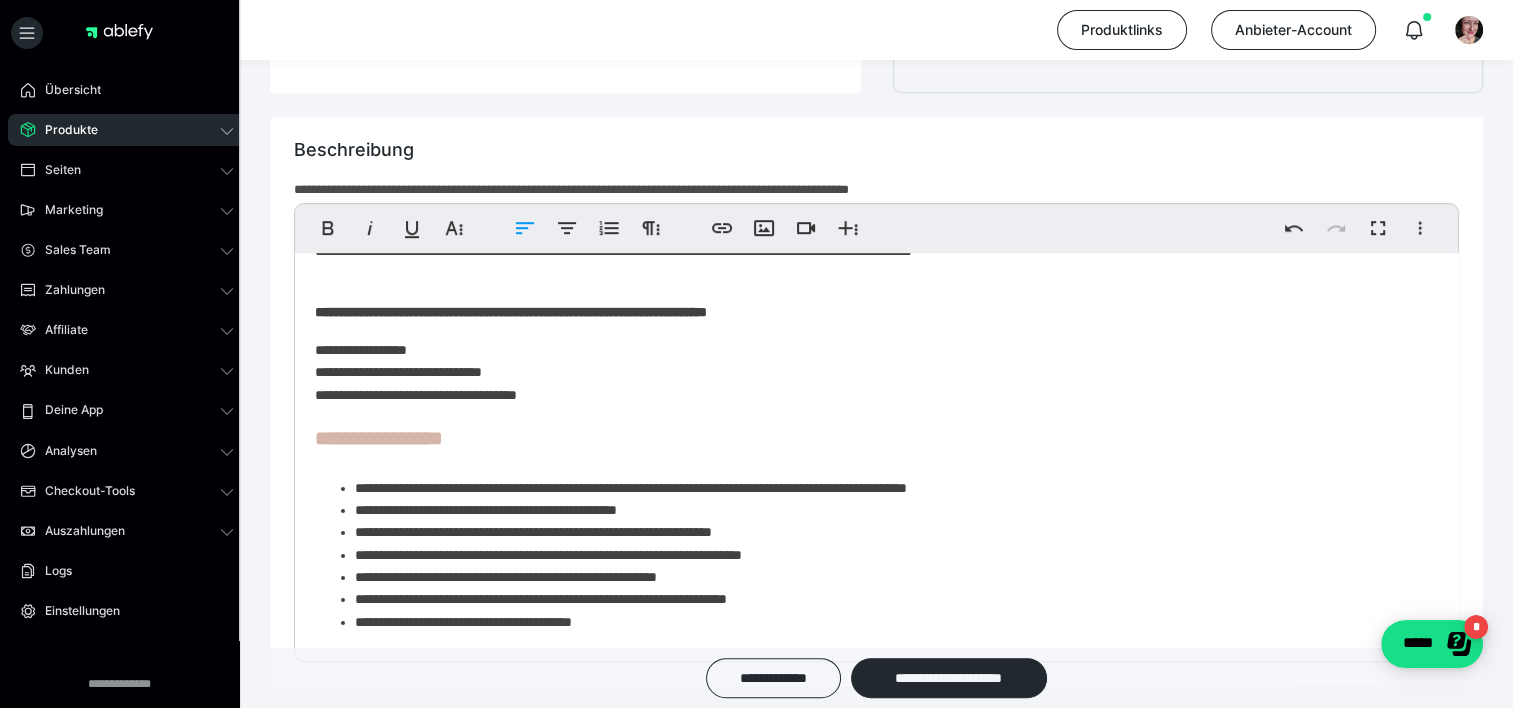 click on "**********" at bounding box center (869, 372) 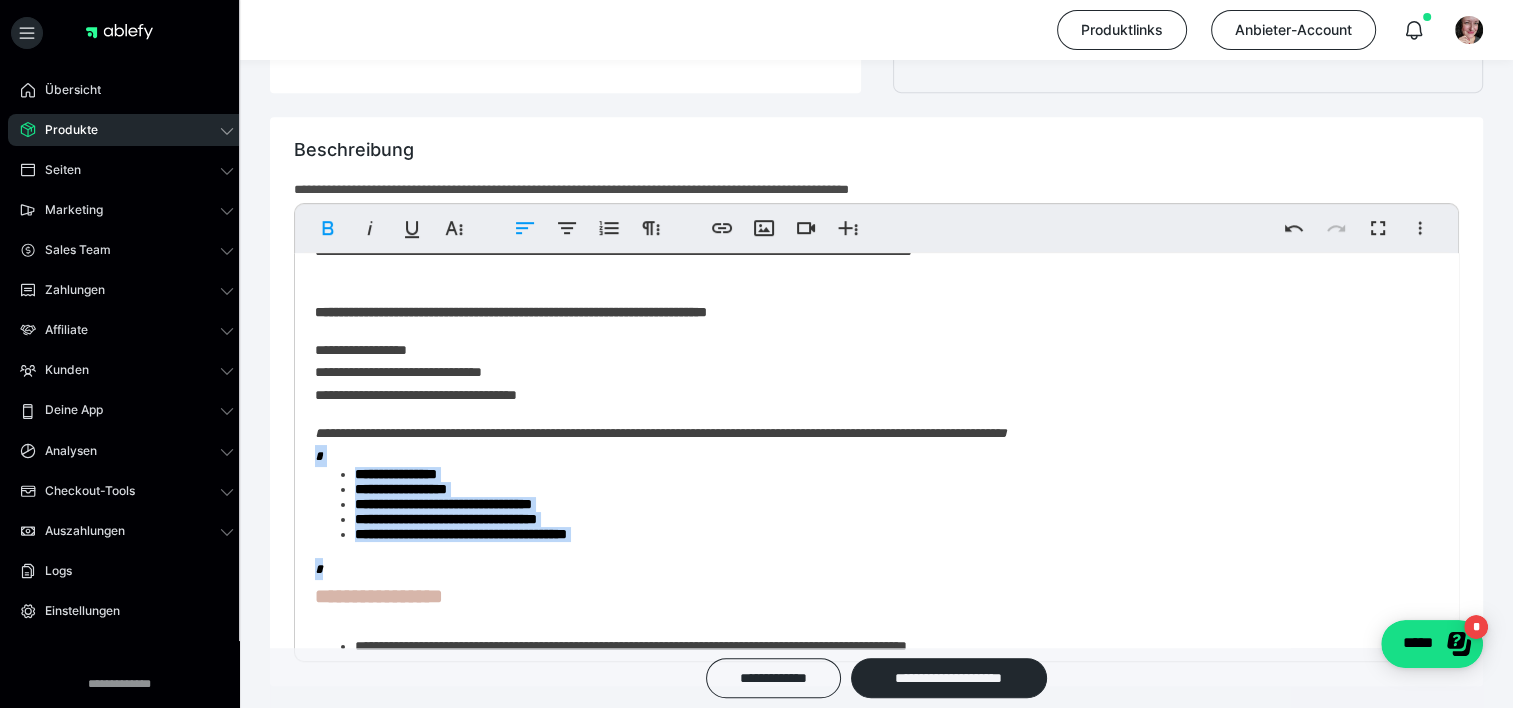 drag, startPoint x: 840, startPoint y: 562, endPoint x: 420, endPoint y: 460, distance: 432.20828 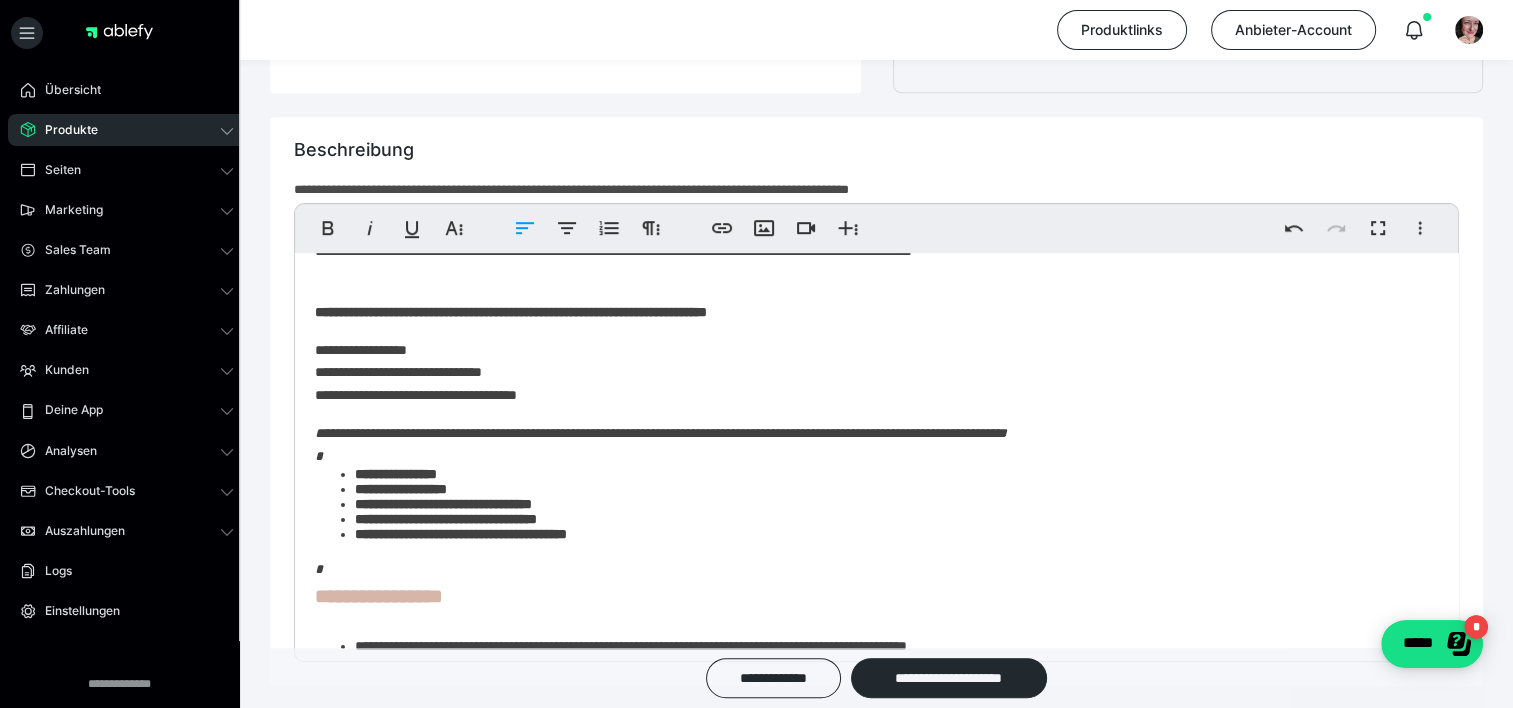 drag, startPoint x: 644, startPoint y: 552, endPoint x: 501, endPoint y: 584, distance: 146.53668 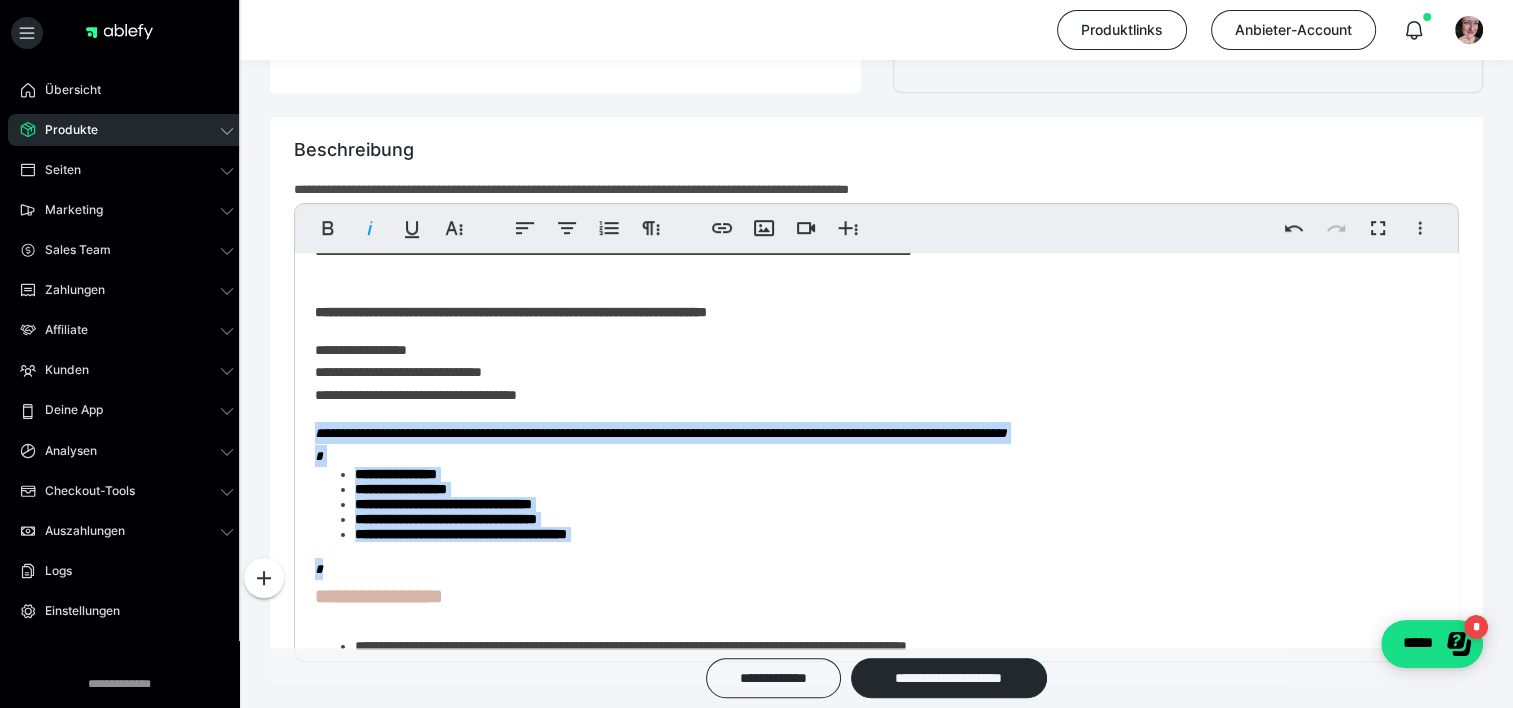 drag, startPoint x: 501, startPoint y: 584, endPoint x: 315, endPoint y: 412, distance: 253.33772 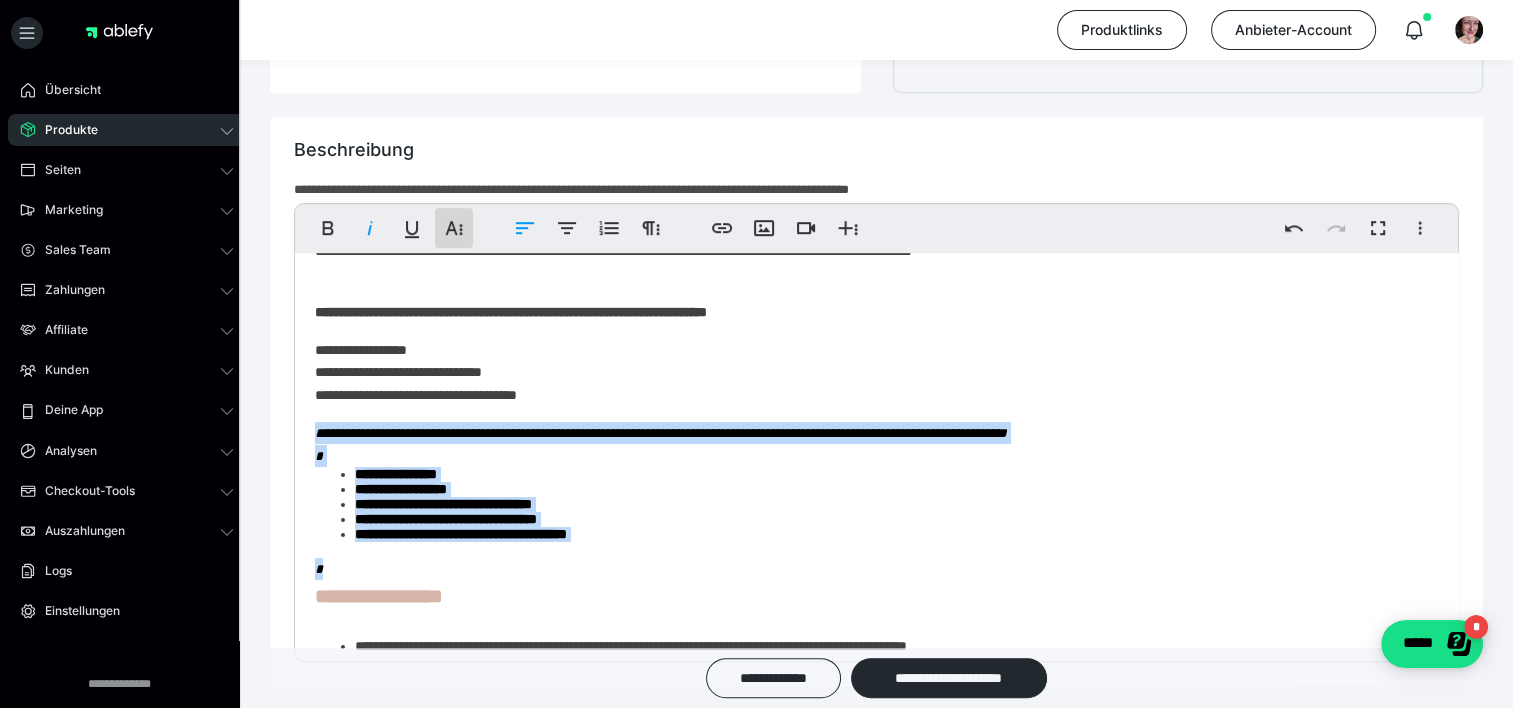 click 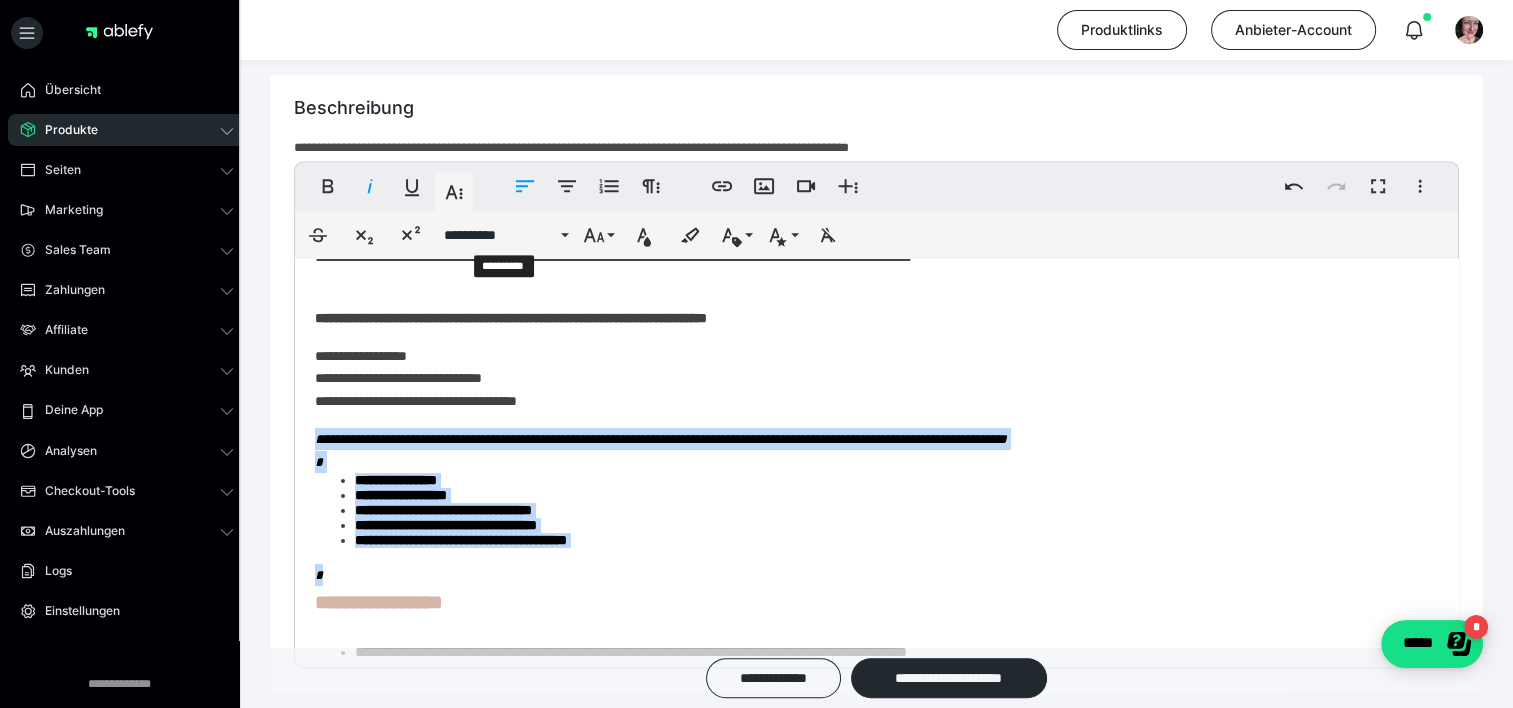 scroll, scrollTop: 999, scrollLeft: 0, axis: vertical 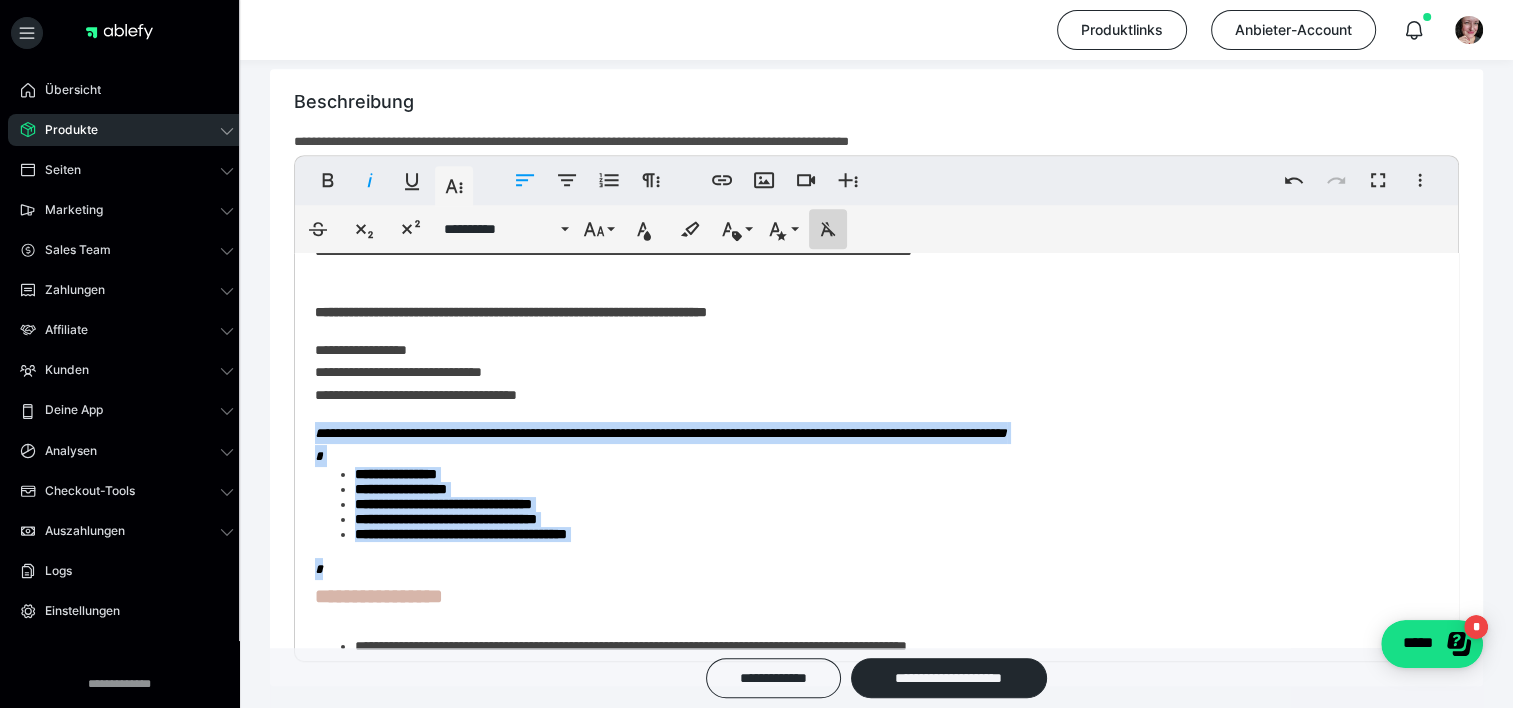 click 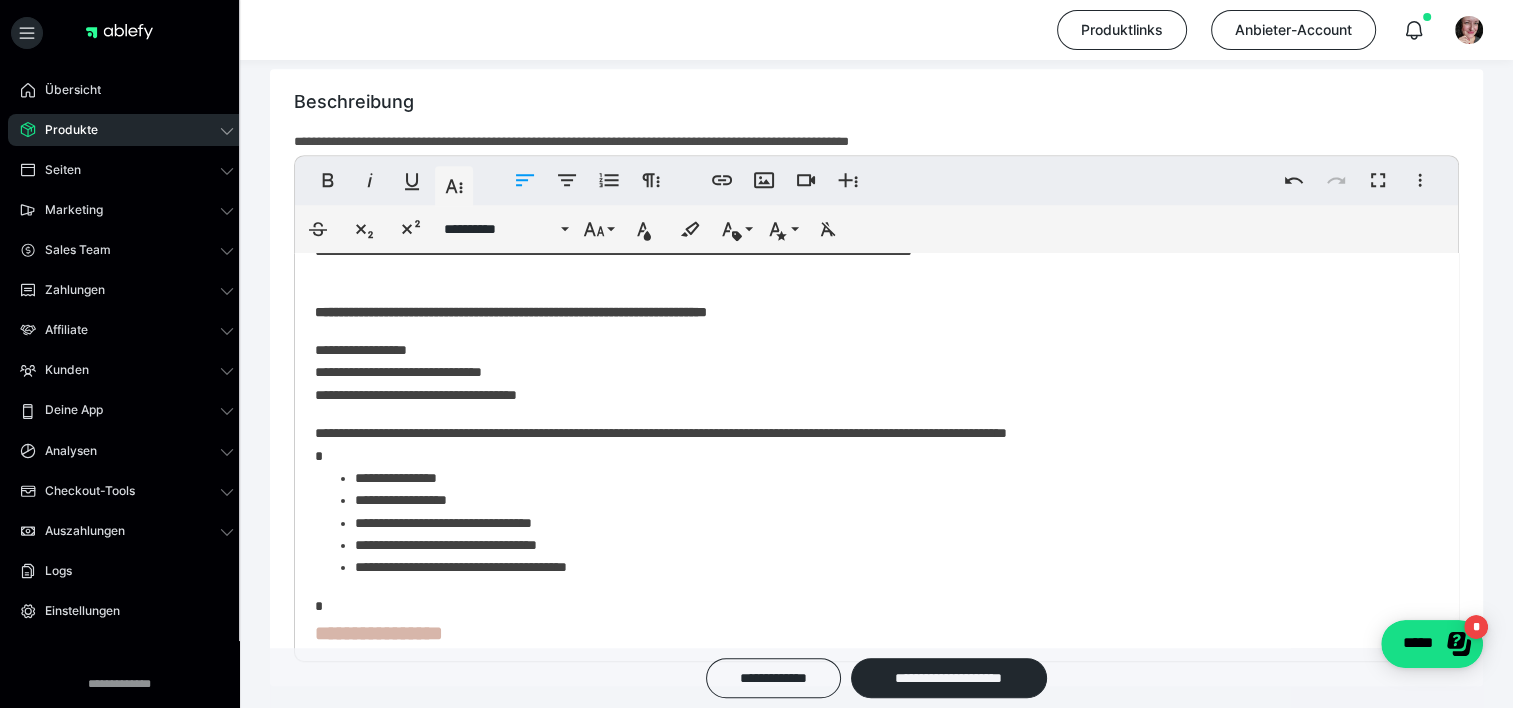 click on "**********" at bounding box center [889, 545] 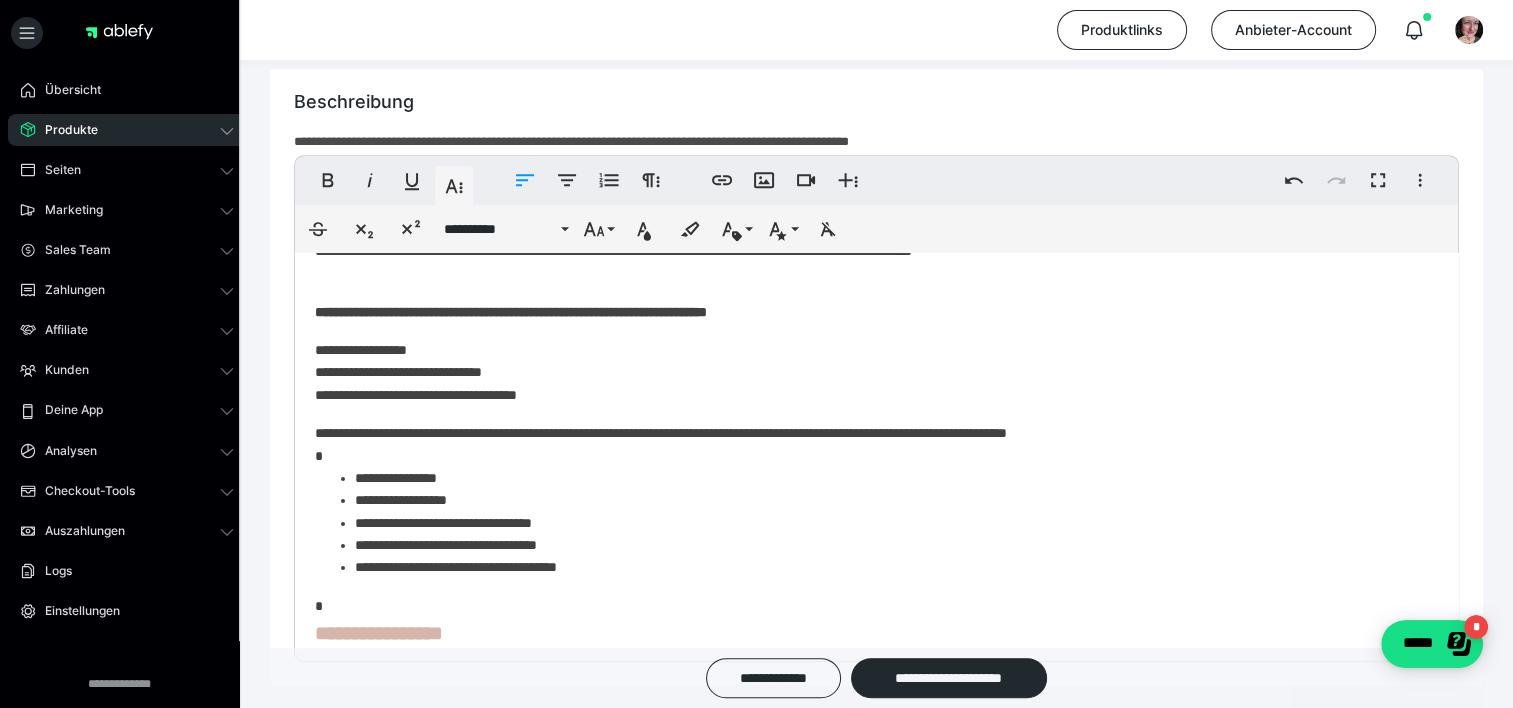 click on "**********" at bounding box center [889, 567] 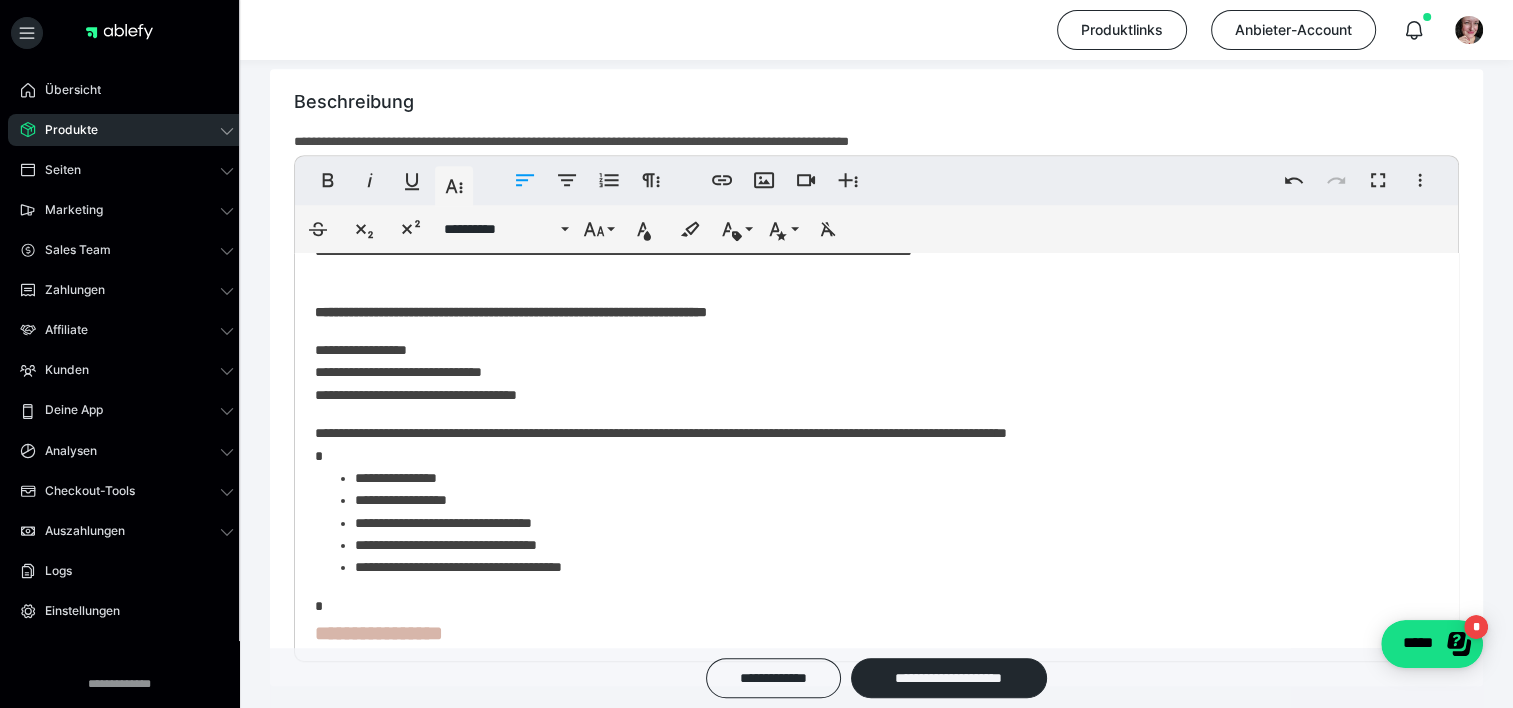 click on "**********" at bounding box center [889, 567] 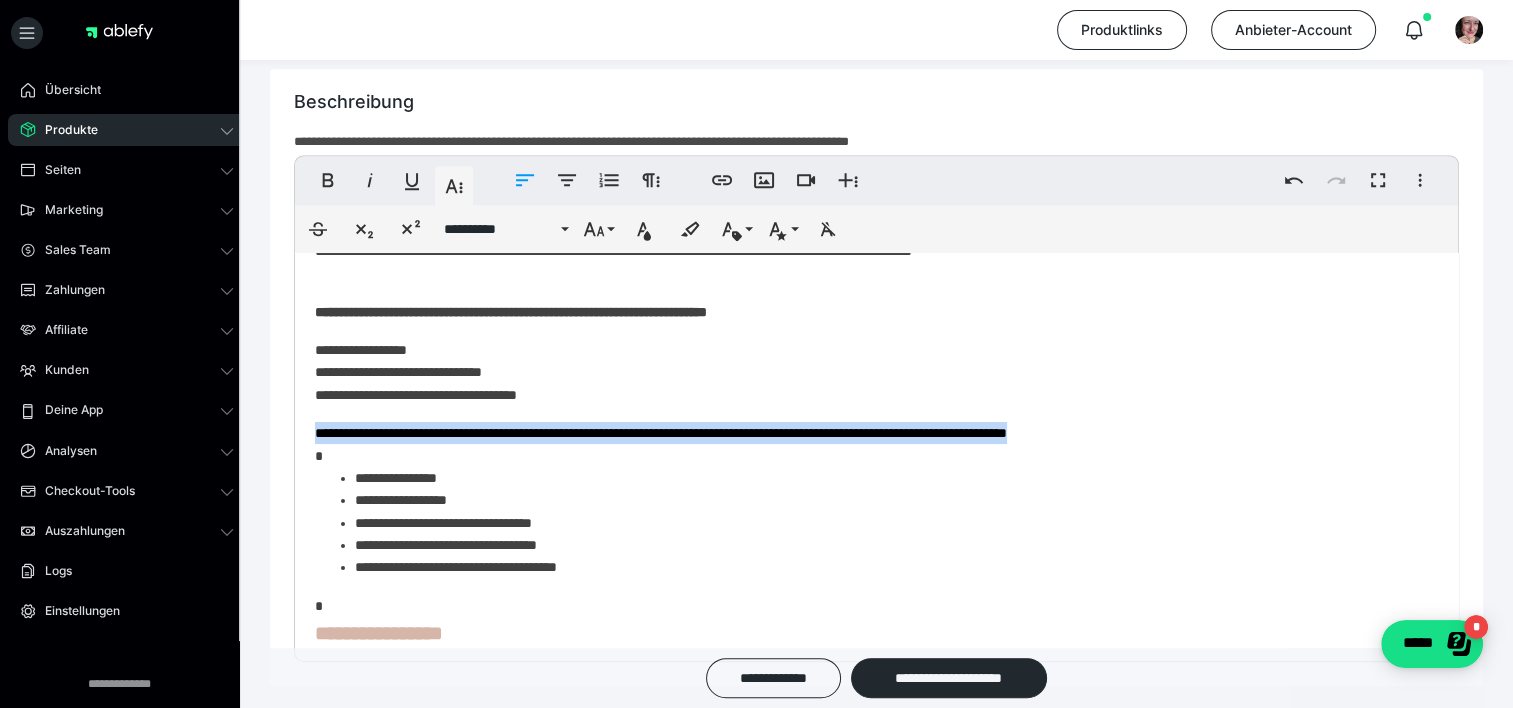 drag, startPoint x: 1186, startPoint y: 432, endPoint x: 256, endPoint y: 417, distance: 930.121 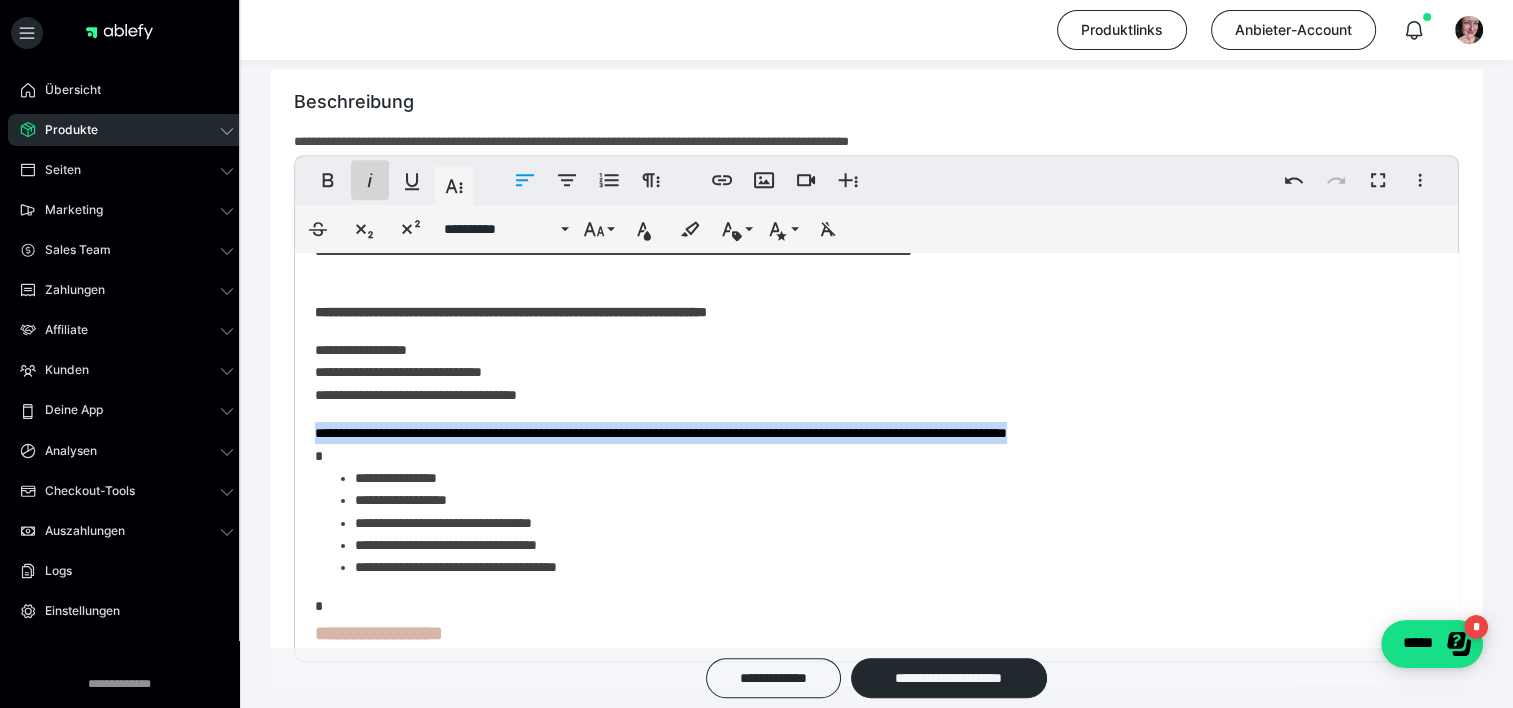 click 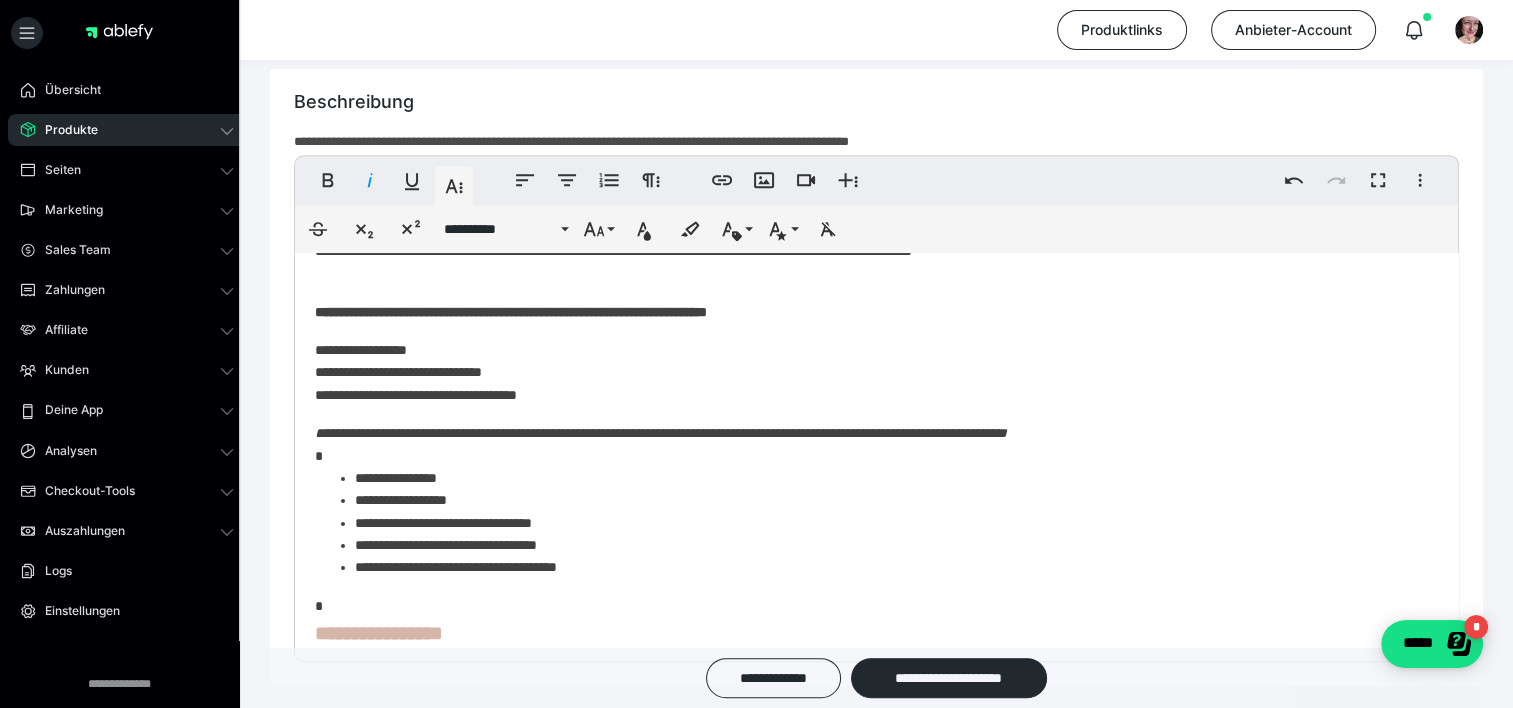 click on "**********" at bounding box center [889, 500] 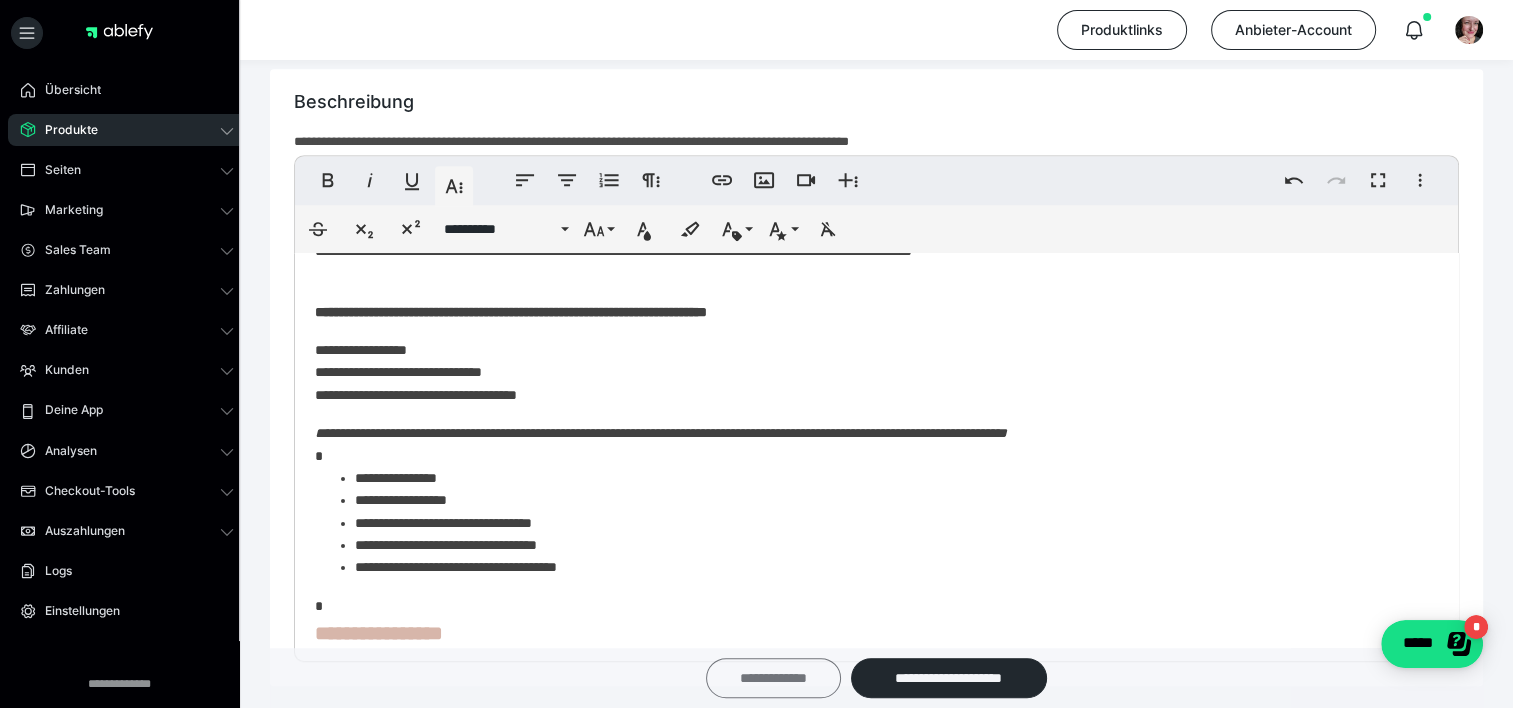 click on "**********" at bounding box center [773, 678] 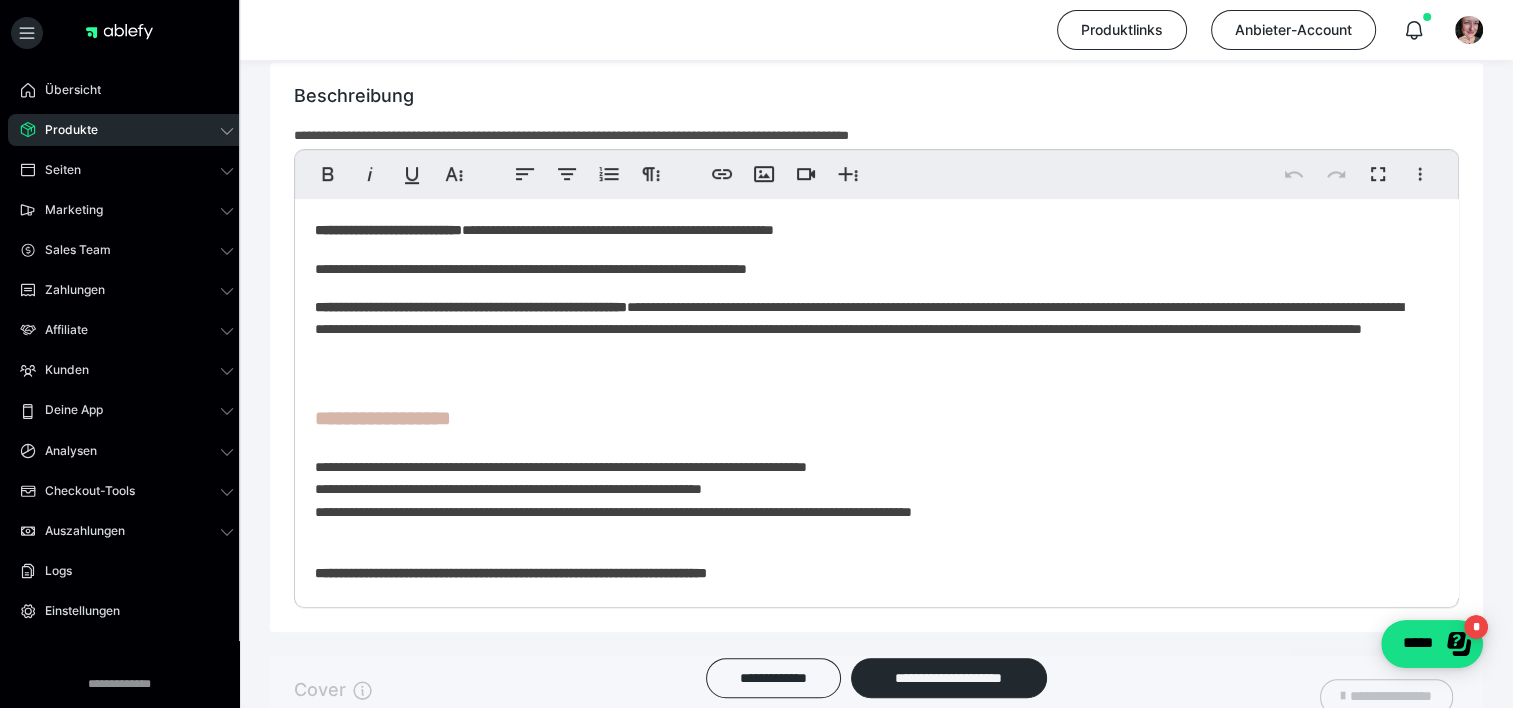 scroll, scrollTop: 1001, scrollLeft: 0, axis: vertical 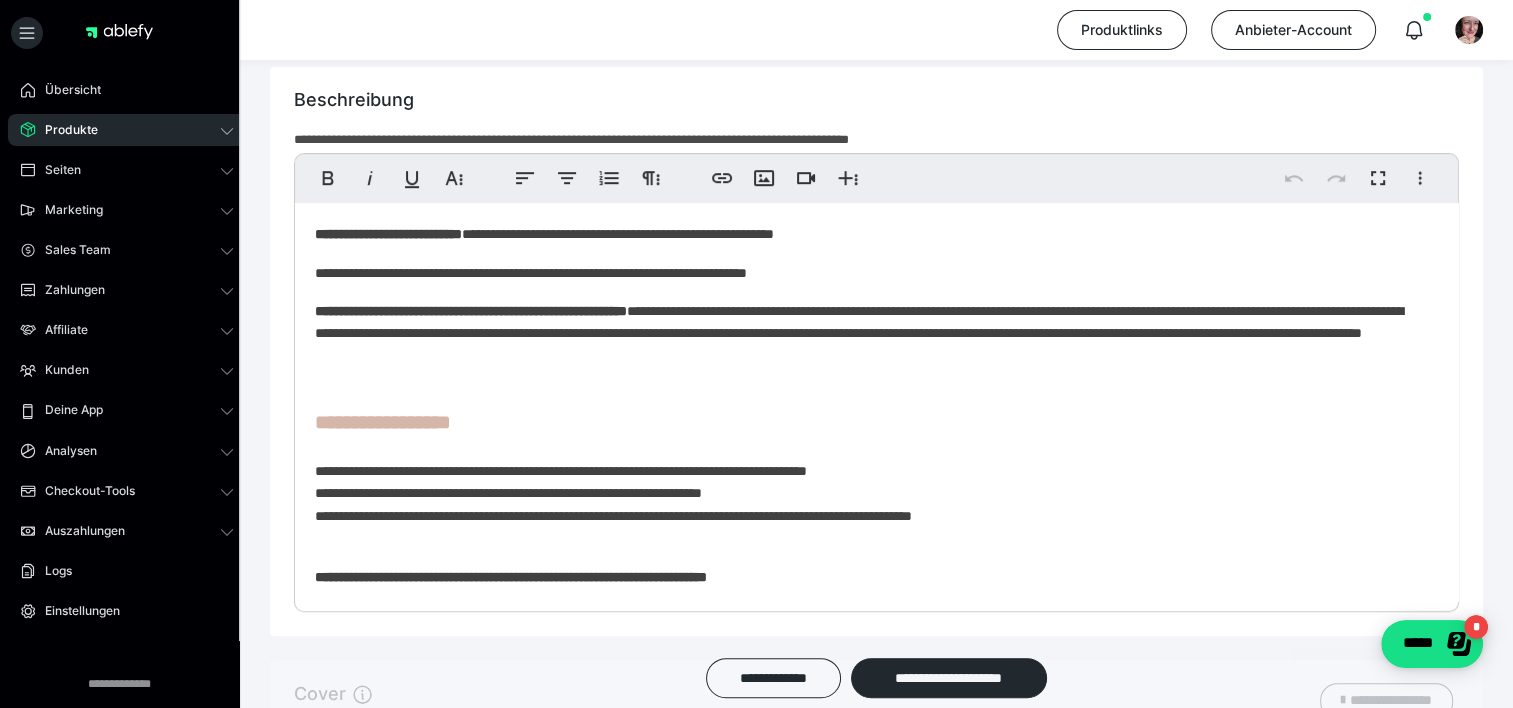 click on "**********" at bounding box center [869, 1128] 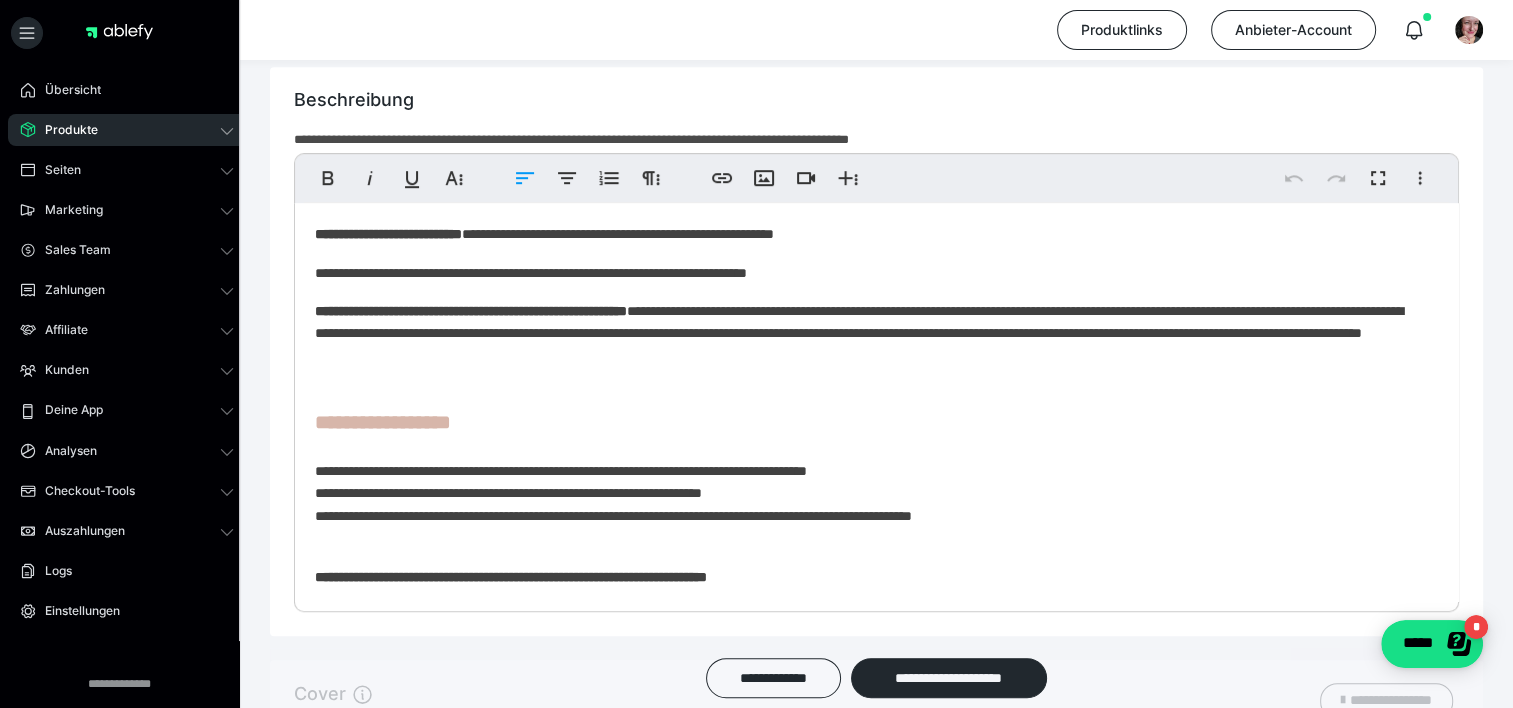 click on "**********" 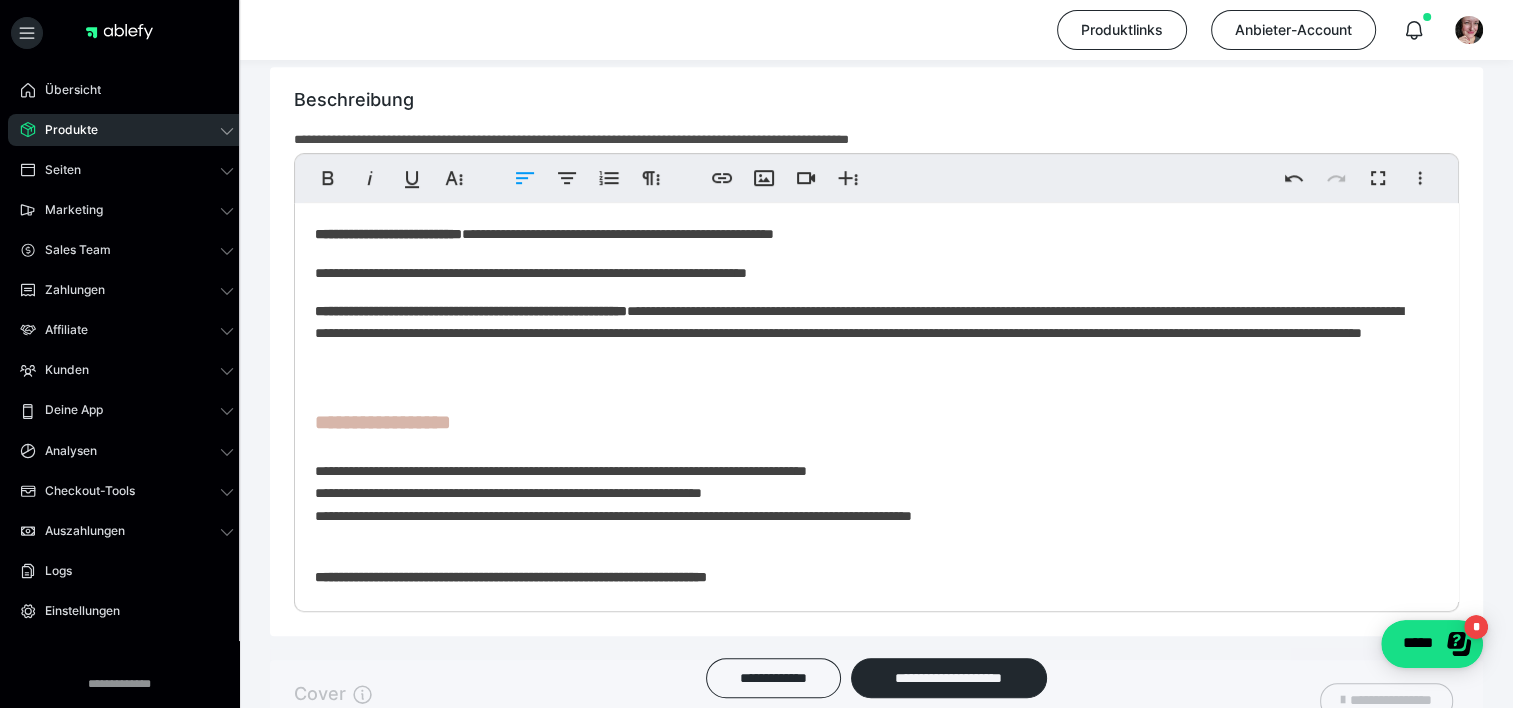 click on "**********" at bounding box center [869, 345] 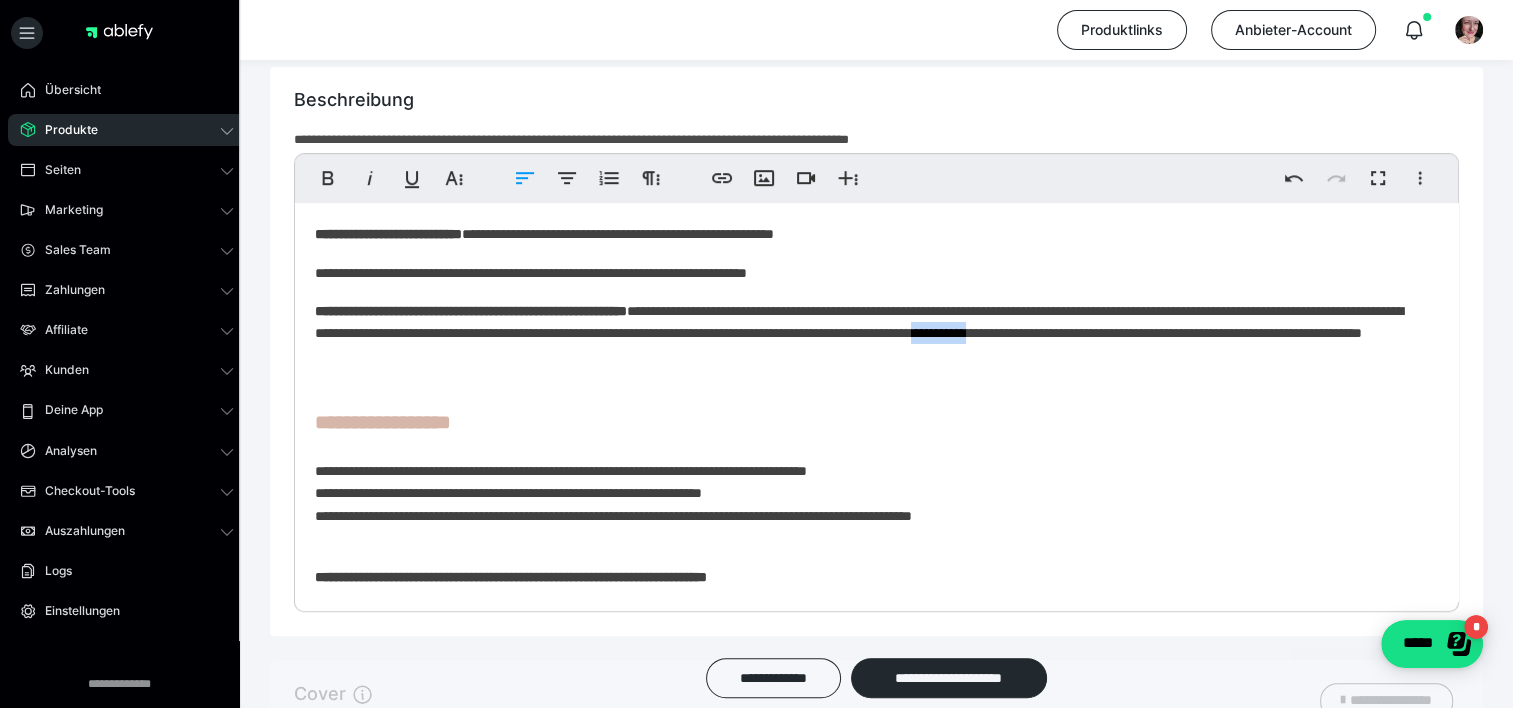 click on "**********" at bounding box center (869, 345) 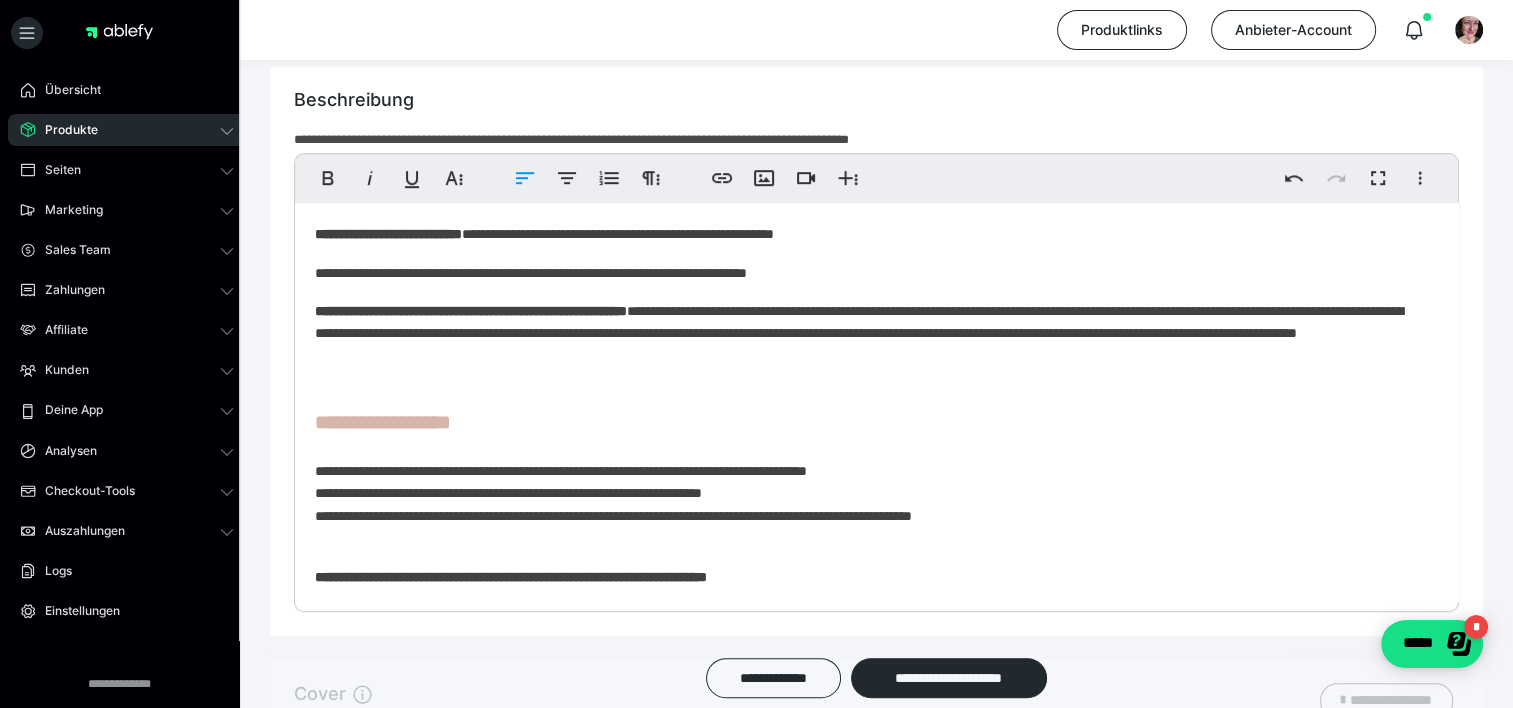 type 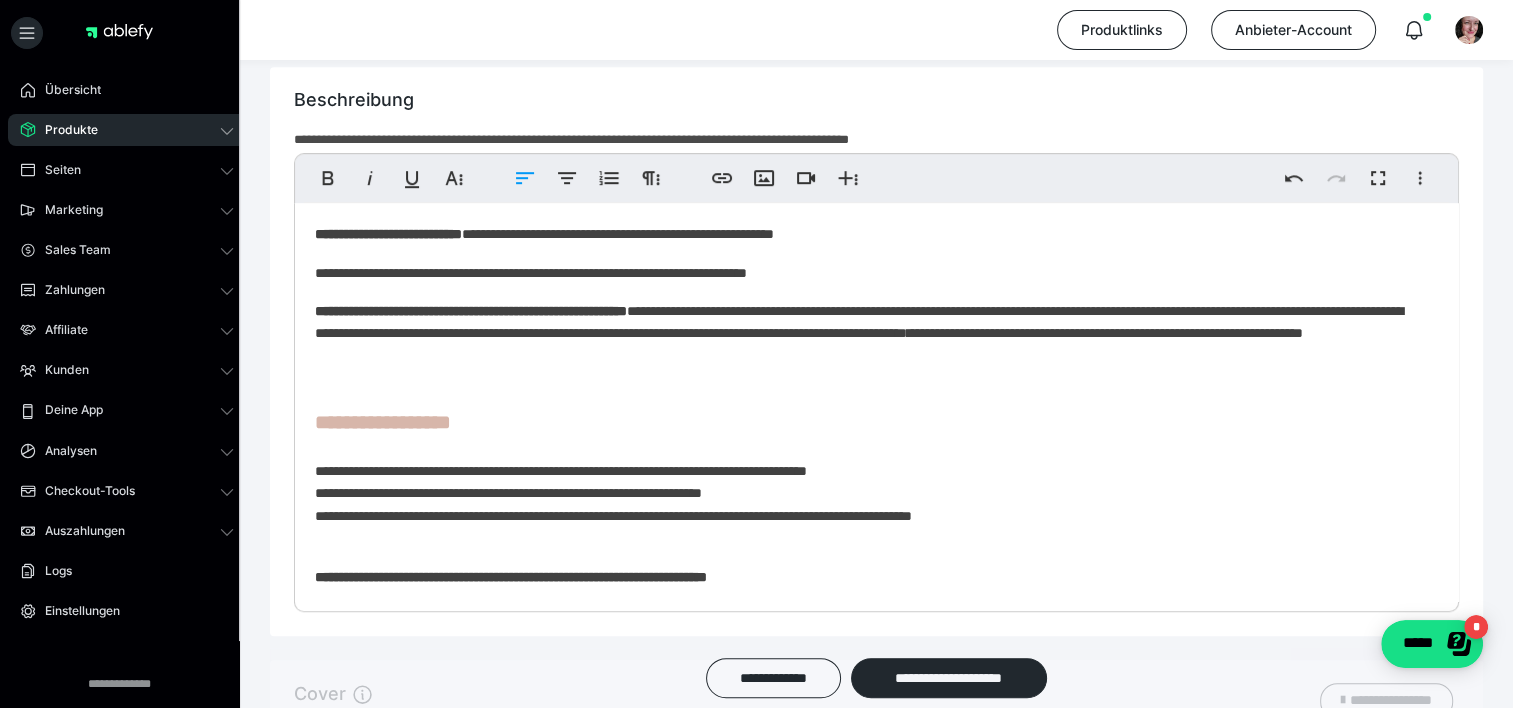 click on "**********" at bounding box center [869, 1128] 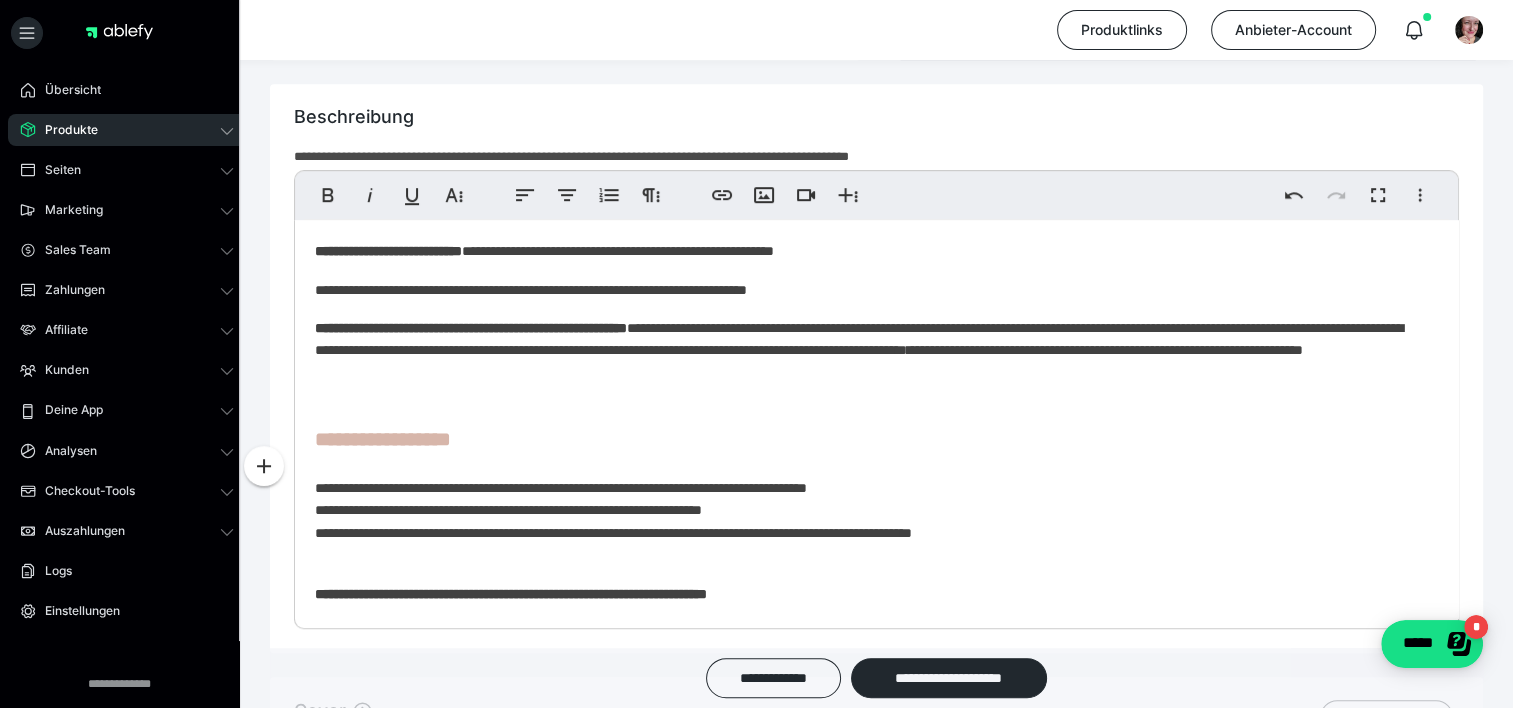 scroll, scrollTop: 1018, scrollLeft: 0, axis: vertical 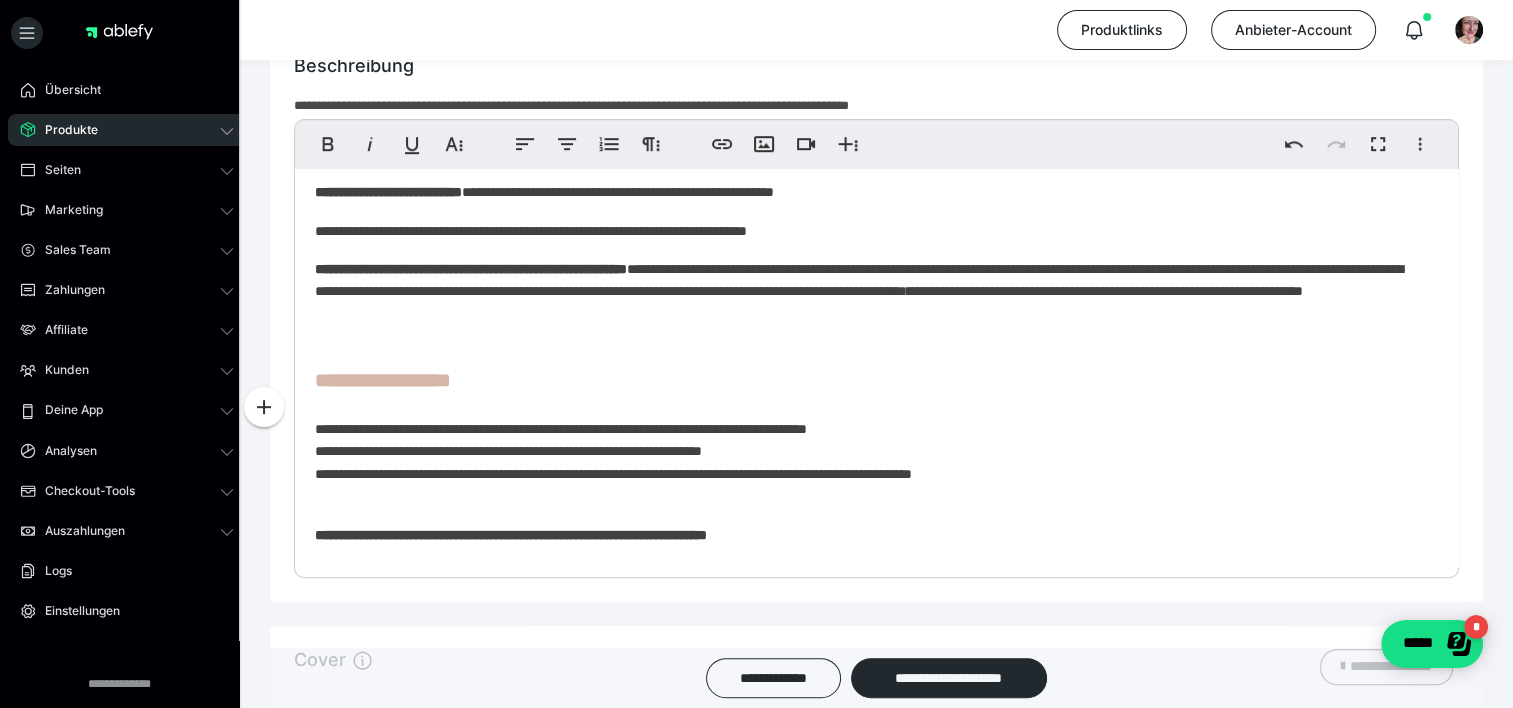 click on "**********" at bounding box center (869, 303) 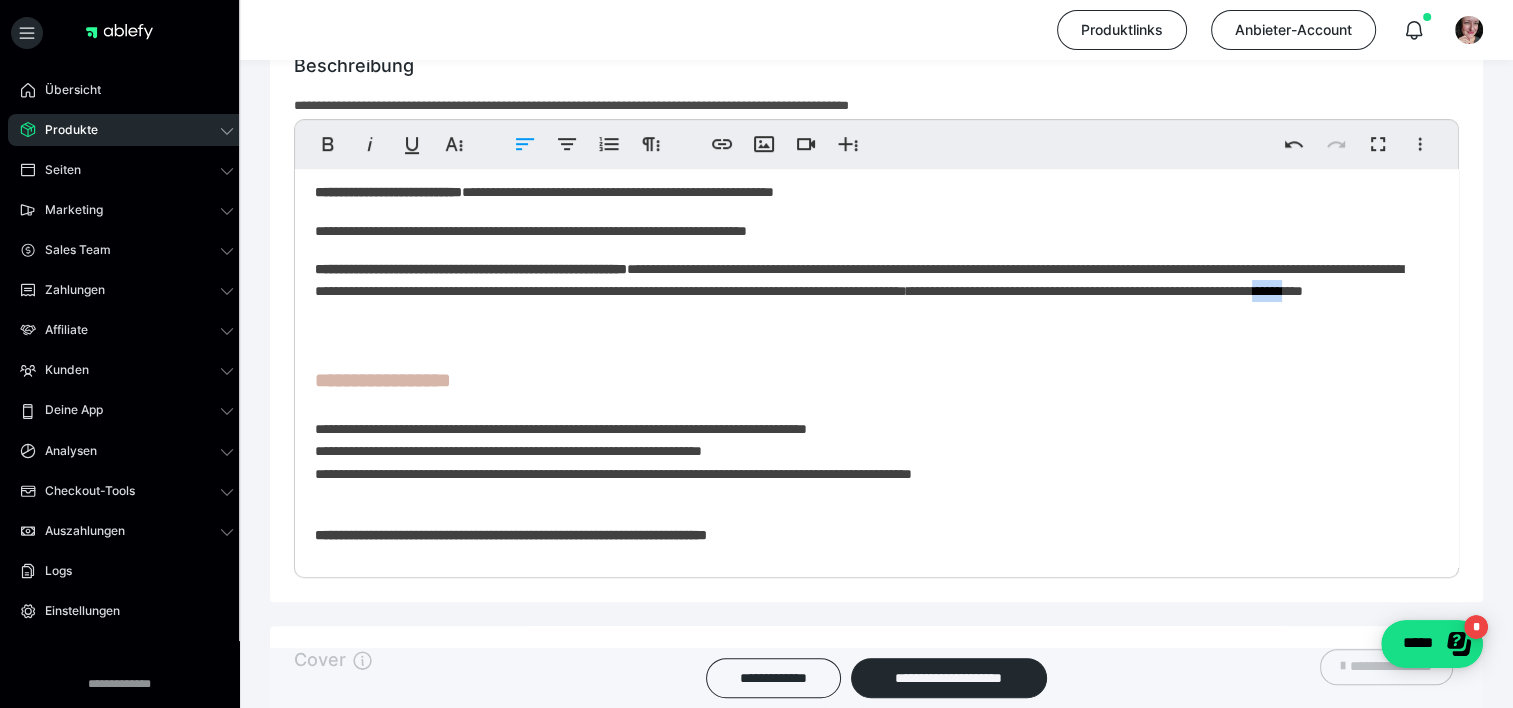 click on "**********" at bounding box center [869, 303] 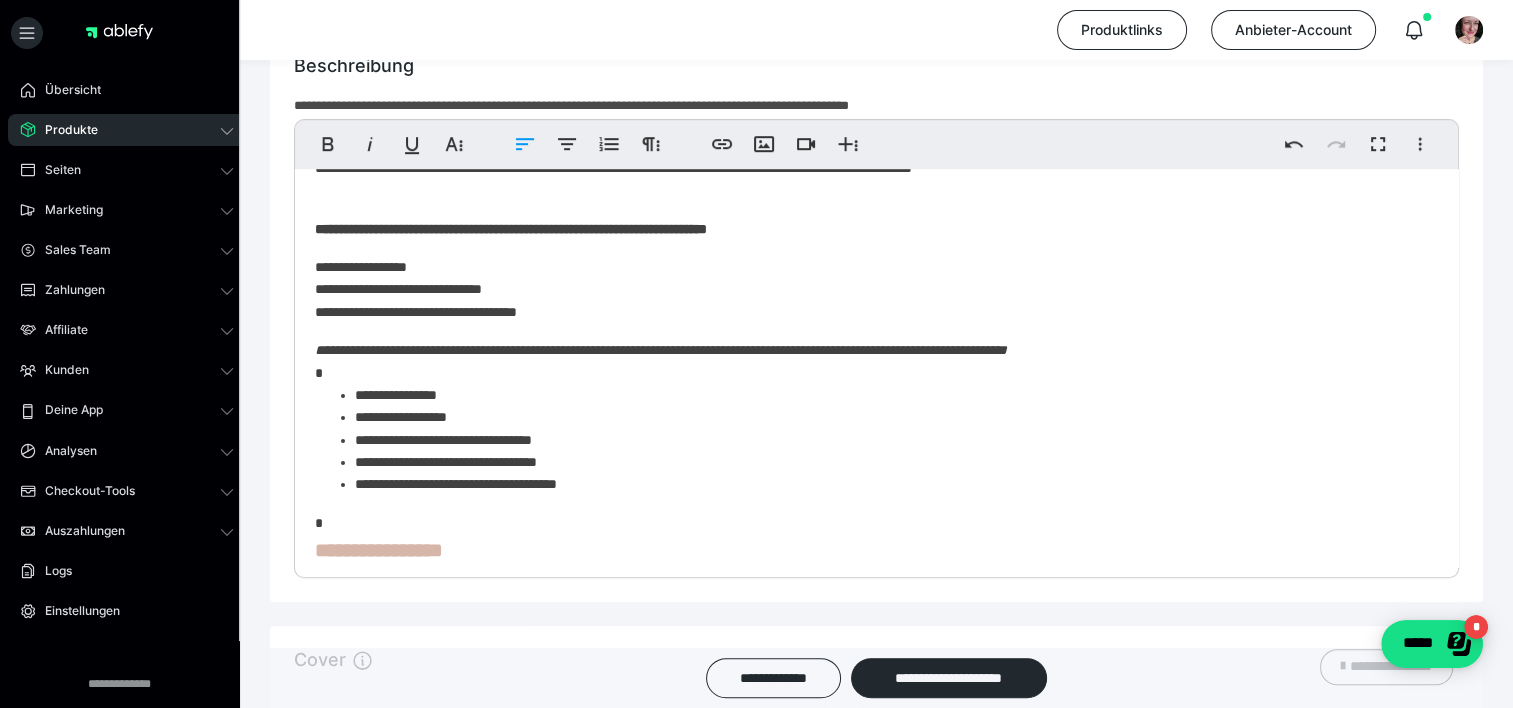 scroll, scrollTop: 331, scrollLeft: 0, axis: vertical 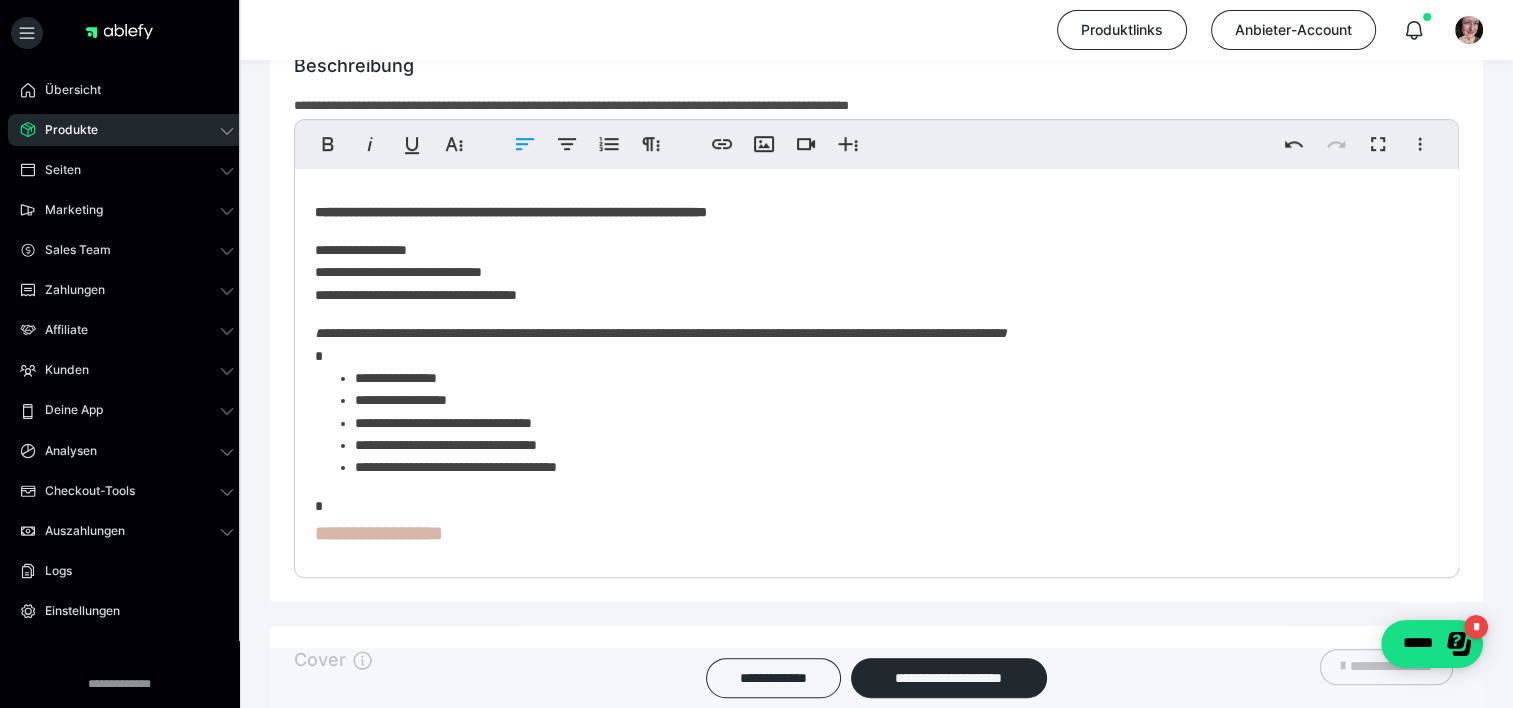 click on "**********" at bounding box center [388, -131] 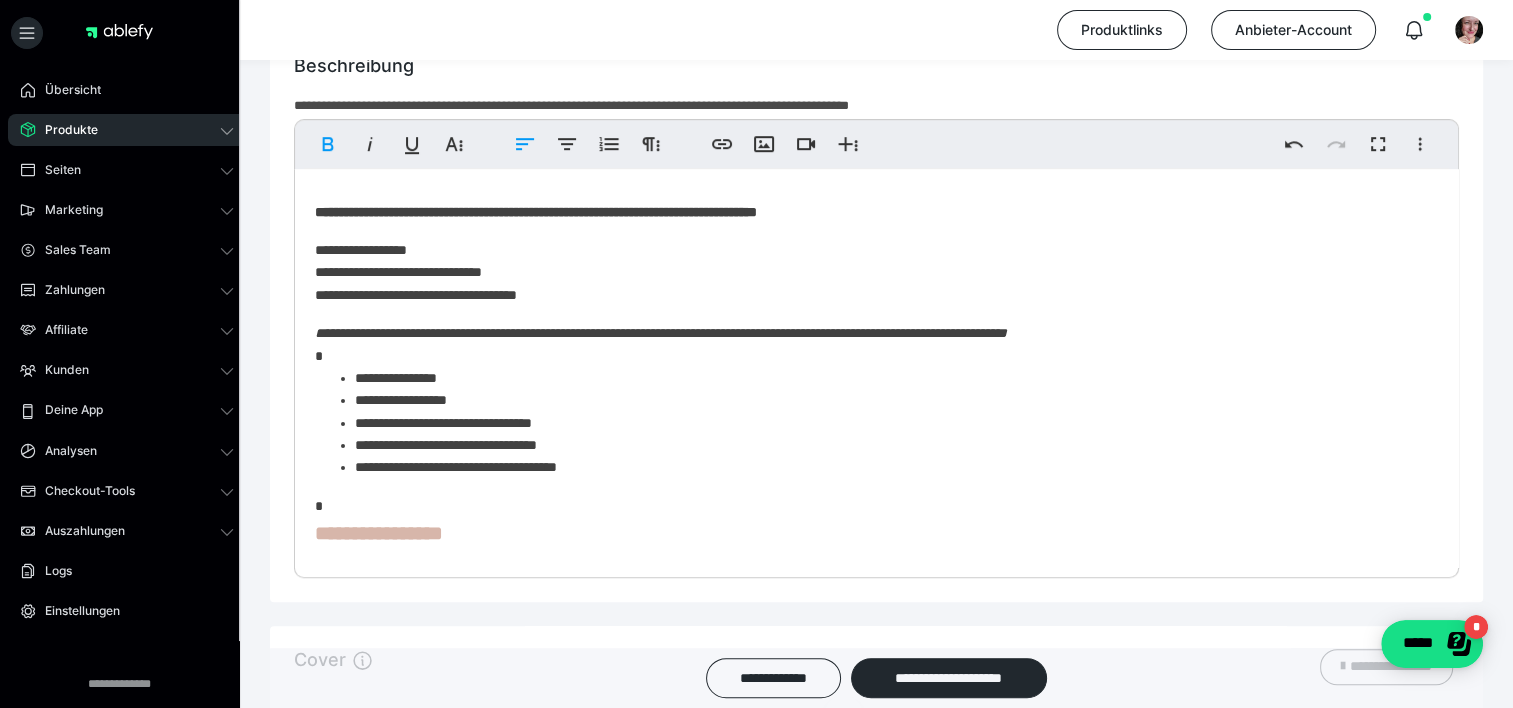 click on "**********" at bounding box center (869, 763) 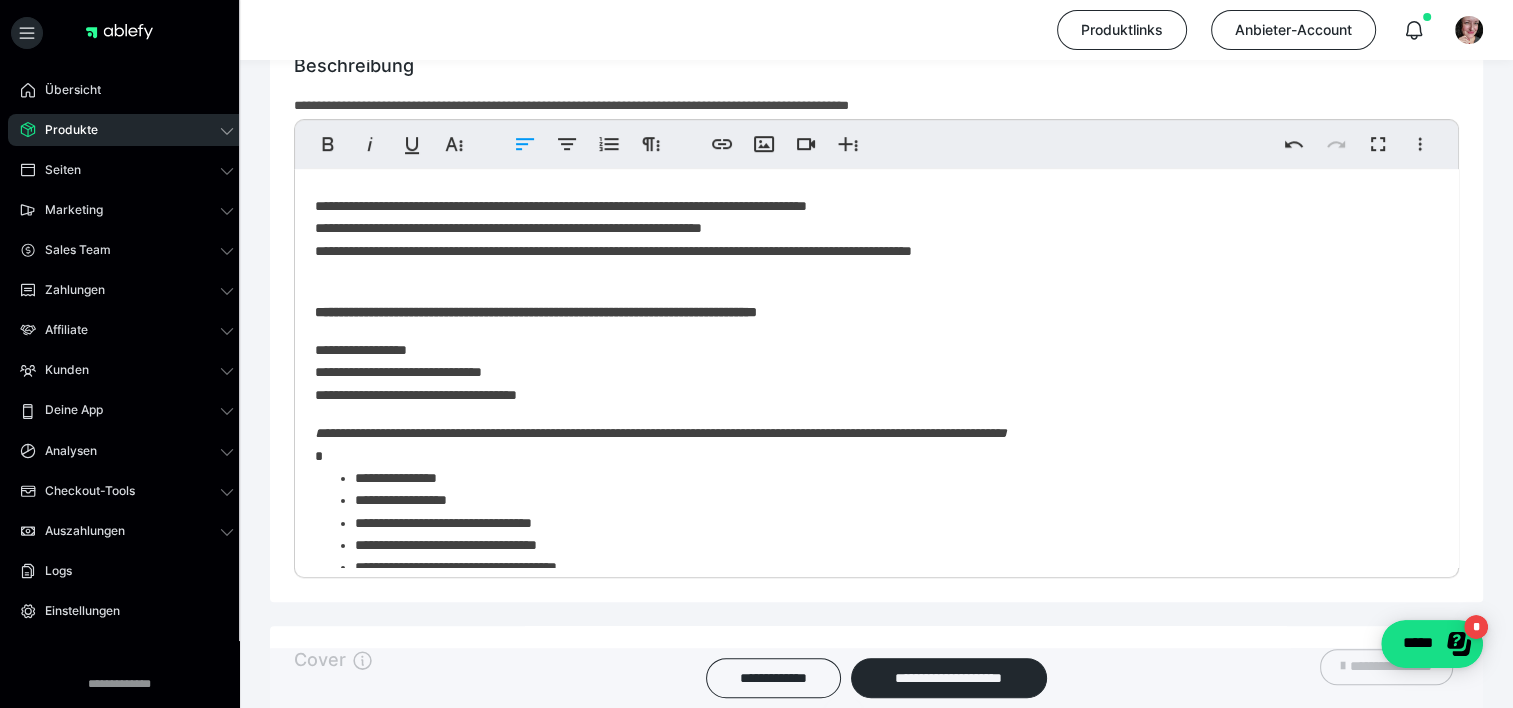 scroll, scrollTop: 235, scrollLeft: 0, axis: vertical 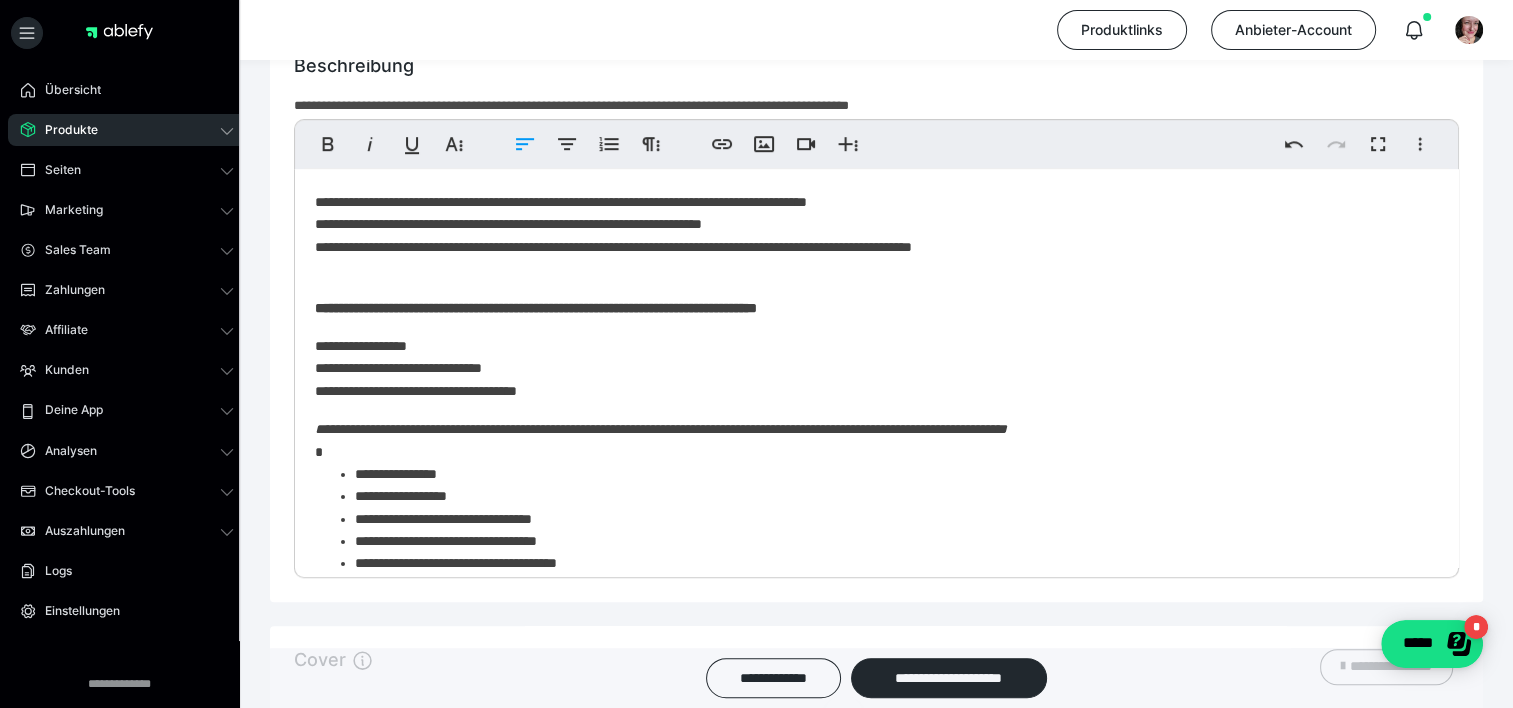 click on "**********" at bounding box center [661, 429] 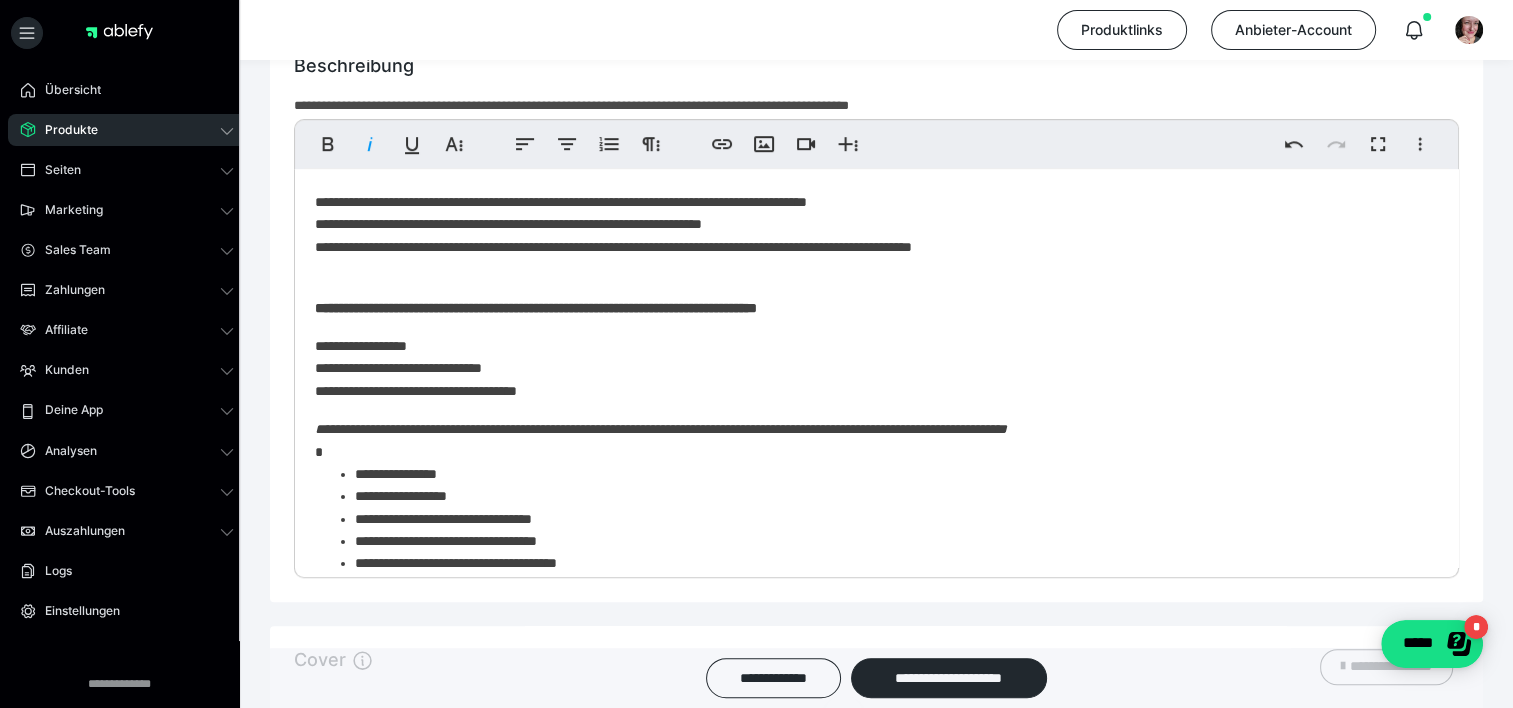 click on "**********" at bounding box center (869, 859) 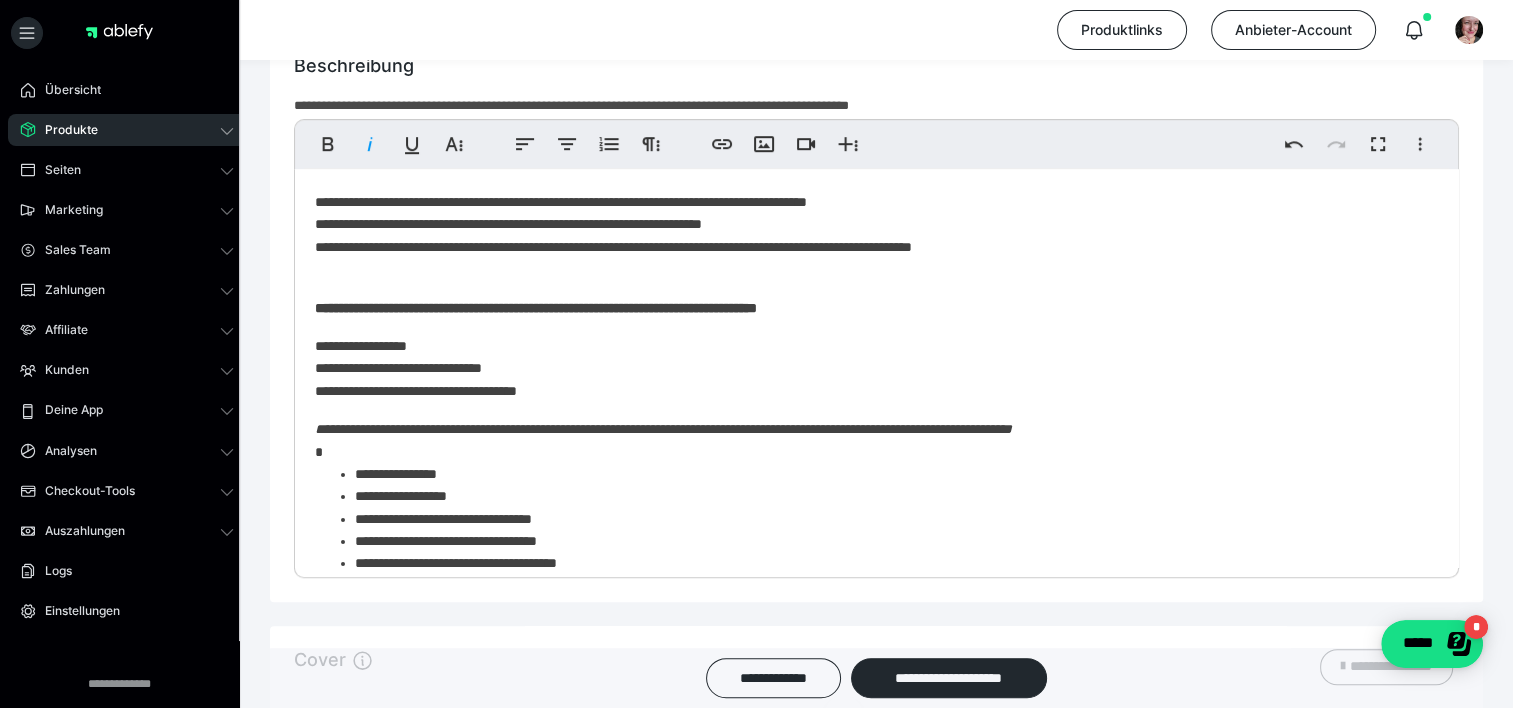 click on "**********" at bounding box center [869, 859] 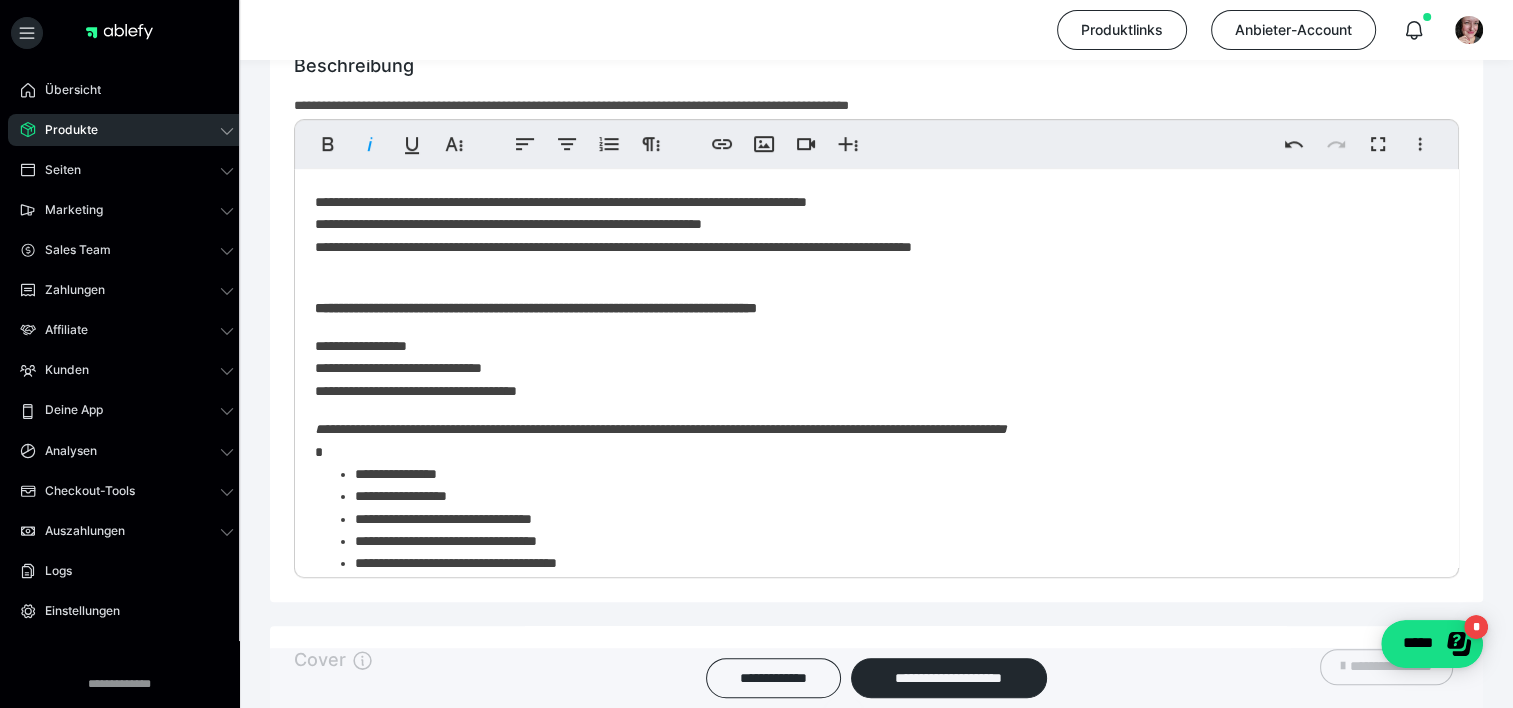 click on "**********" at bounding box center [661, 429] 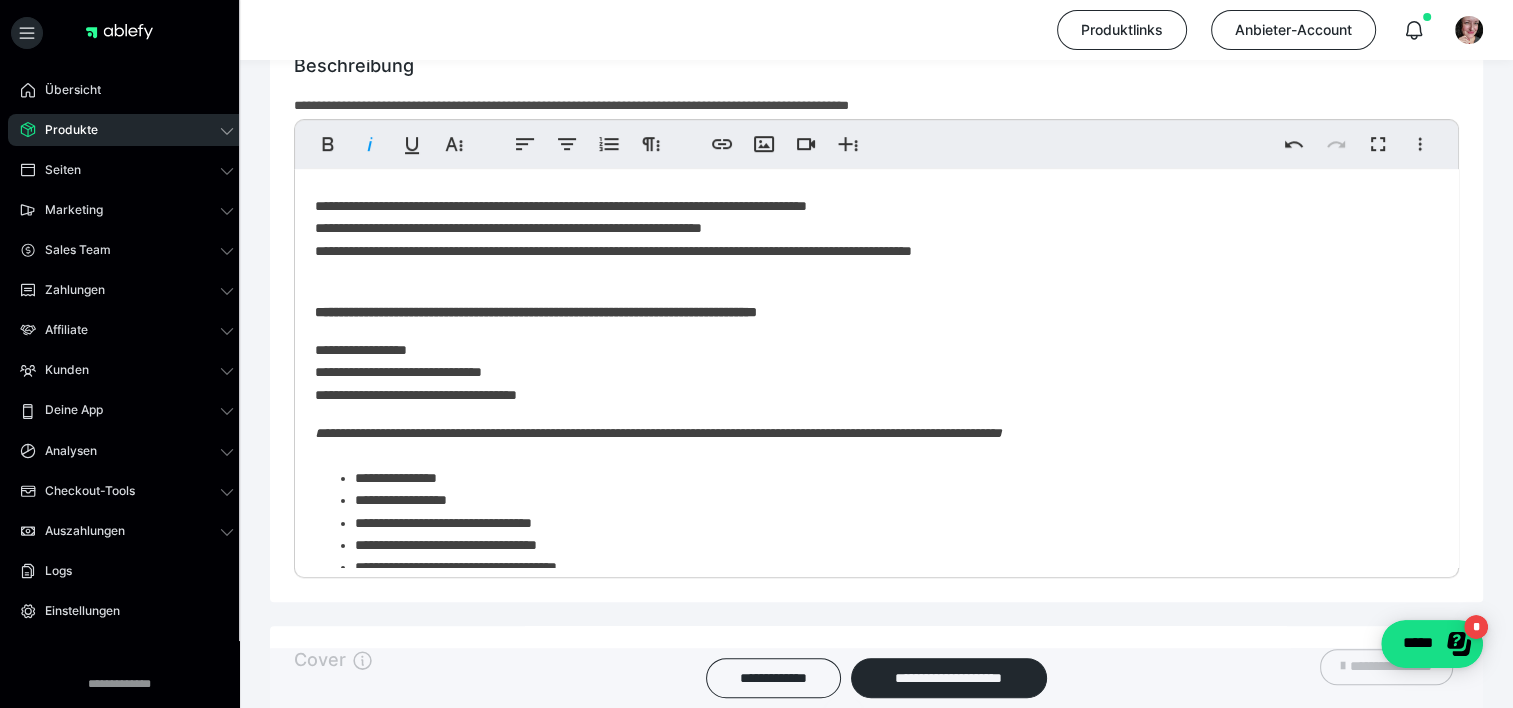 scroll, scrollTop: 205, scrollLeft: 0, axis: vertical 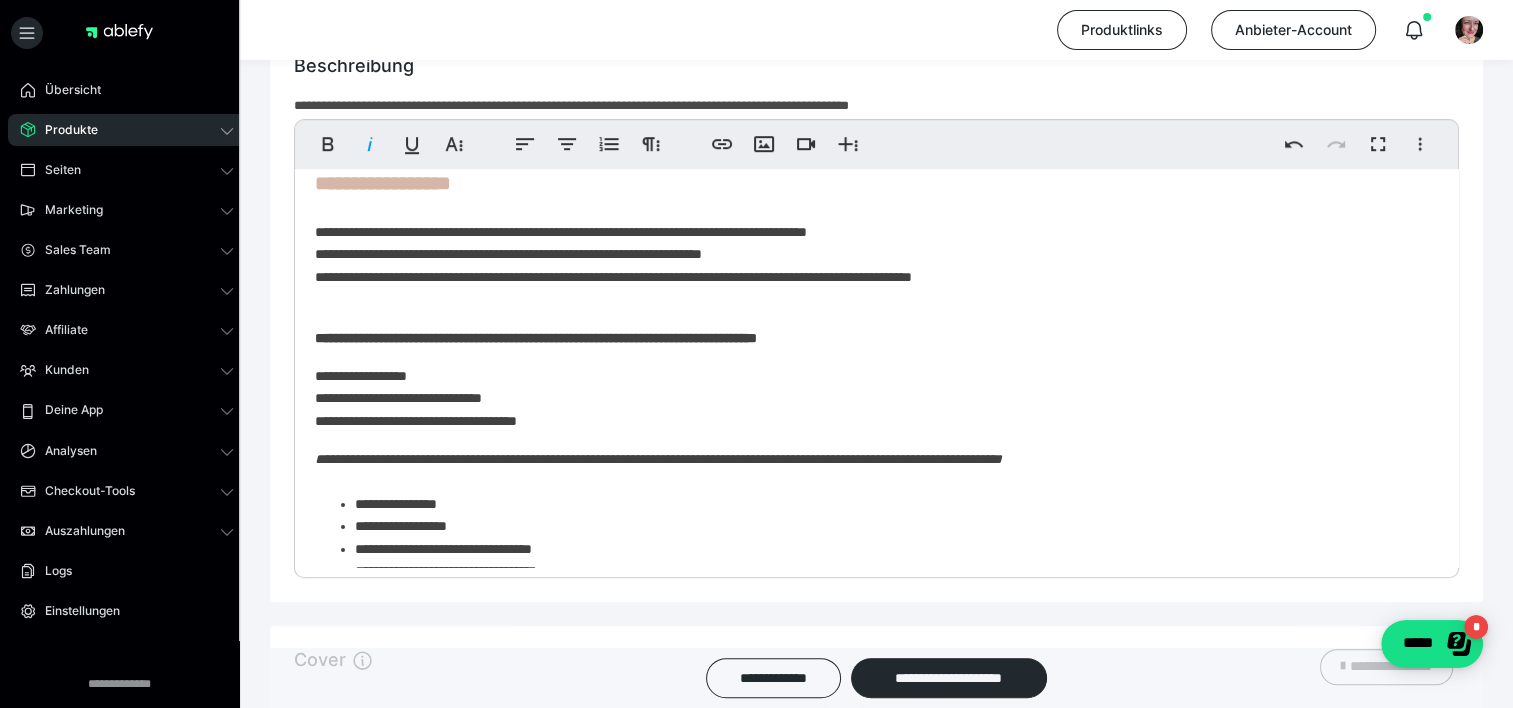 click on "**********" at bounding box center [869, 254] 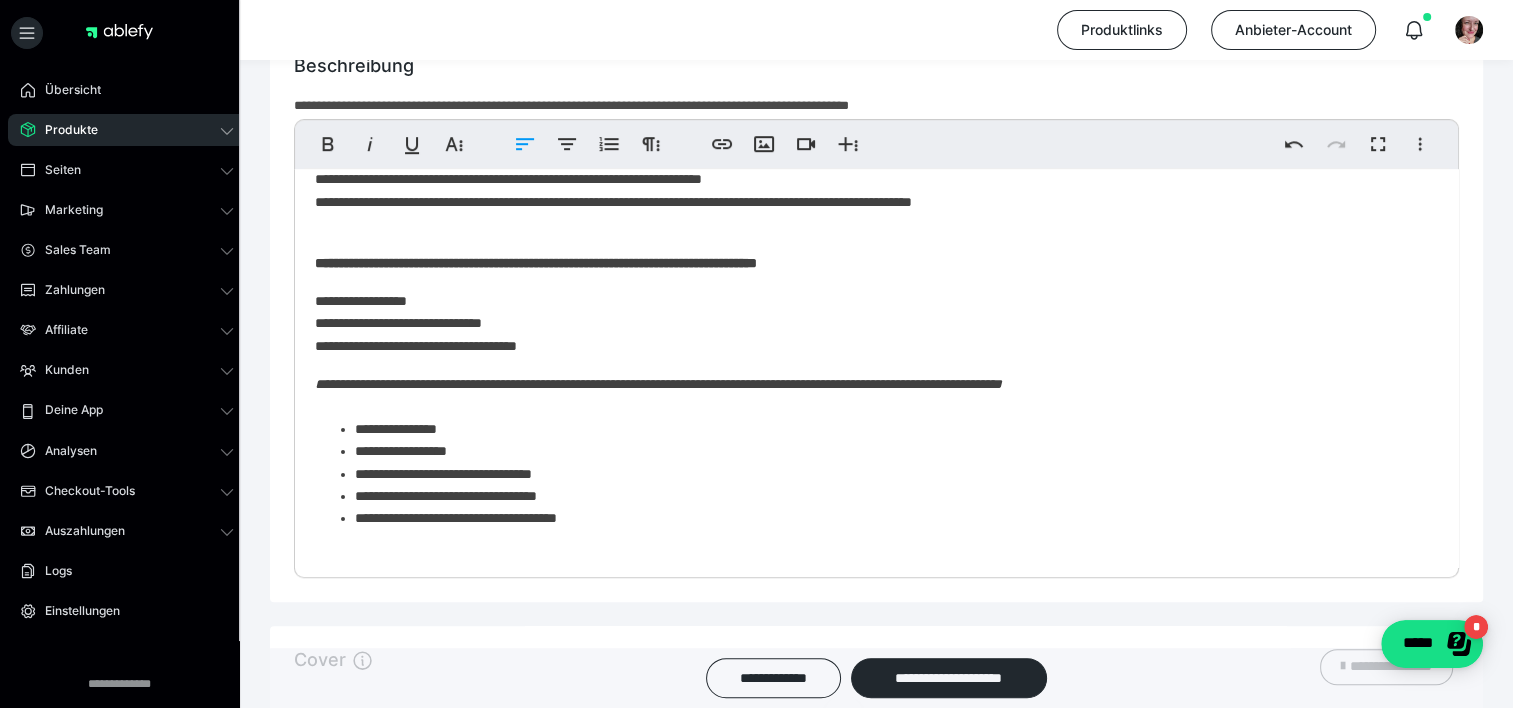 scroll, scrollTop: 297, scrollLeft: 0, axis: vertical 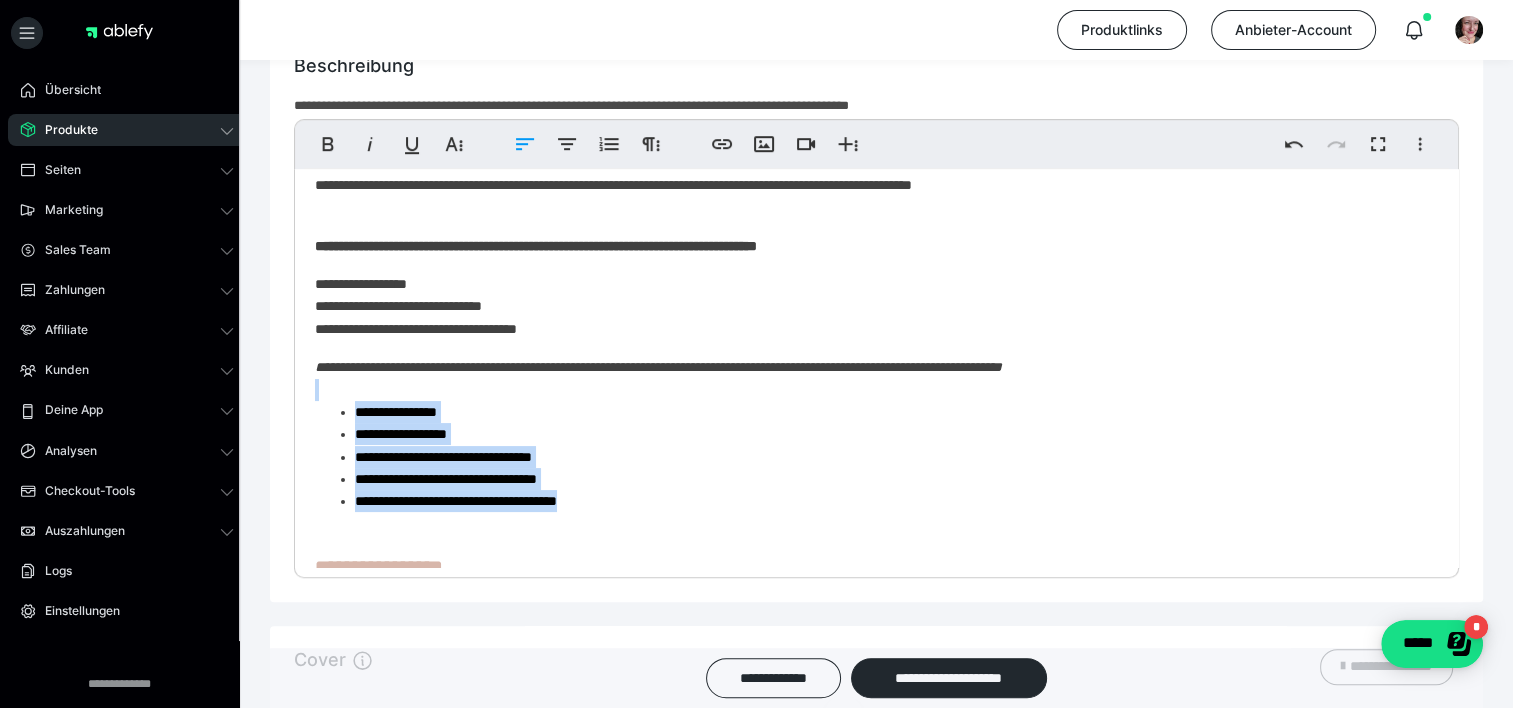 drag, startPoint x: 639, startPoint y: 497, endPoint x: 387, endPoint y: 387, distance: 274.96182 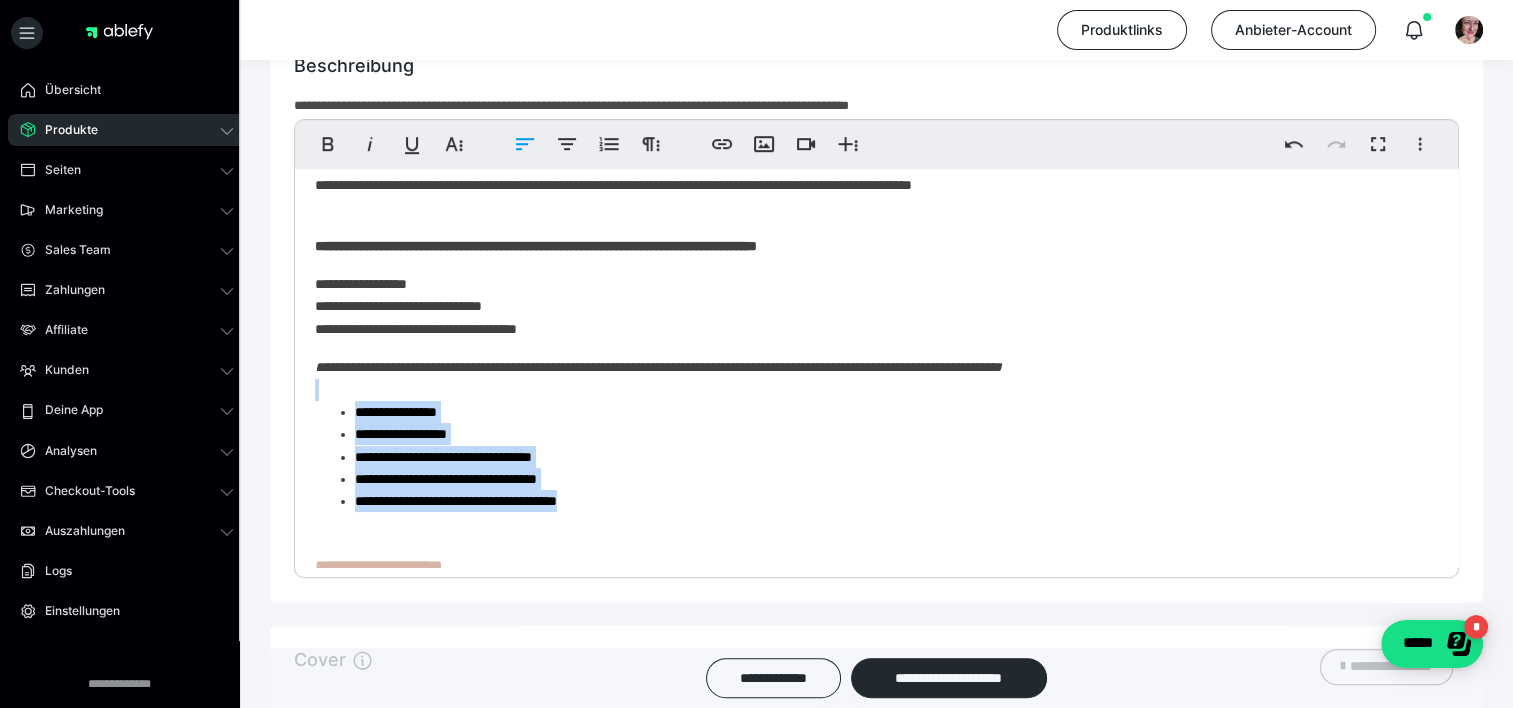 click on "**********" at bounding box center (869, 797) 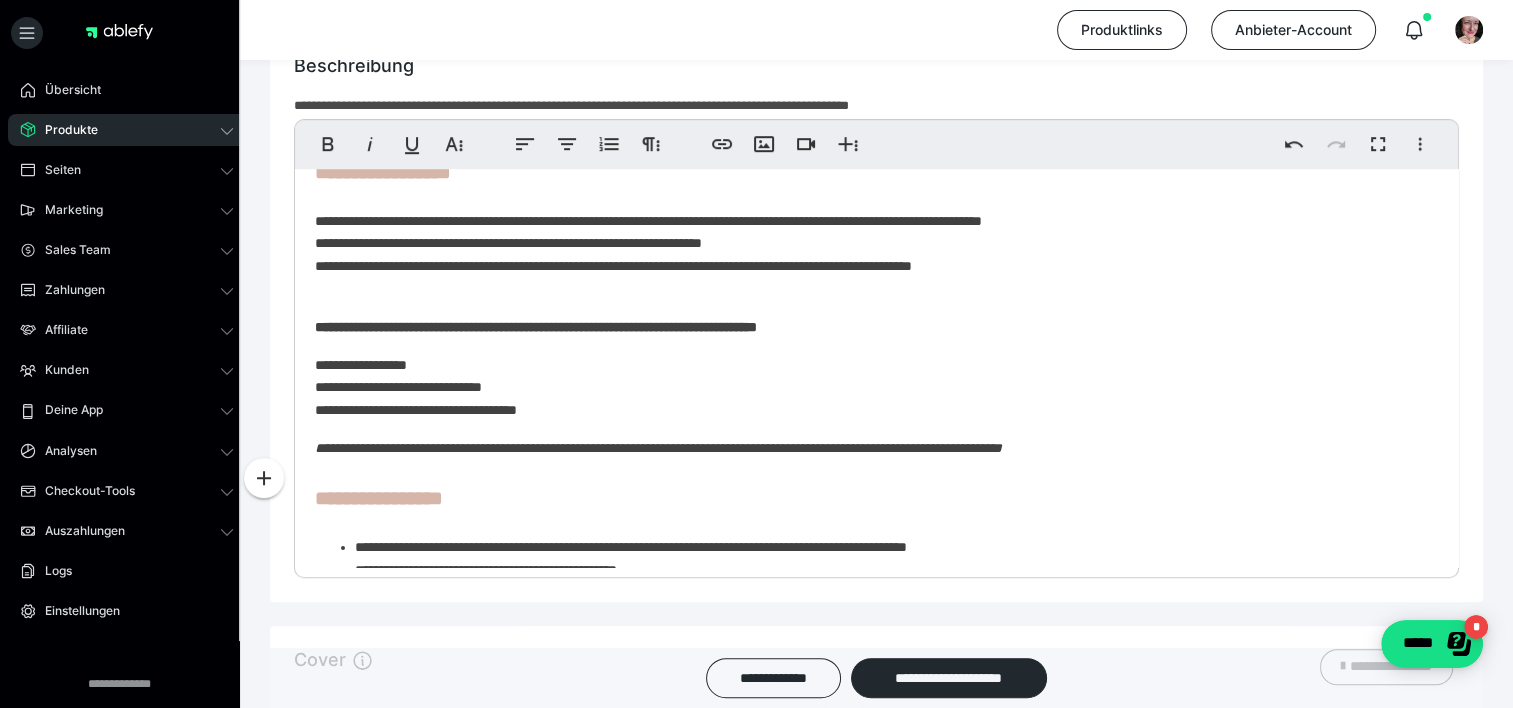 scroll, scrollTop: 236, scrollLeft: 0, axis: vertical 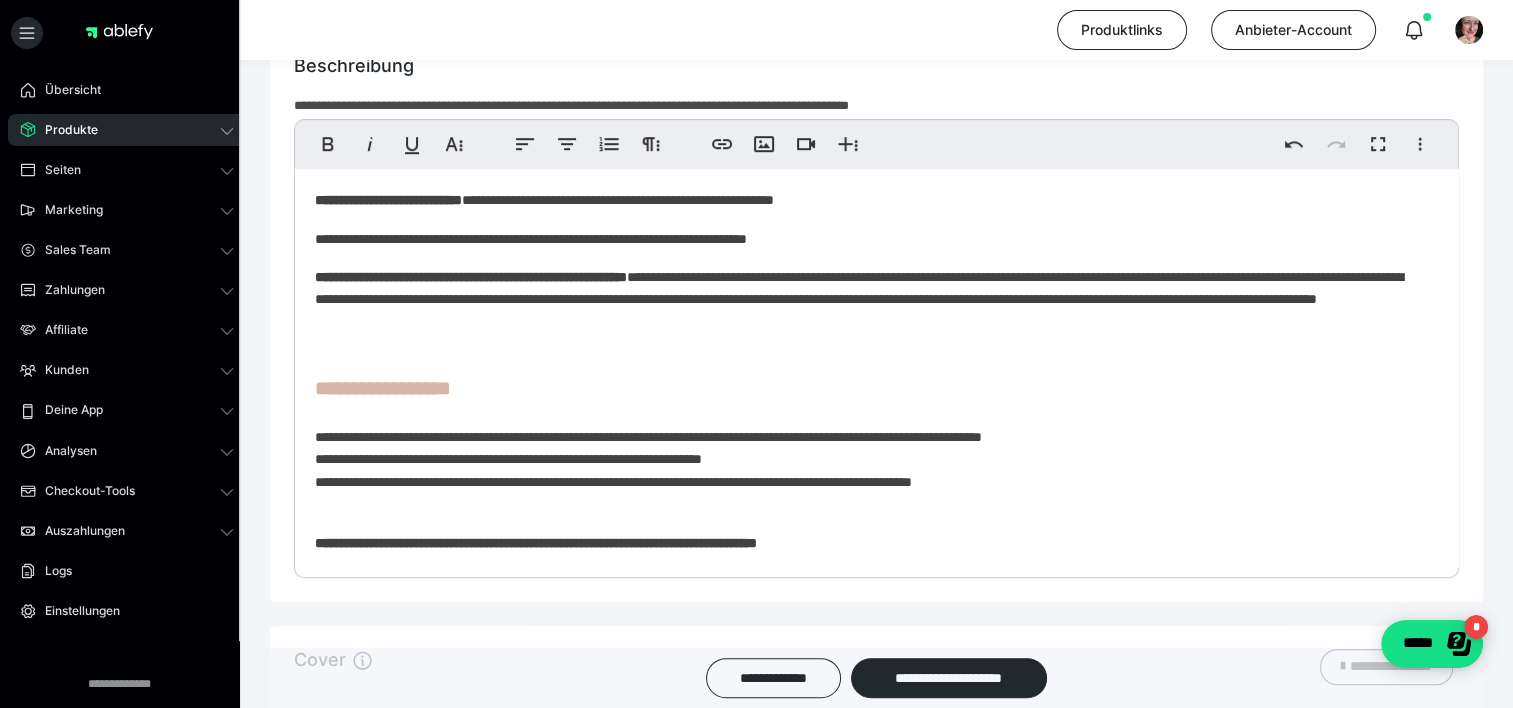 click on "**********" at bounding box center [869, 311] 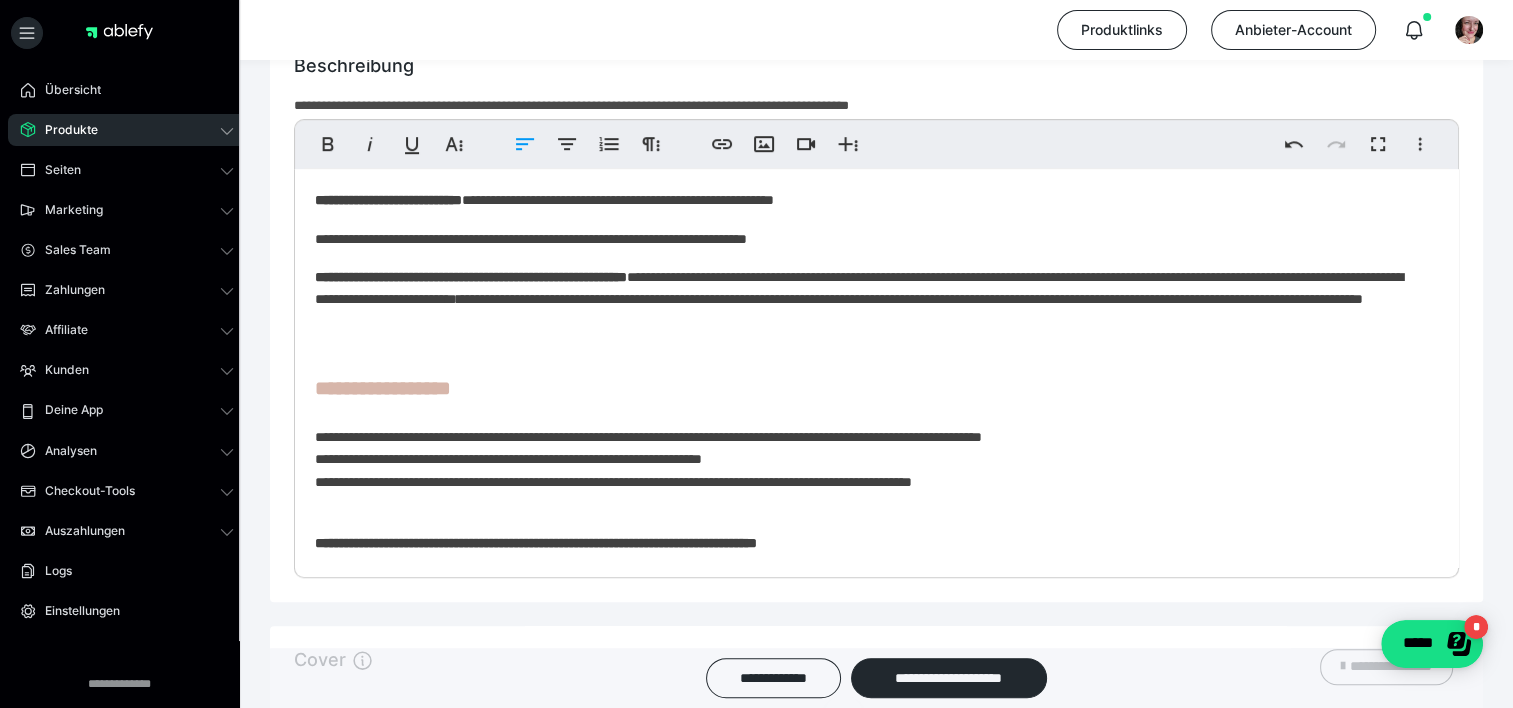click on "**********" at bounding box center (869, 311) 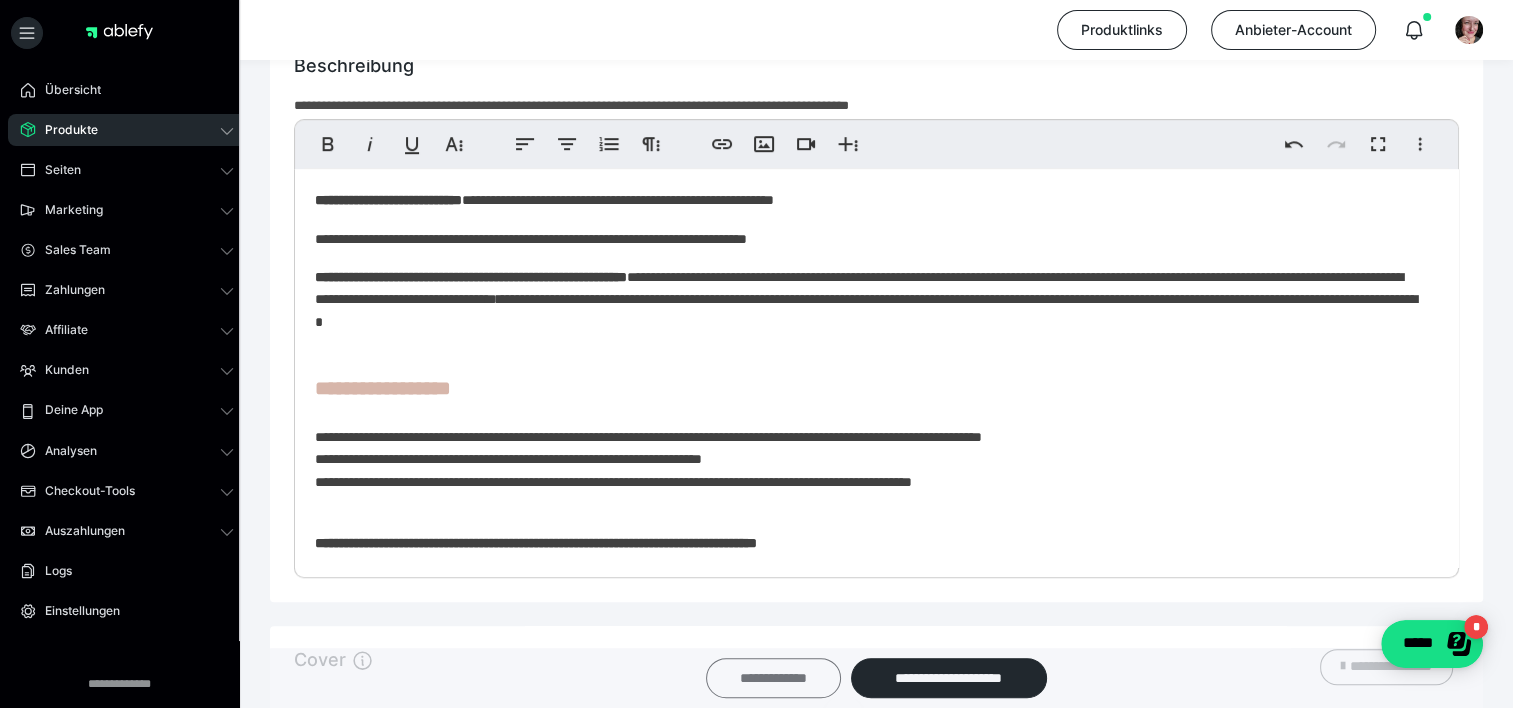 click on "**********" at bounding box center [773, 678] 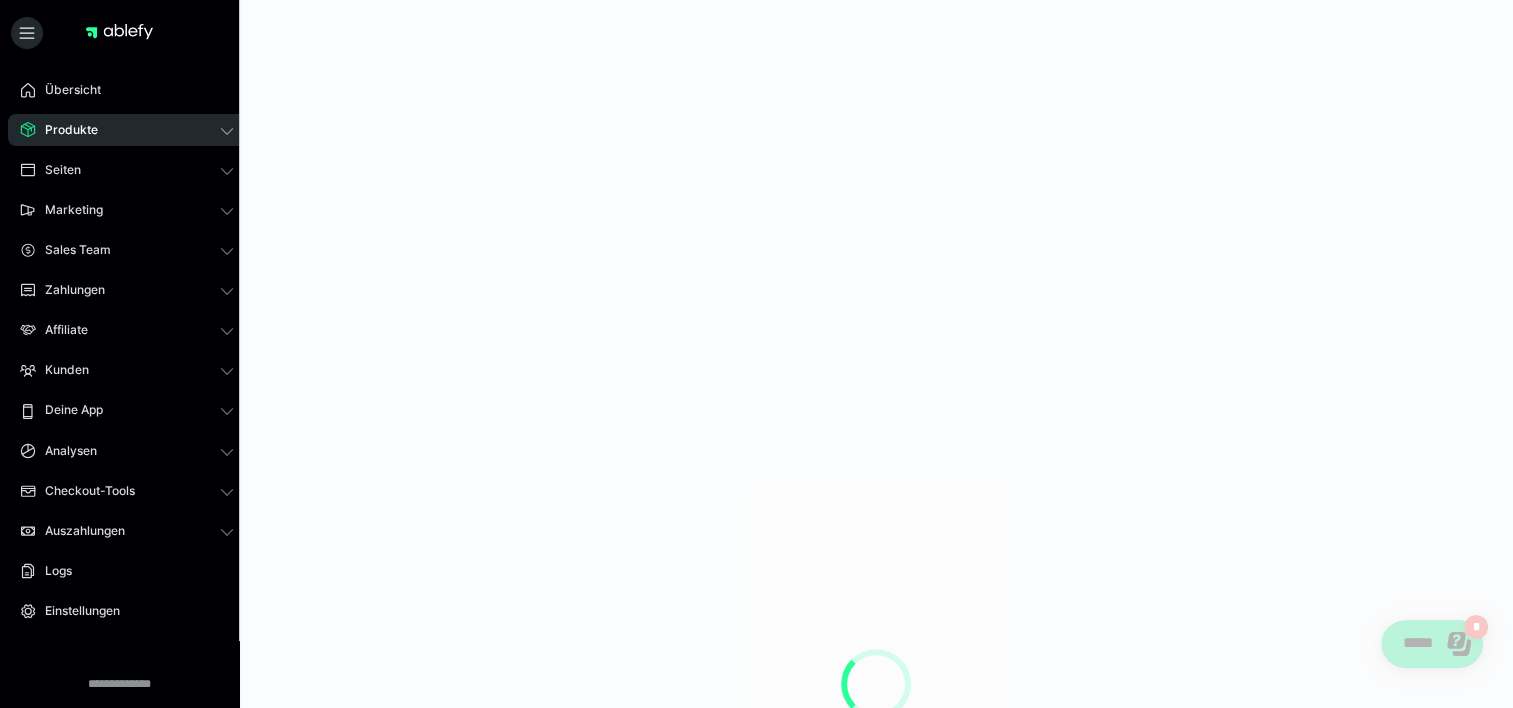 scroll, scrollTop: 0, scrollLeft: 0, axis: both 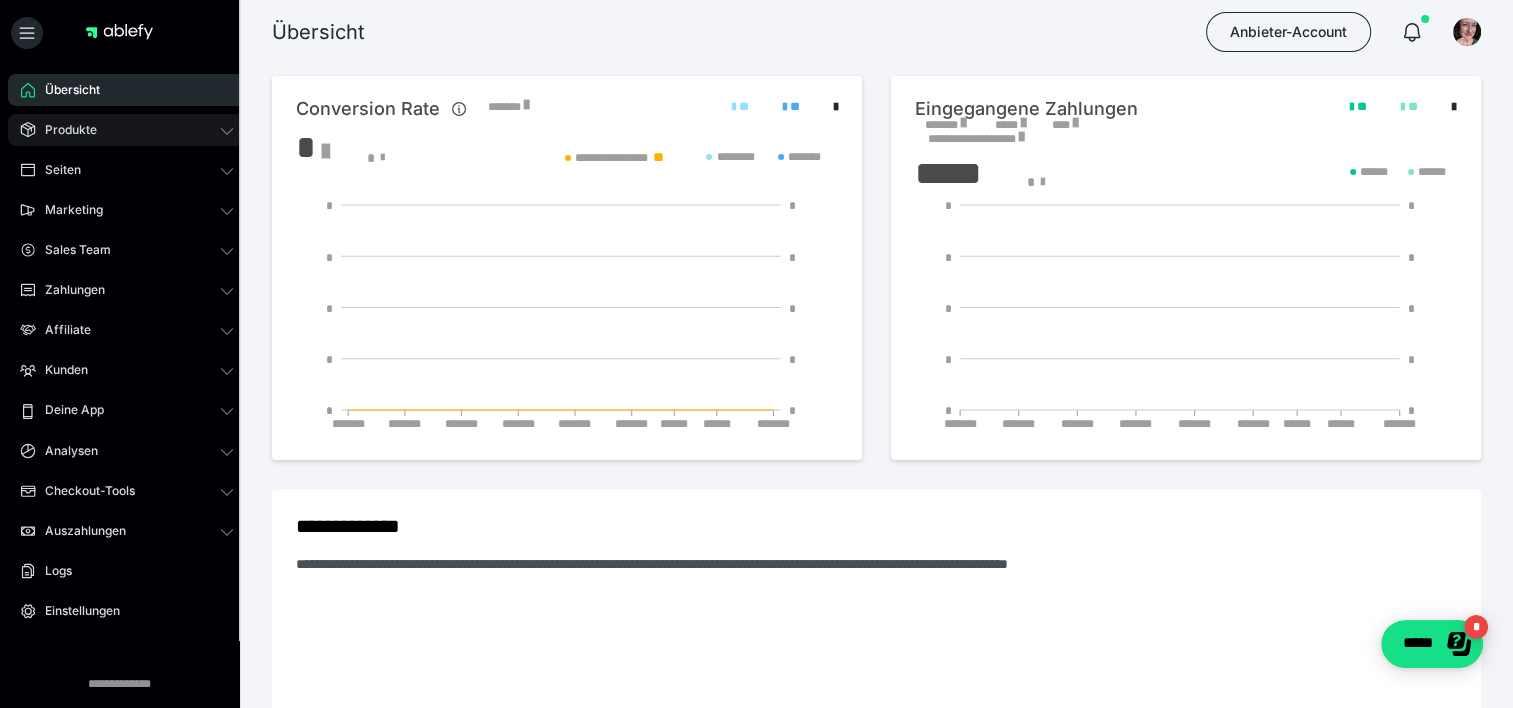 drag, startPoint x: 0, startPoint y: 0, endPoint x: 192, endPoint y: 128, distance: 230.75528 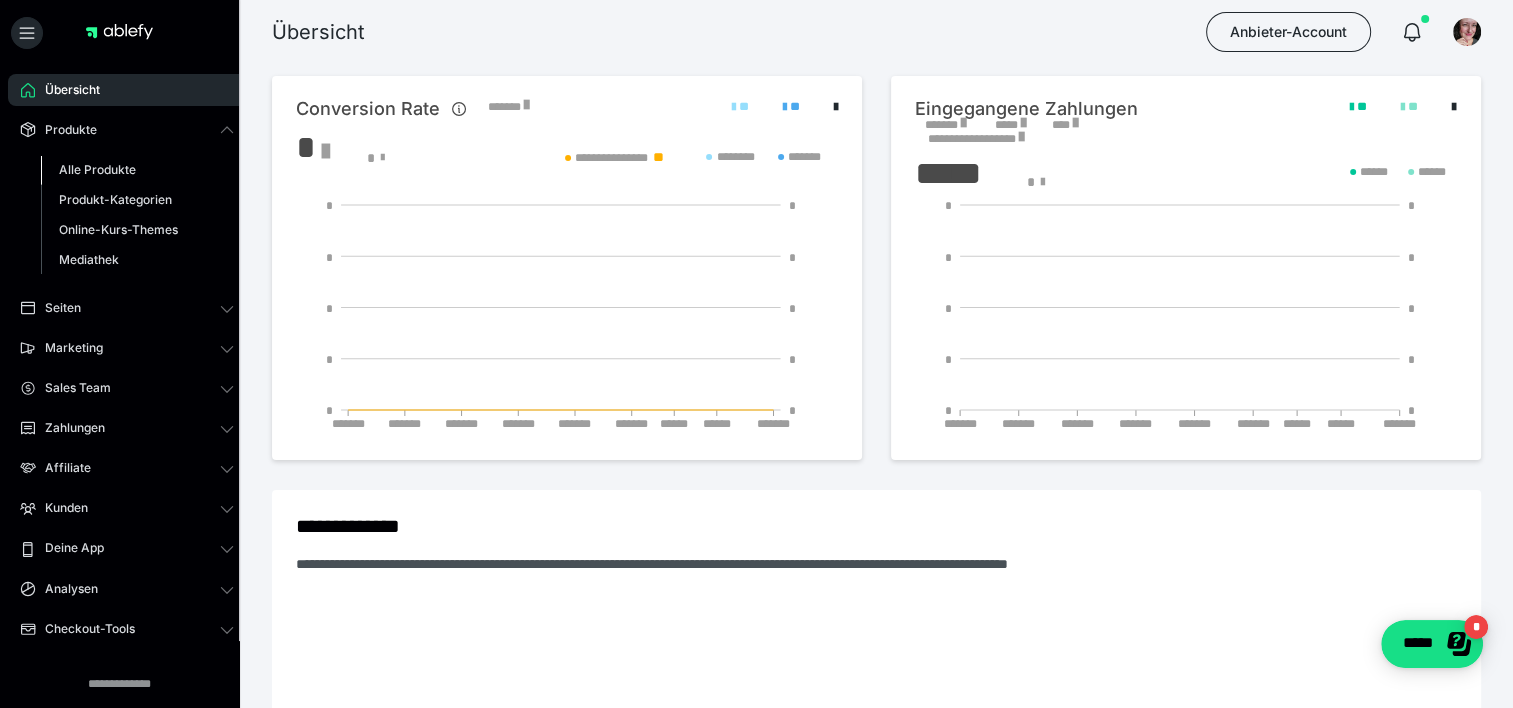 click on "Alle Produkte" at bounding box center (137, 170) 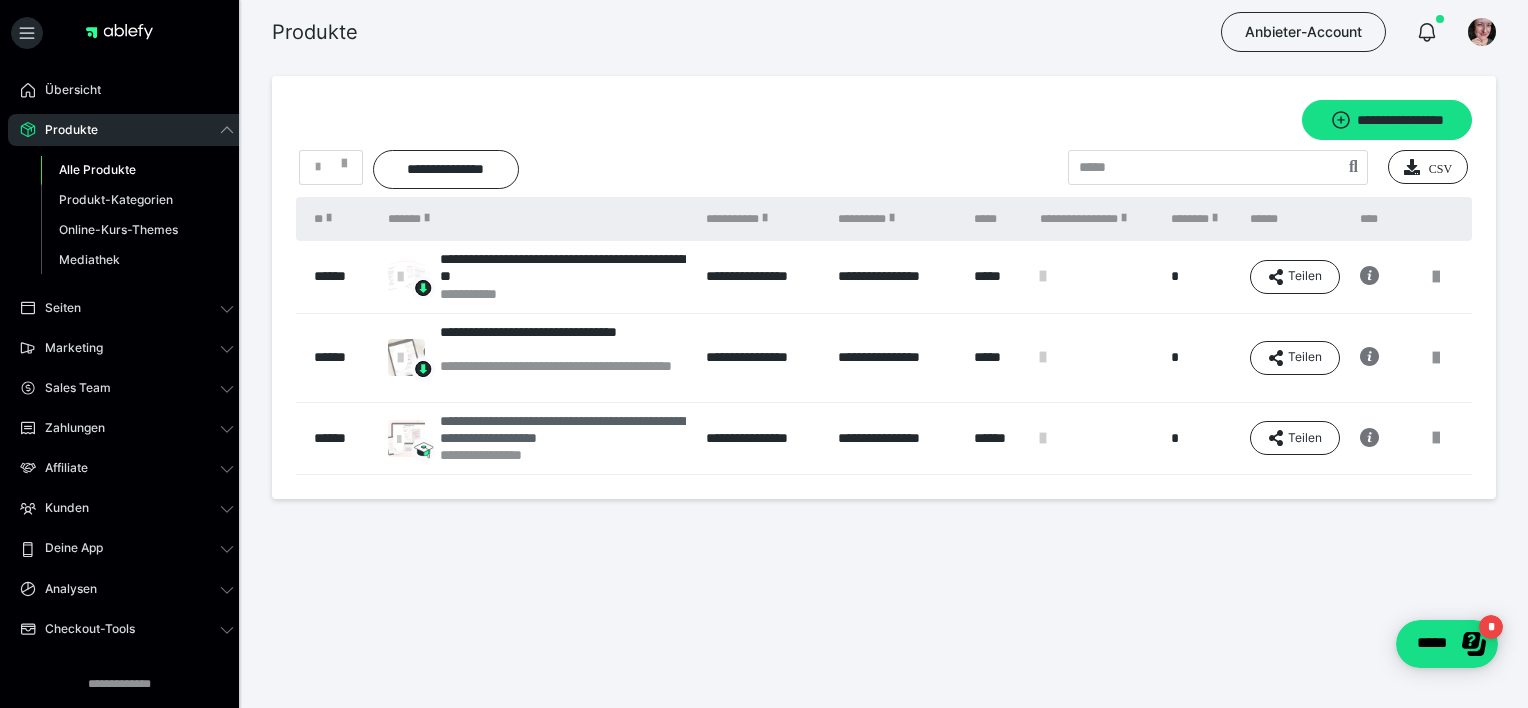 click on "**********" at bounding box center [563, 430] 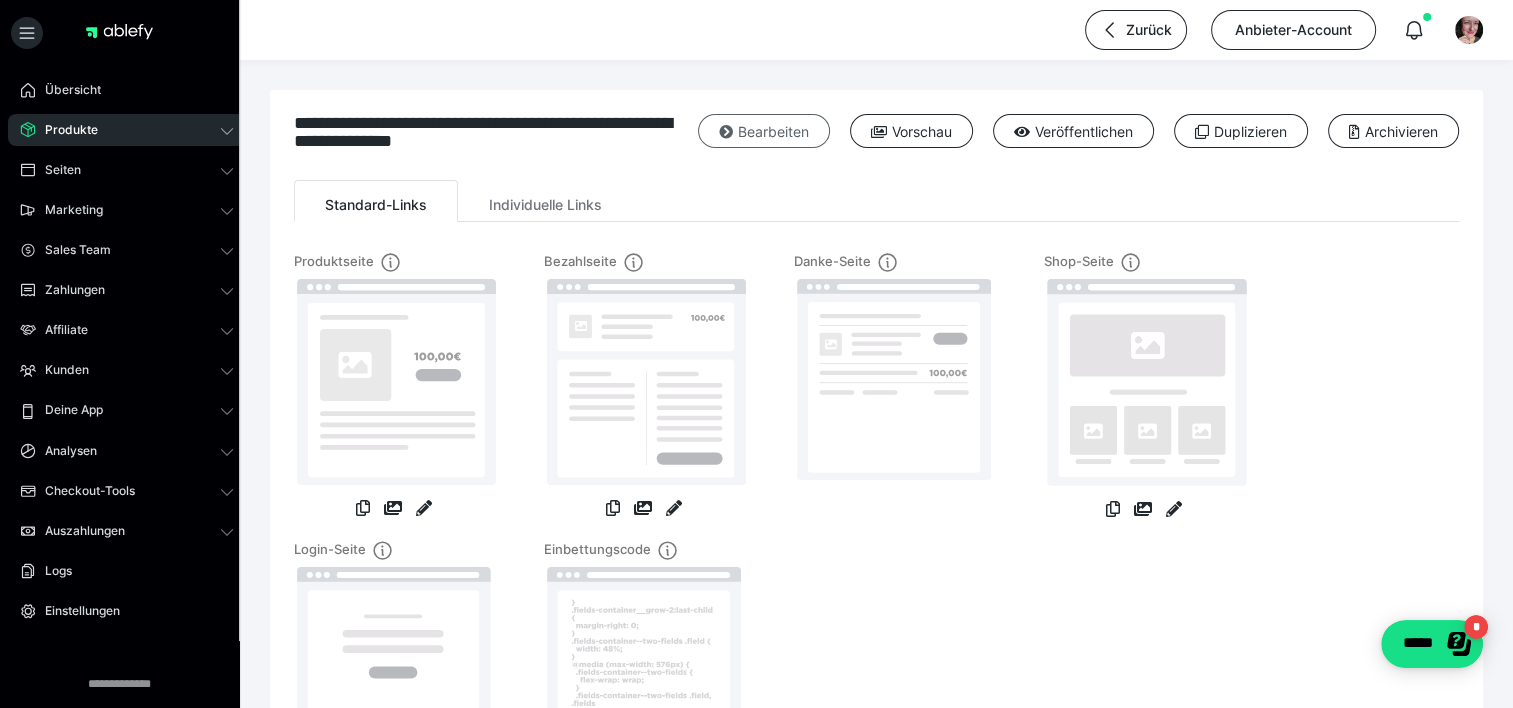 click on "Bearbeiten" at bounding box center (764, 131) 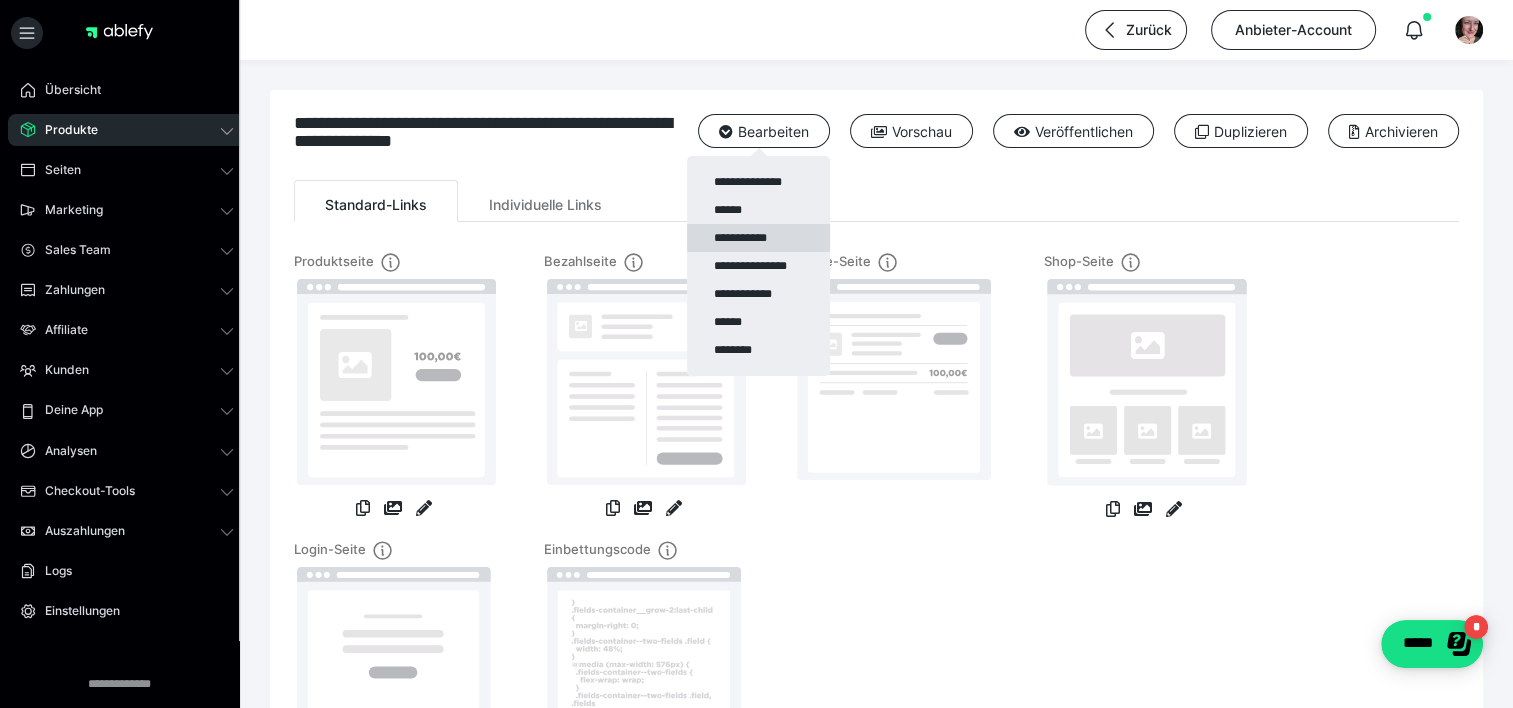 click on "**********" at bounding box center (758, 238) 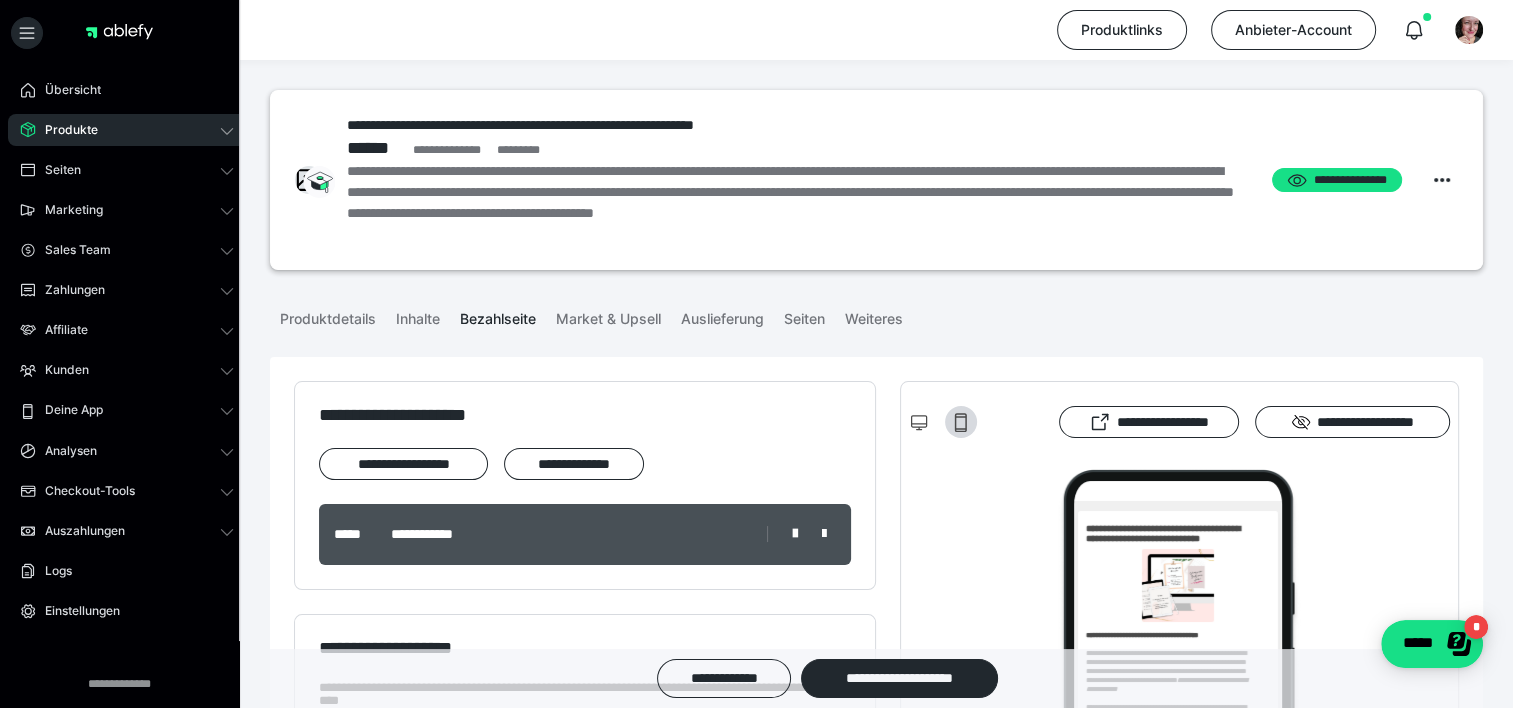 scroll, scrollTop: 0, scrollLeft: 0, axis: both 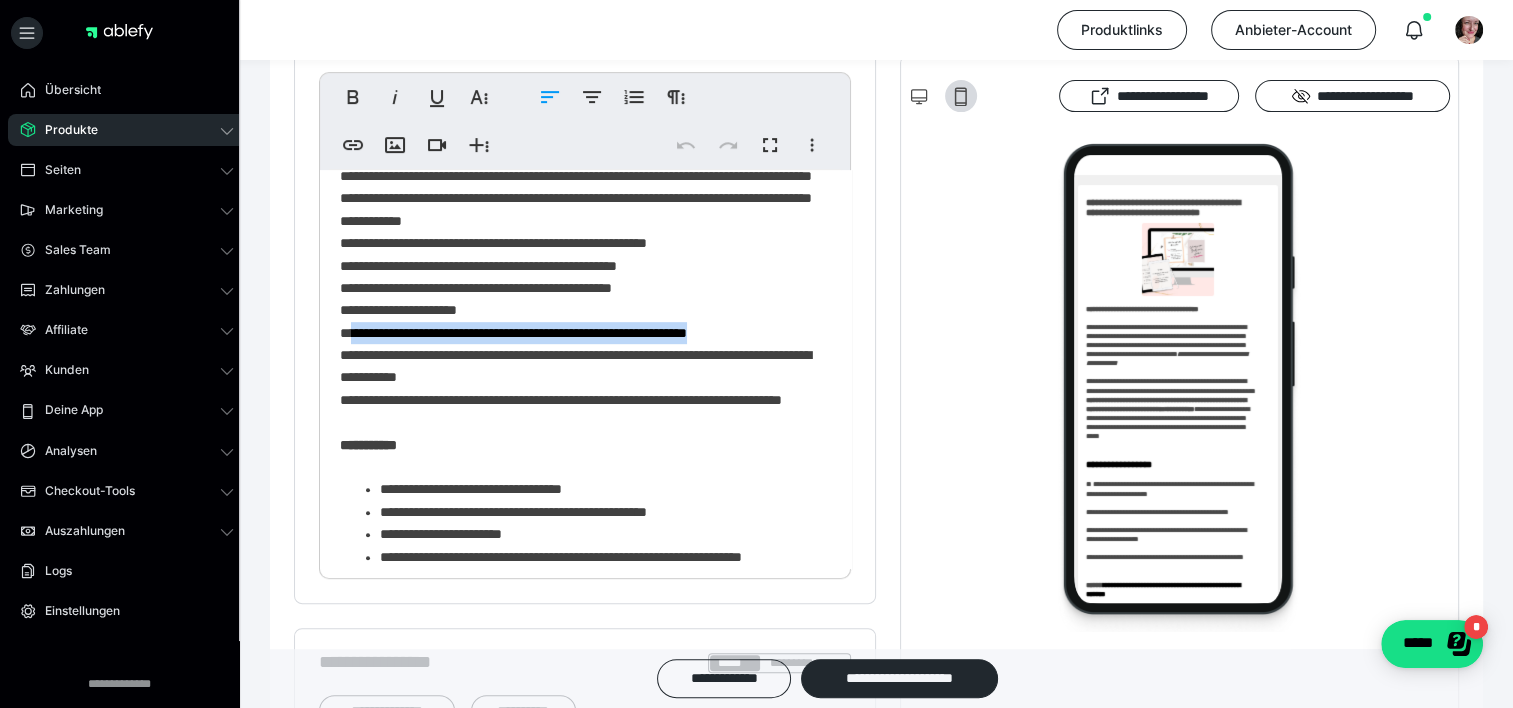 drag, startPoint x: 808, startPoint y: 509, endPoint x: 366, endPoint y: 510, distance: 442.00113 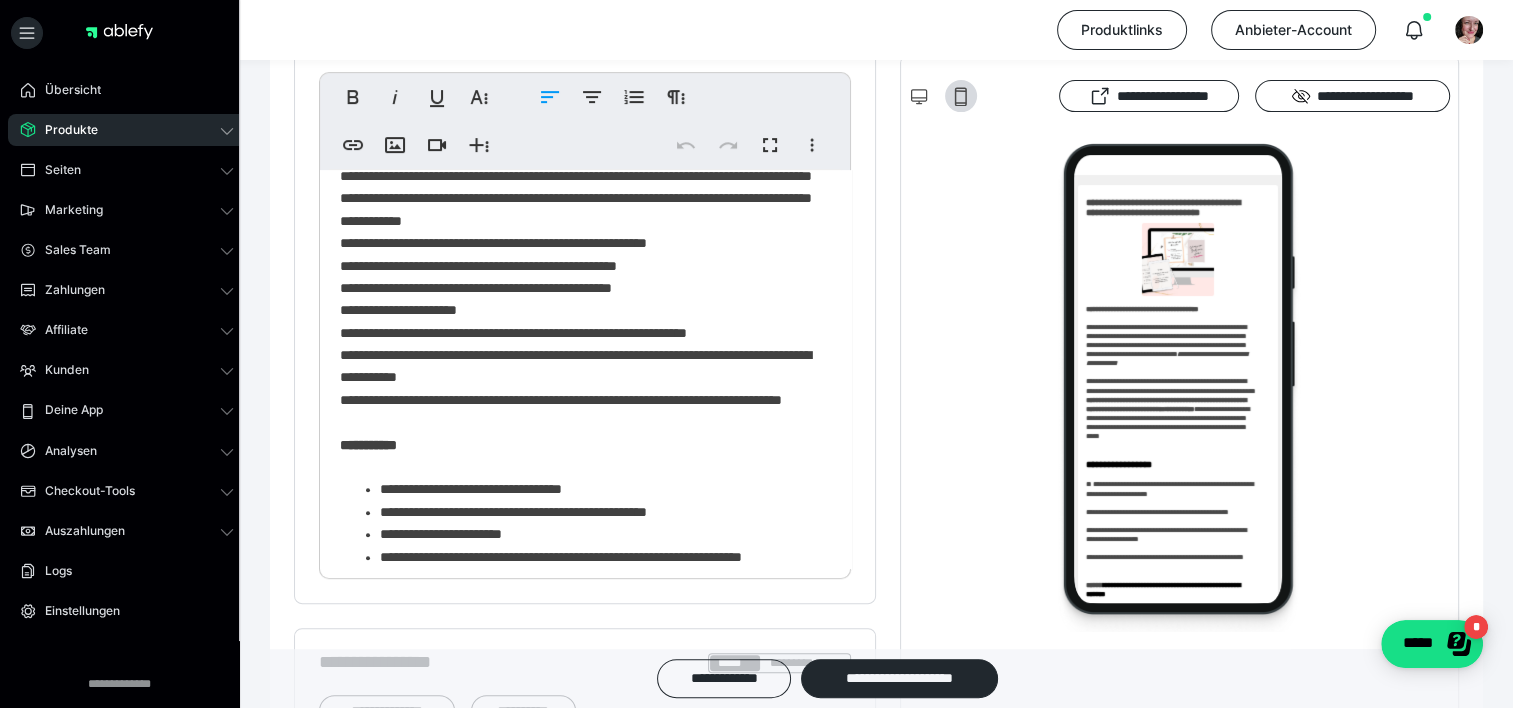 click on "**********" at bounding box center [578, 107] 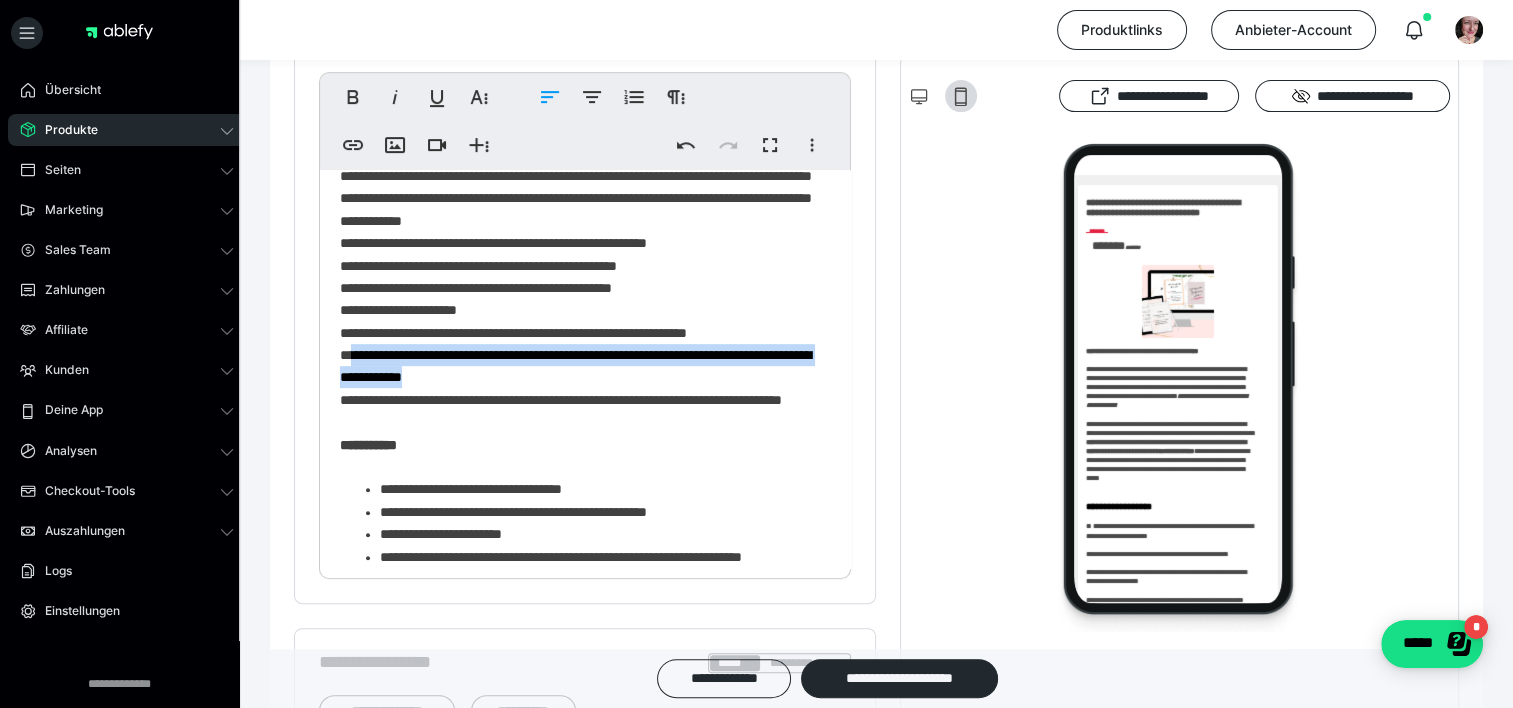 drag, startPoint x: 601, startPoint y: 553, endPoint x: 366, endPoint y: 540, distance: 235.3593 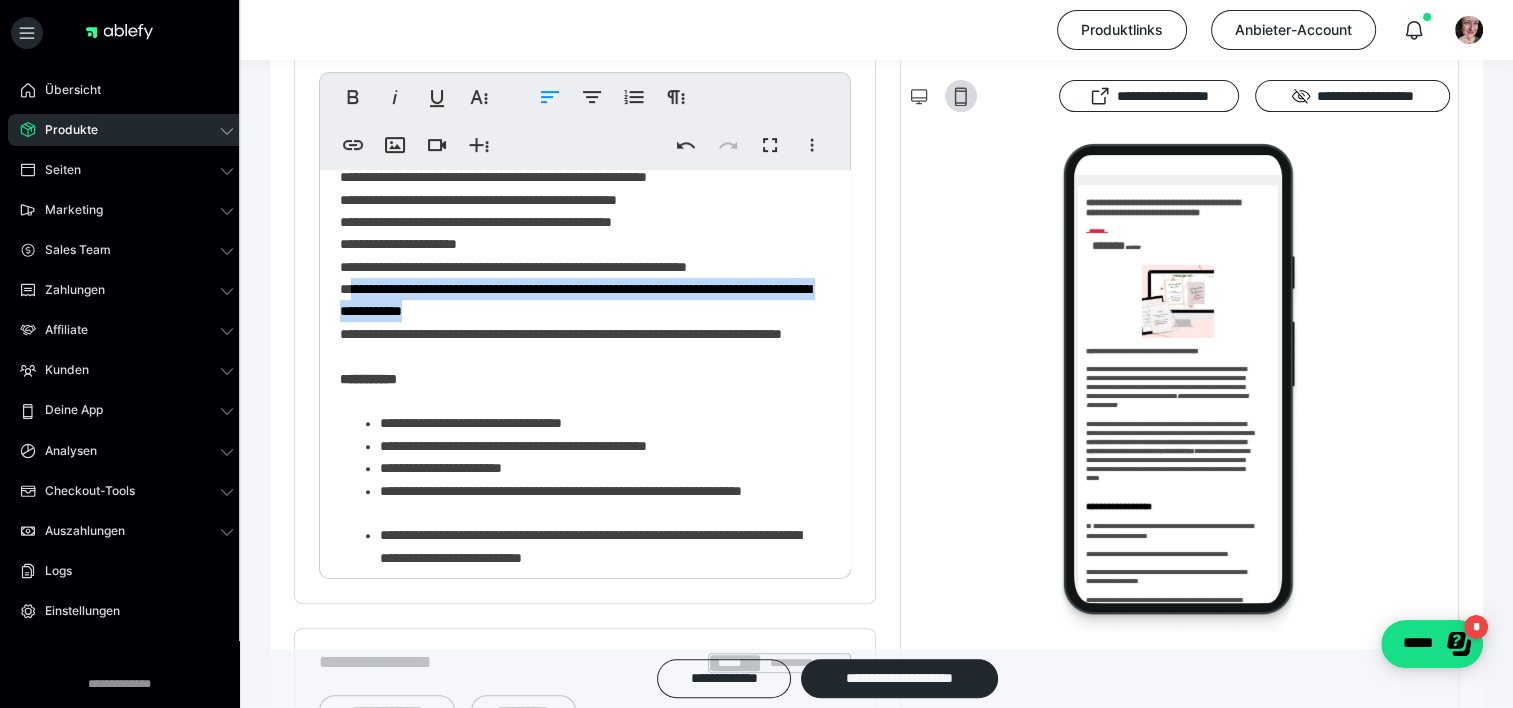 scroll, scrollTop: 1173, scrollLeft: 0, axis: vertical 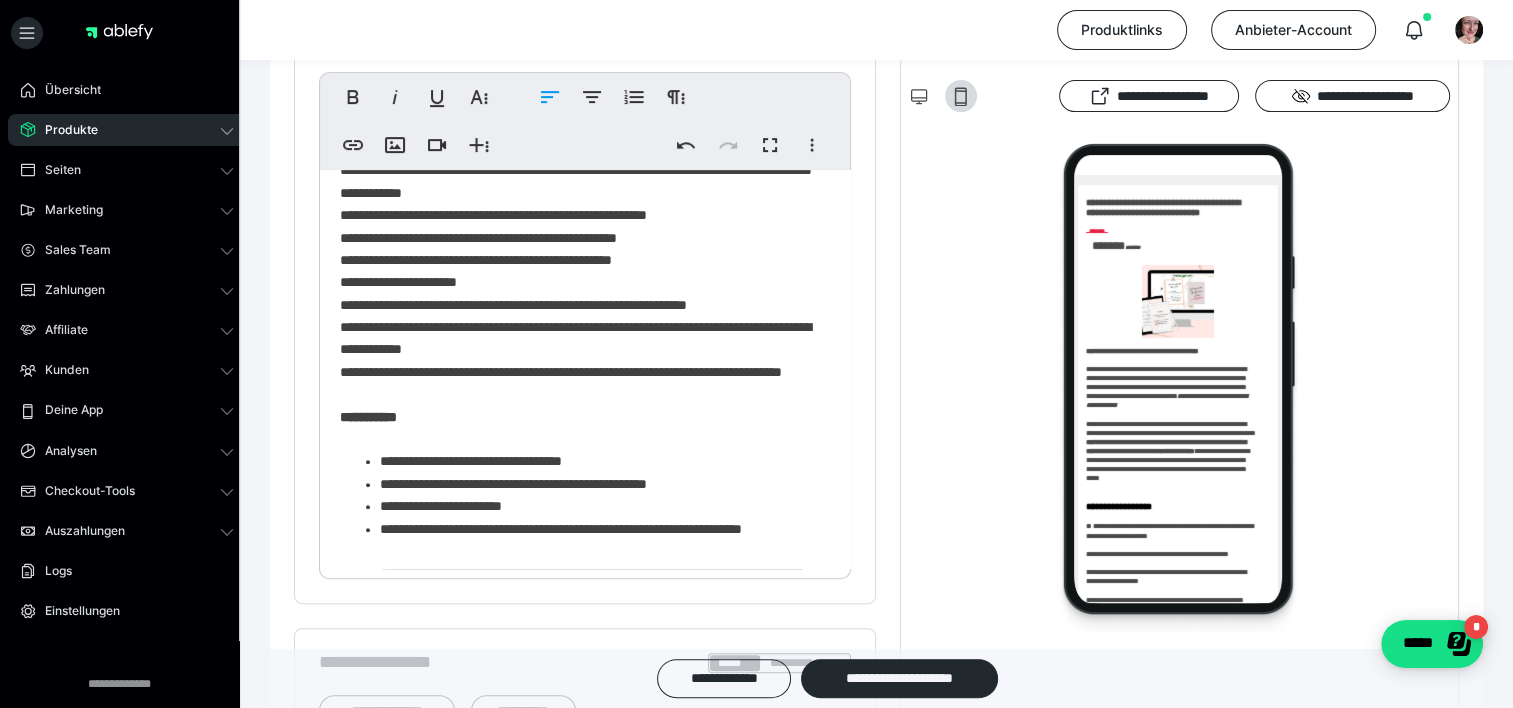 click on "**********" at bounding box center (578, 79) 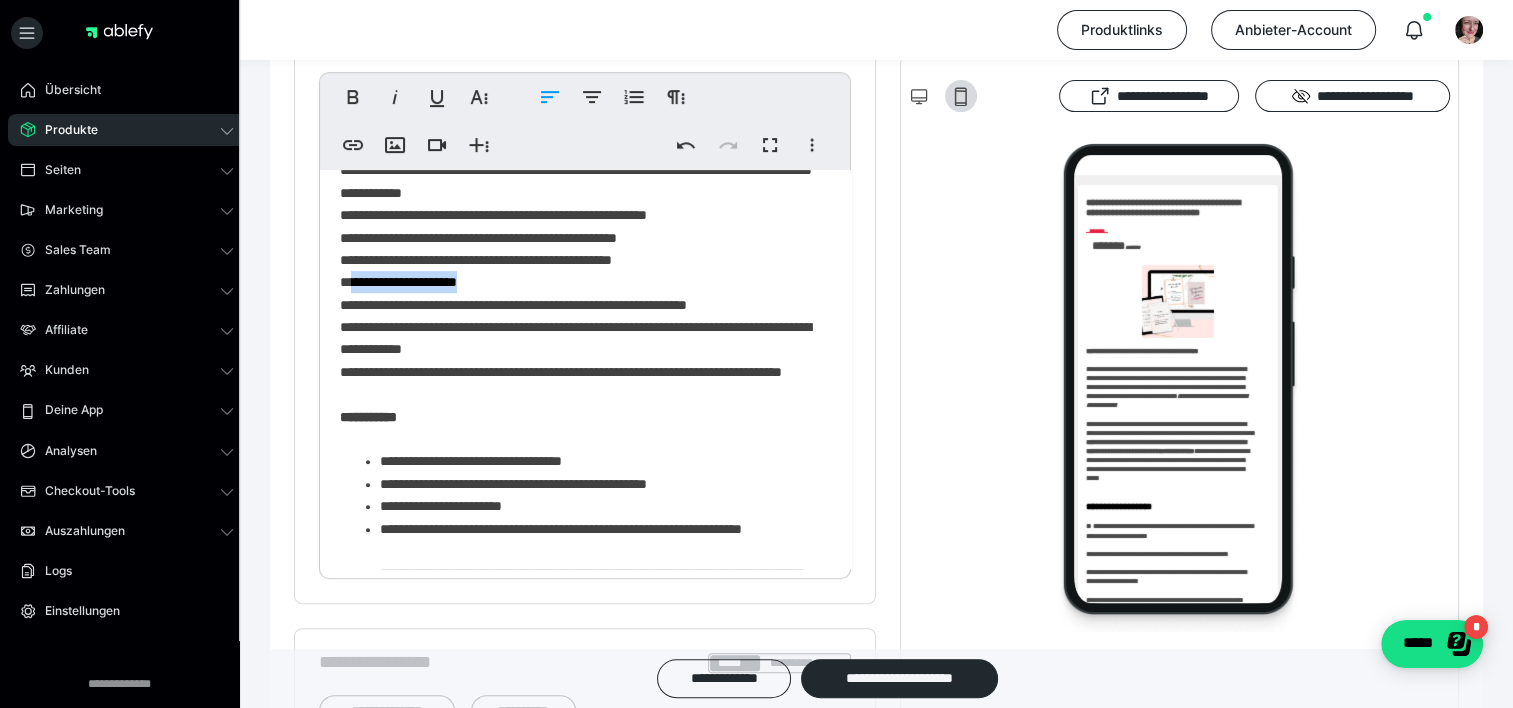 drag, startPoint x: 508, startPoint y: 459, endPoint x: 365, endPoint y: 469, distance: 143.34923 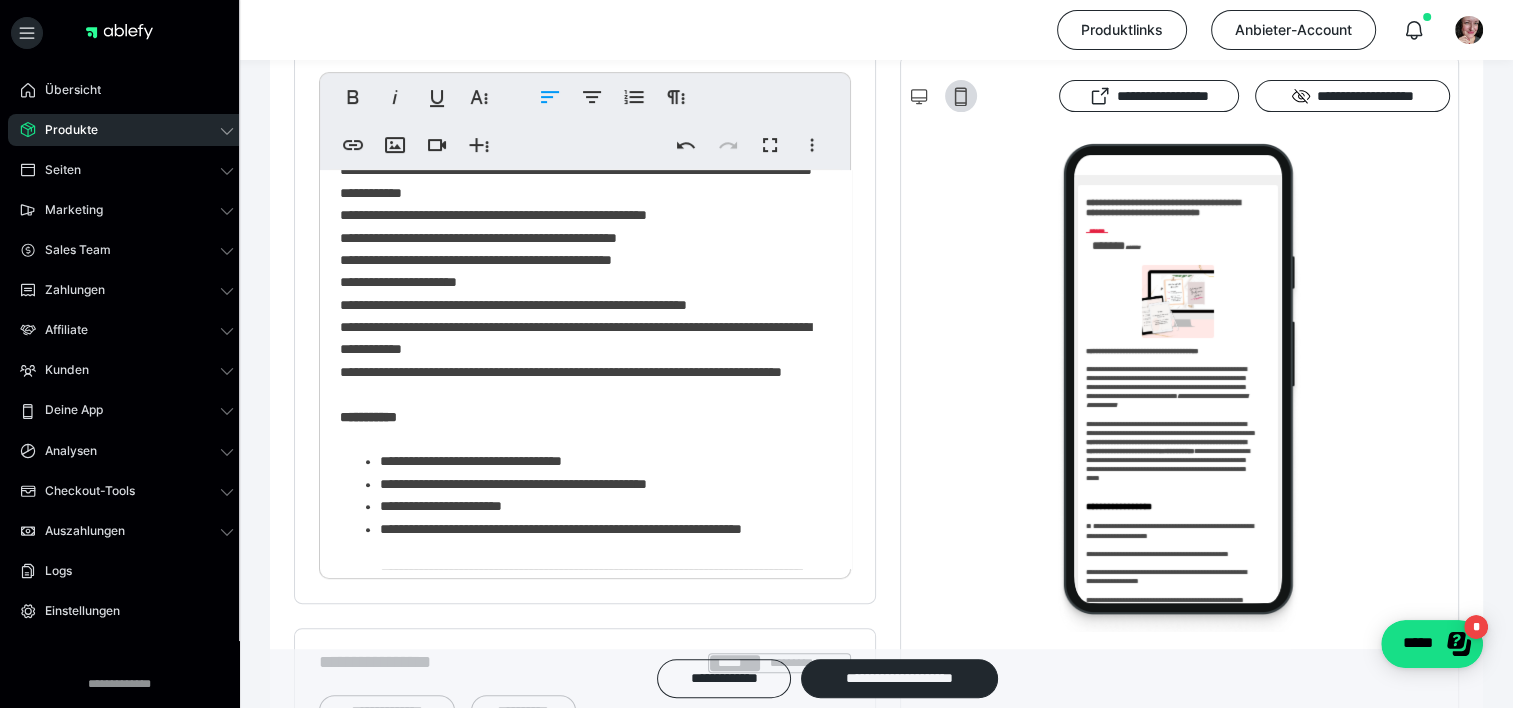 click on "**********" at bounding box center [578, 79] 